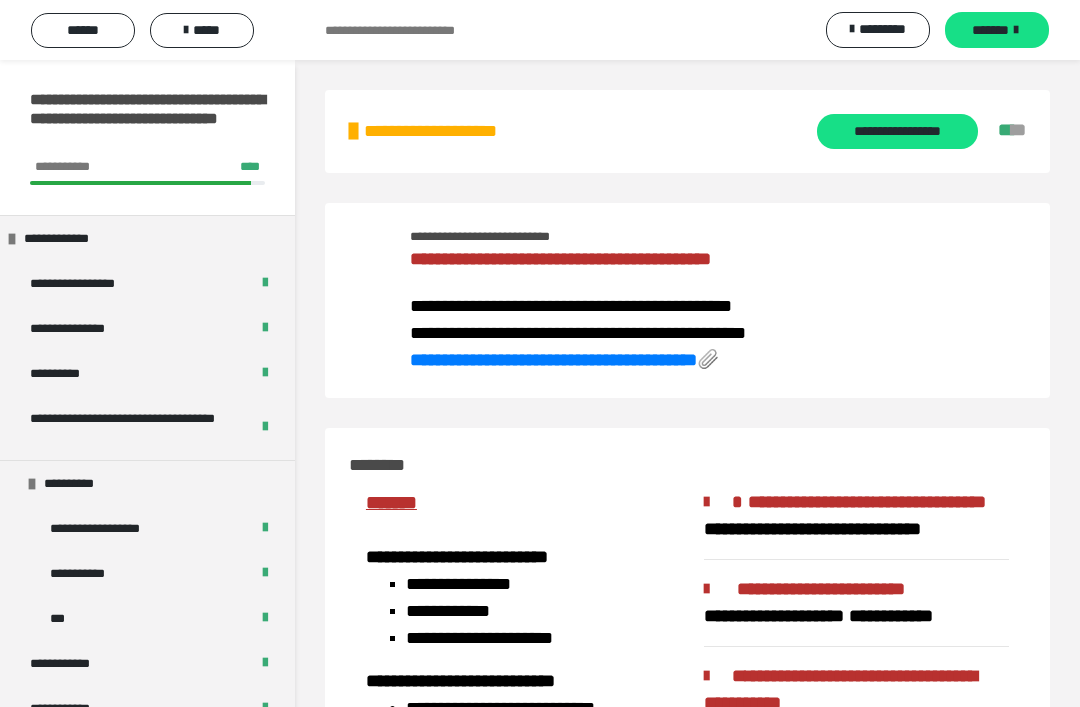 scroll, scrollTop: 2209, scrollLeft: 0, axis: vertical 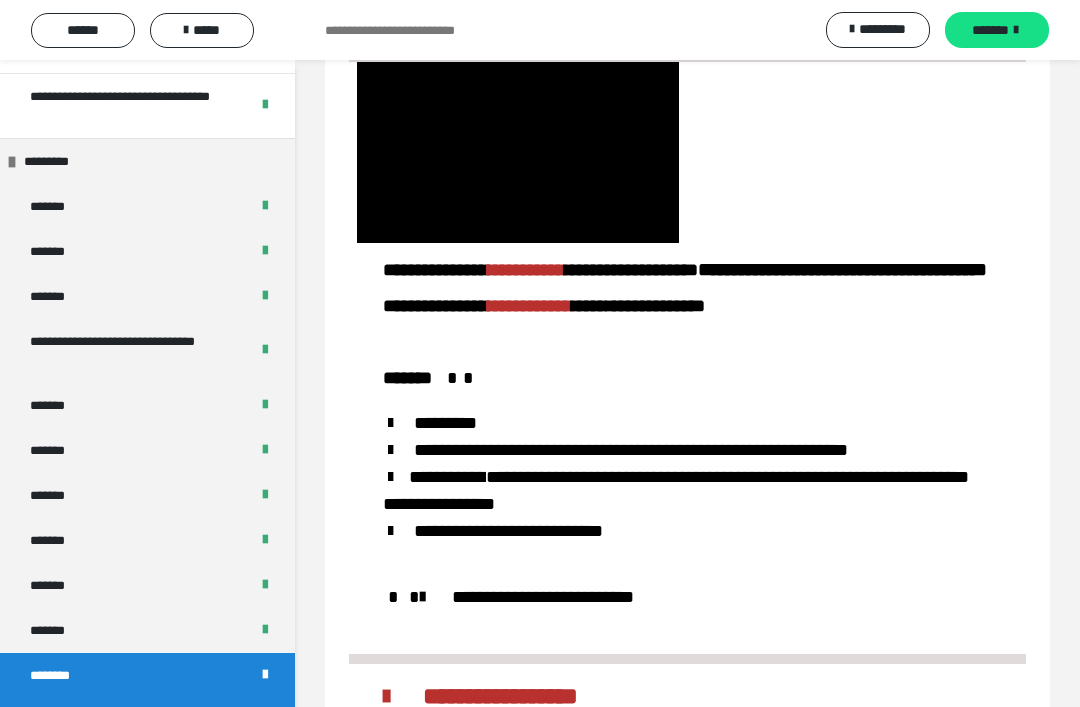 click at bounding box center [518, 152] 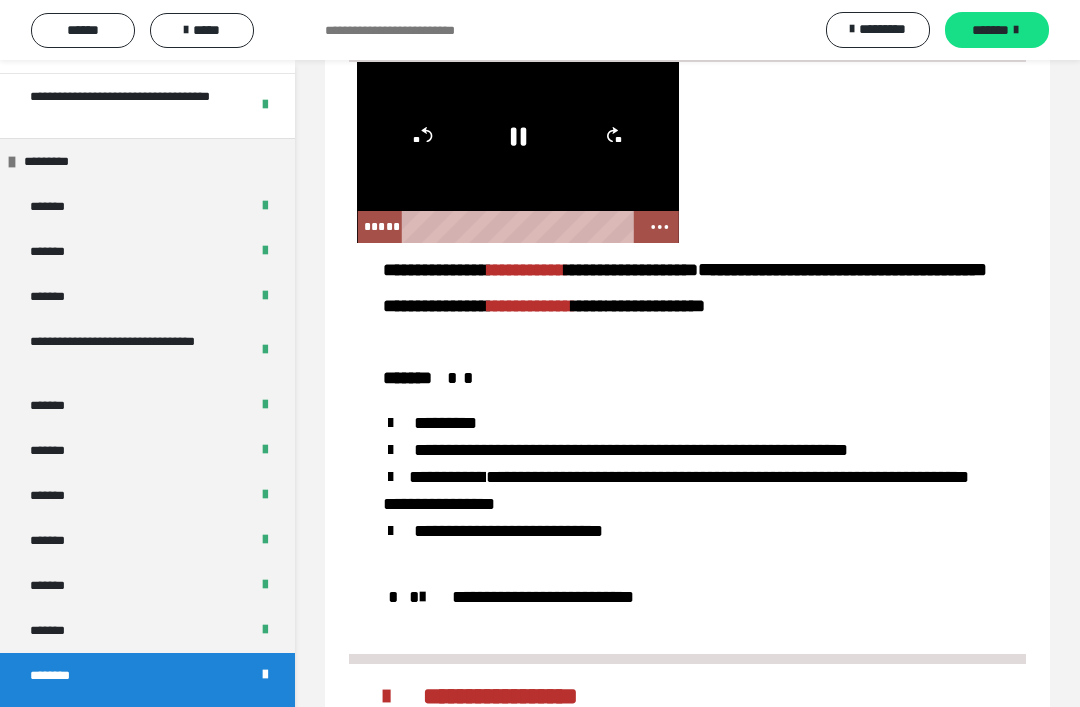 click 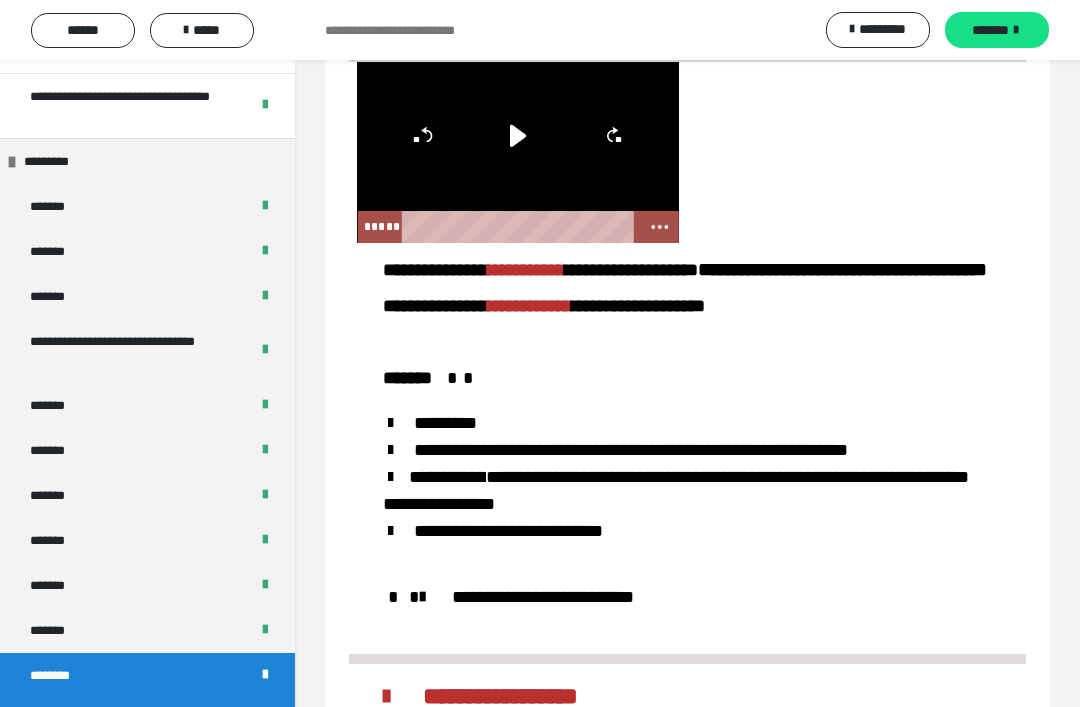 click 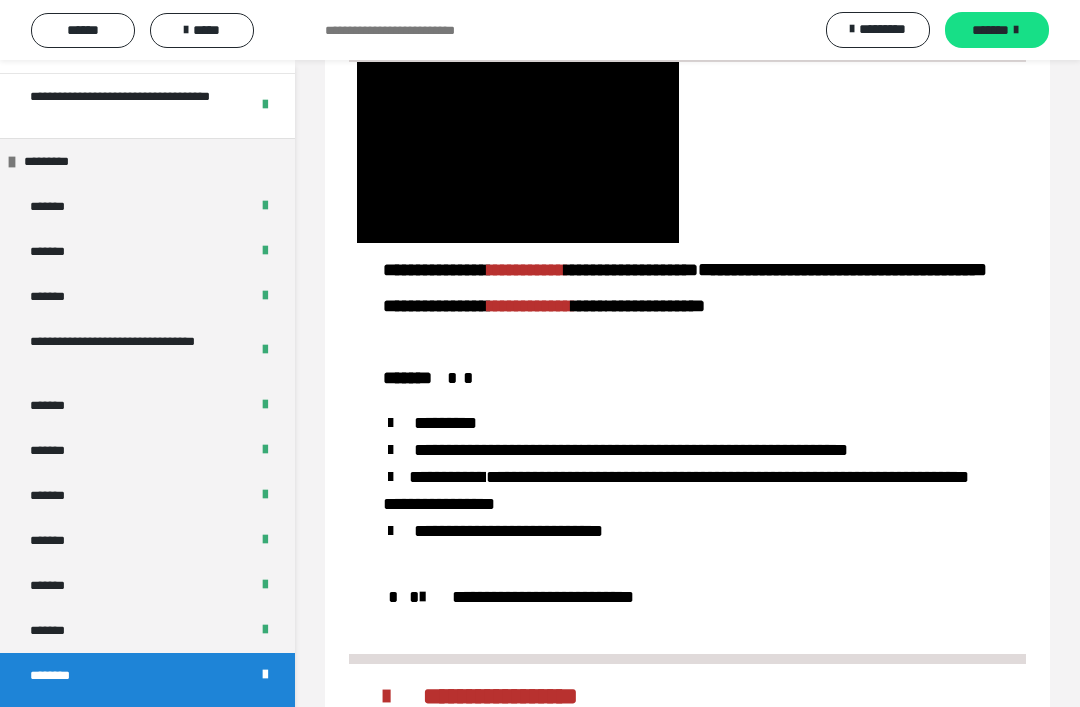 click at bounding box center (518, 152) 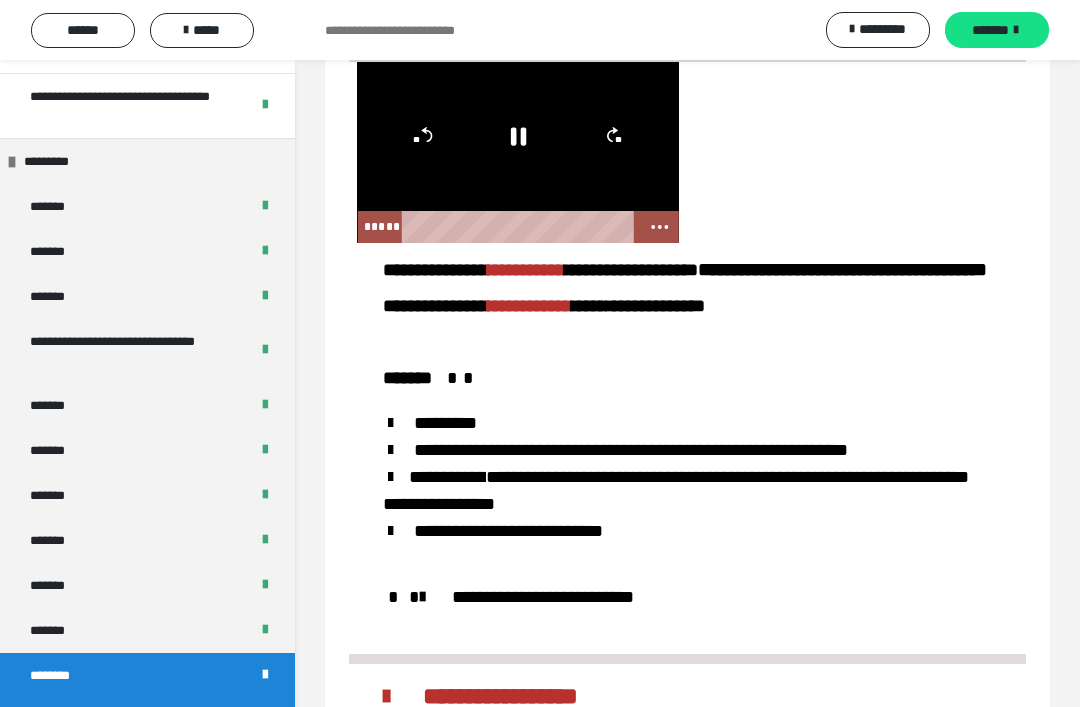 click 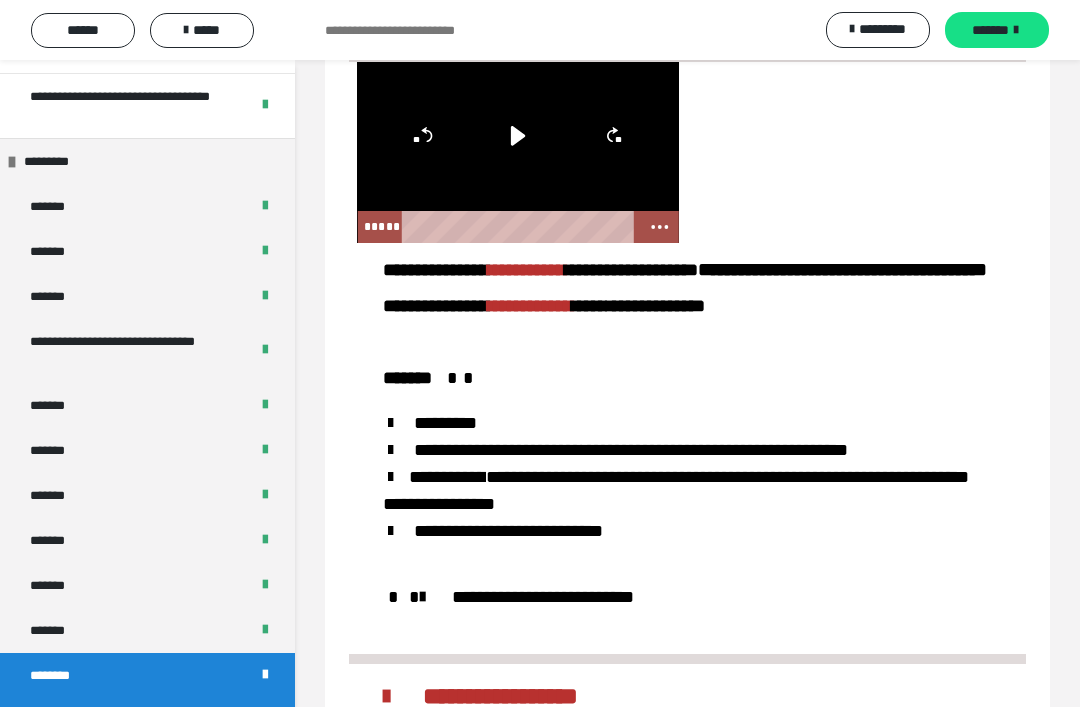 click 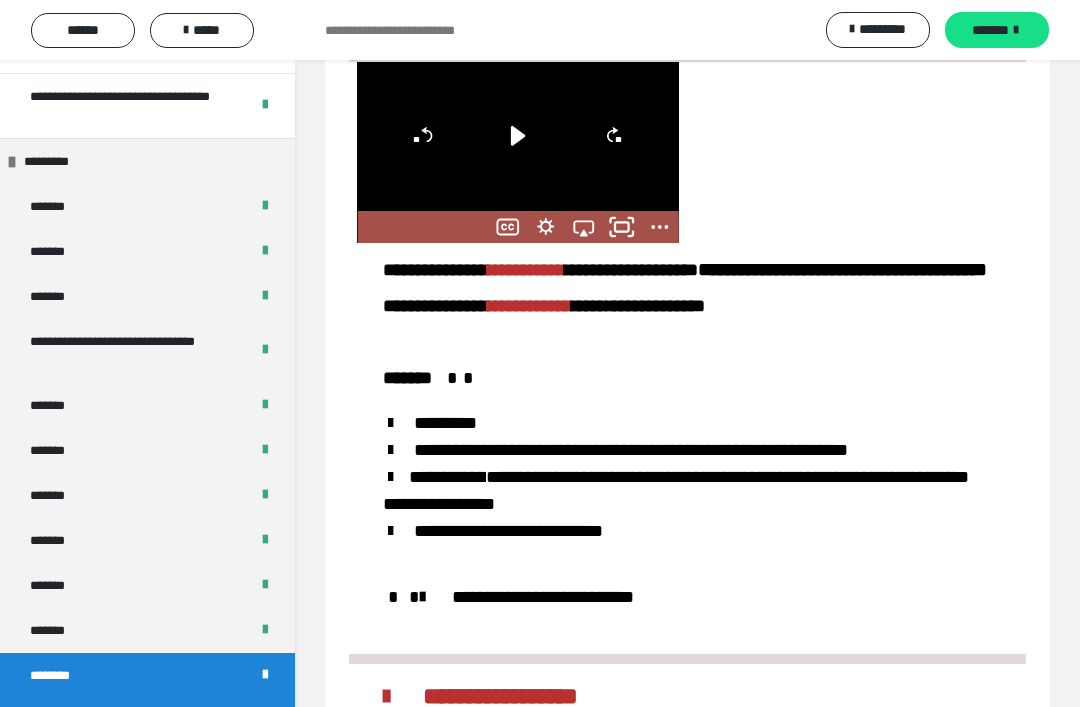 click 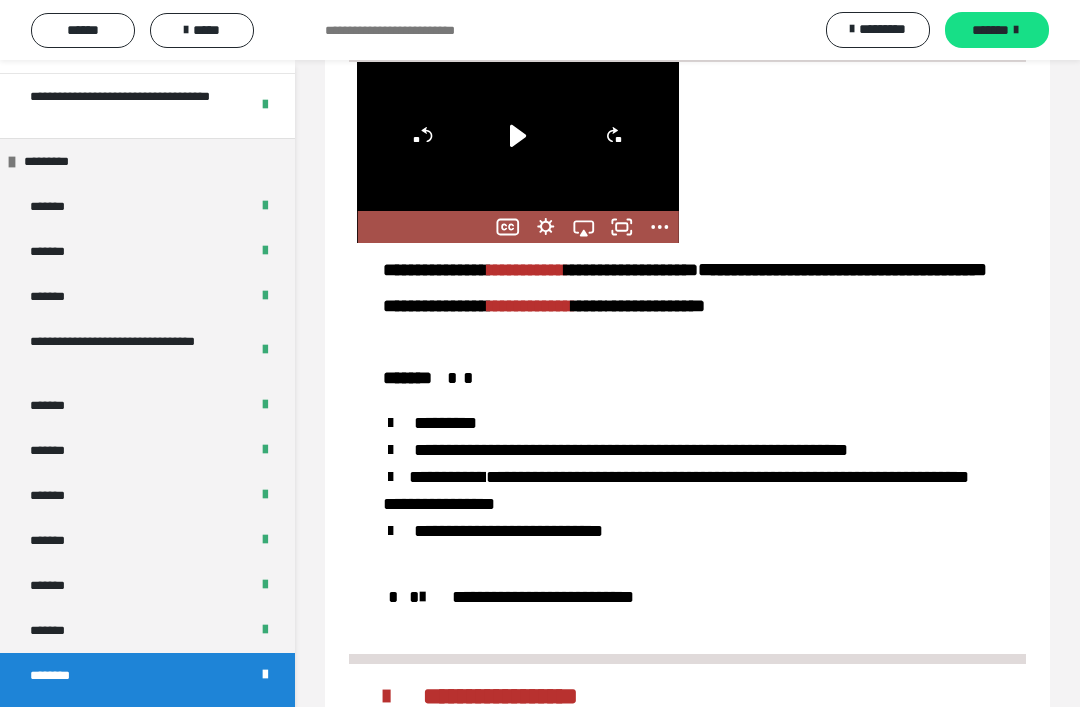 click 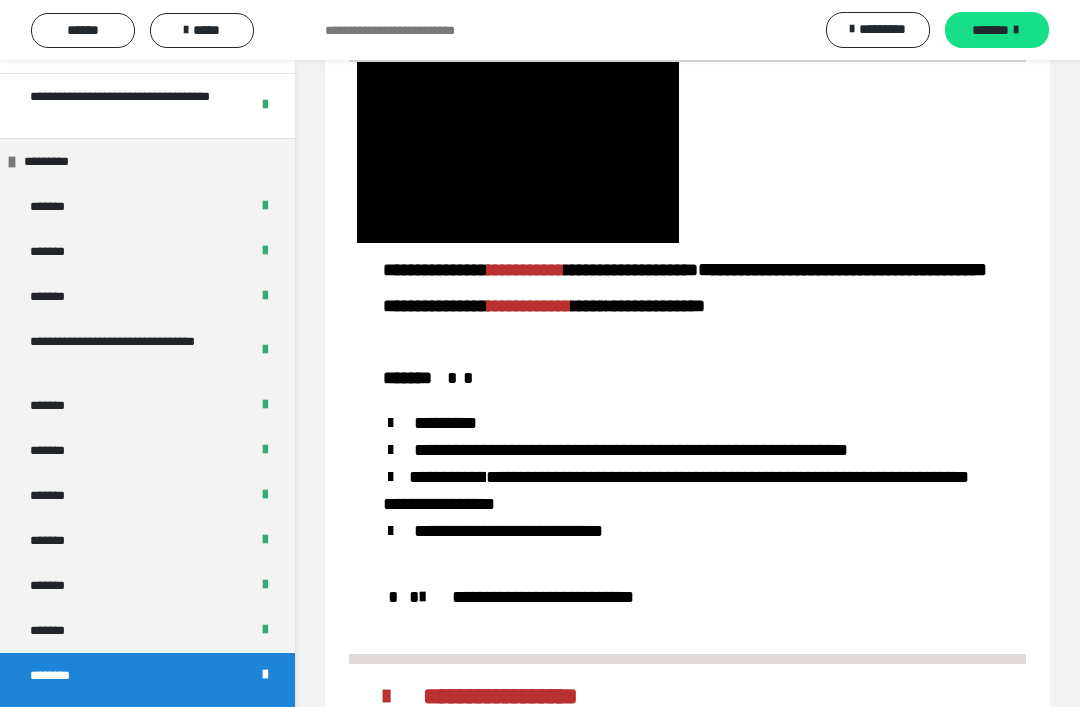 click at bounding box center (518, 152) 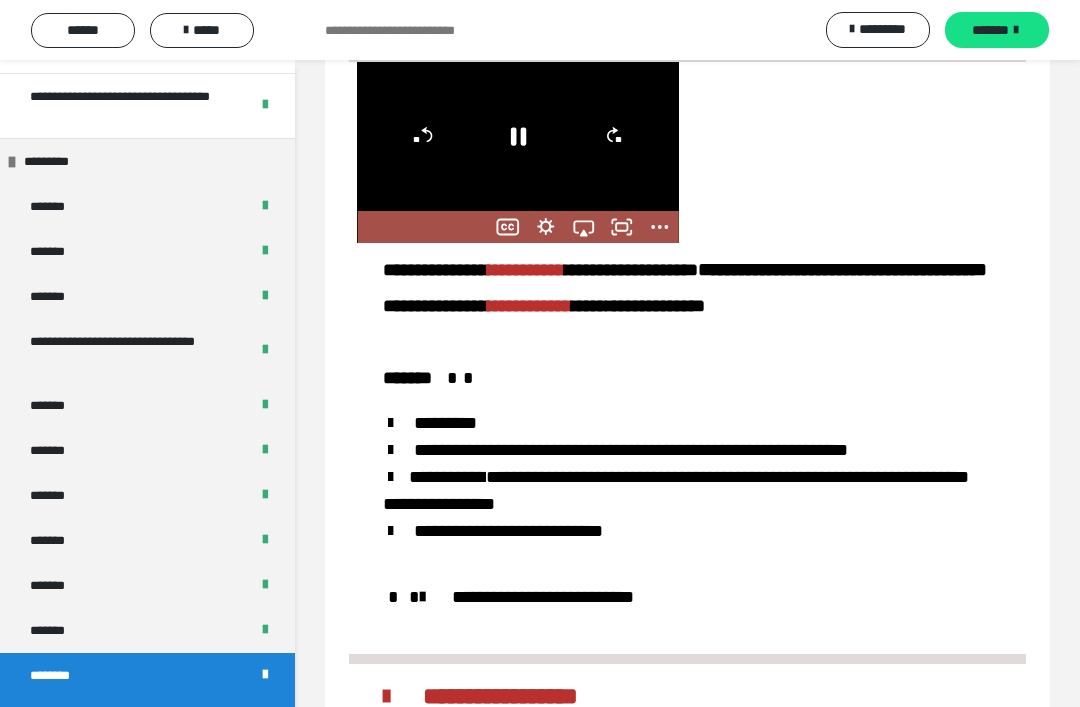 click 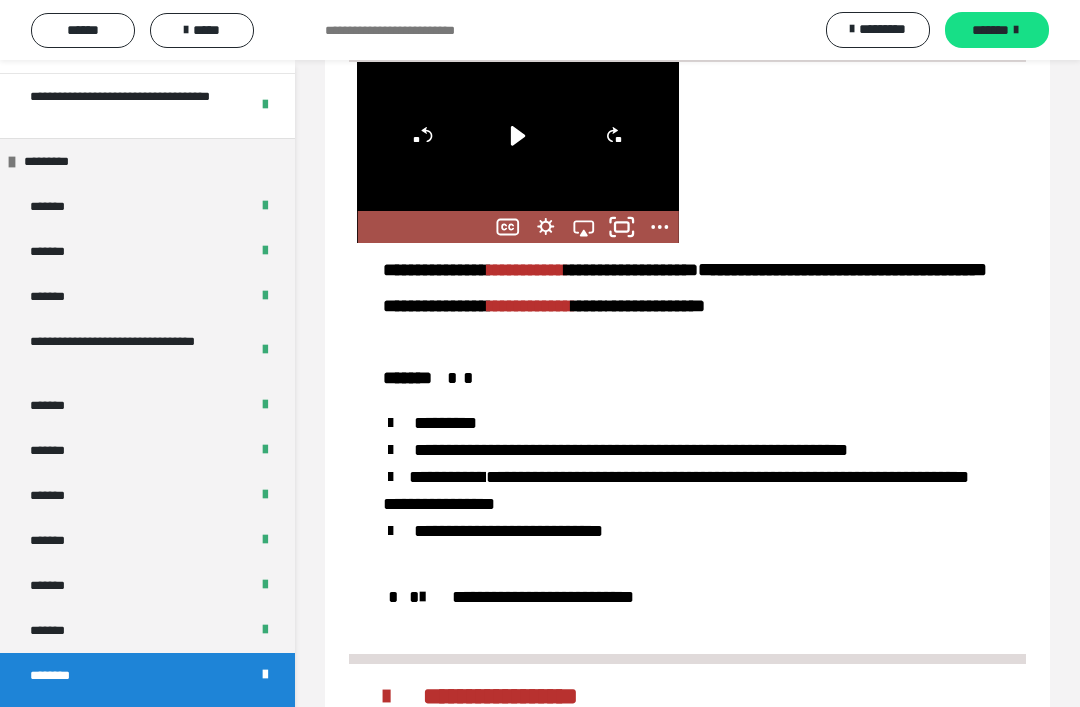 click 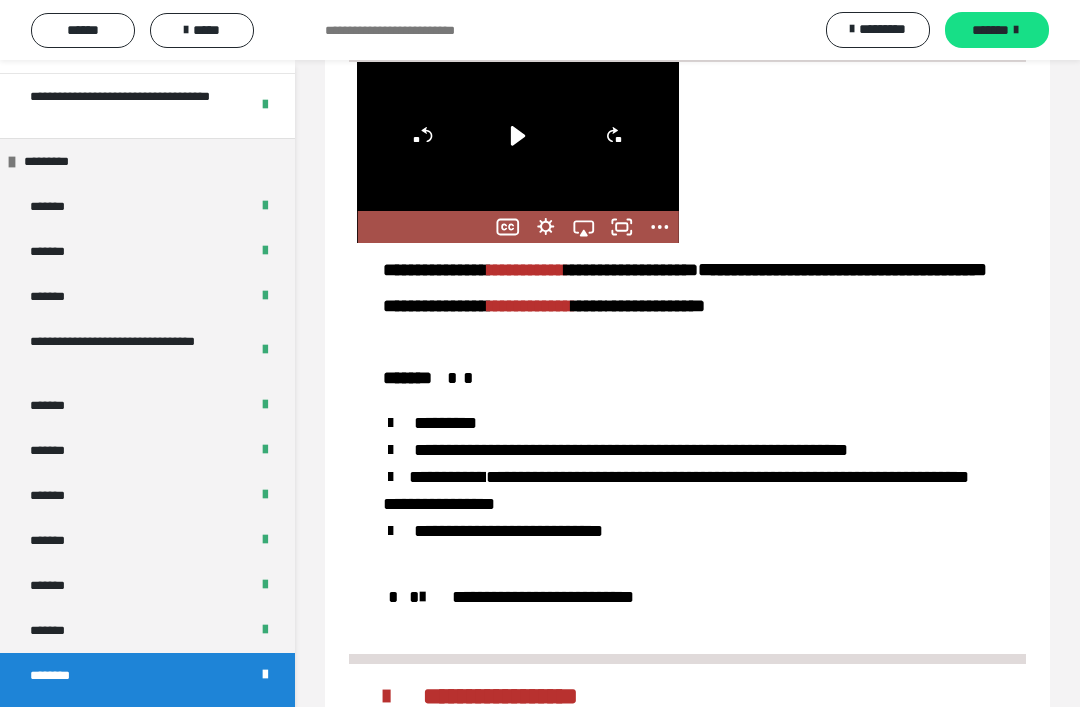 click 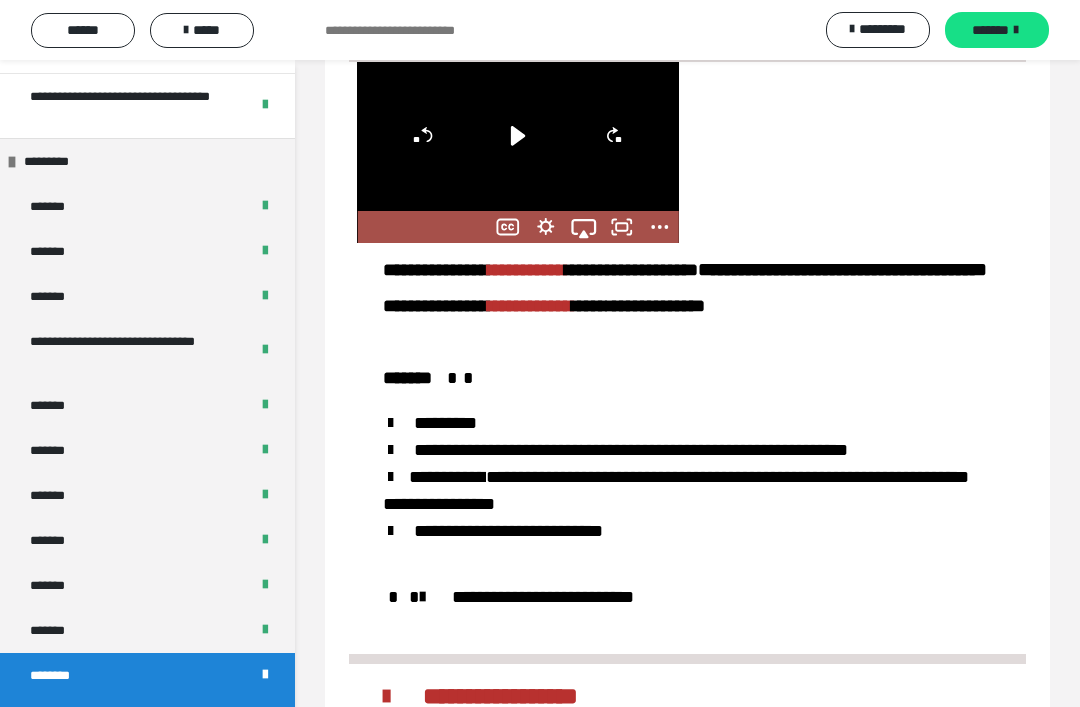 click 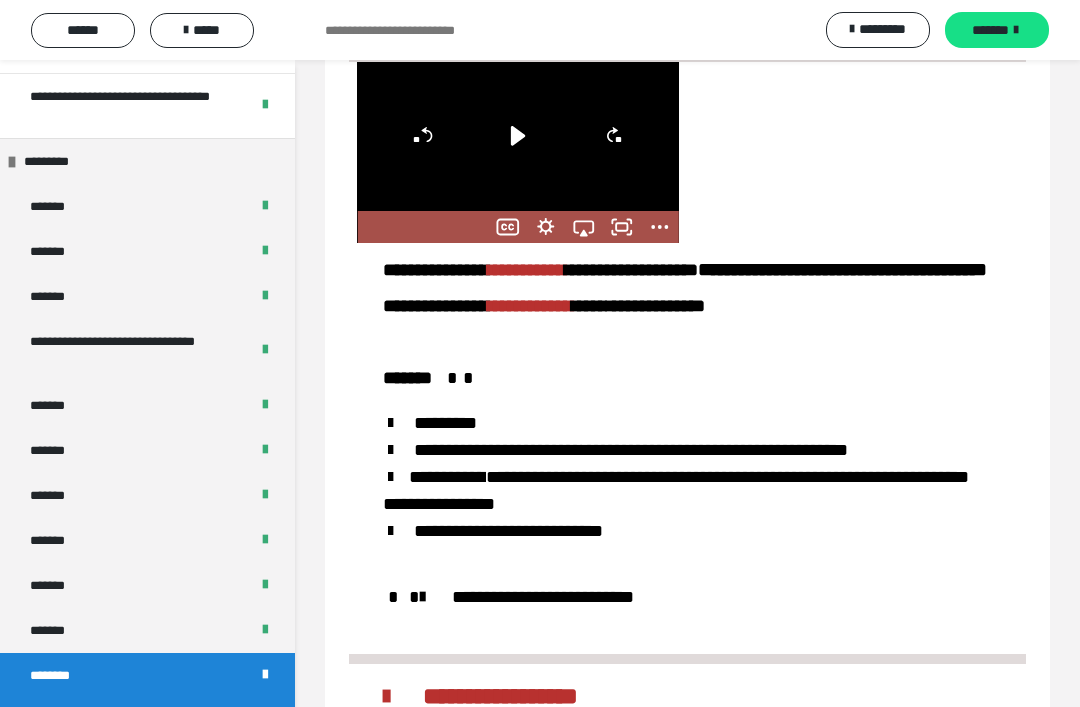 click 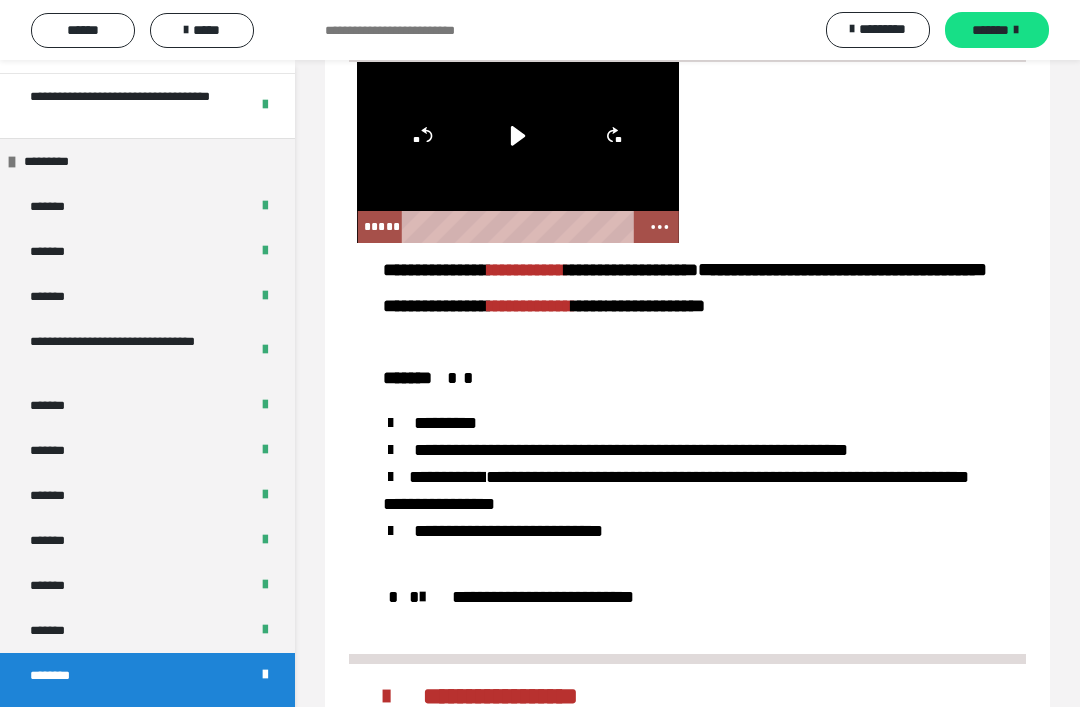 click 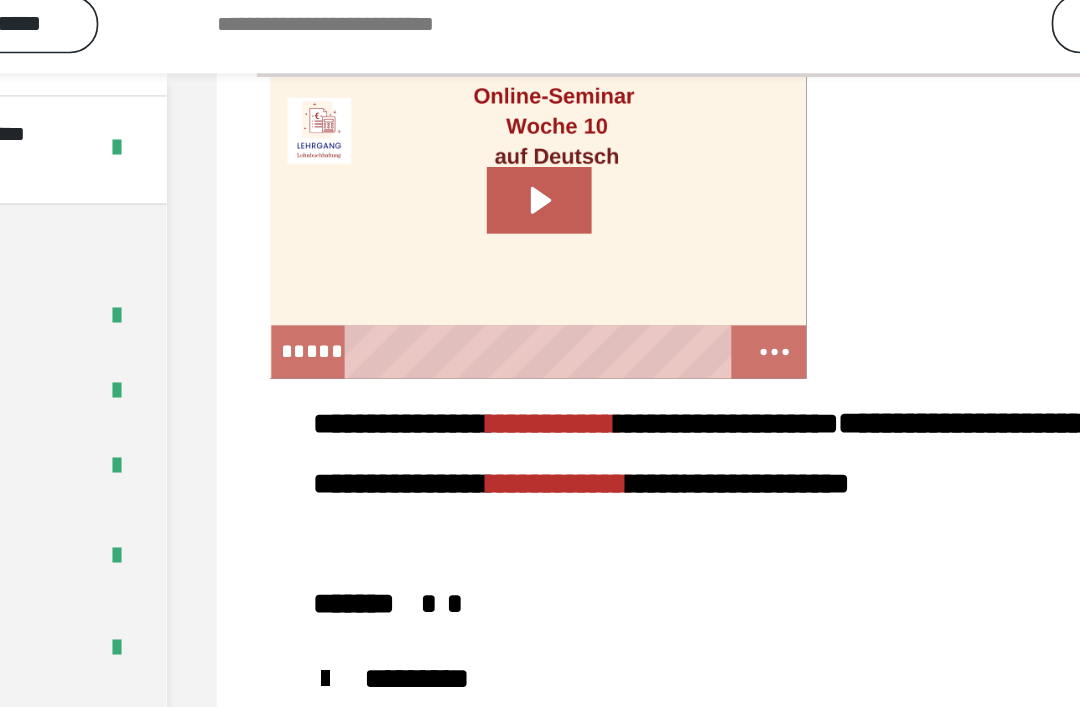 scroll, scrollTop: 2206, scrollLeft: 0, axis: vertical 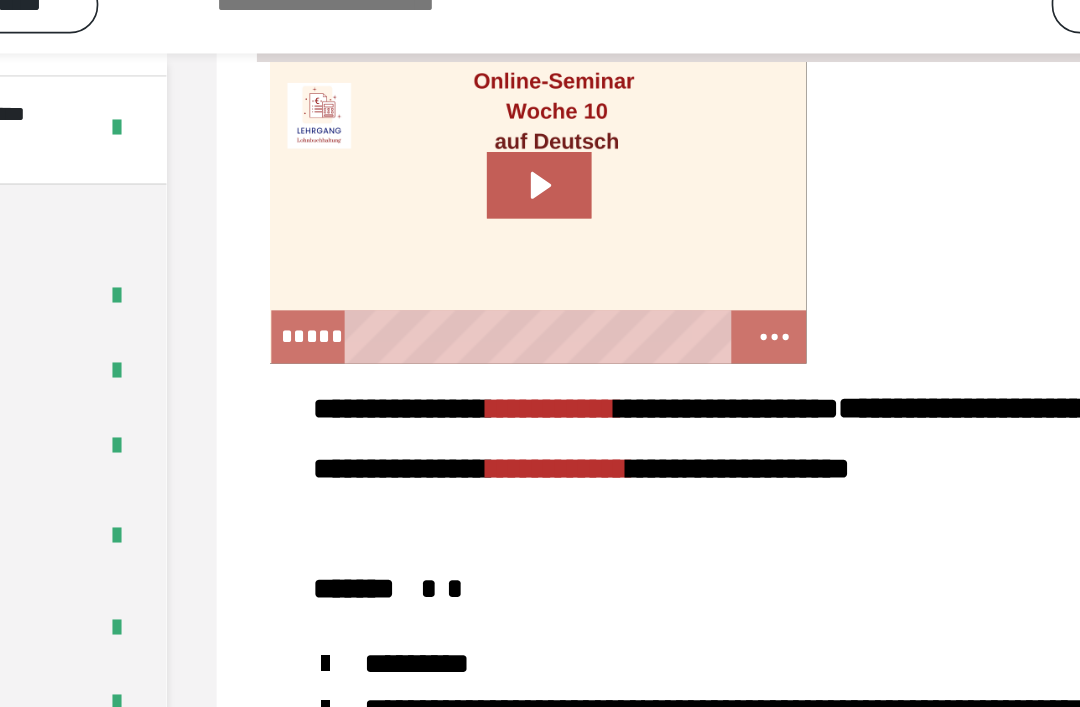 click 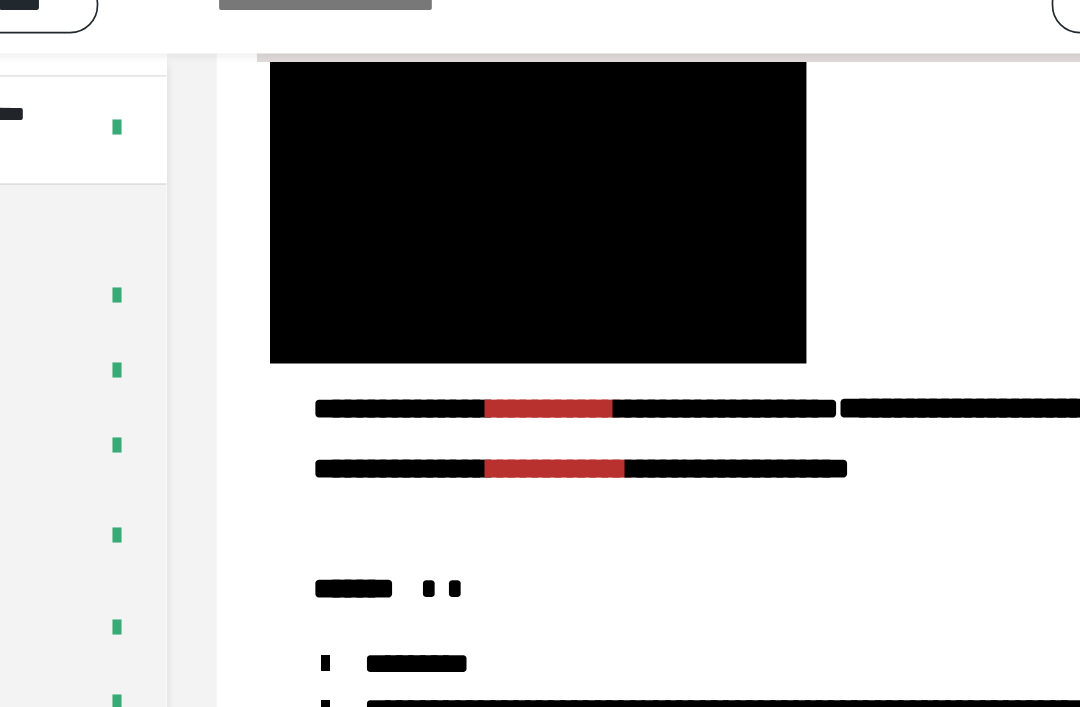 click at bounding box center [518, 155] 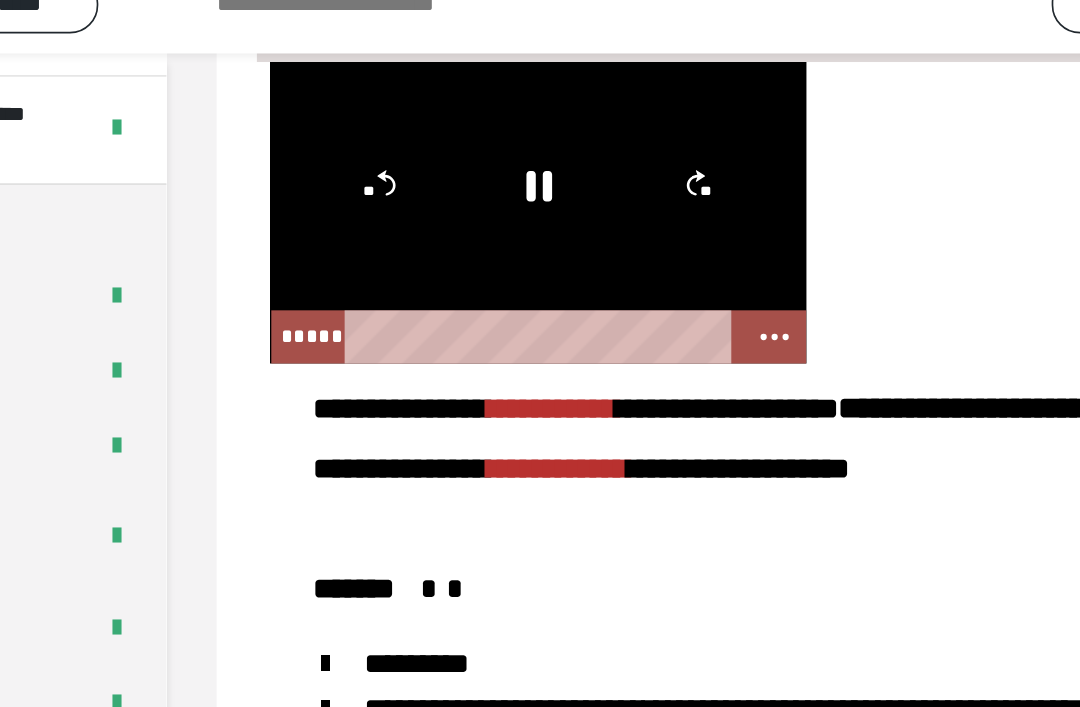 click 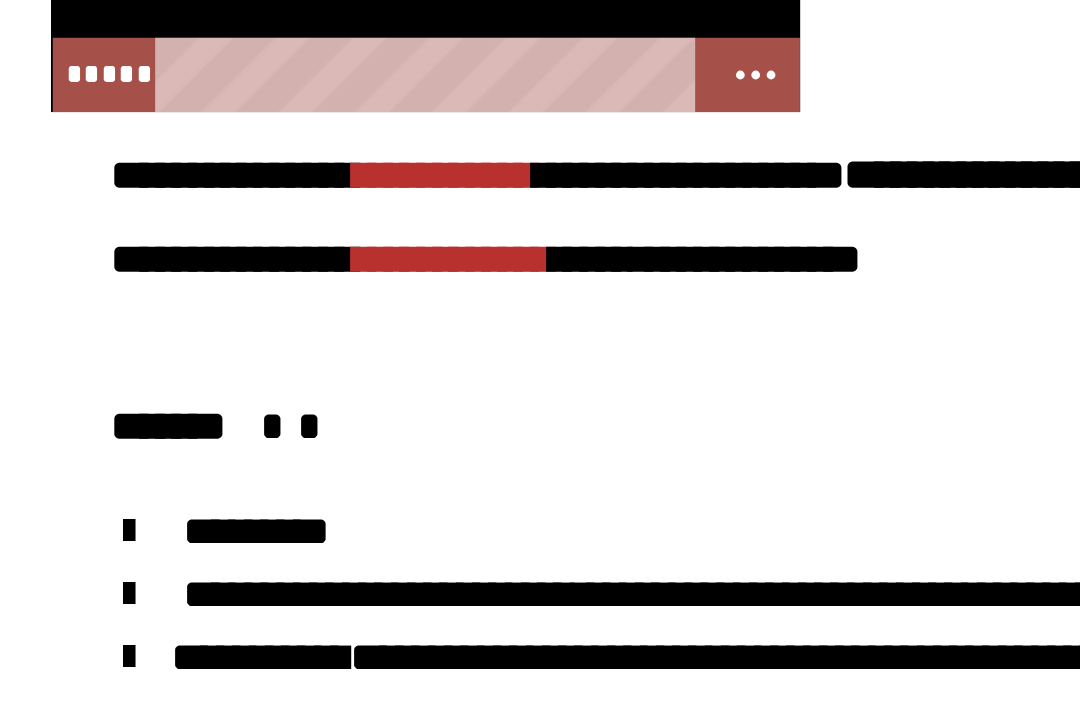 click at bounding box center [857, 155] 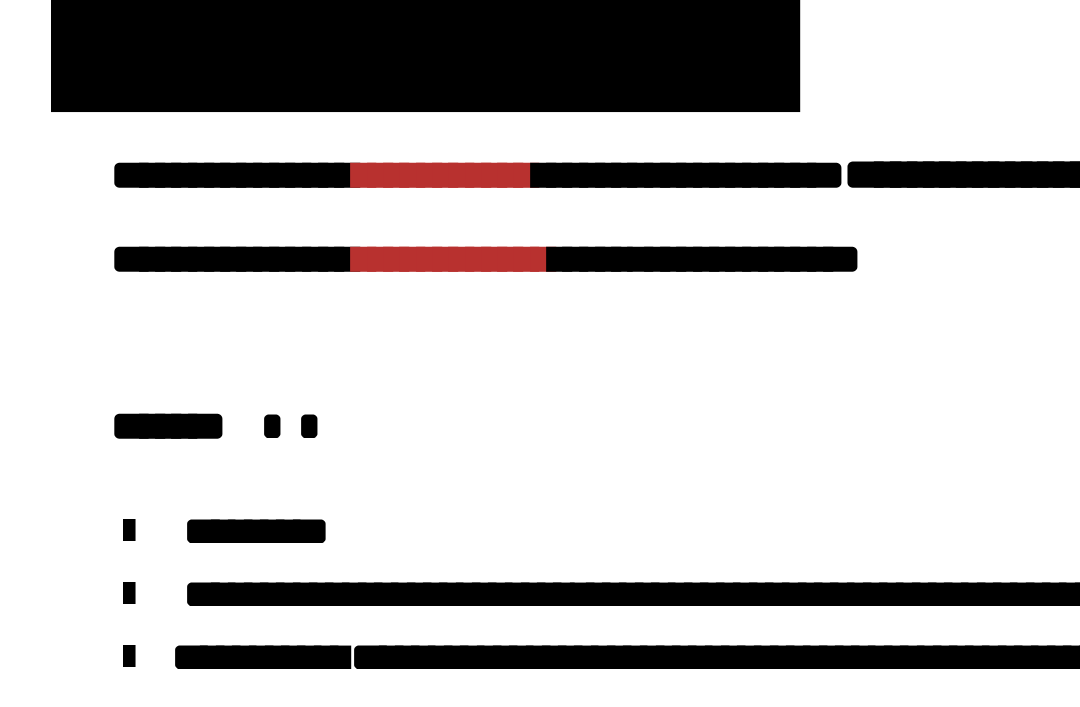 click at bounding box center (518, 155) 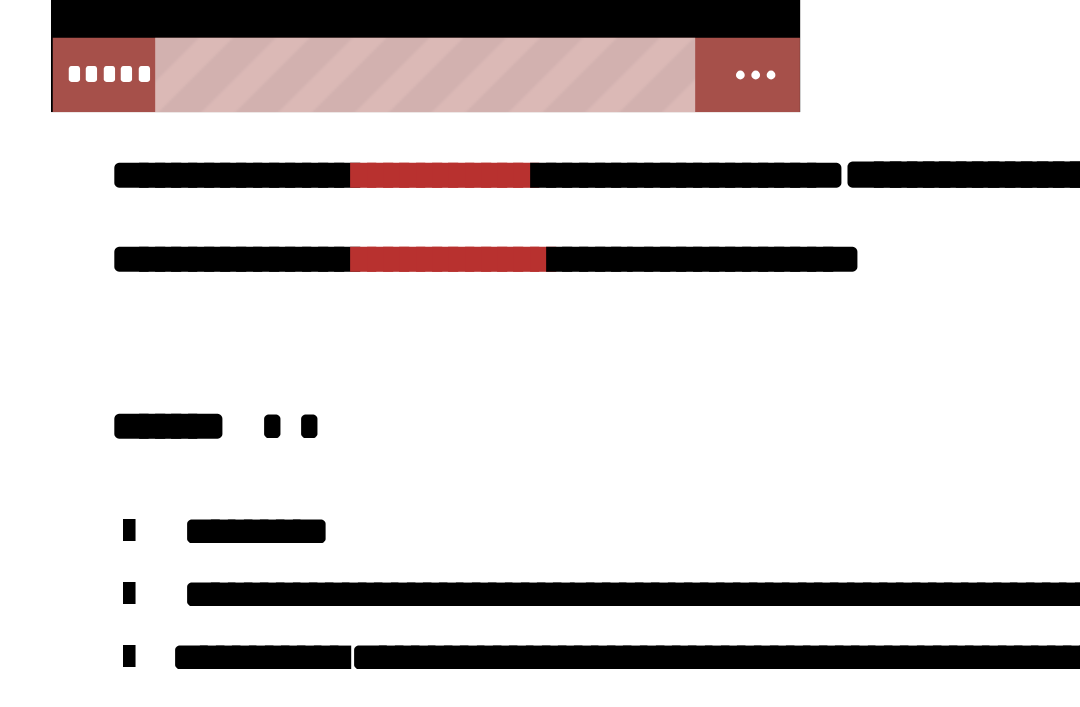 click 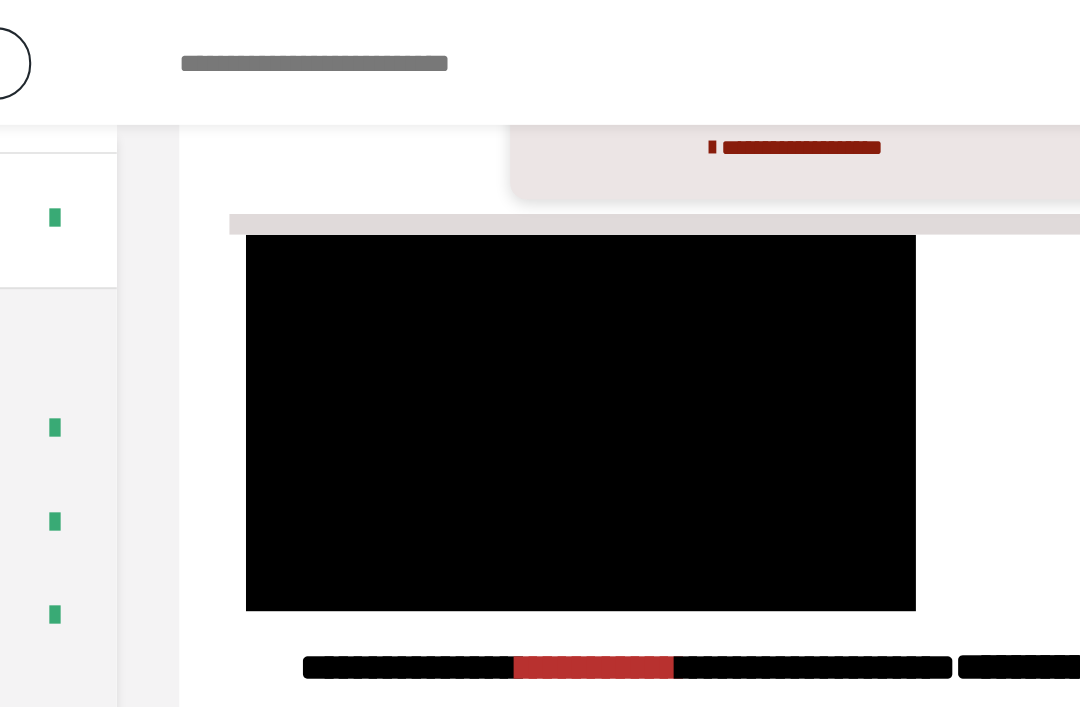 scroll, scrollTop: 2158, scrollLeft: 0, axis: vertical 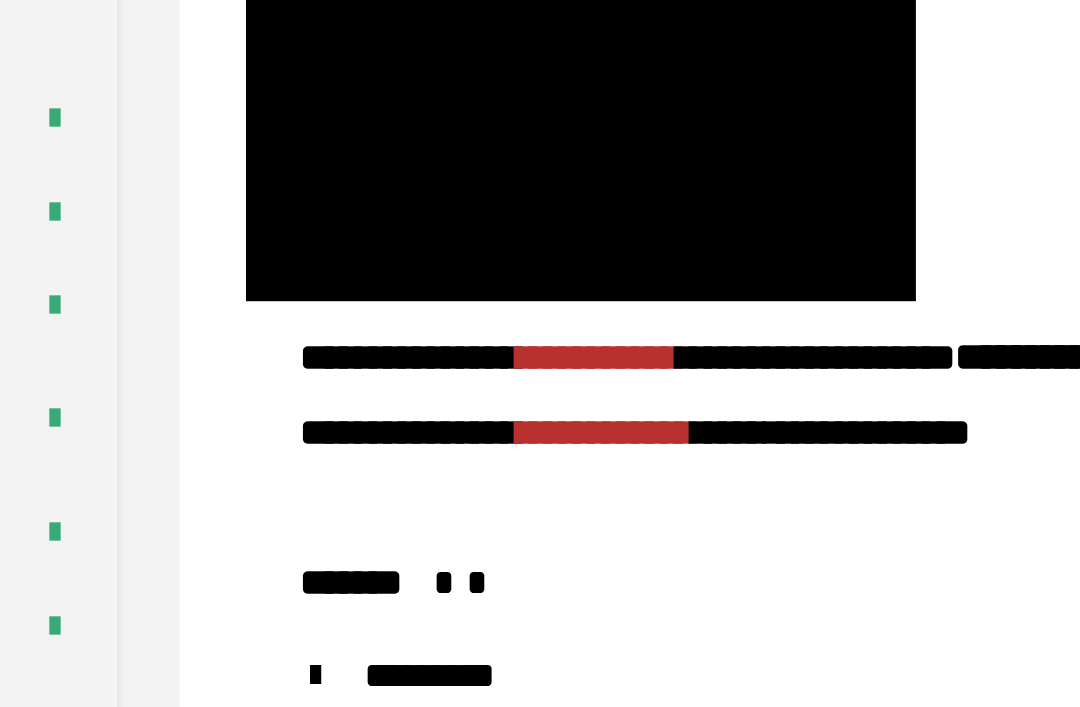 click at bounding box center [518, 203] 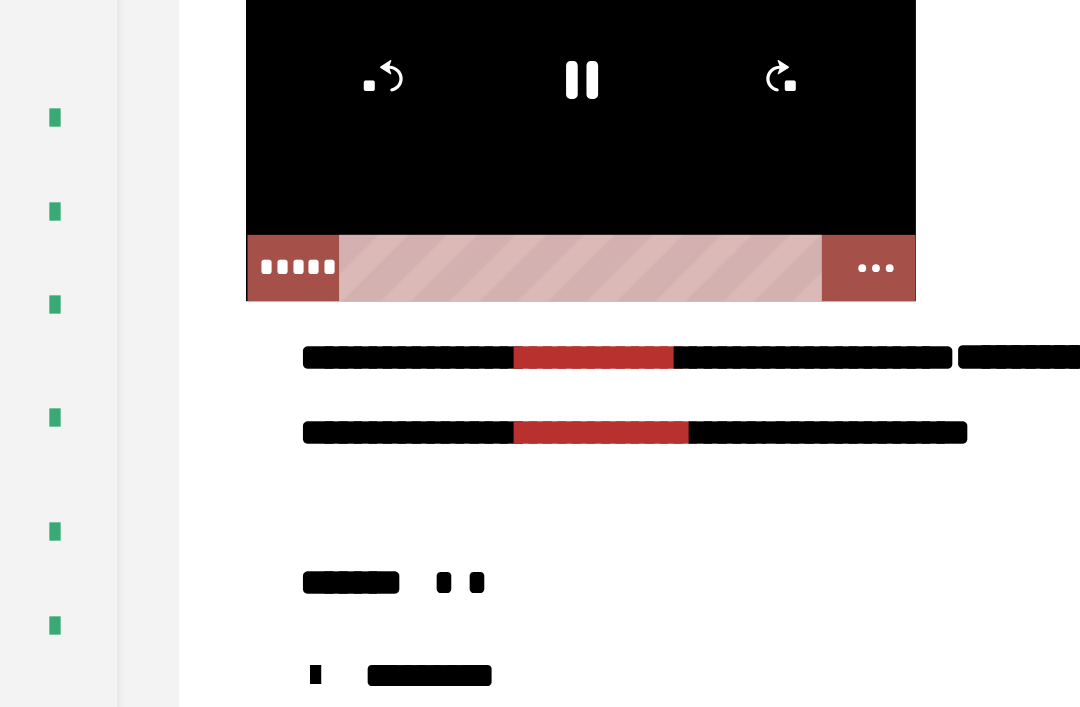 click 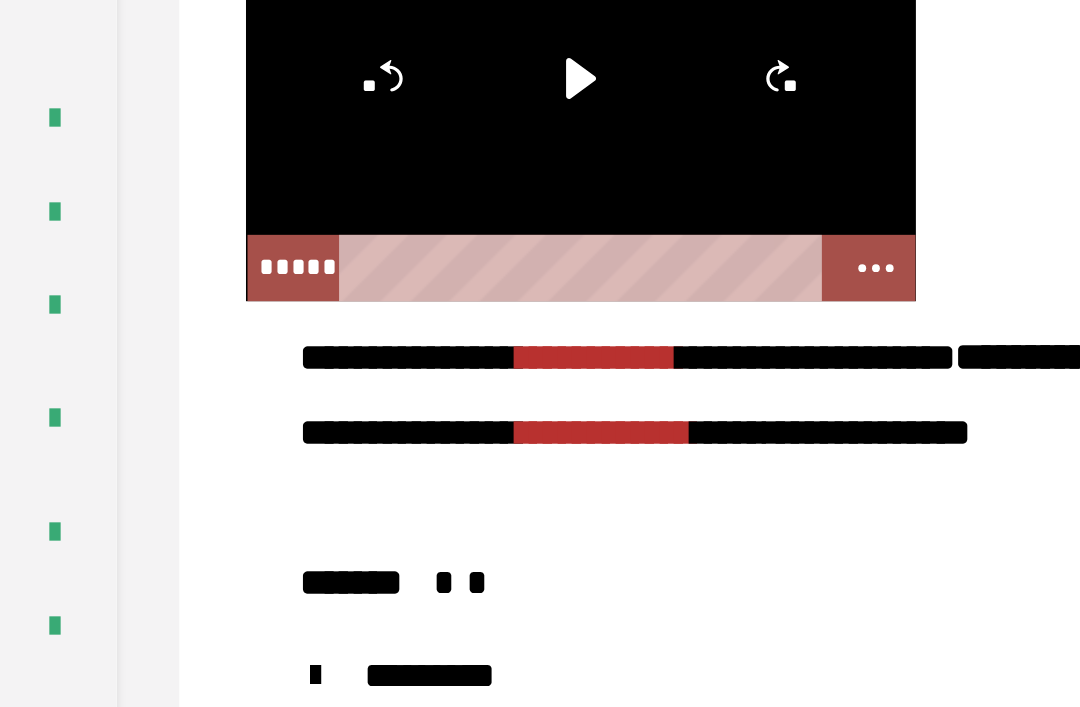 click 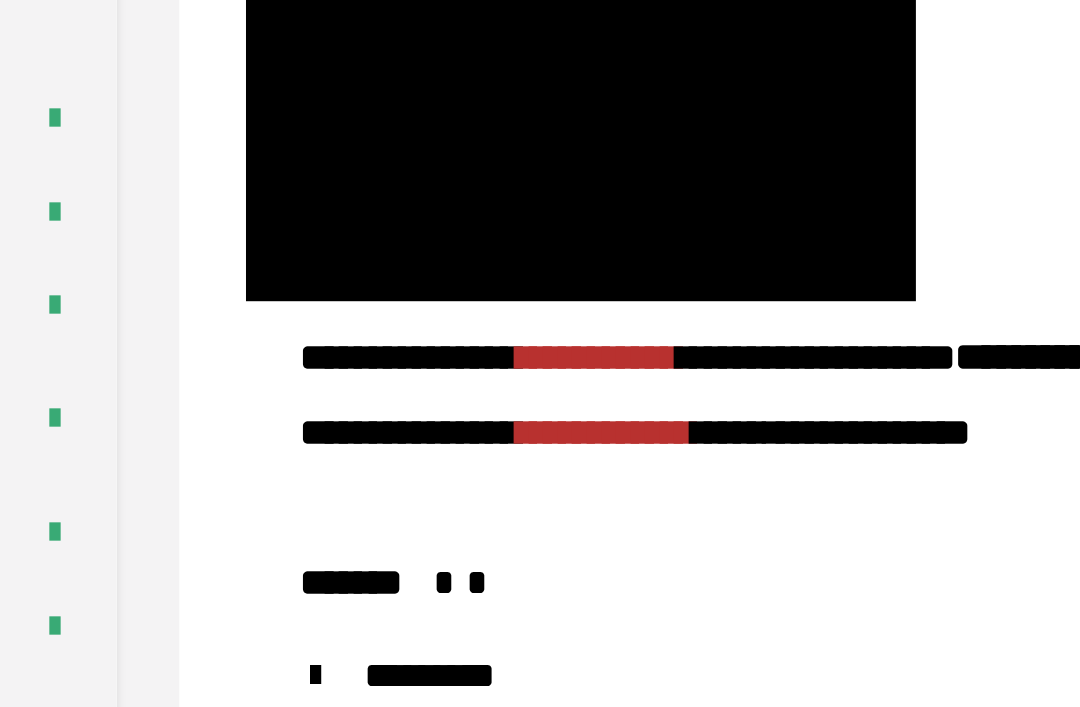 click at bounding box center (518, 203) 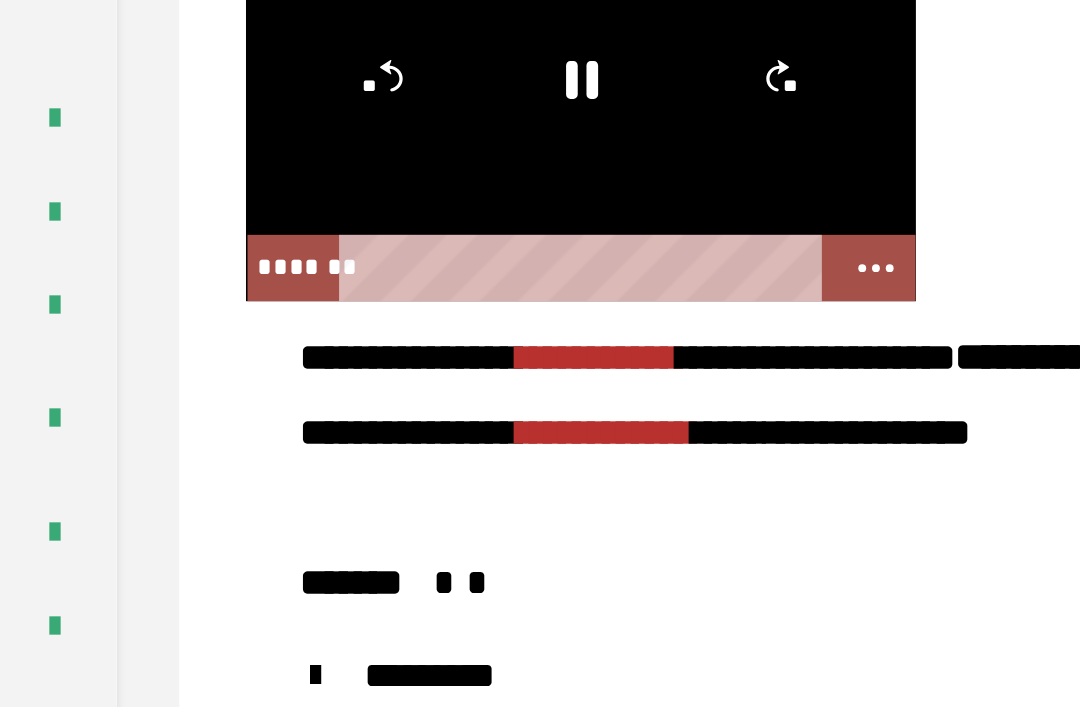 click 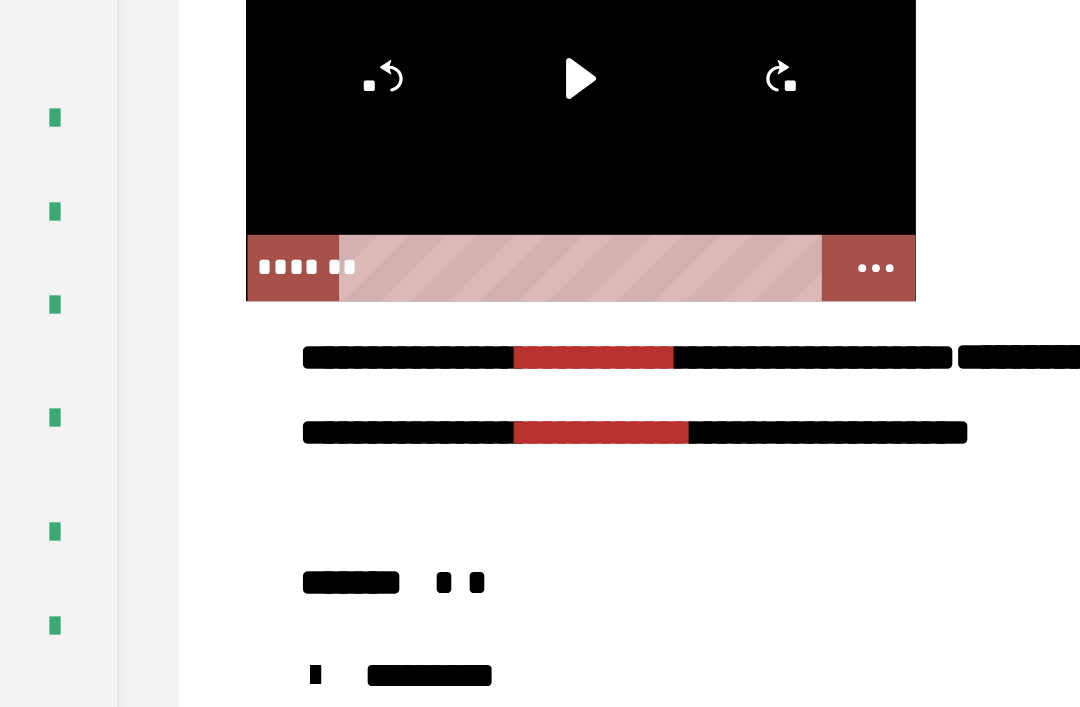 click at bounding box center (518, 203) 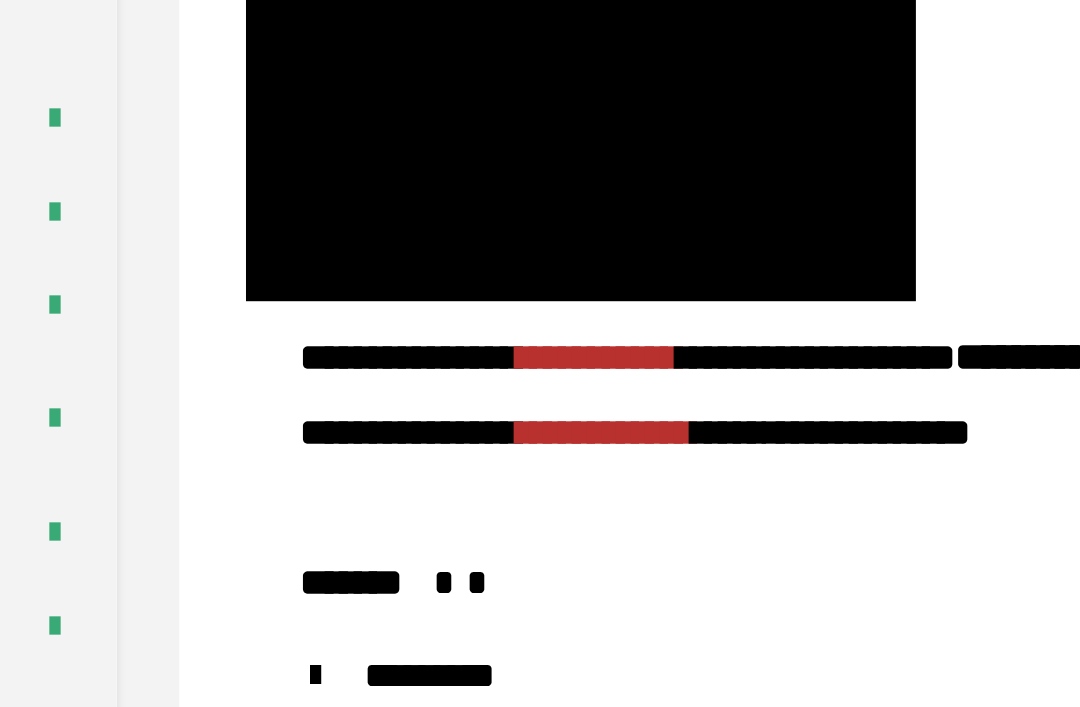 click at bounding box center (518, 203) 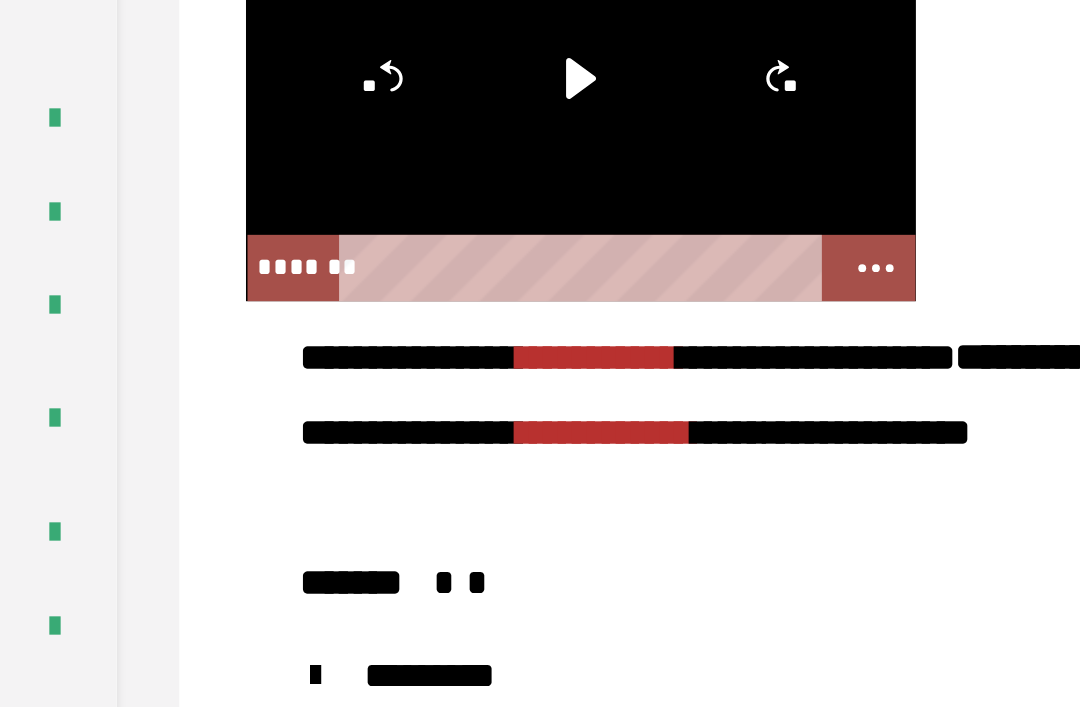 click 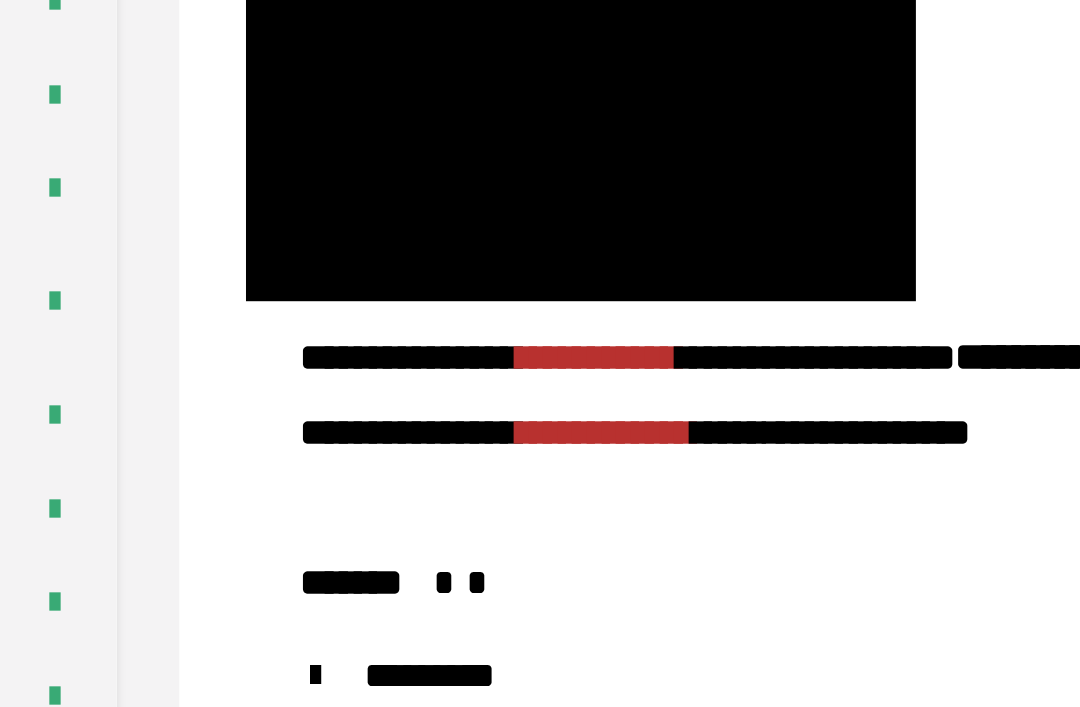 scroll, scrollTop: 759, scrollLeft: 0, axis: vertical 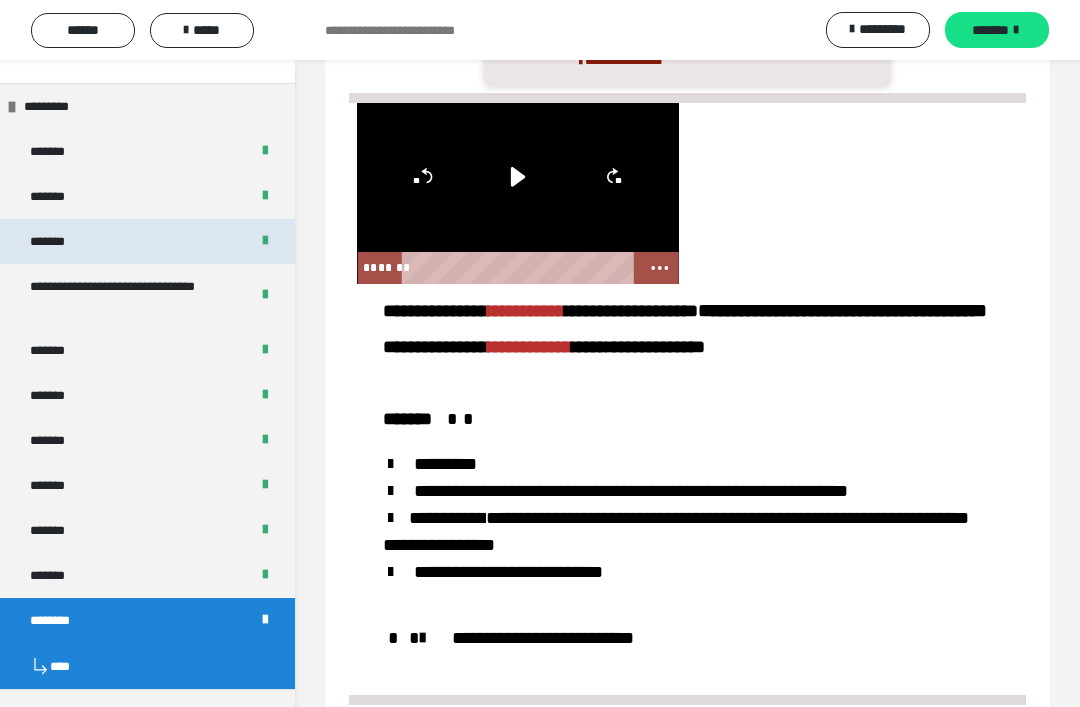 click on "*******" at bounding box center (147, 241) 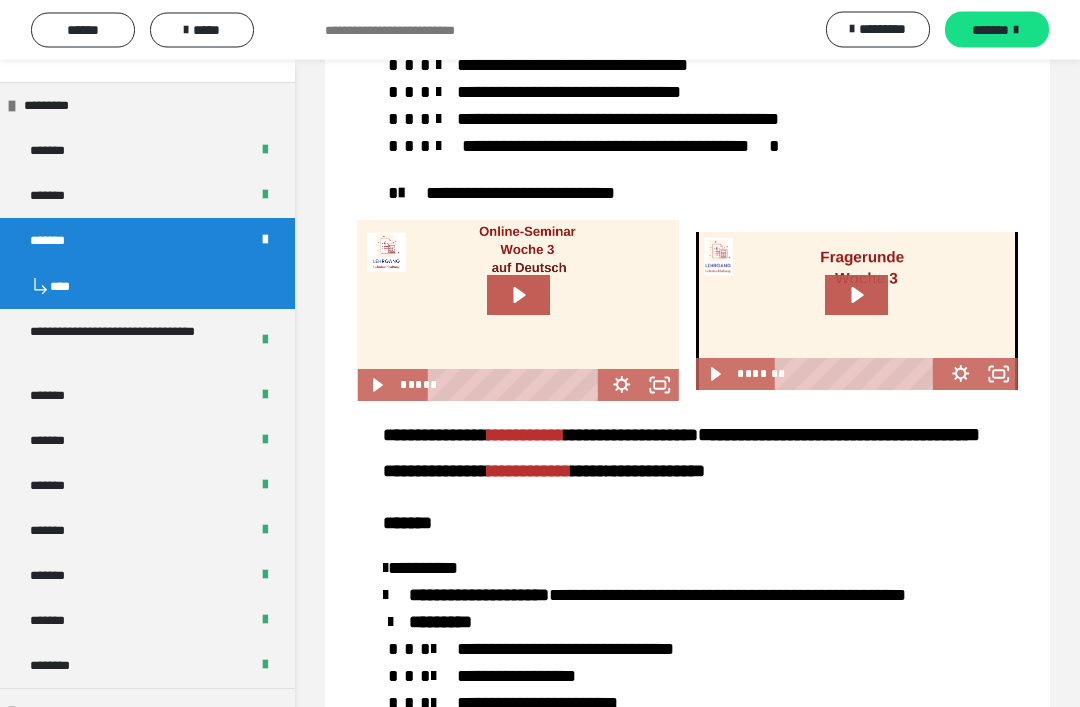 scroll, scrollTop: 2309, scrollLeft: 0, axis: vertical 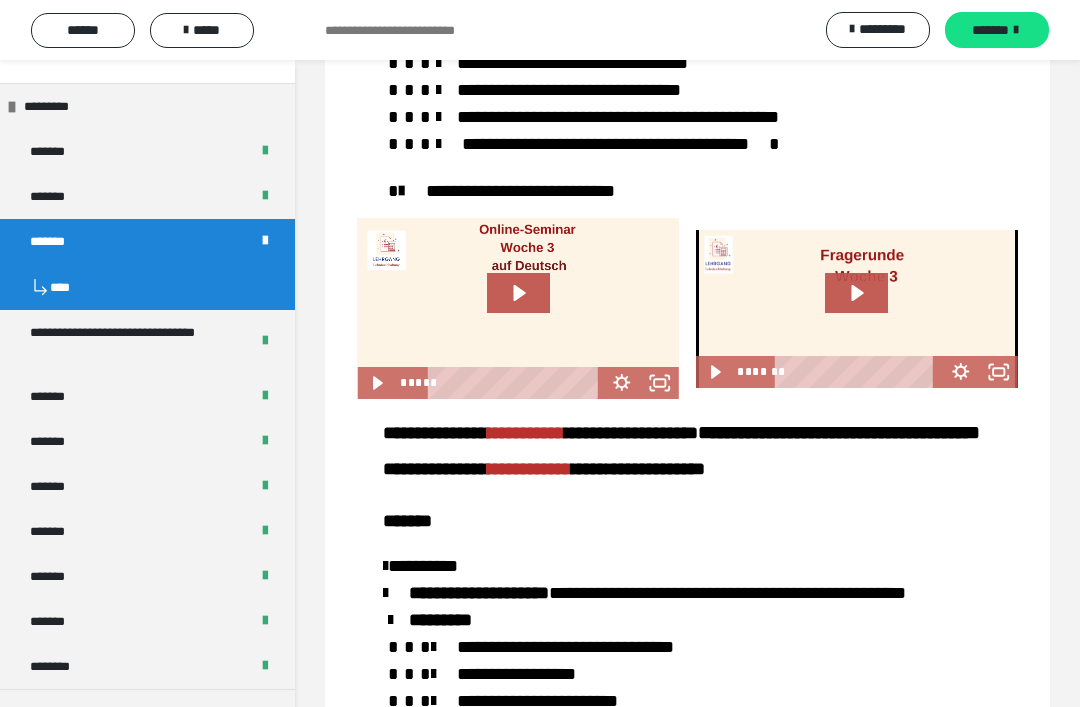 click 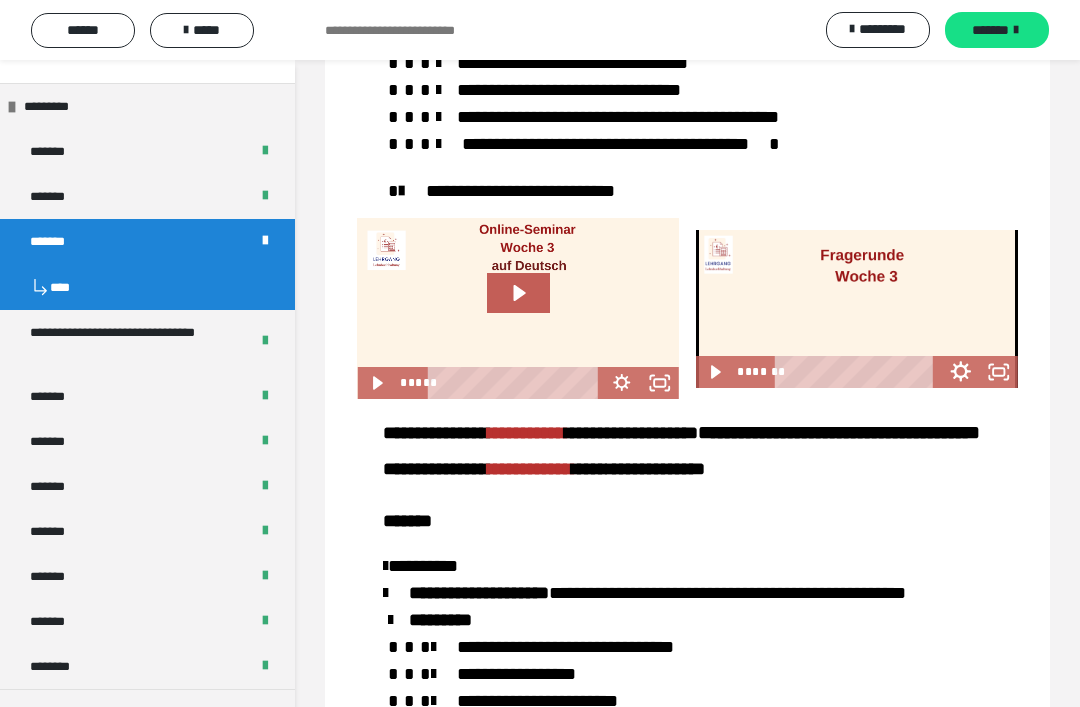 click 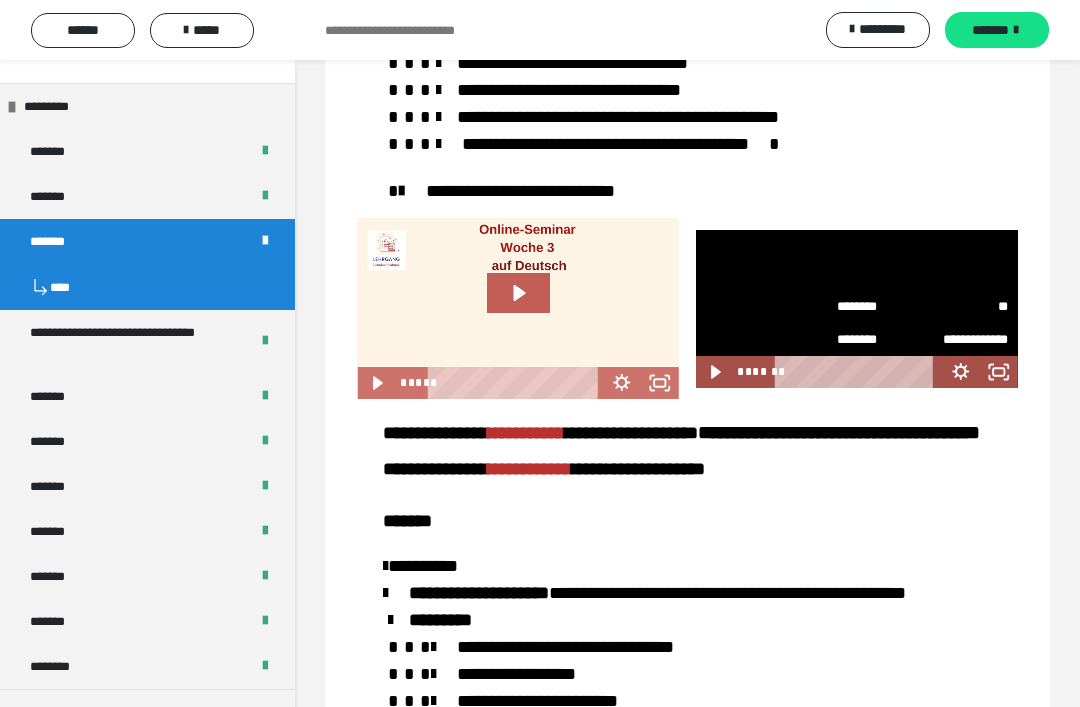 click on "**" at bounding box center (966, 307) 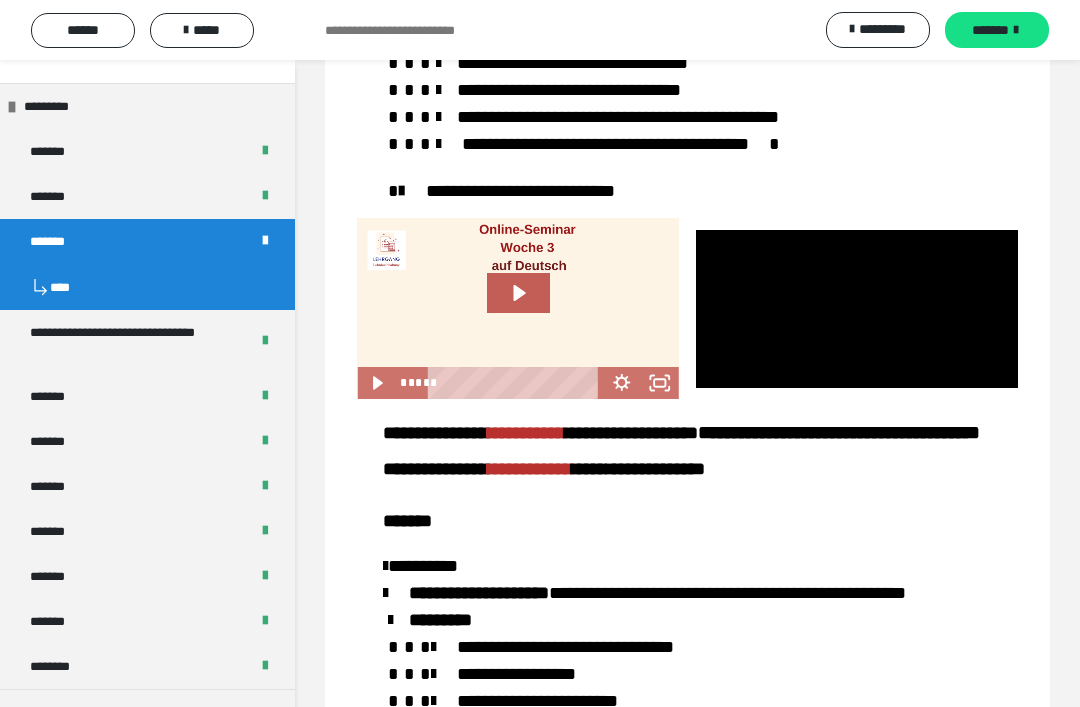 click on "****" at bounding box center [904, 289] 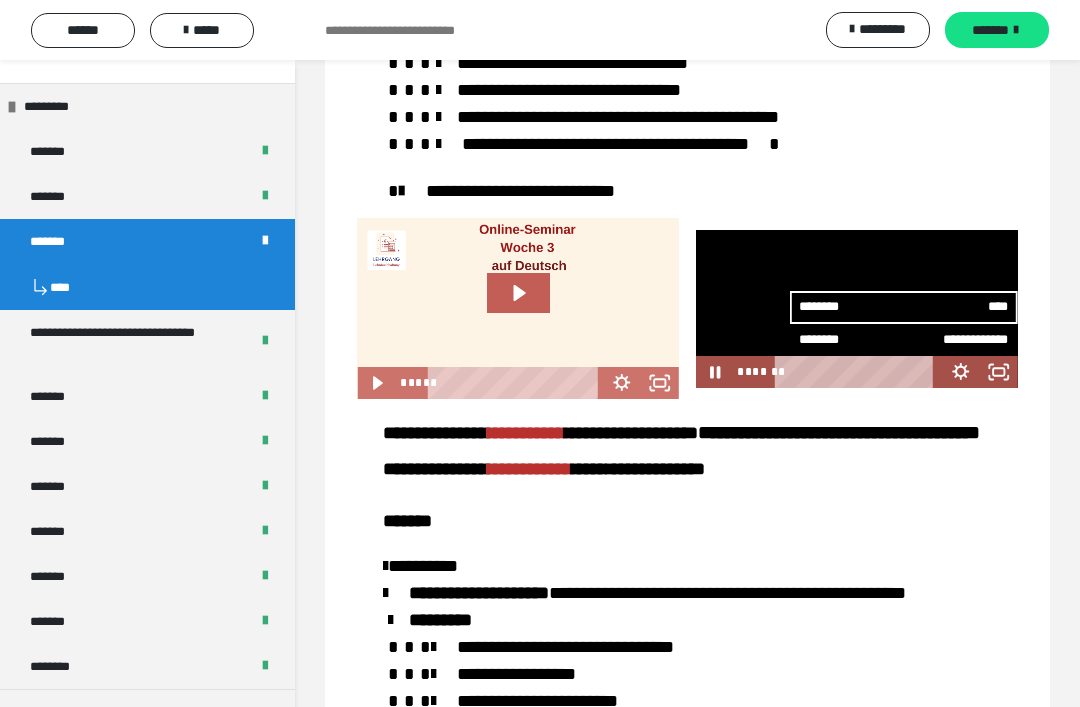 click 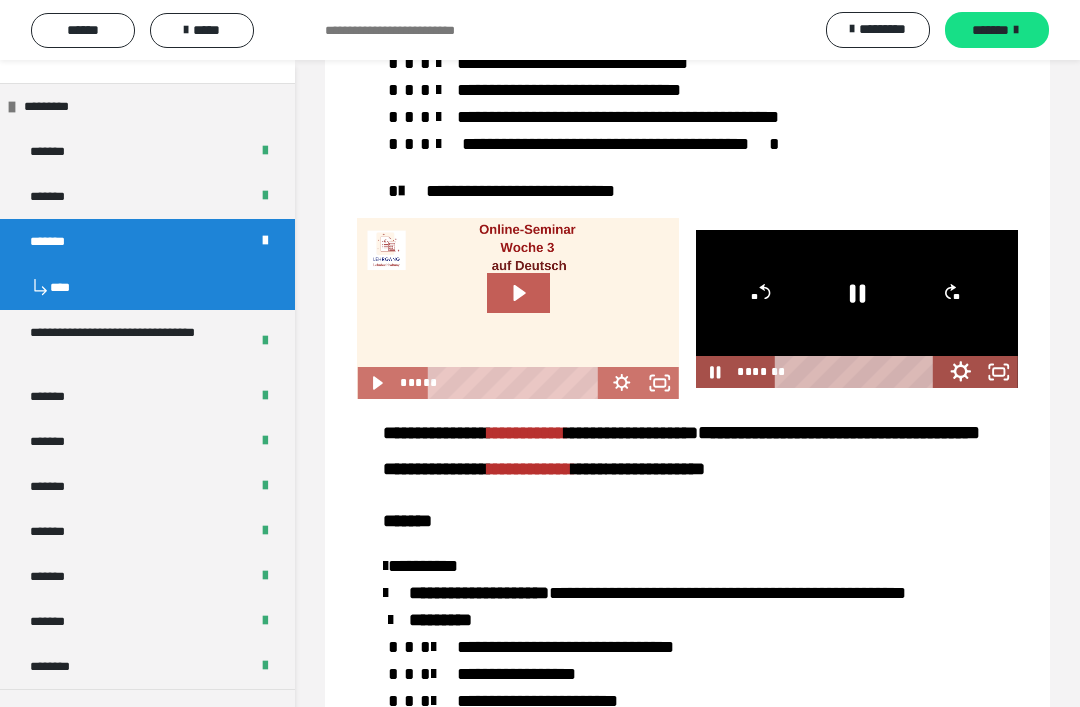click 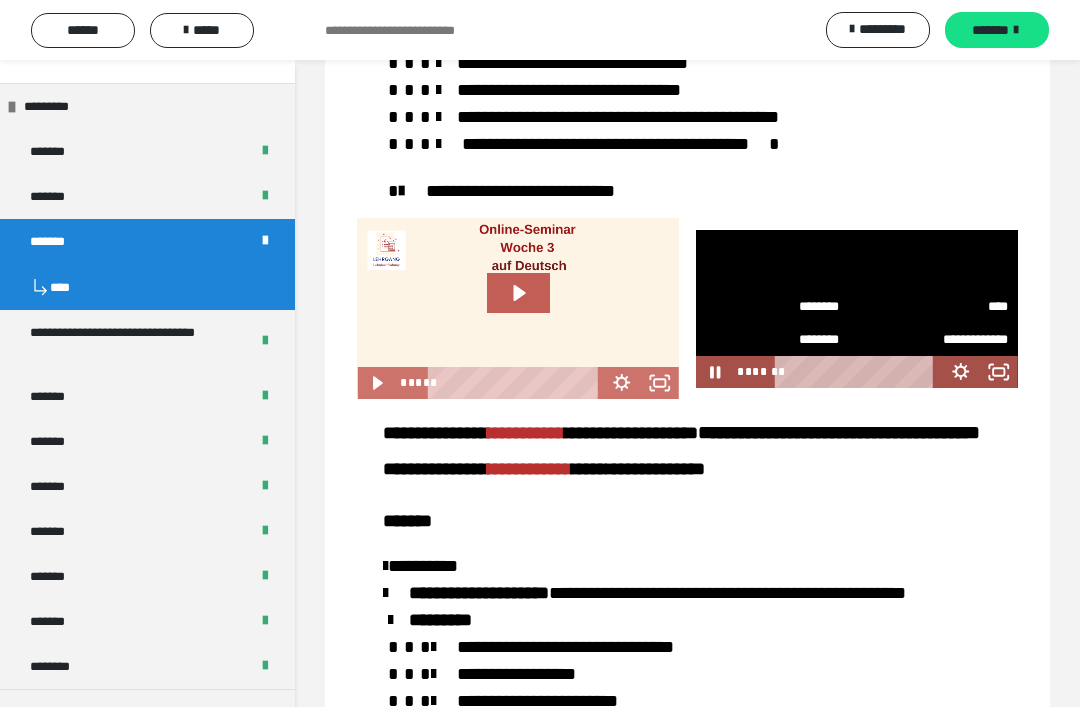 click on "****" at bounding box center (956, 307) 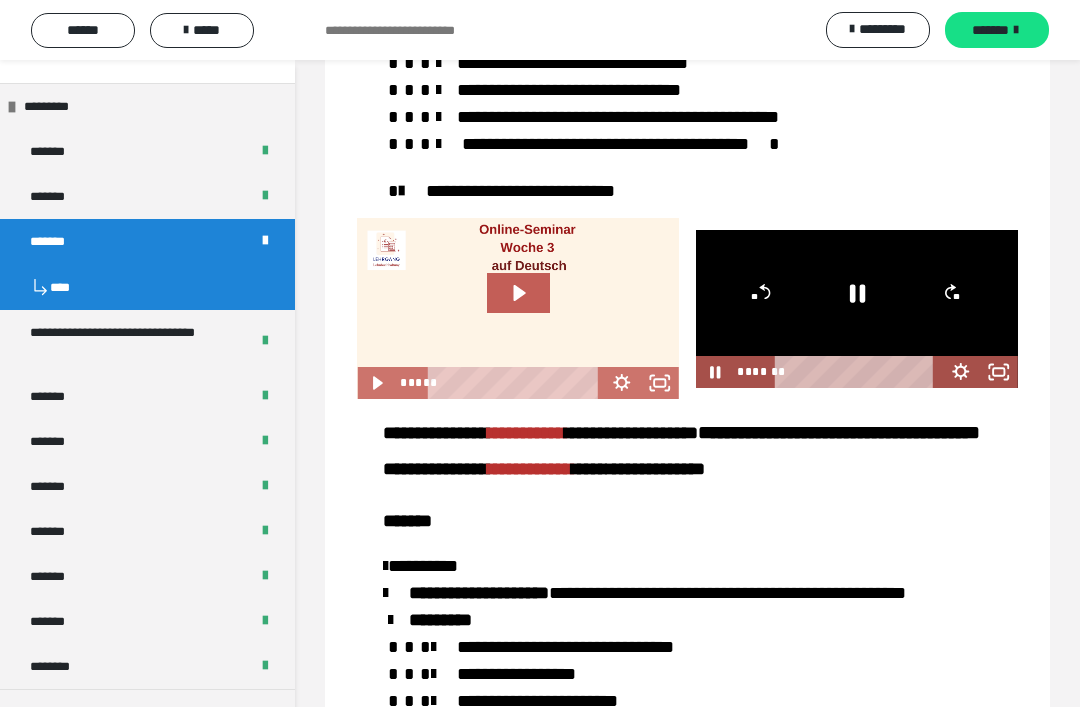 scroll, scrollTop: 44, scrollLeft: 0, axis: vertical 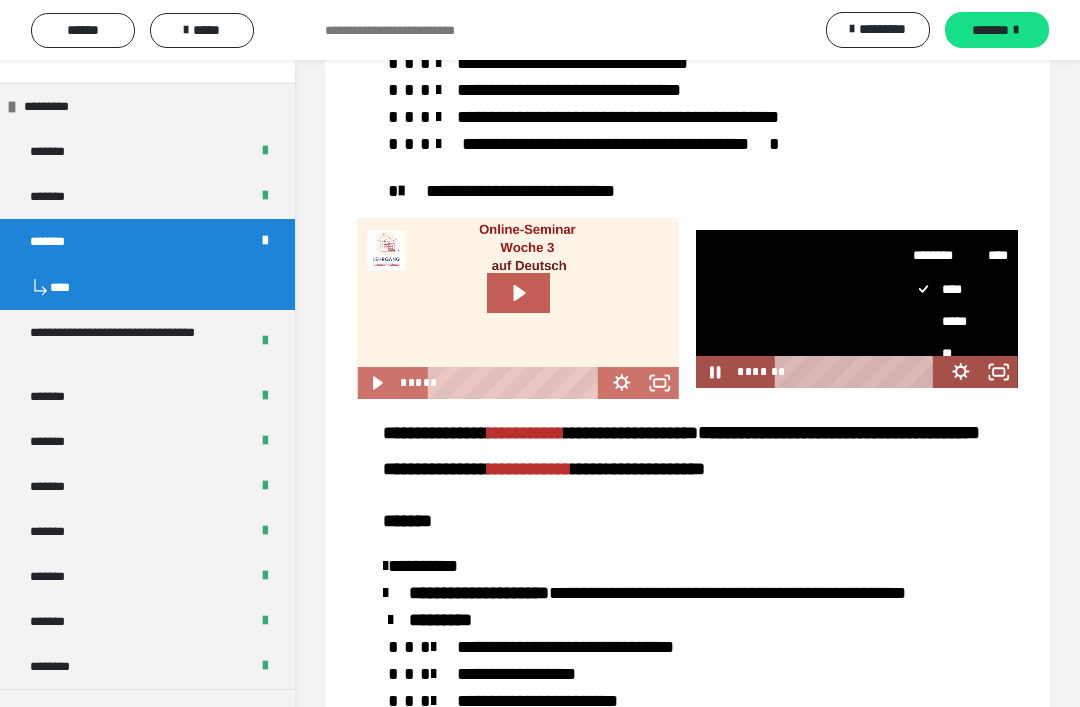 click on "****" at bounding box center [961, 418] 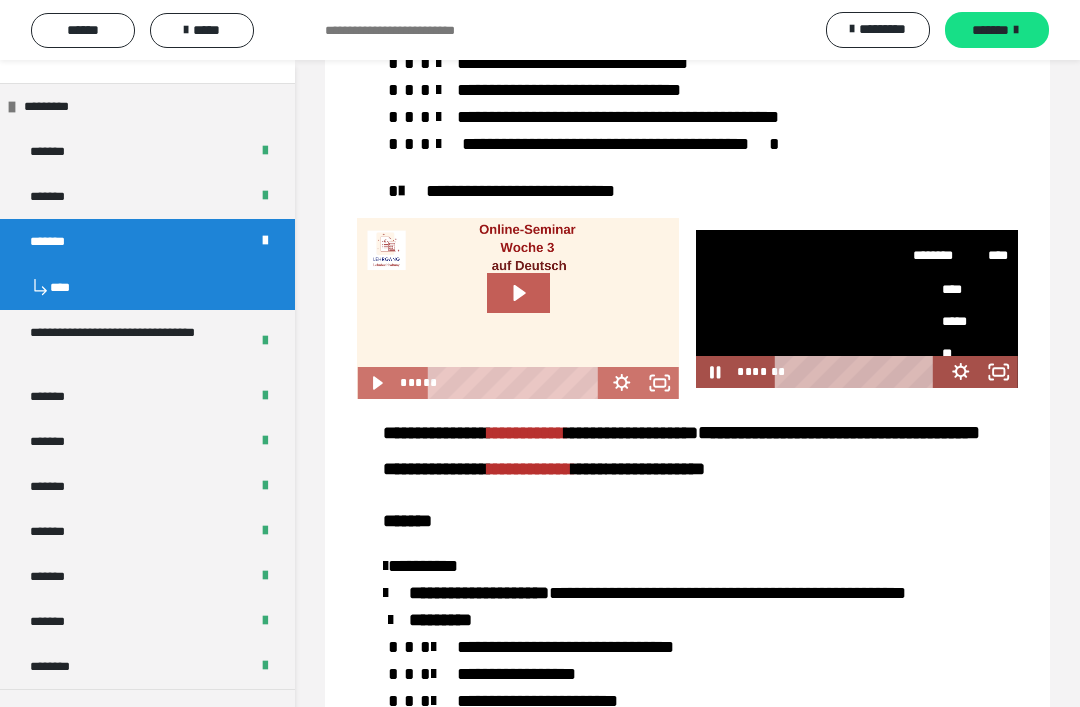 scroll, scrollTop: 0, scrollLeft: 0, axis: both 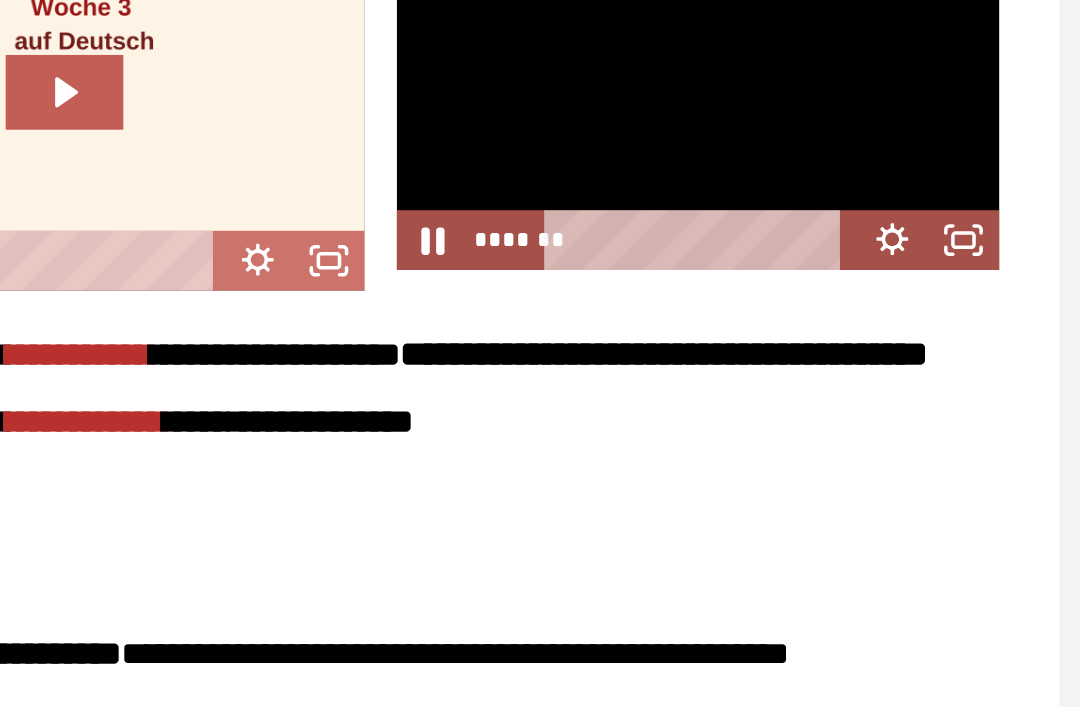 click 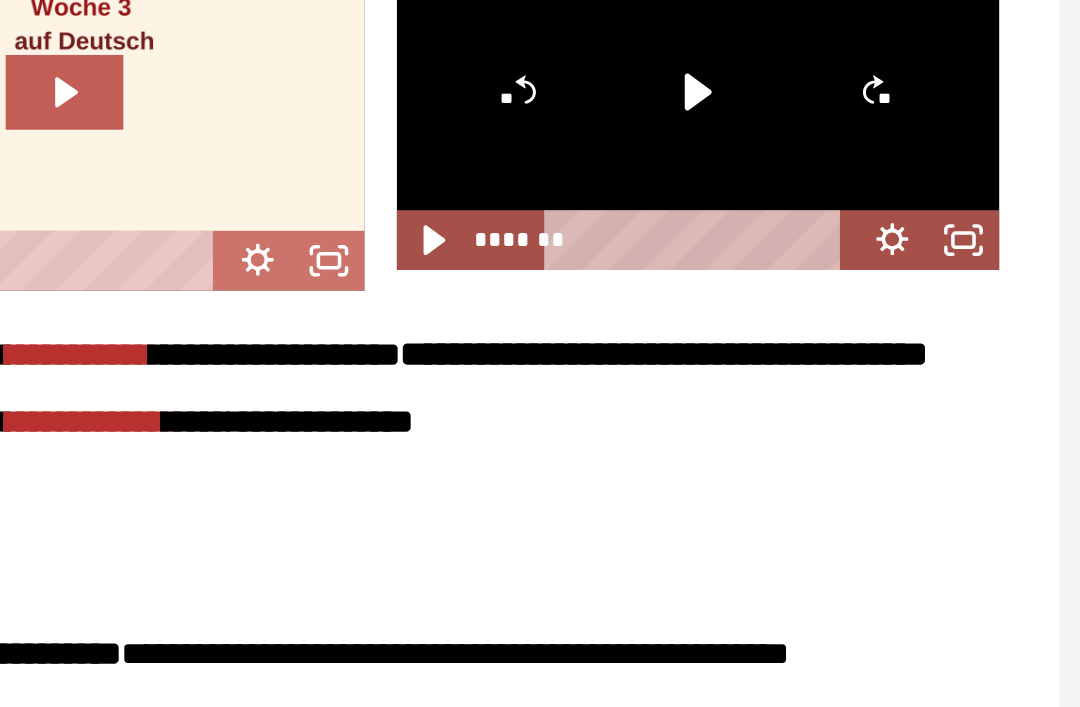 click 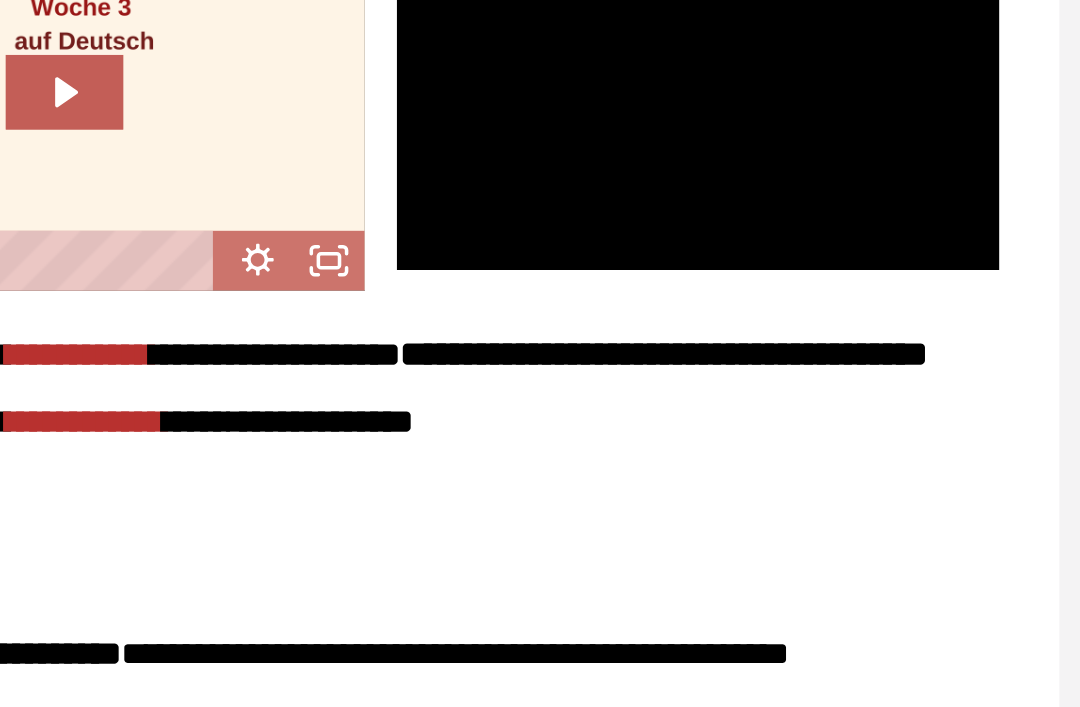 click at bounding box center (857, 272) 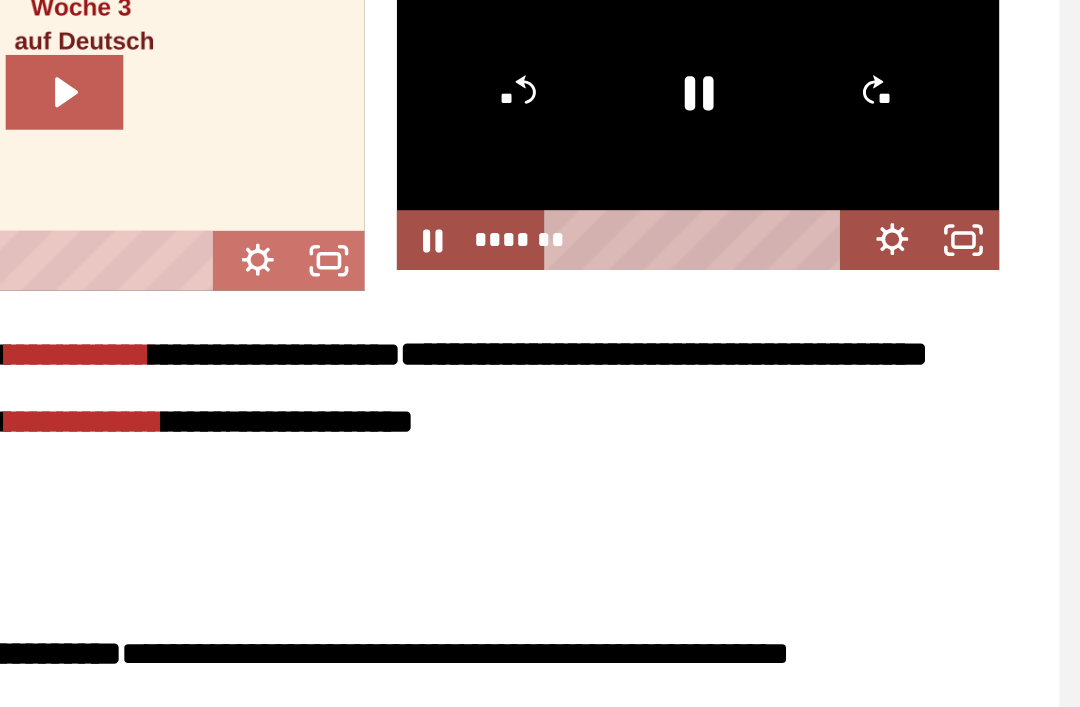 click 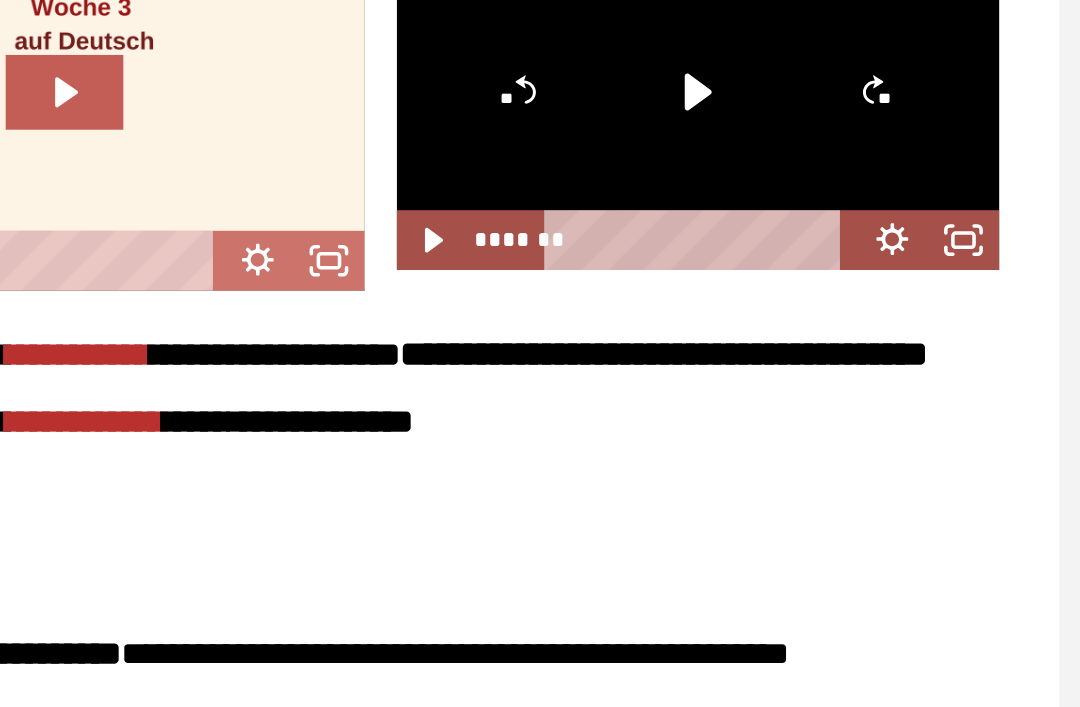 click 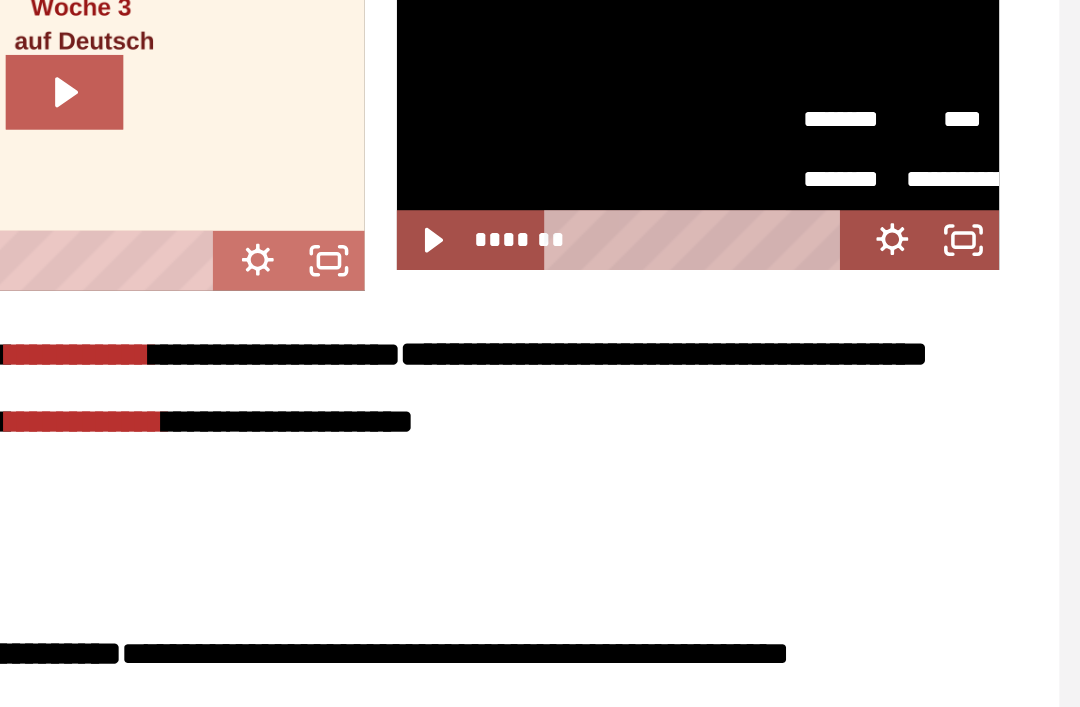 click on "****" at bounding box center [985, 271] 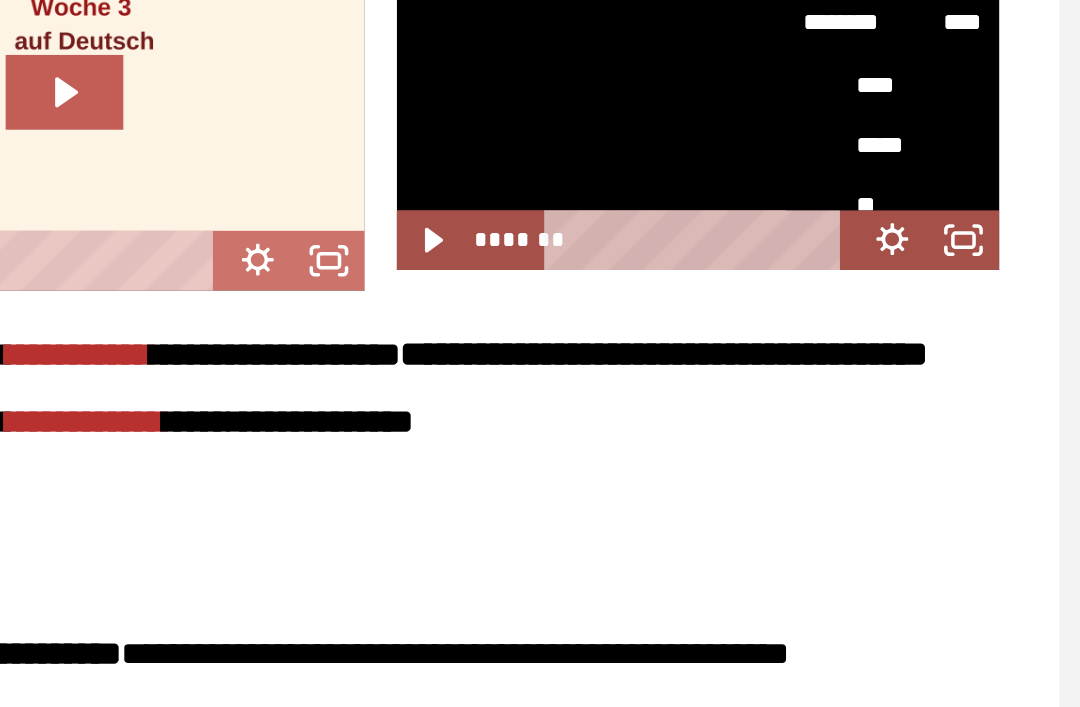 click on "**" at bounding box center (961, 316) 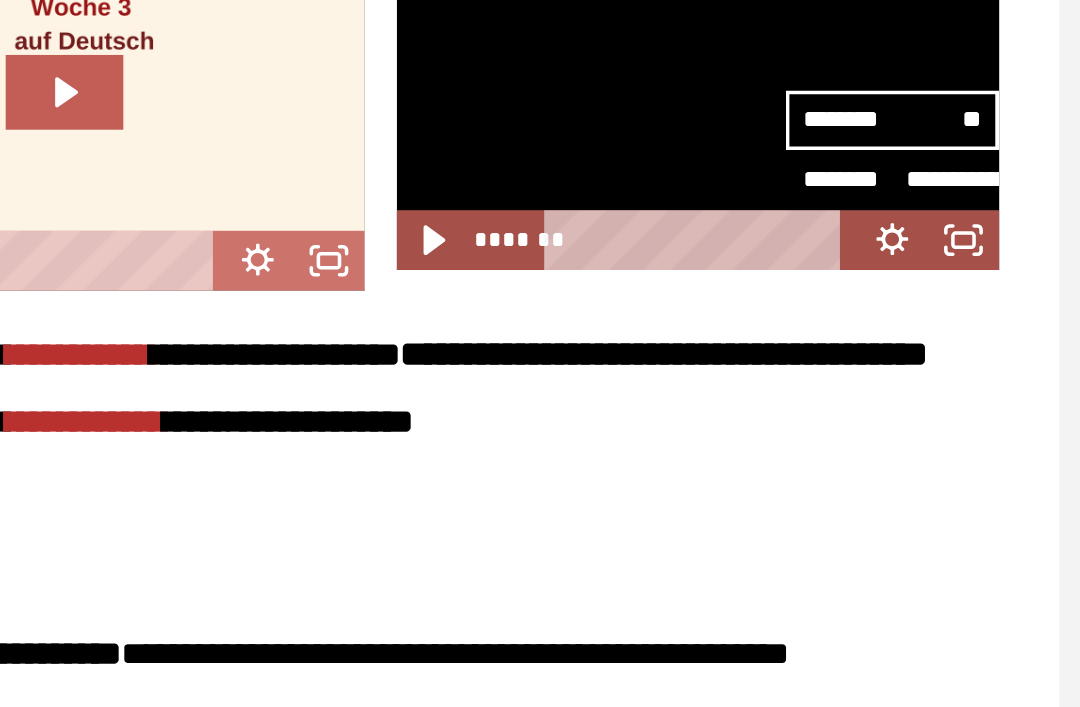 click 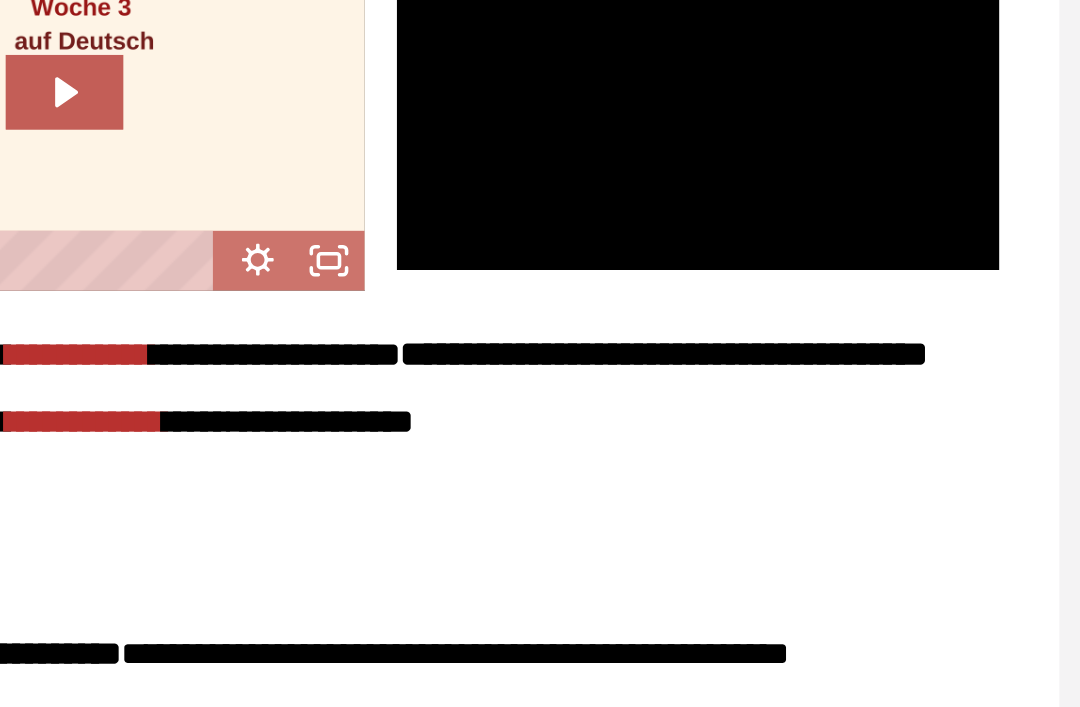 click at bounding box center (857, 272) 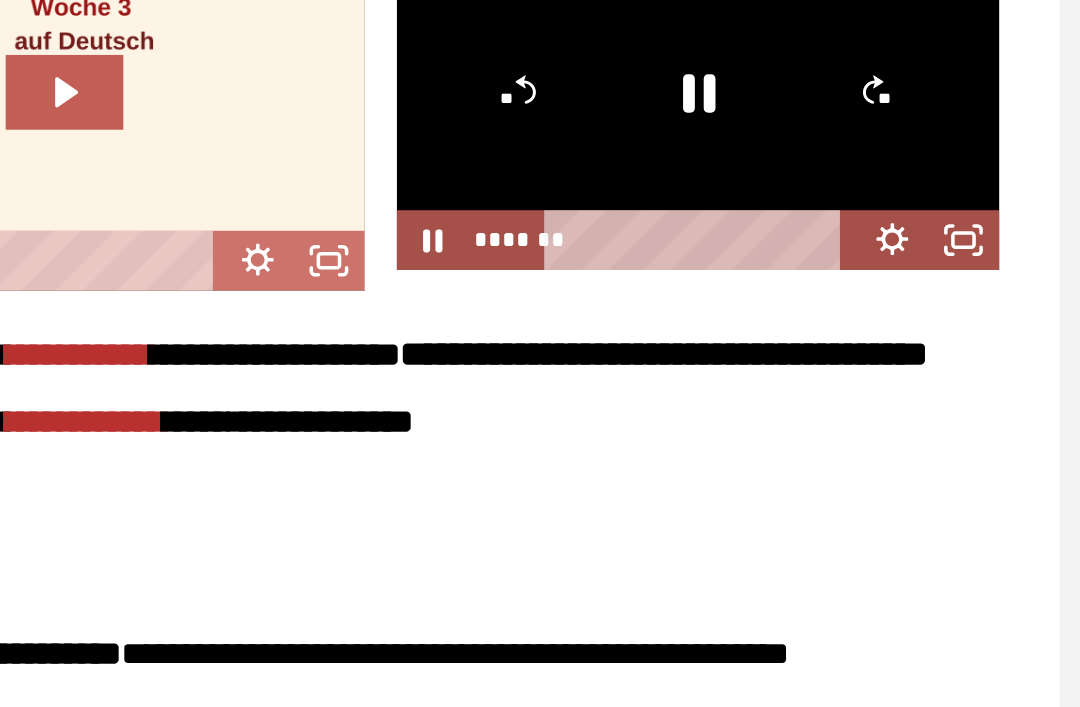 click 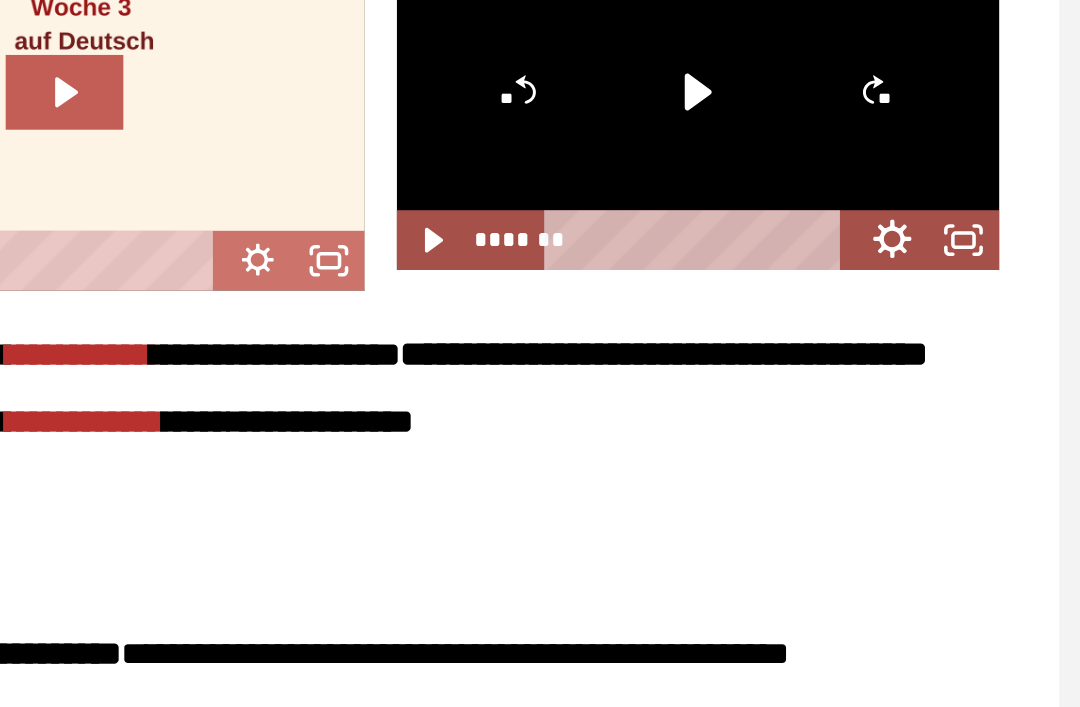 click 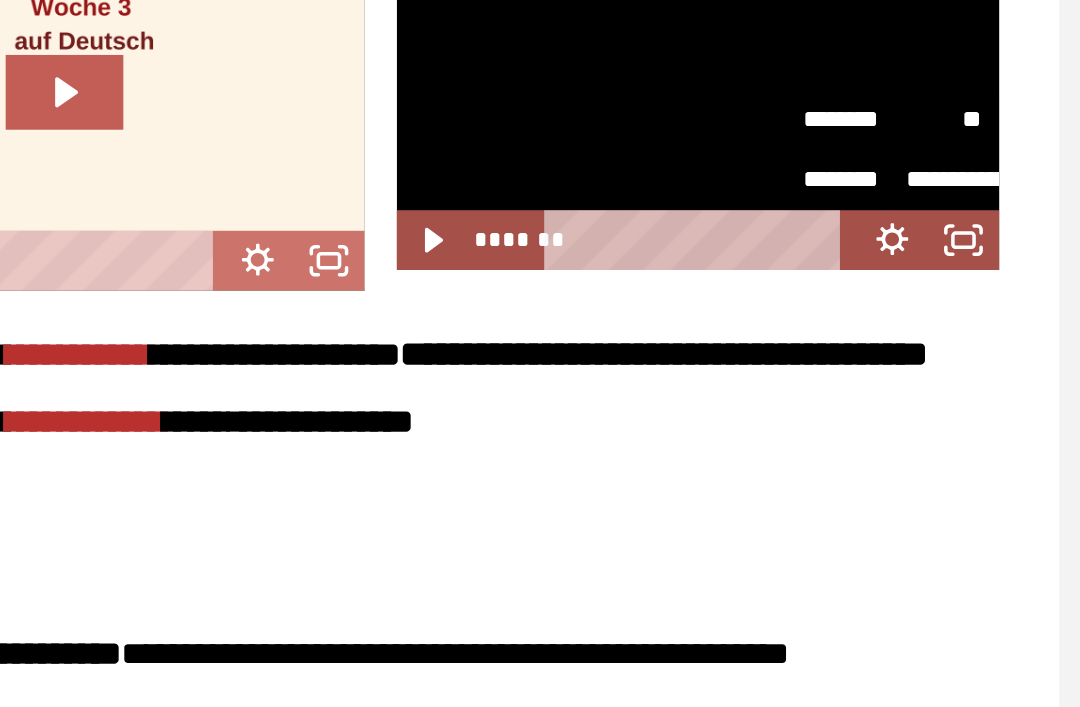 click at bounding box center [857, 272] 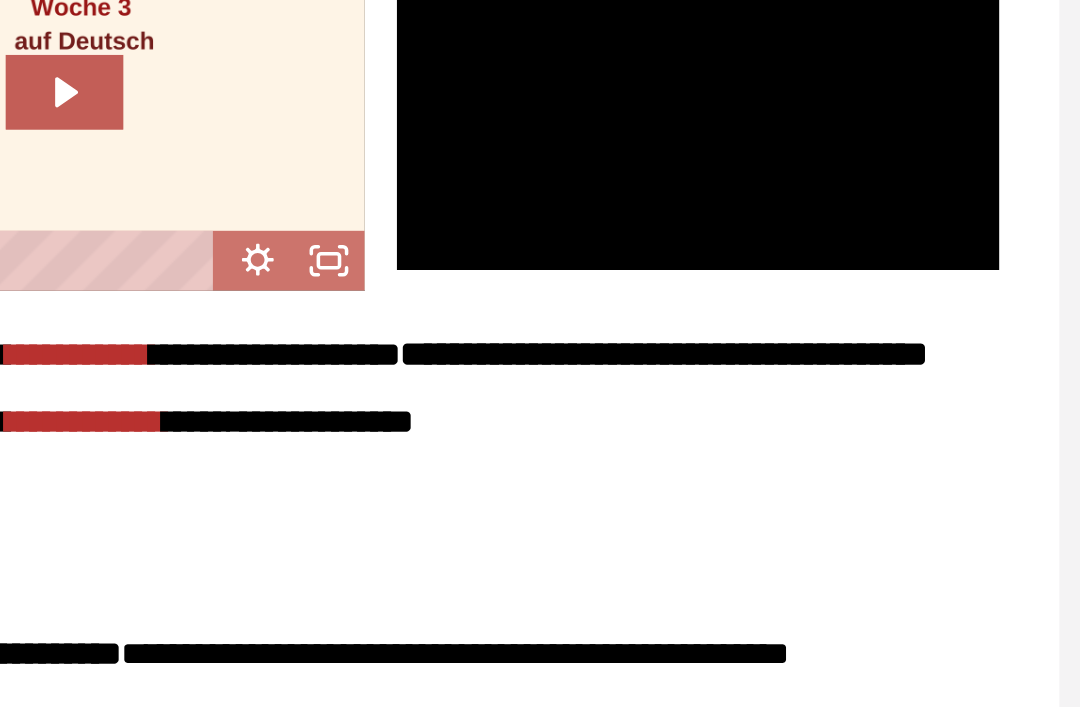click at bounding box center (857, 272) 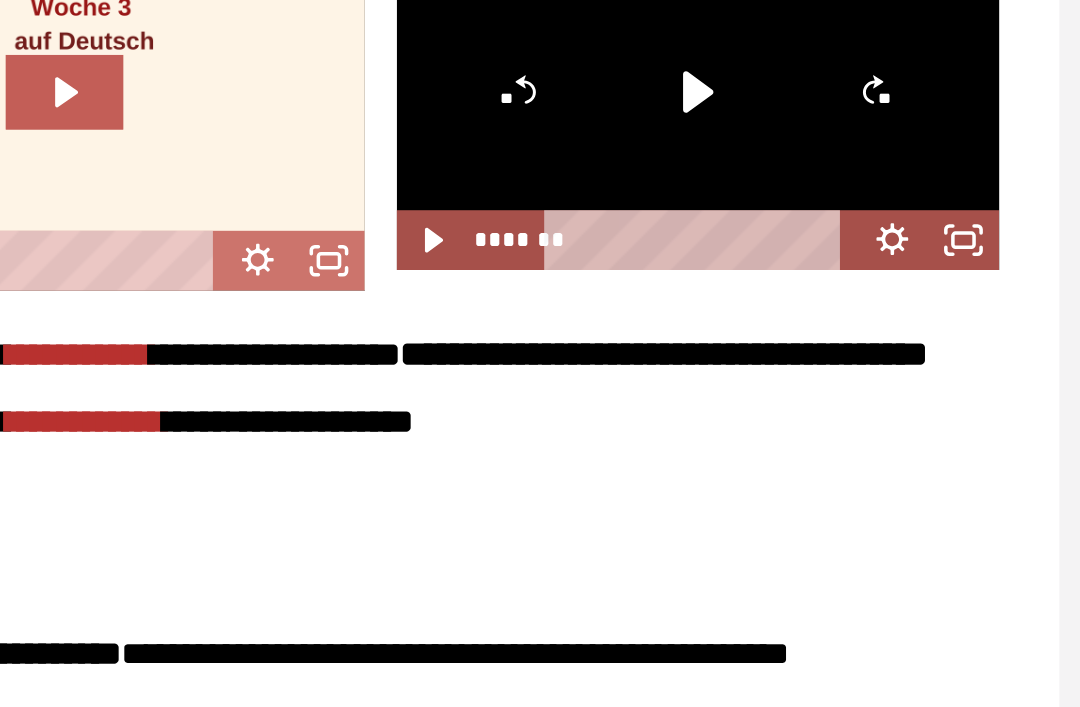 click 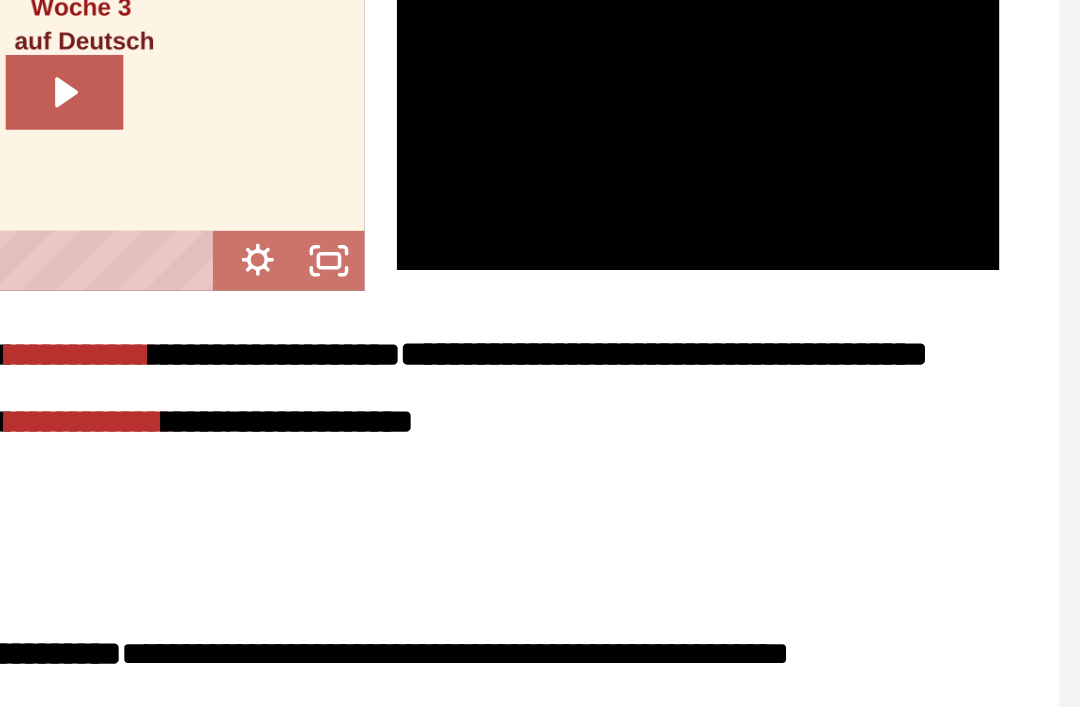 click at bounding box center (857, 272) 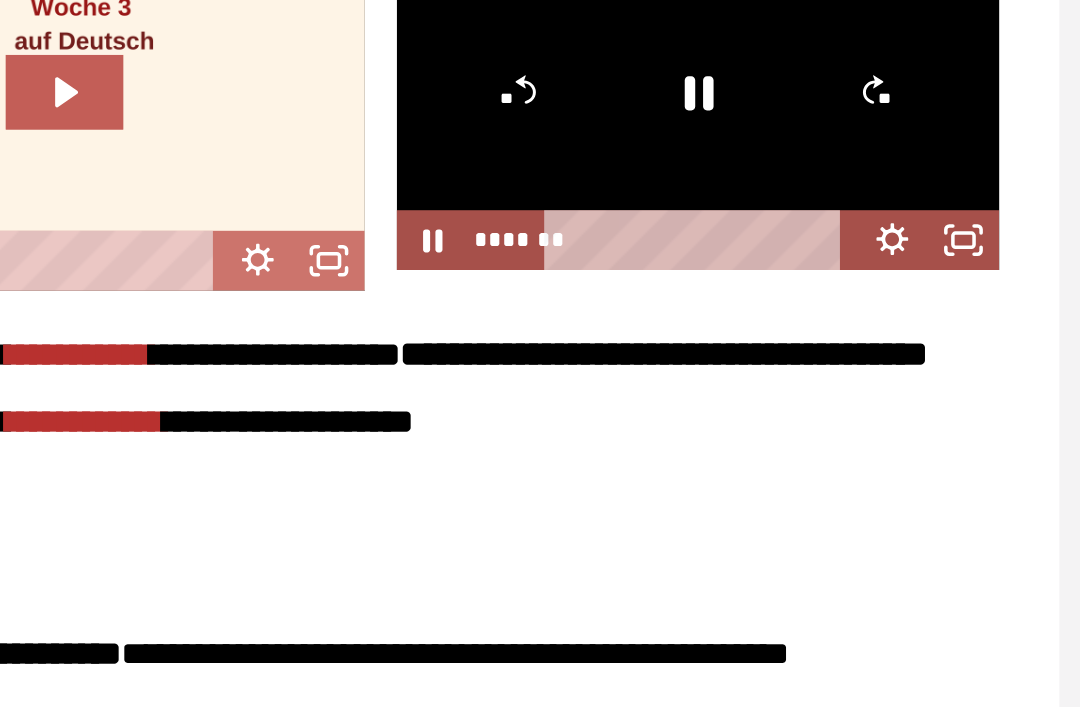 click 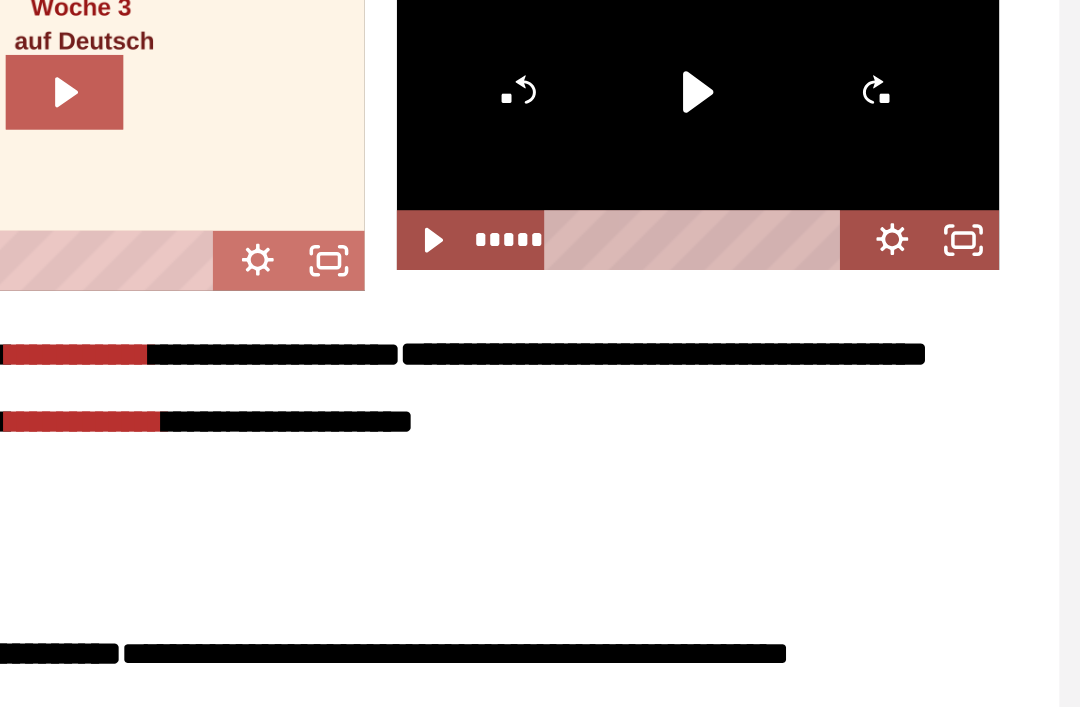 click 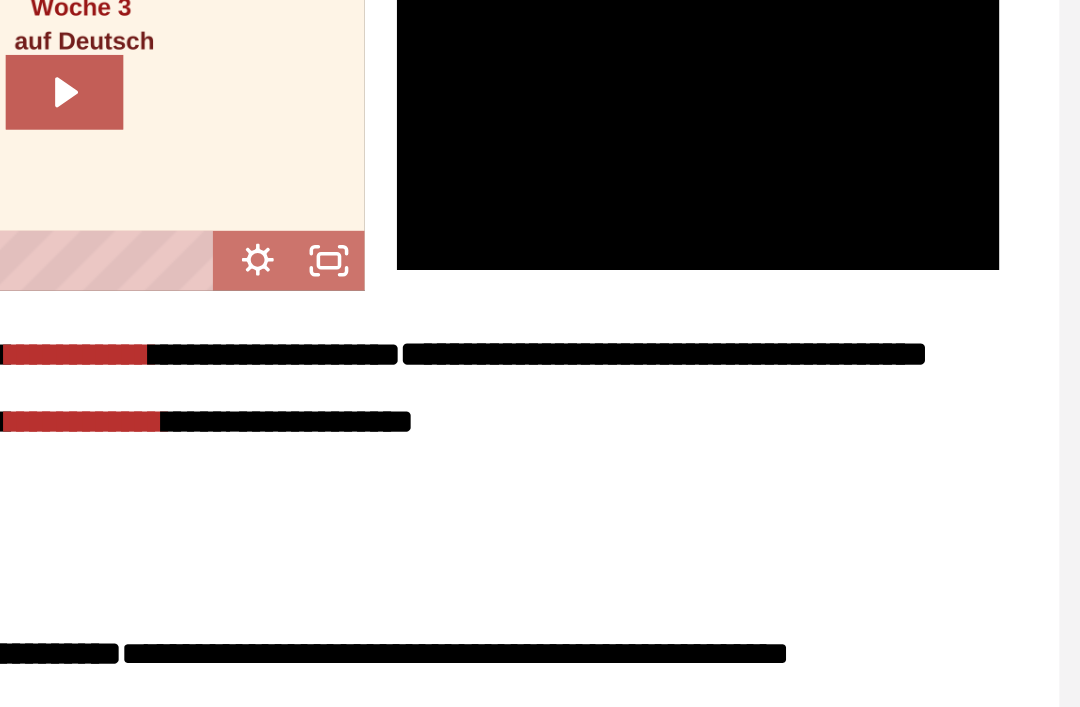 click at bounding box center (857, 272) 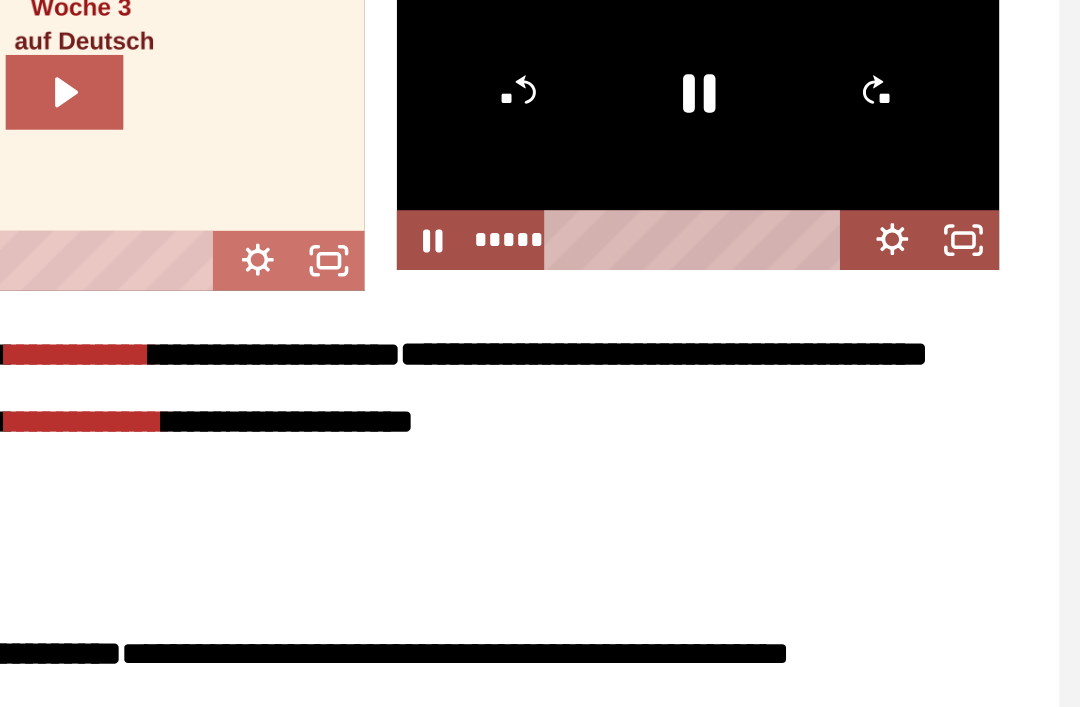 click 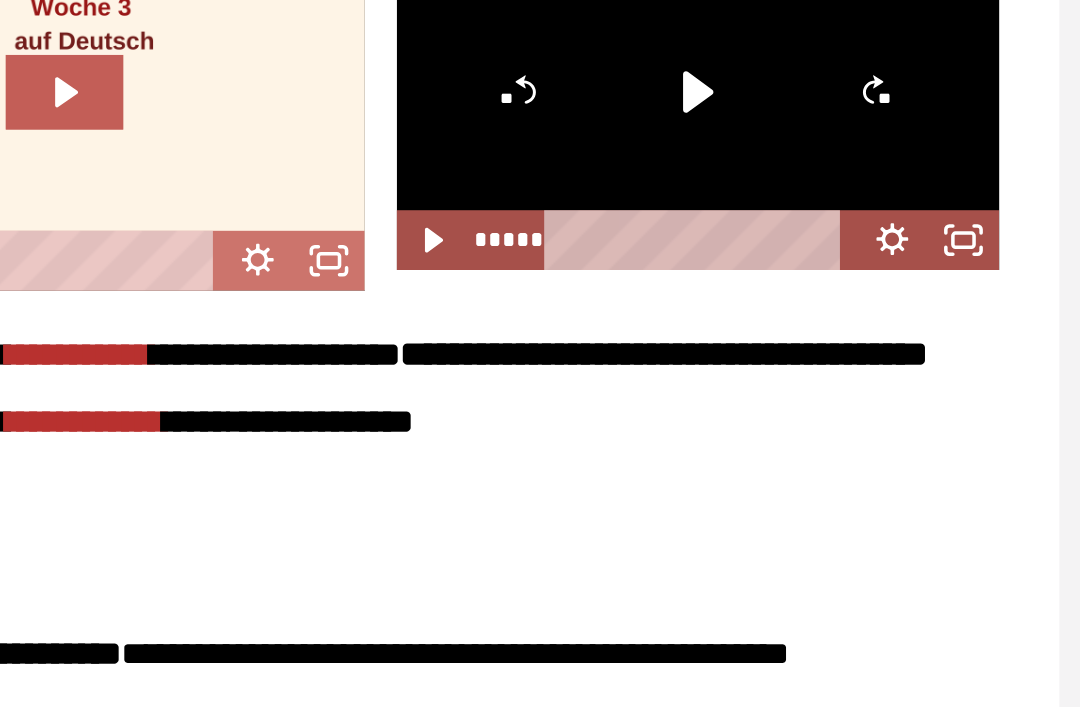click 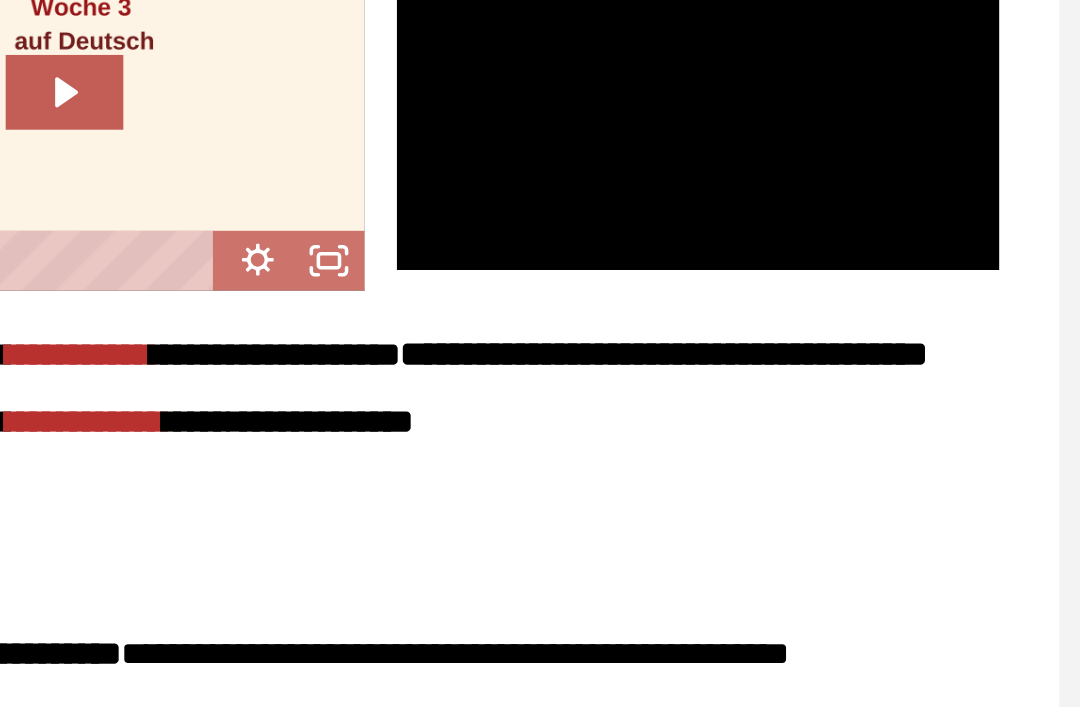 click at bounding box center (857, 272) 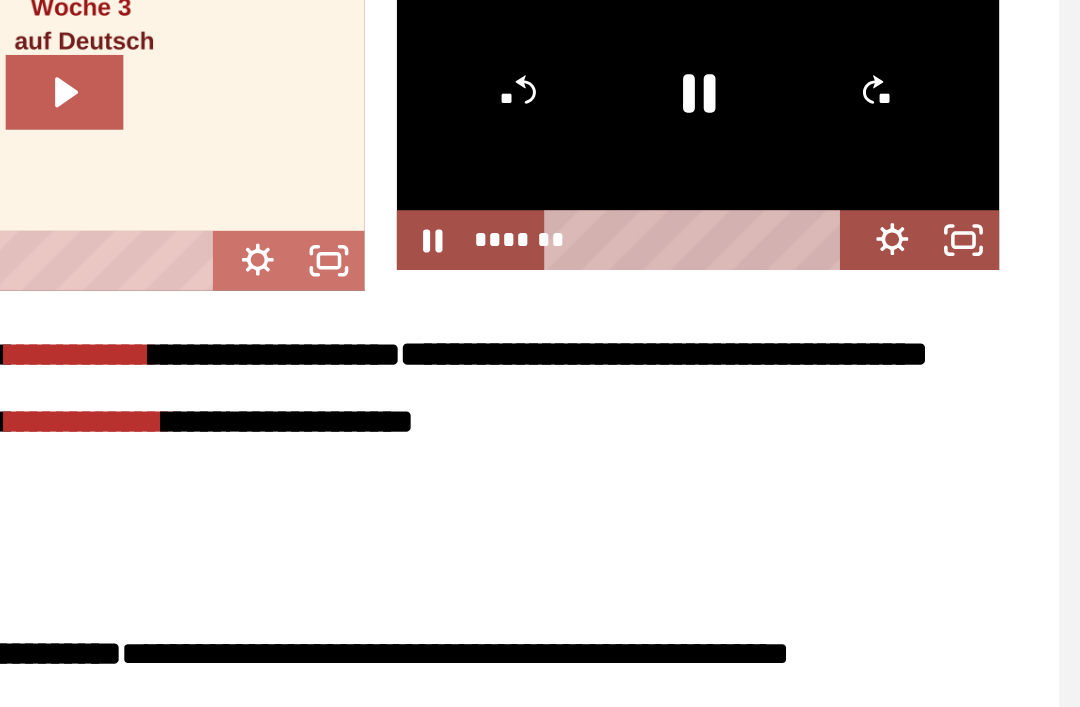 click 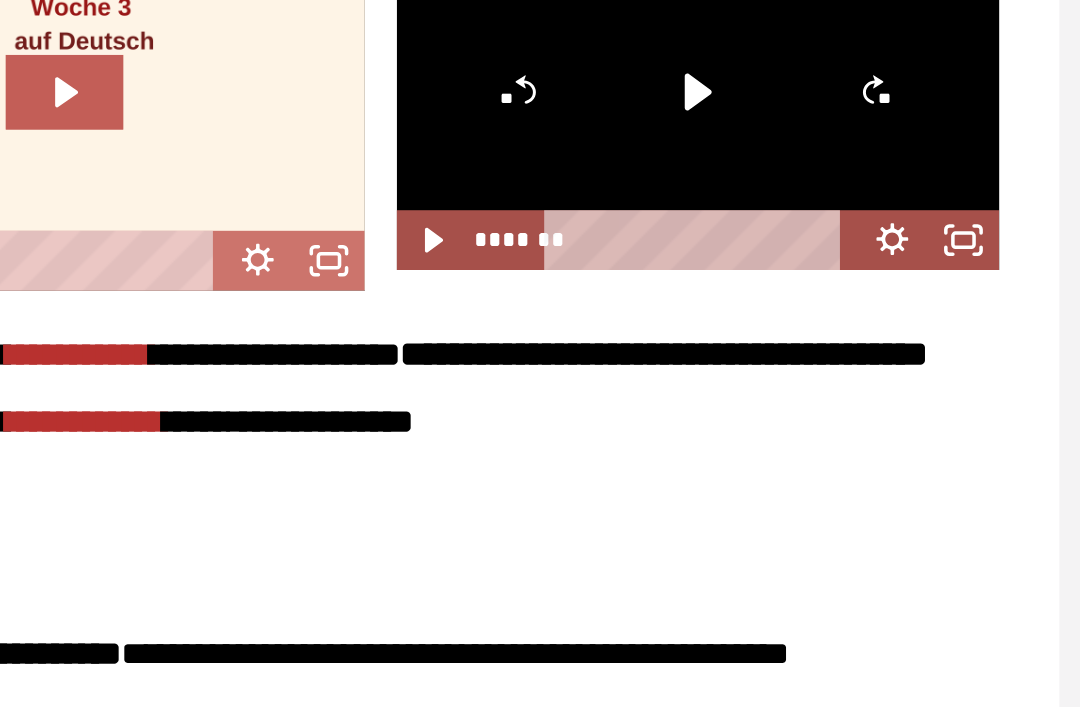 click 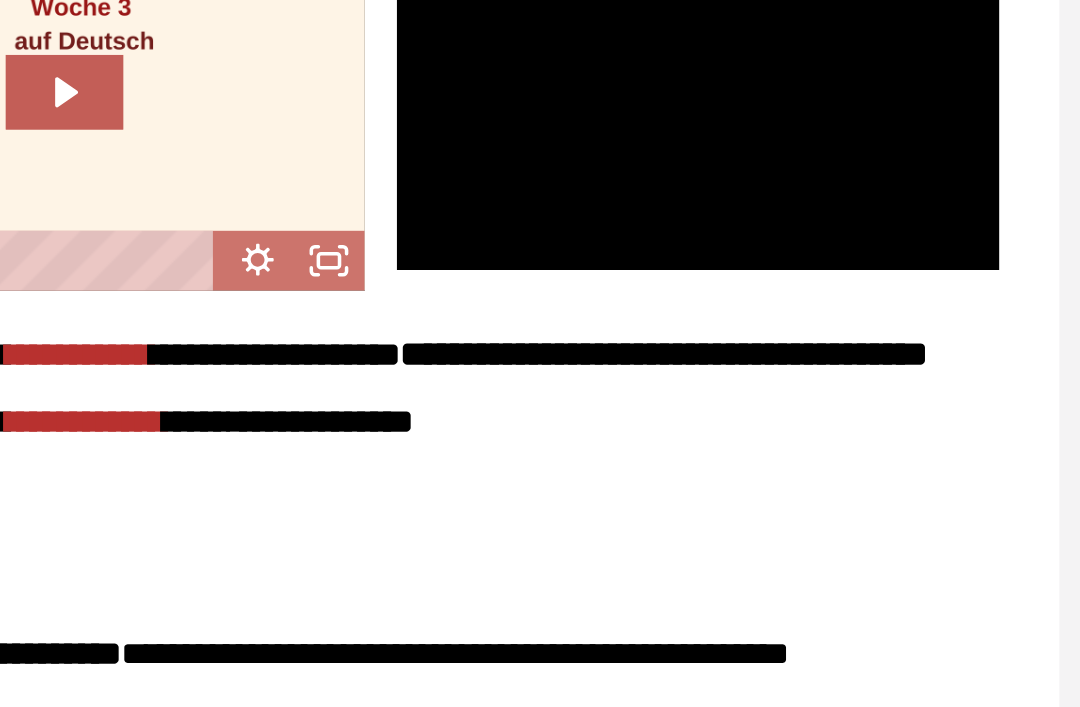 click at bounding box center [857, 272] 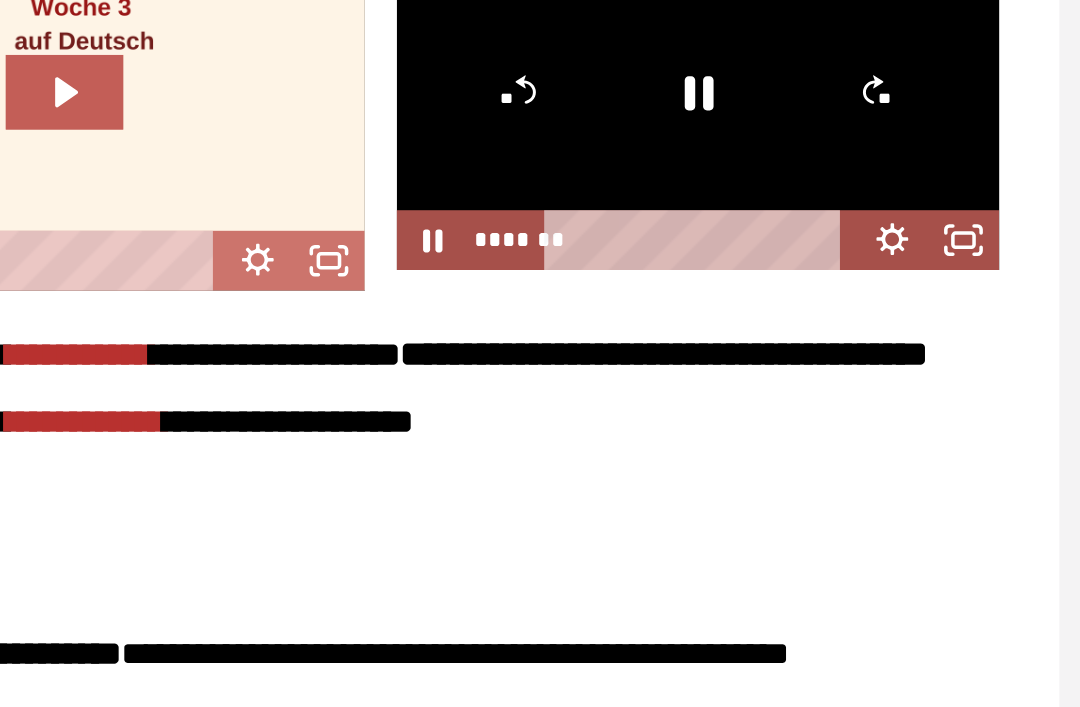 click 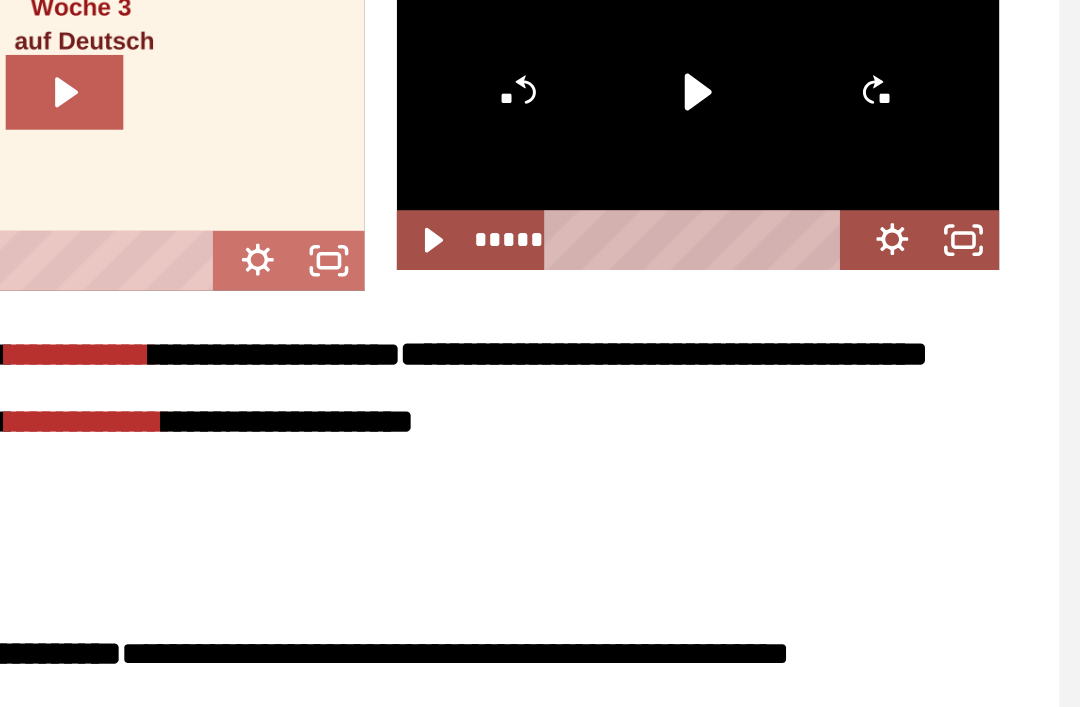click 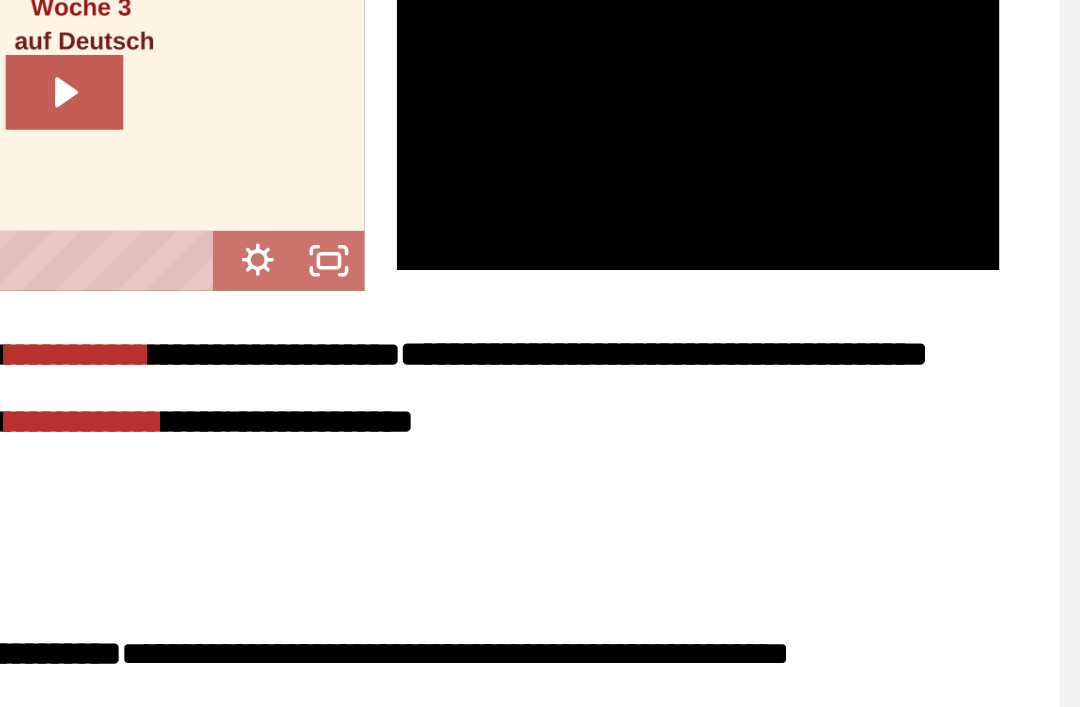 click at bounding box center [857, 272] 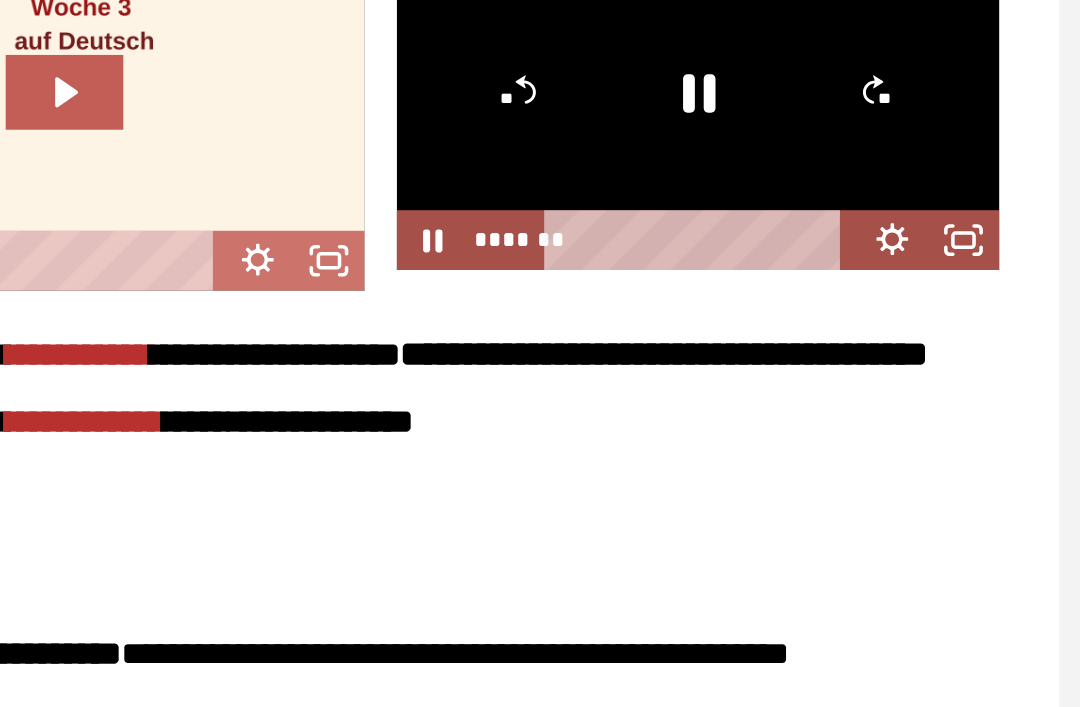 click 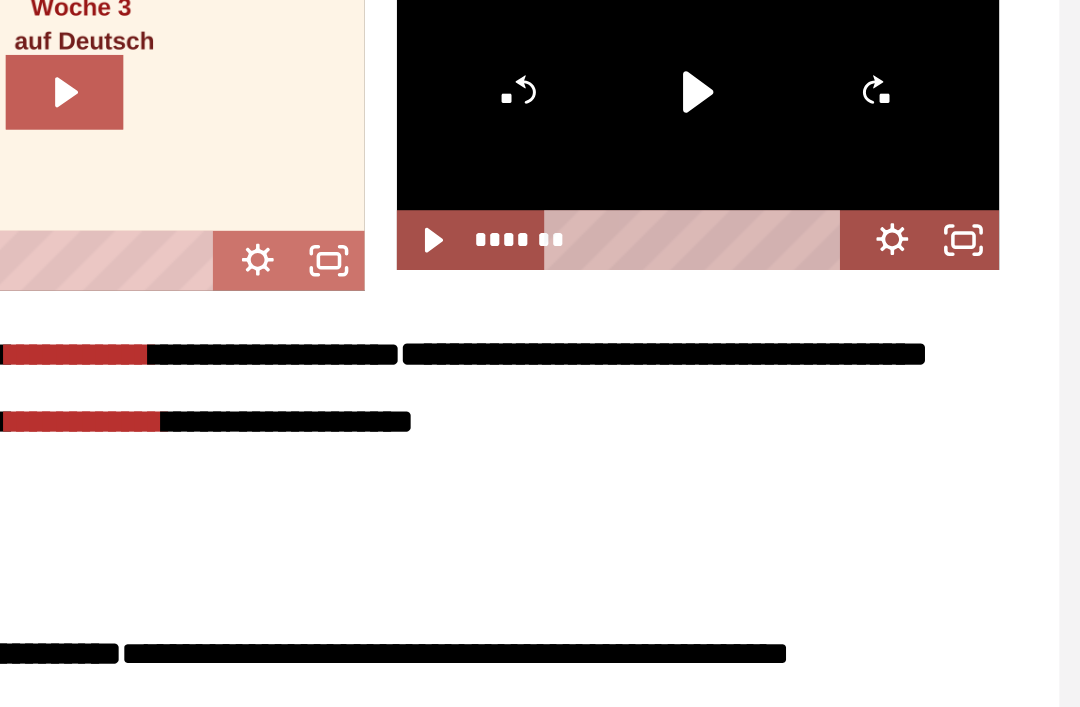 click 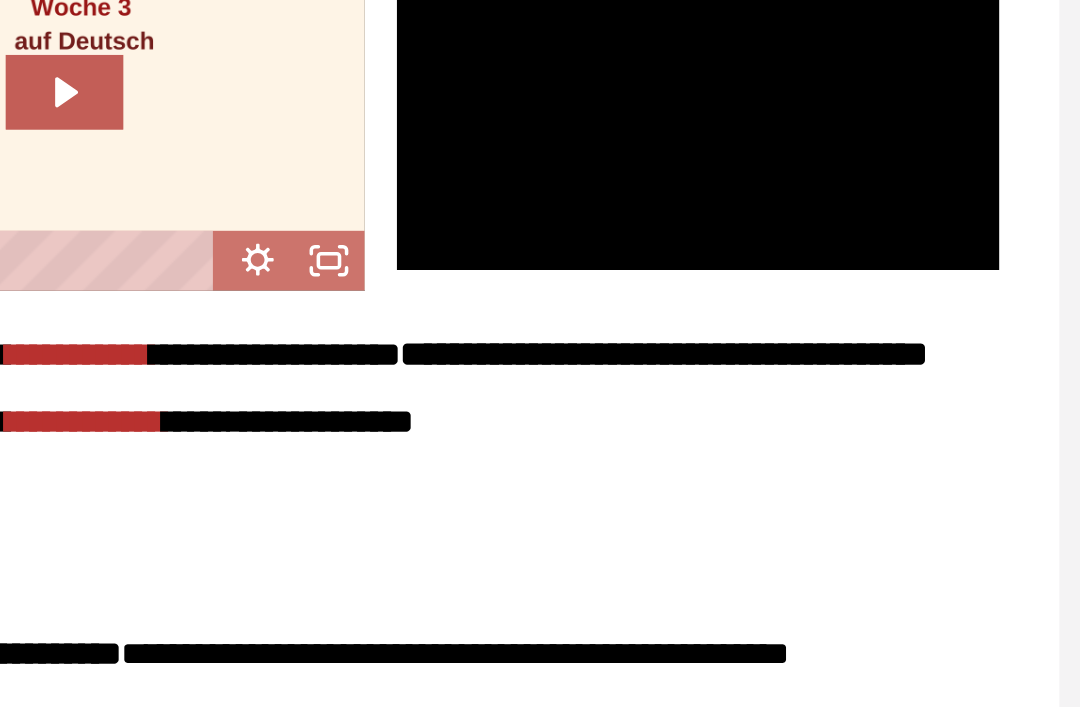 click at bounding box center (857, 272) 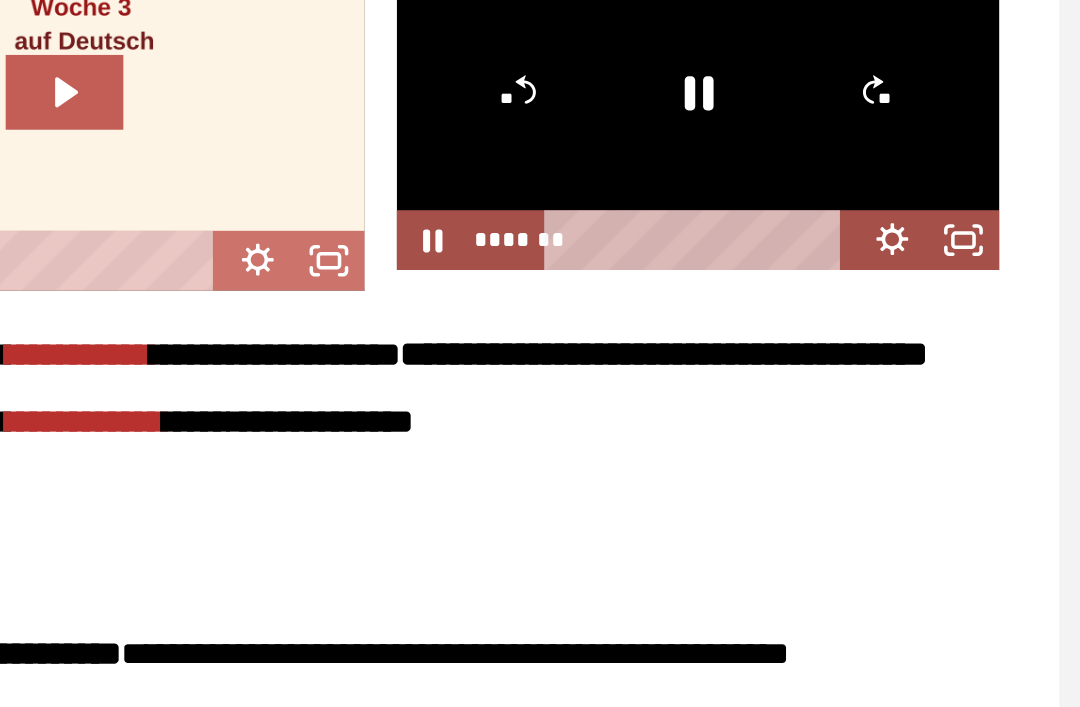 click 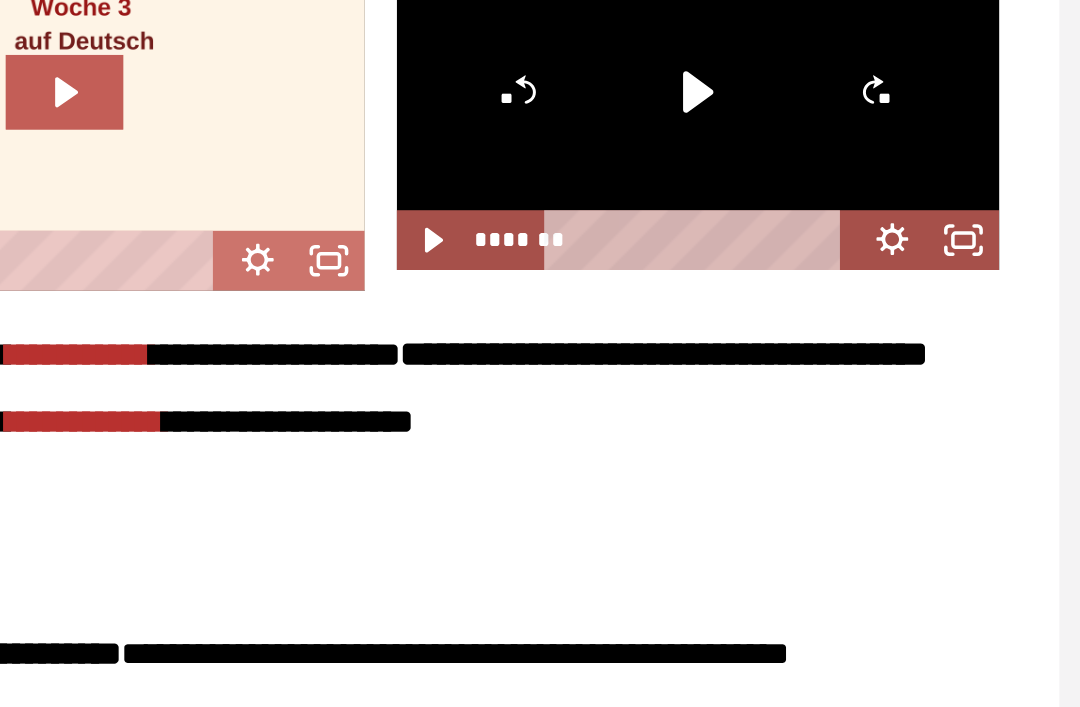 click 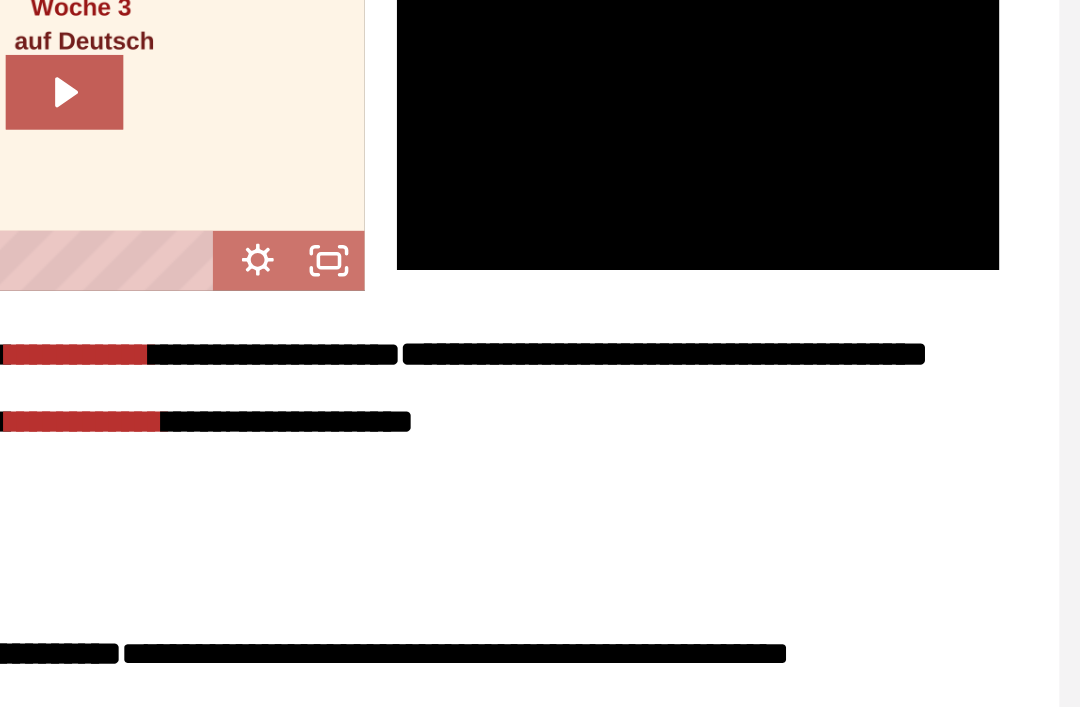 click at bounding box center [857, 272] 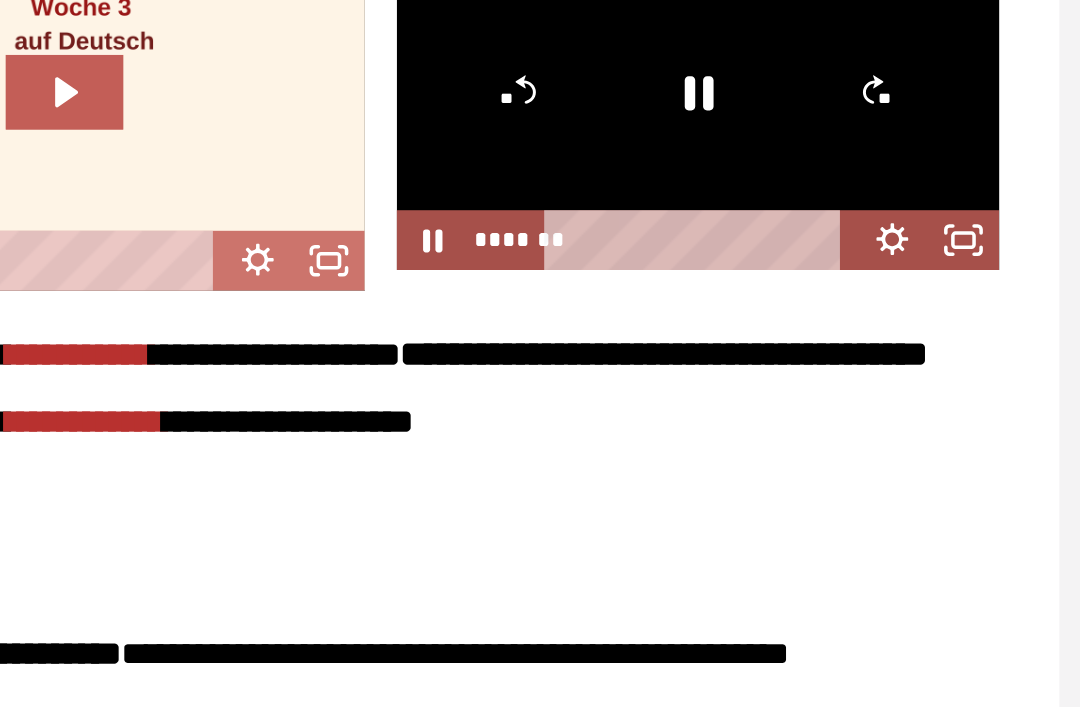 click 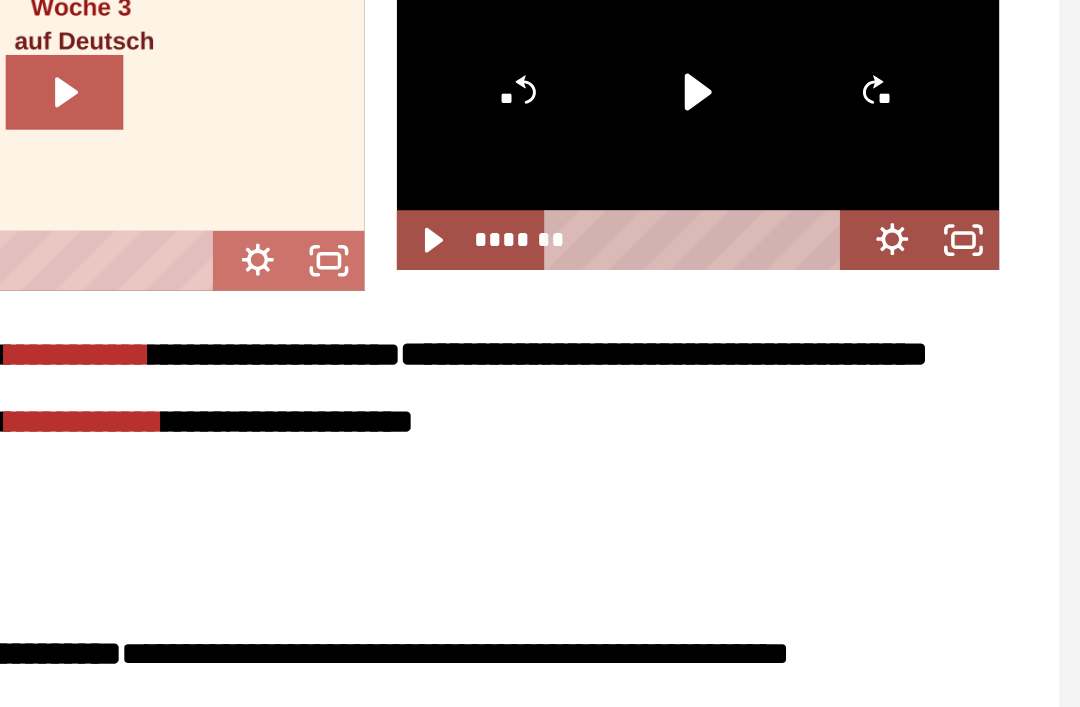 click 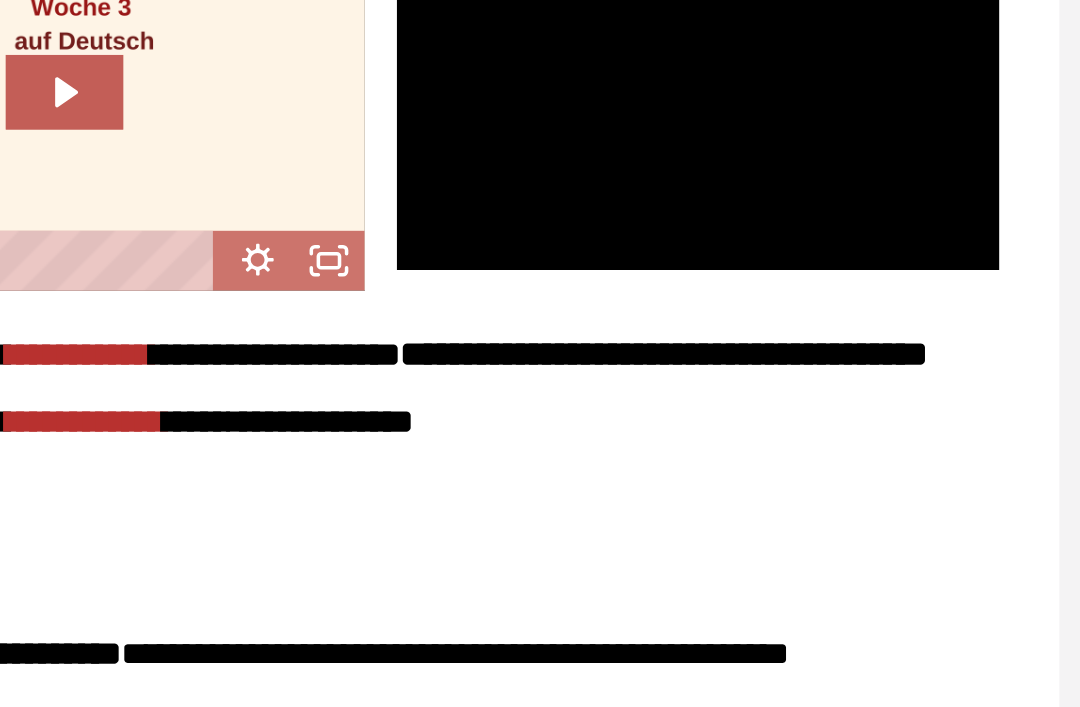 click at bounding box center [857, 272] 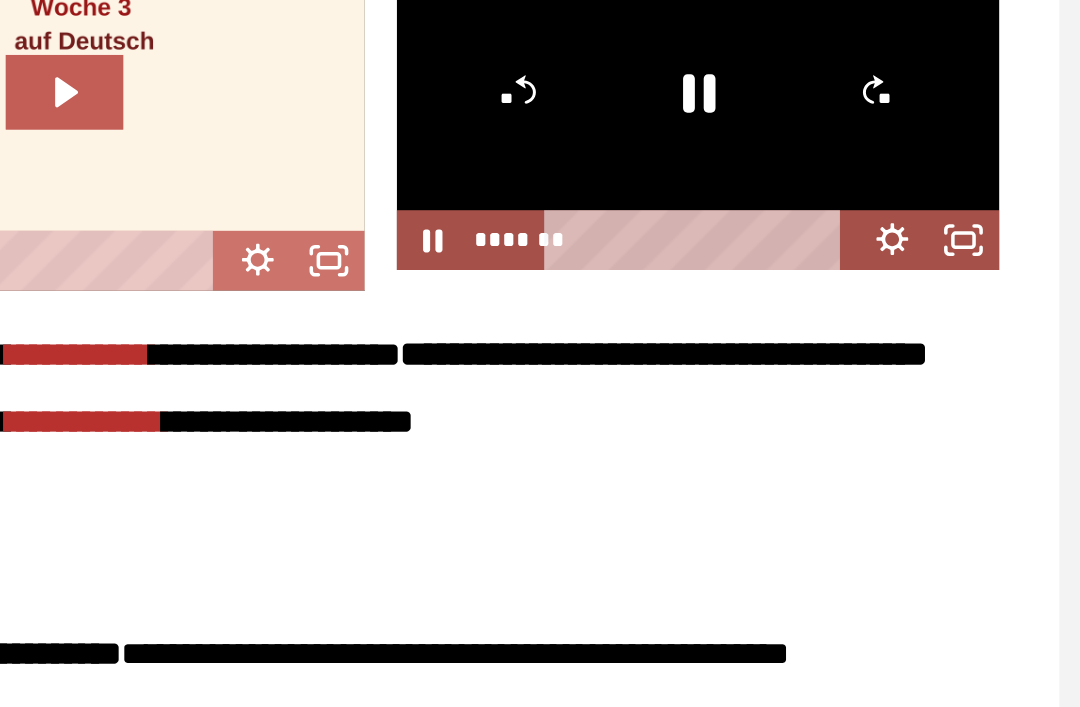 click 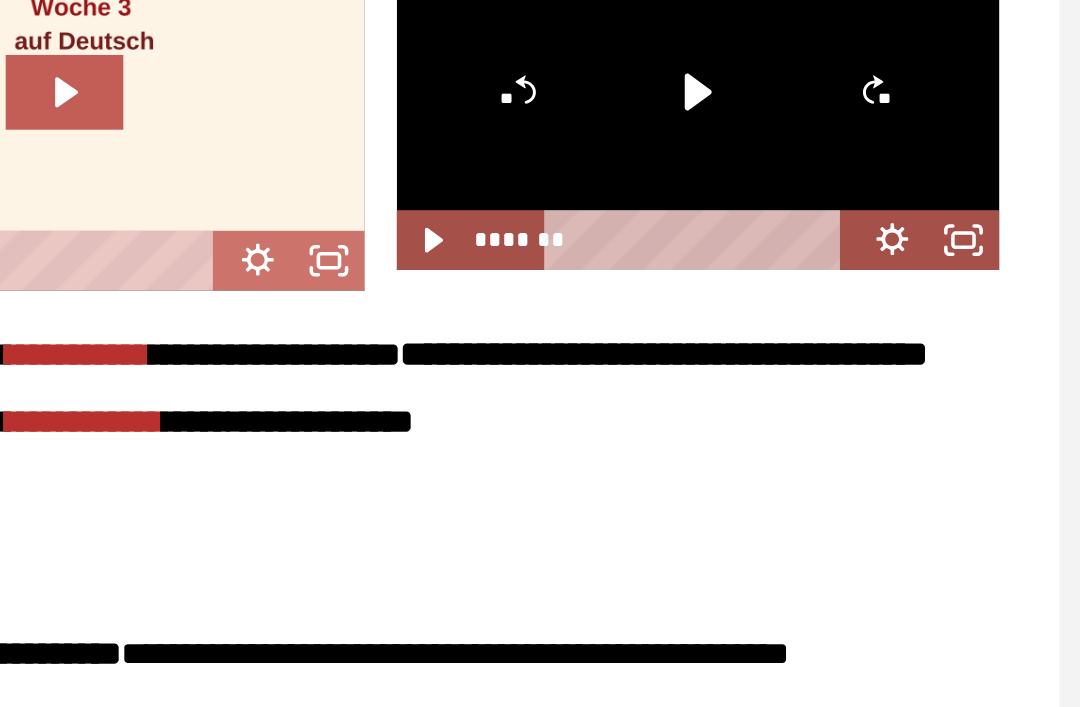 click 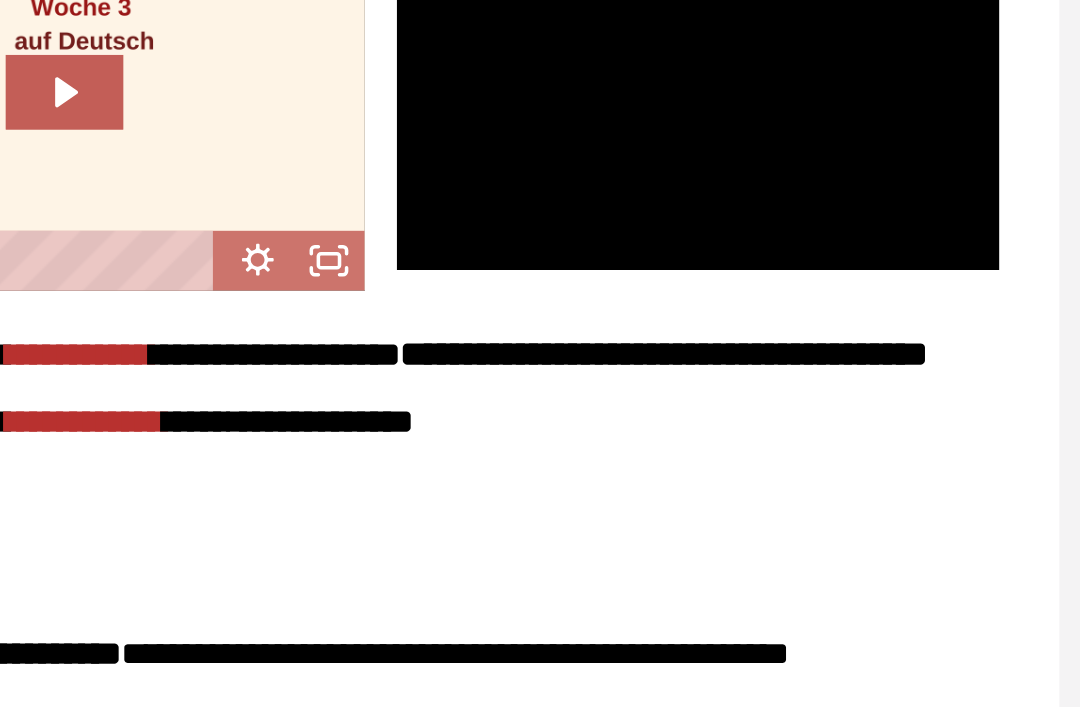 click at bounding box center [857, 272] 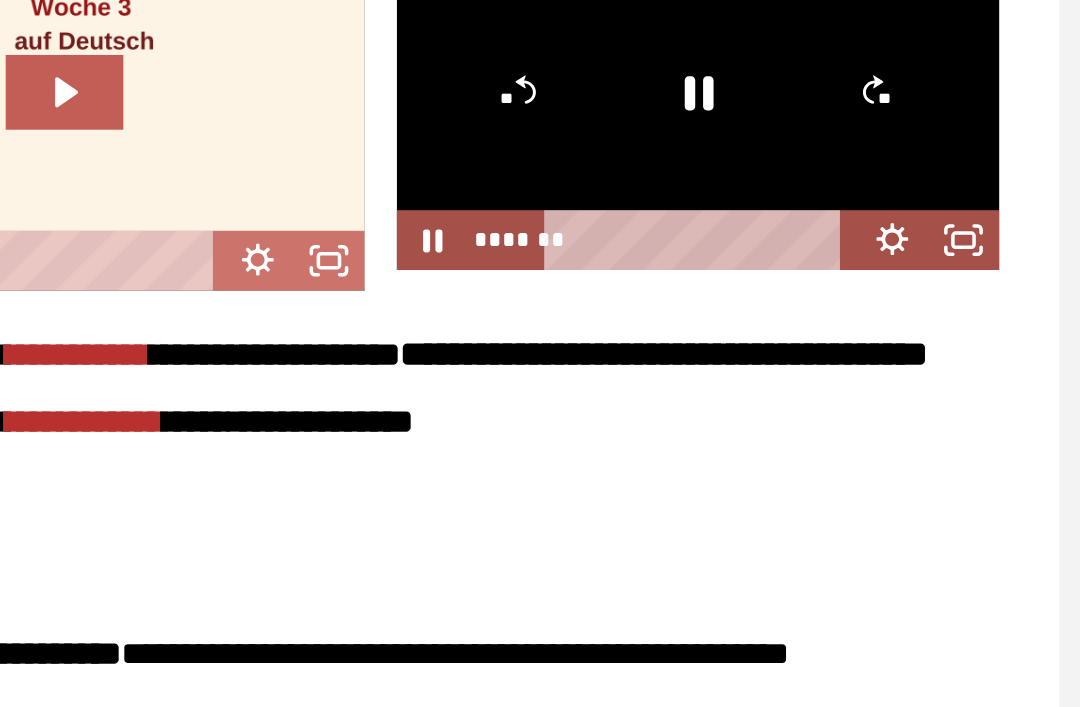 click 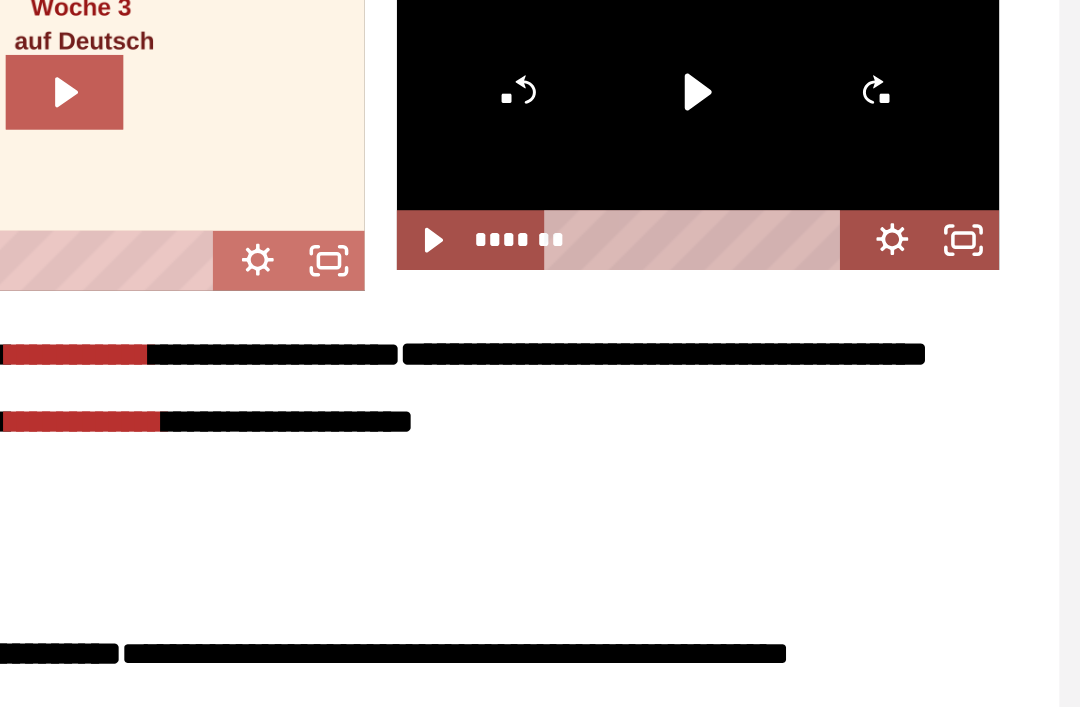 click 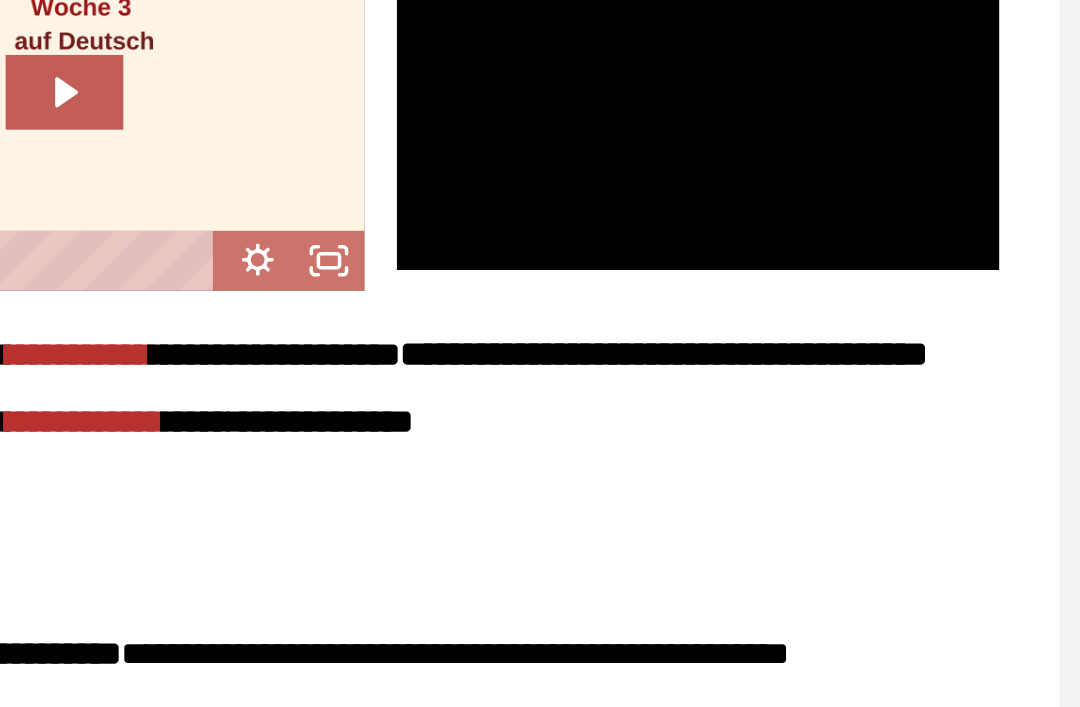 click at bounding box center (857, 272) 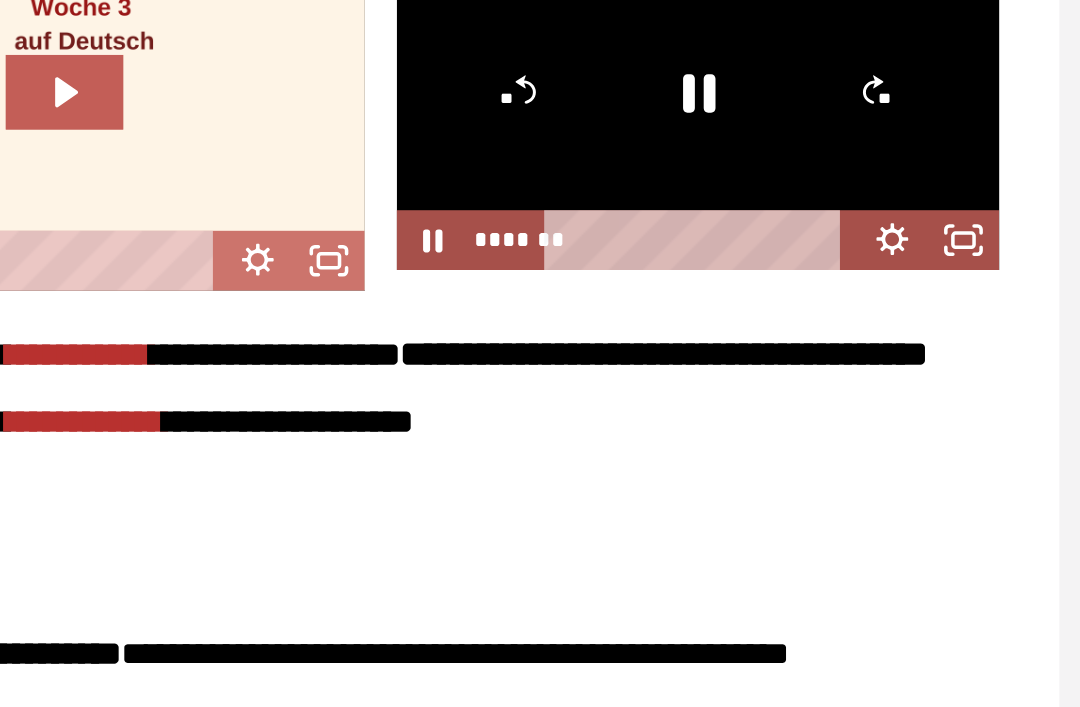 click 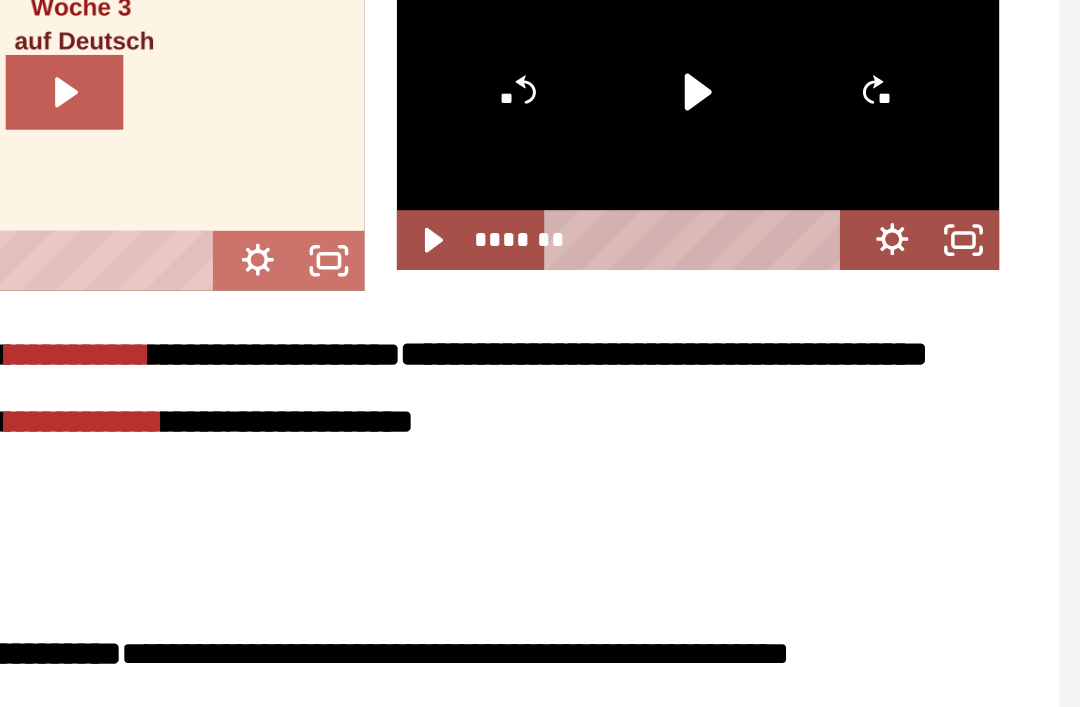 click 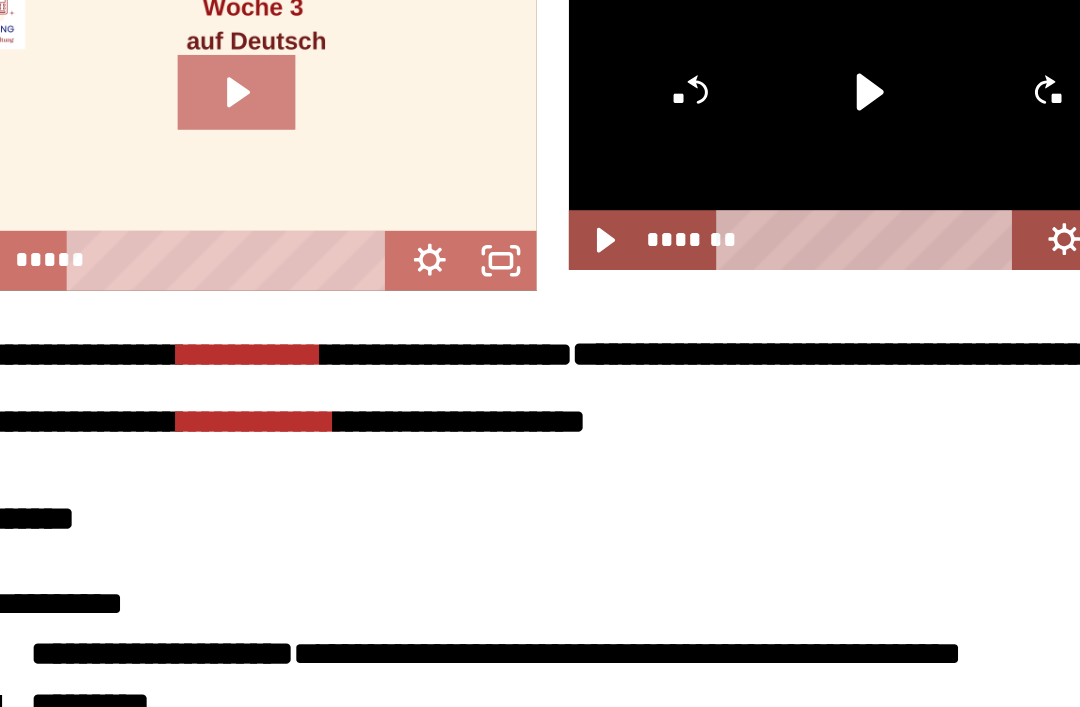click 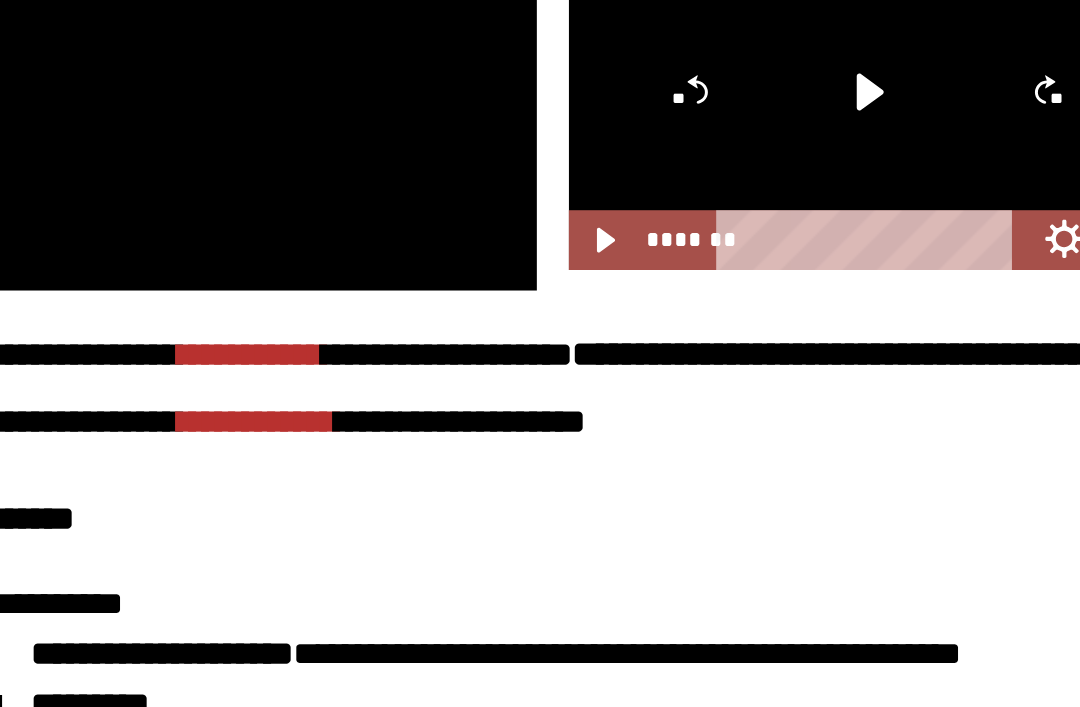click 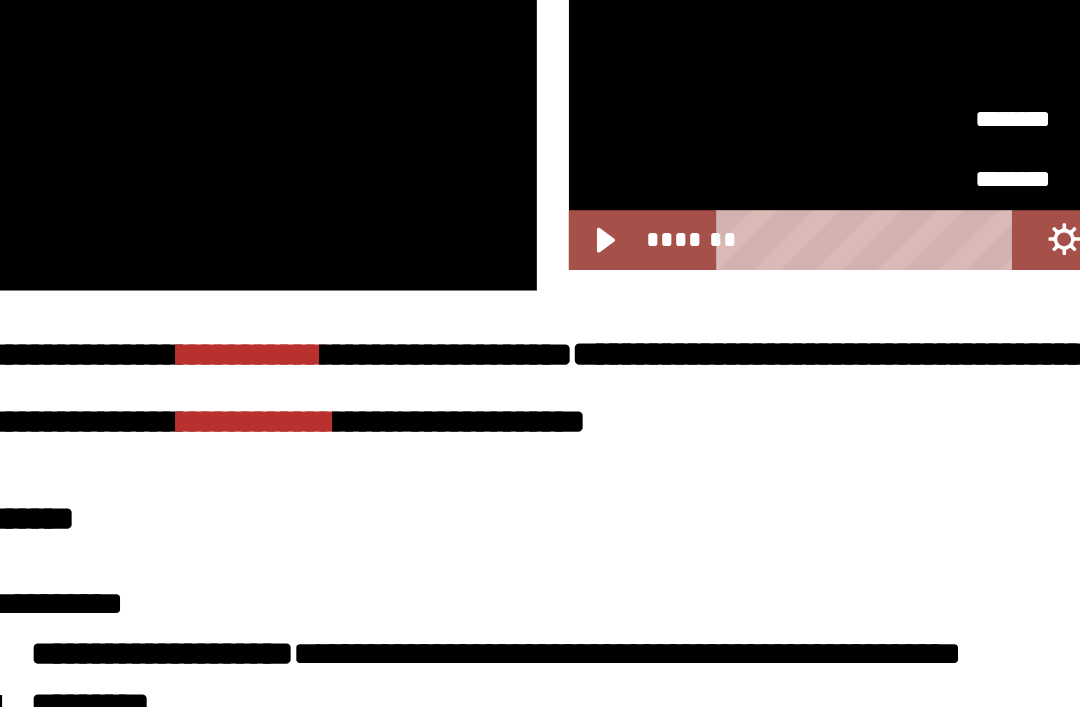 click on "********" at bounding box center [937, 271] 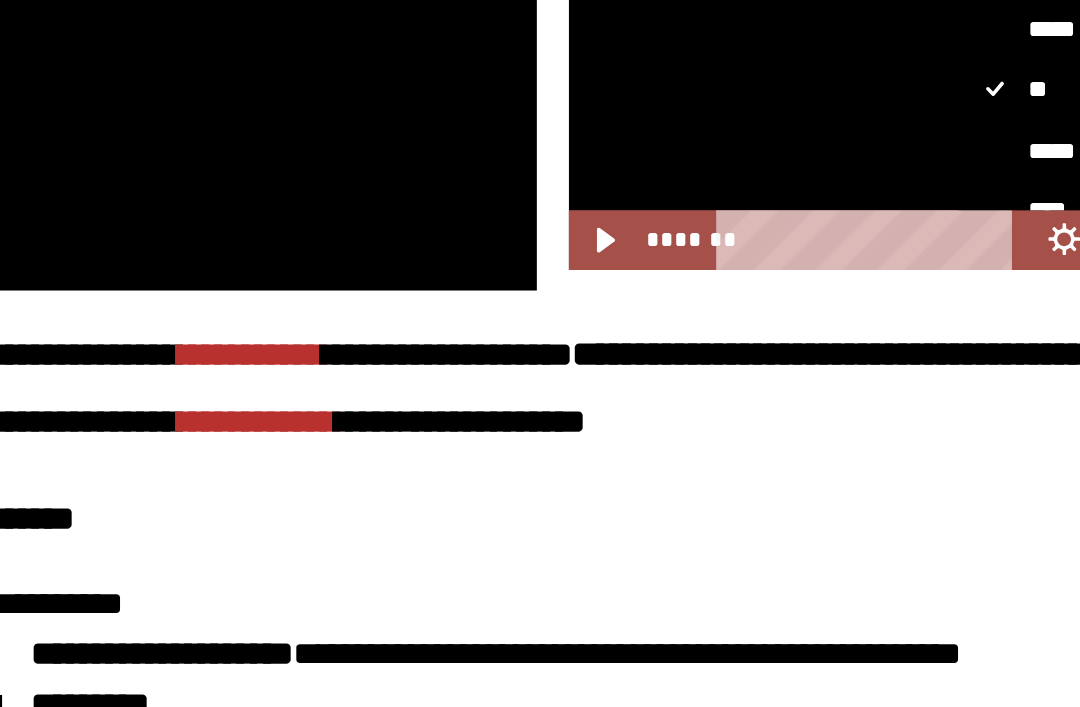 scroll, scrollTop: 66, scrollLeft: 0, axis: vertical 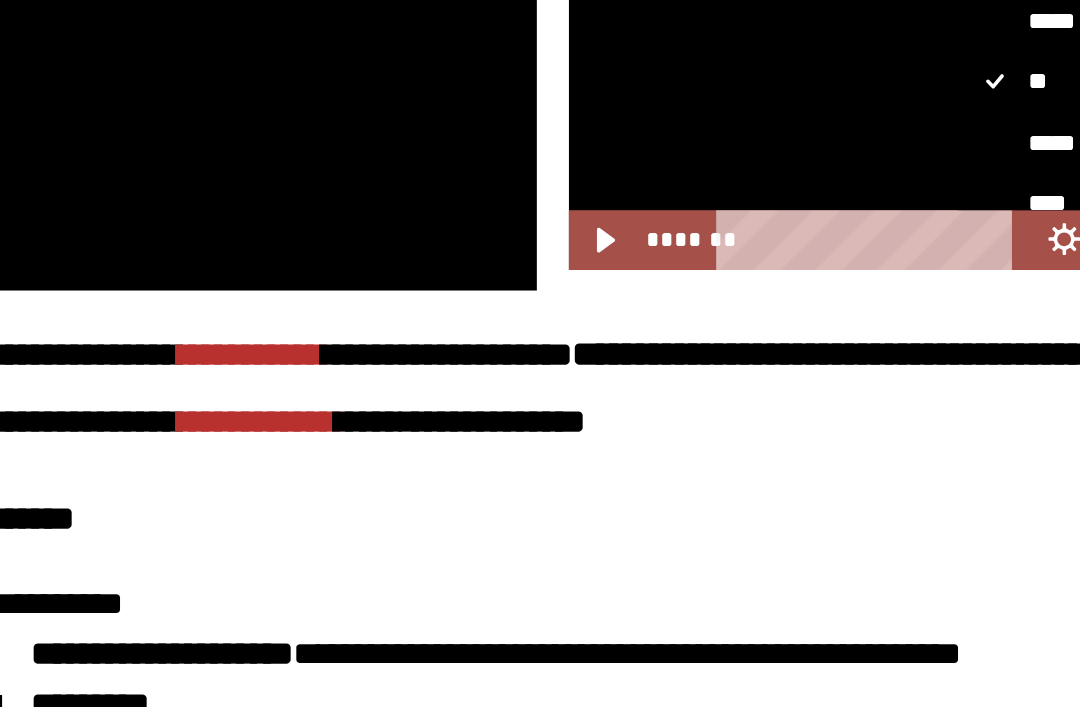 click on "*****" at bounding box center (961, 283) 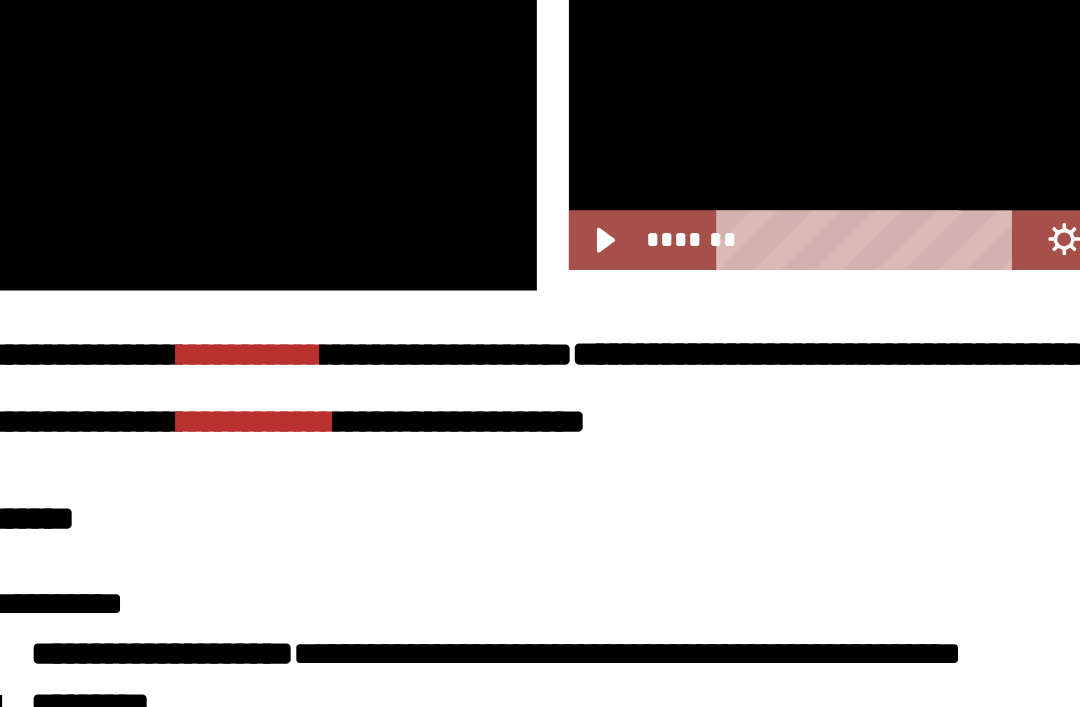 scroll, scrollTop: 0, scrollLeft: 0, axis: both 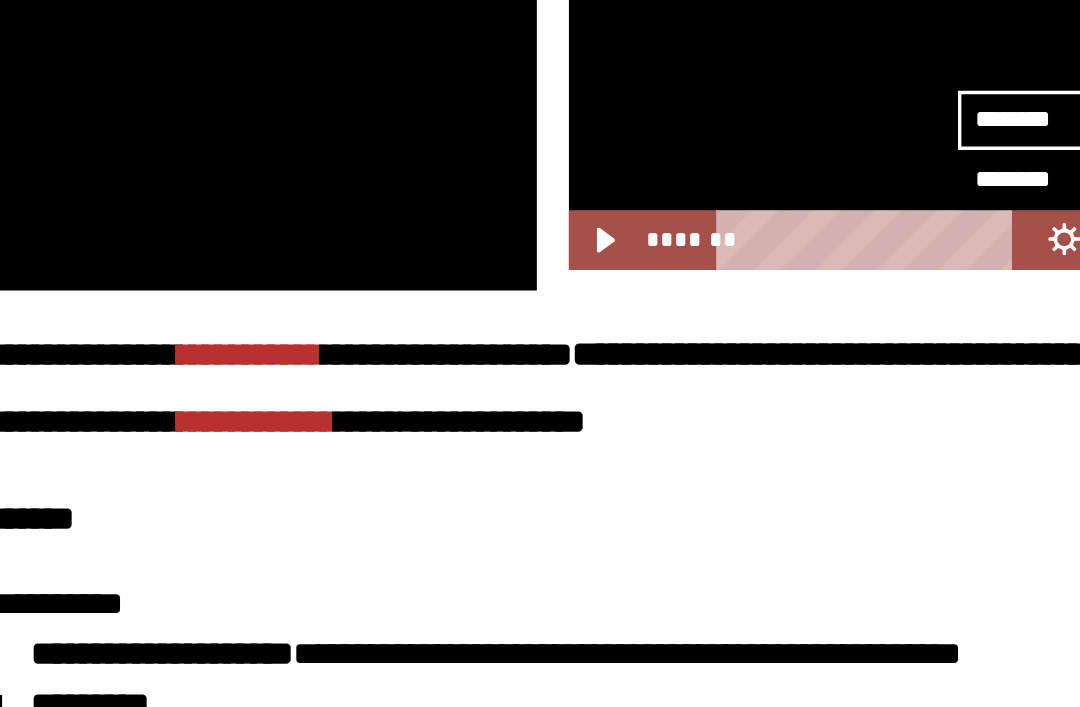 click at bounding box center (857, 272) 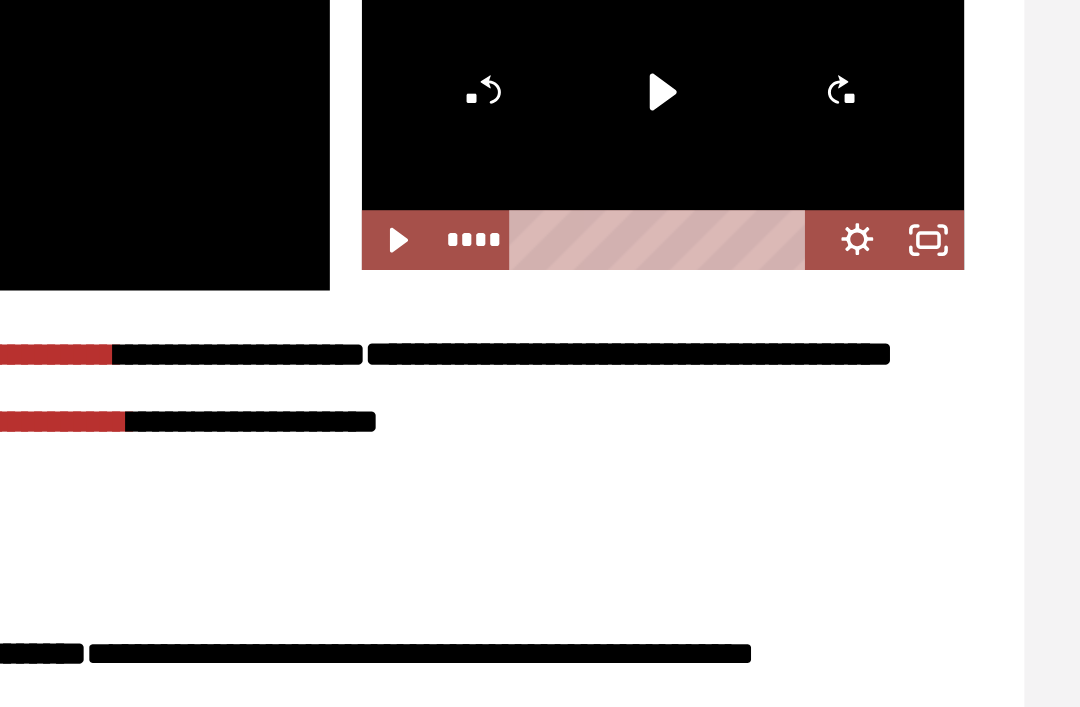 scroll, scrollTop: 2346, scrollLeft: 0, axis: vertical 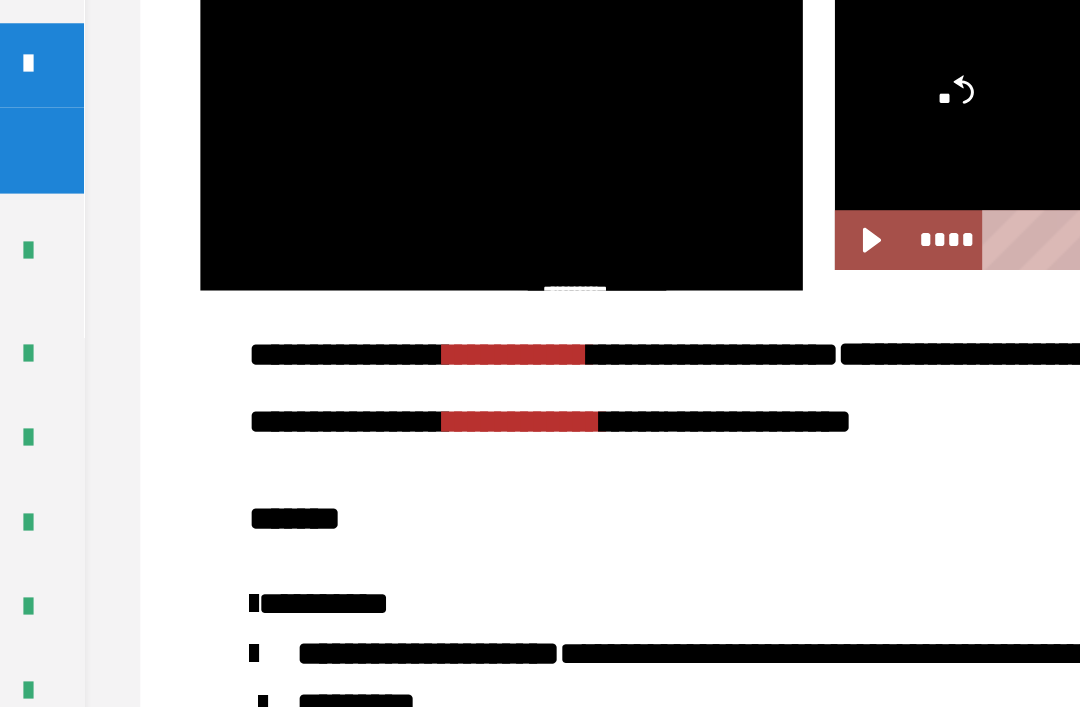 click at bounding box center [518, 271] 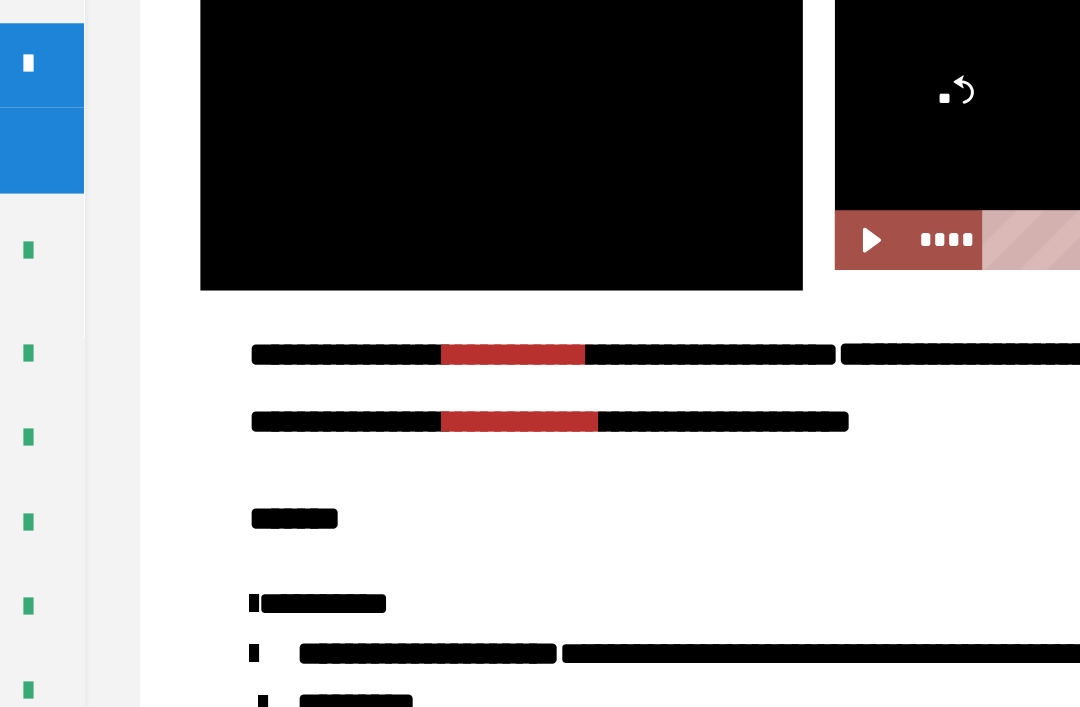 click at bounding box center (518, 271) 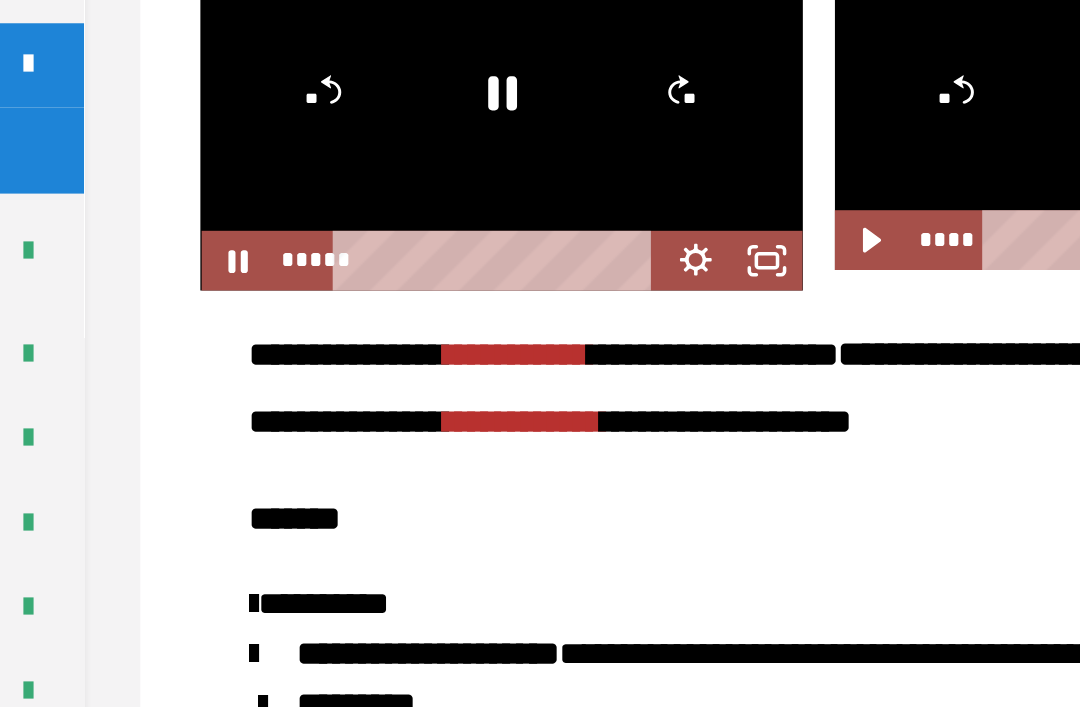 click 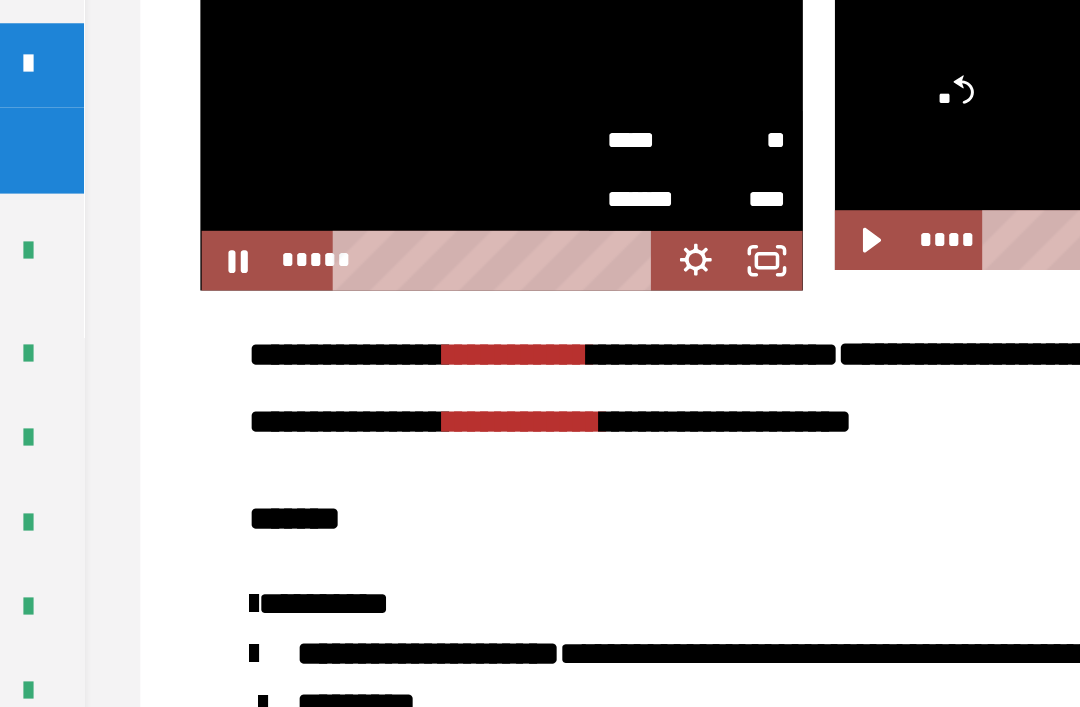 click on "**" at bounding box center (646, 280) 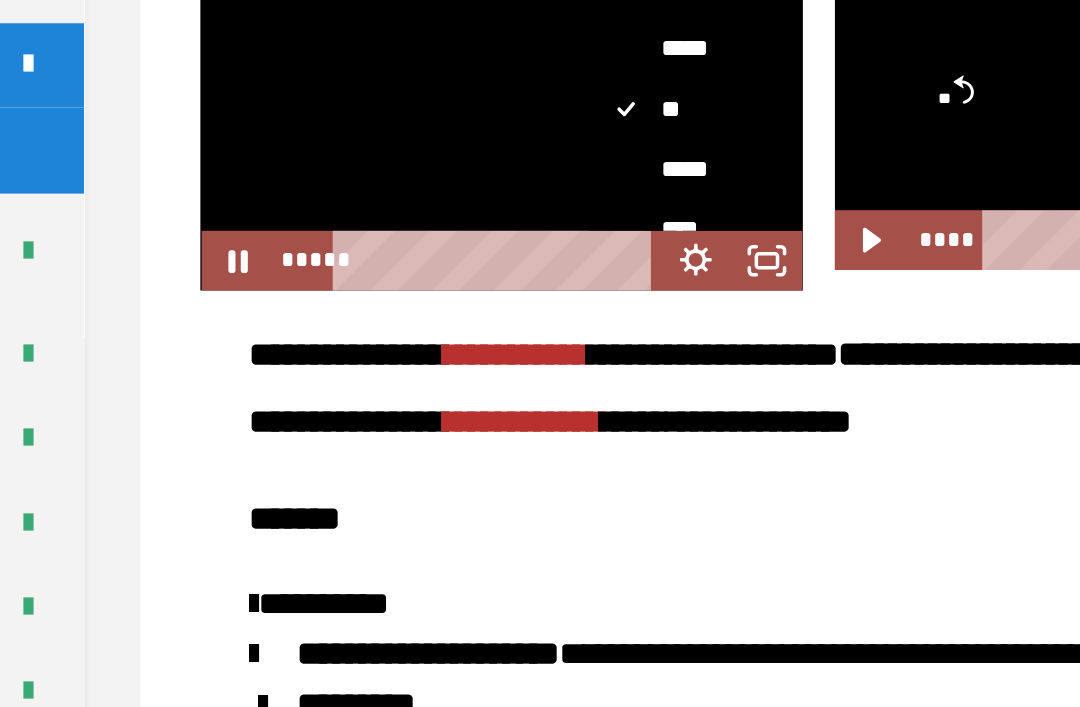 scroll, scrollTop: 44, scrollLeft: 0, axis: vertical 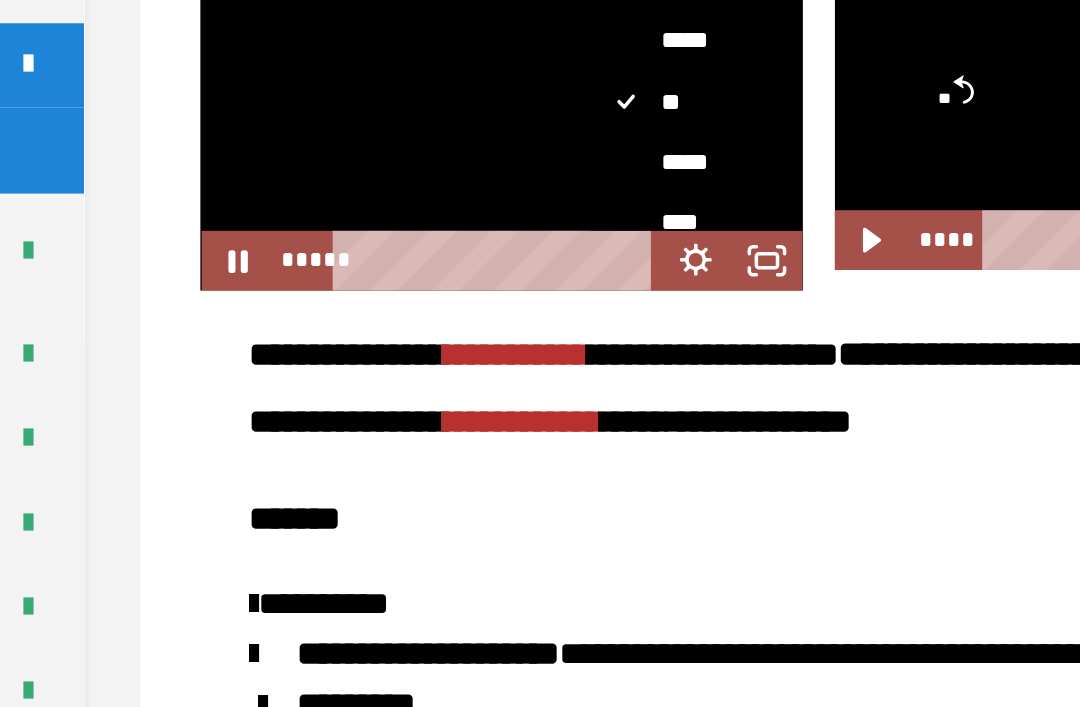 click at bounding box center [518, 271] 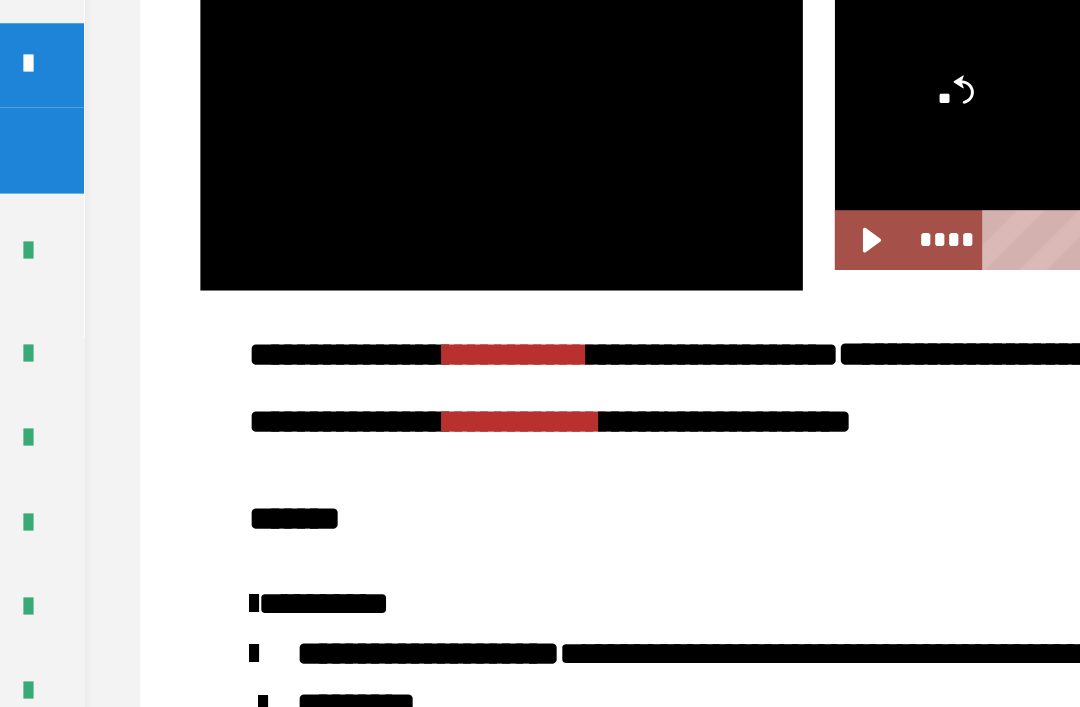 click at bounding box center (518, 271) 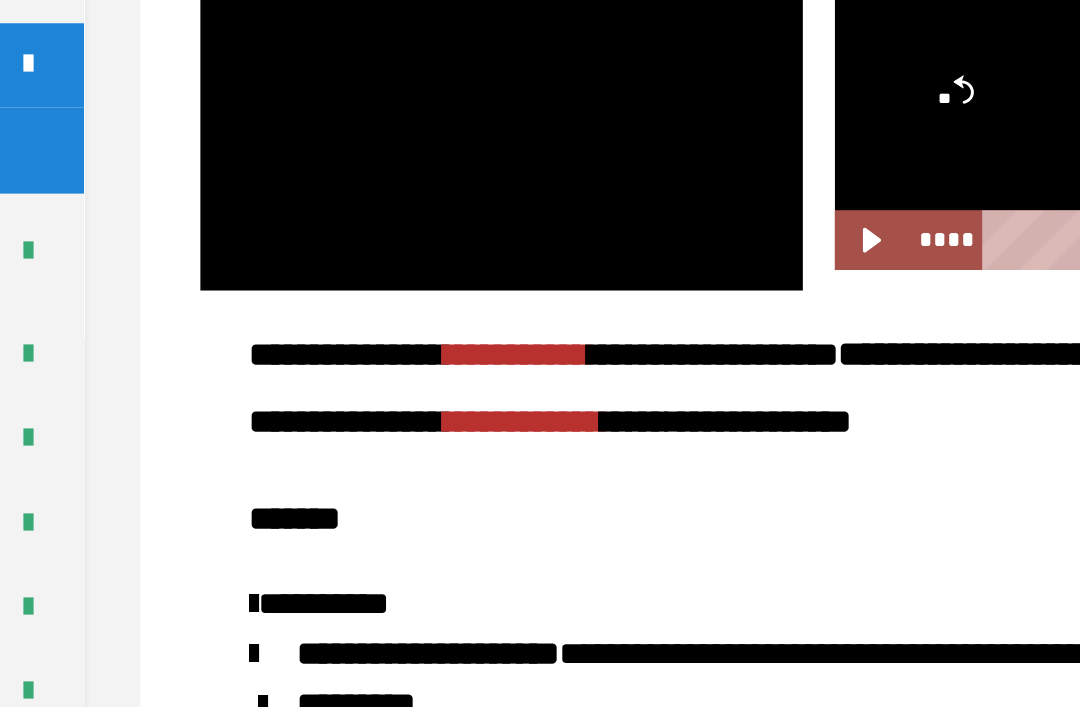 click at bounding box center [518, 271] 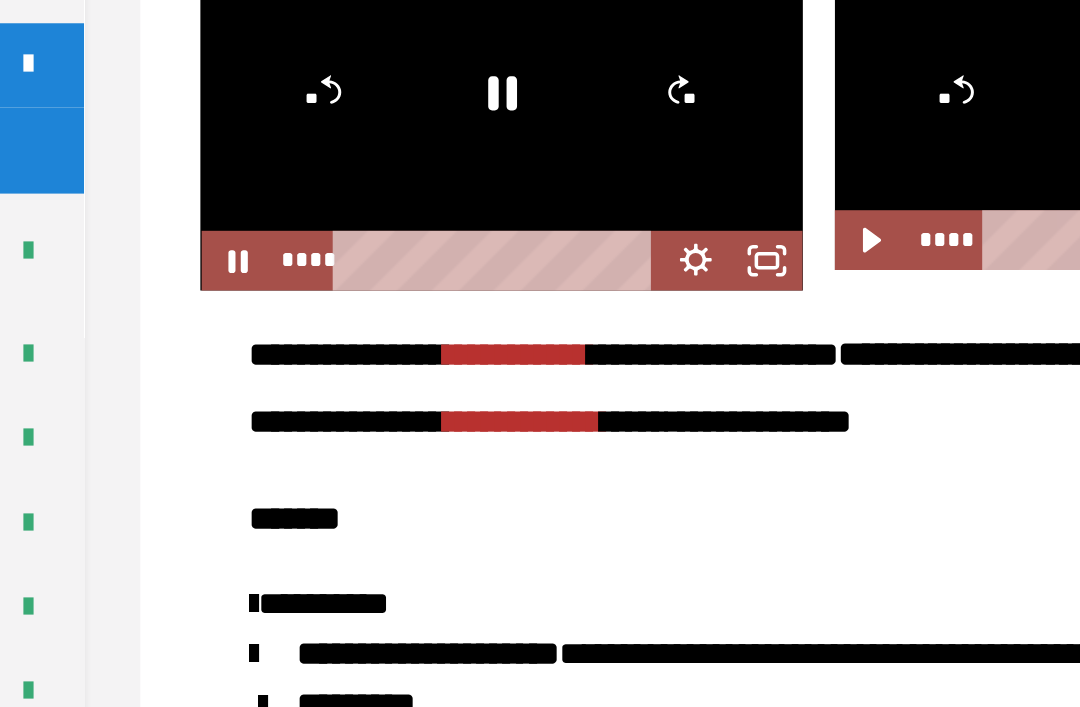 click 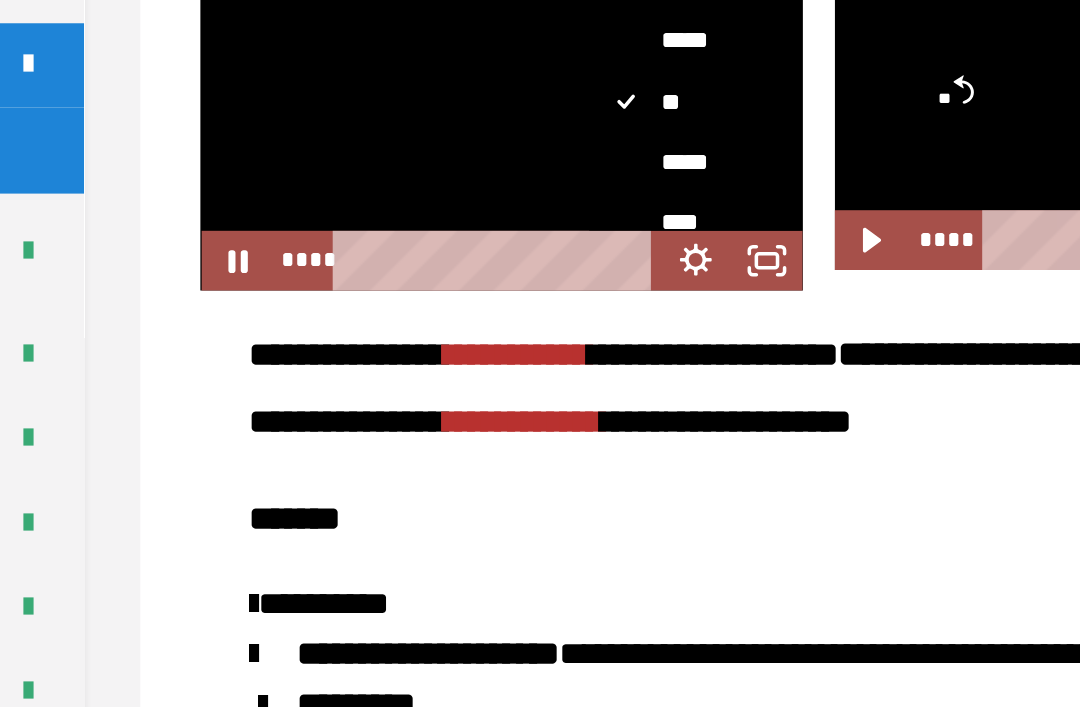 click on "*****" at bounding box center (622, 293) 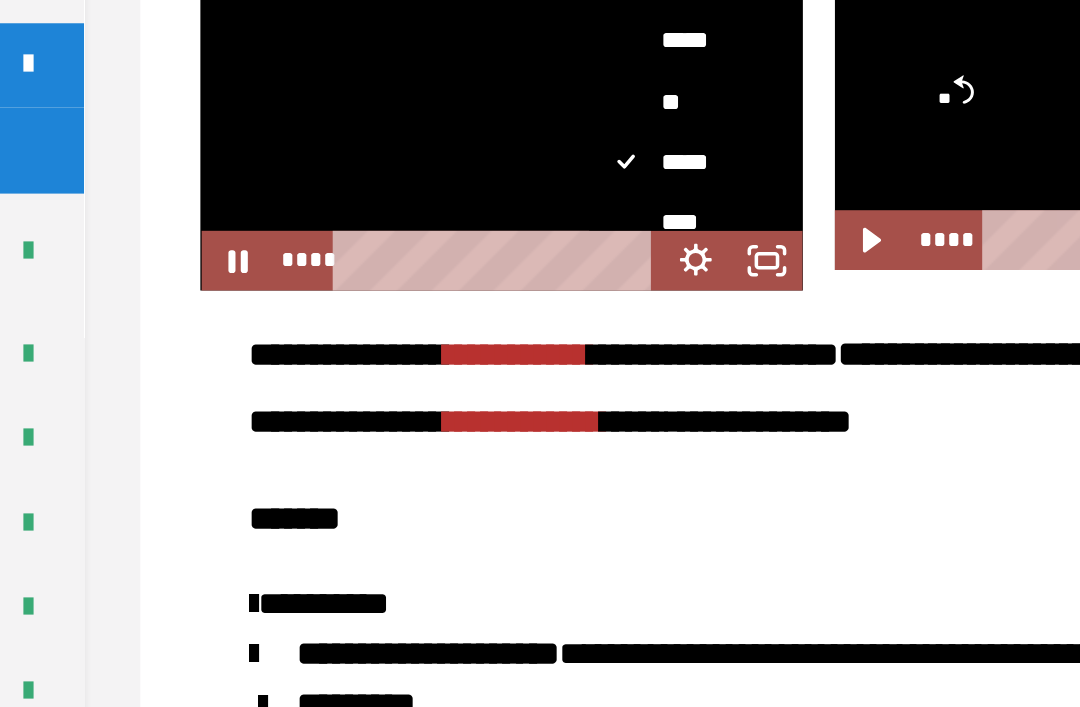 scroll, scrollTop: 0, scrollLeft: 0, axis: both 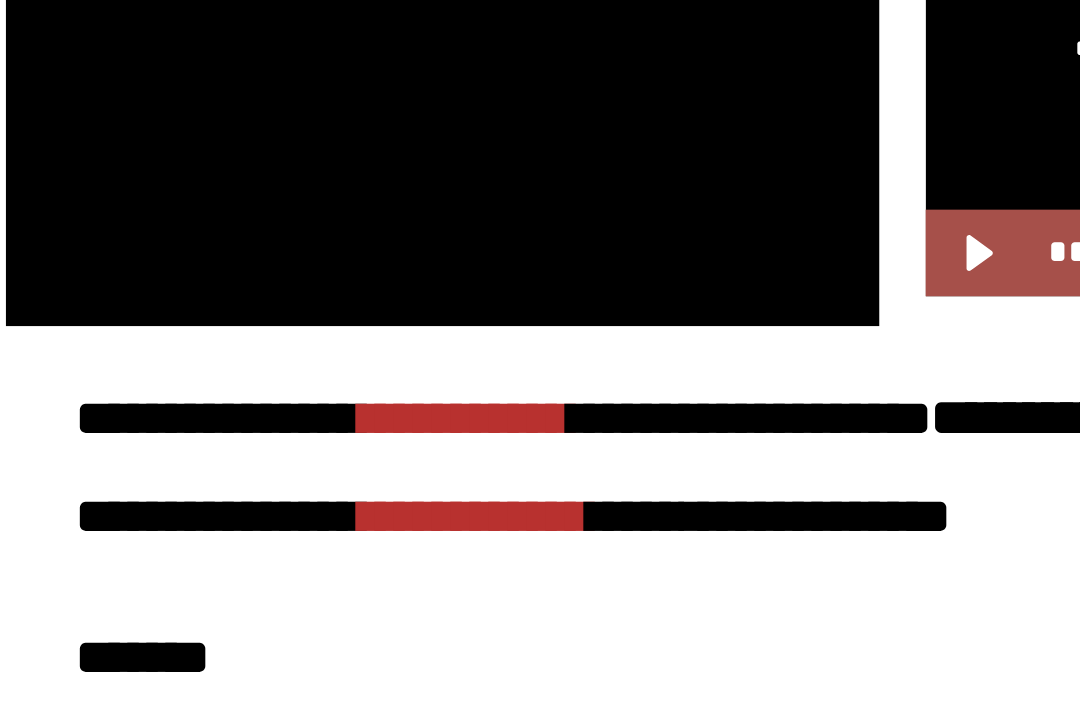 click at bounding box center [518, 271] 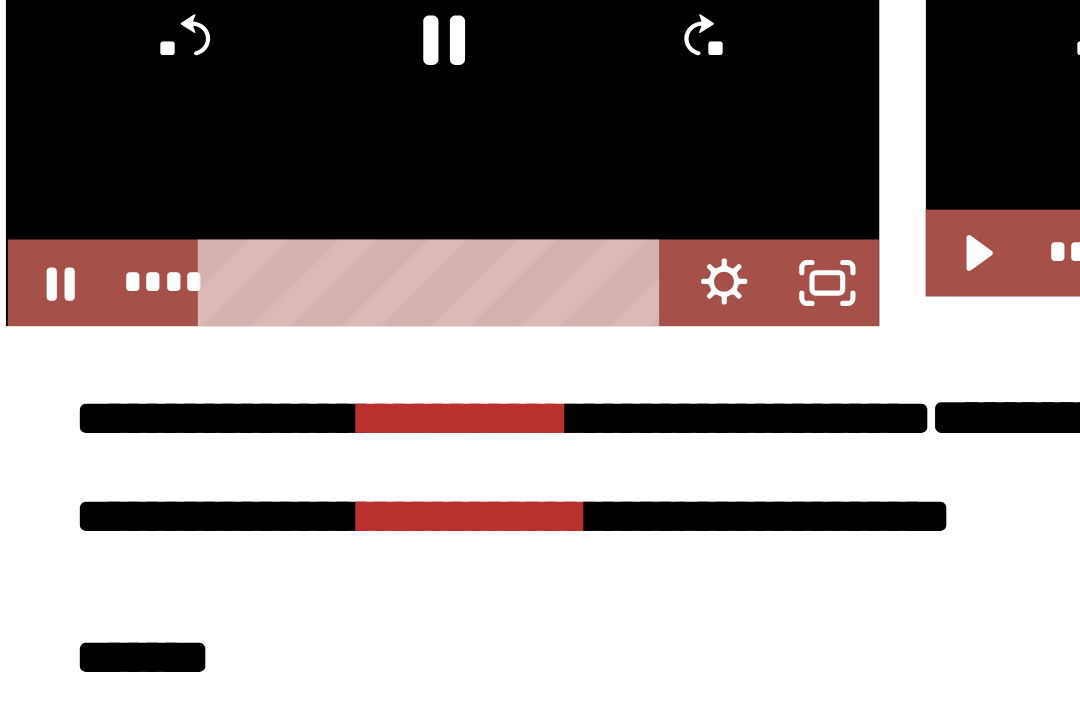 click 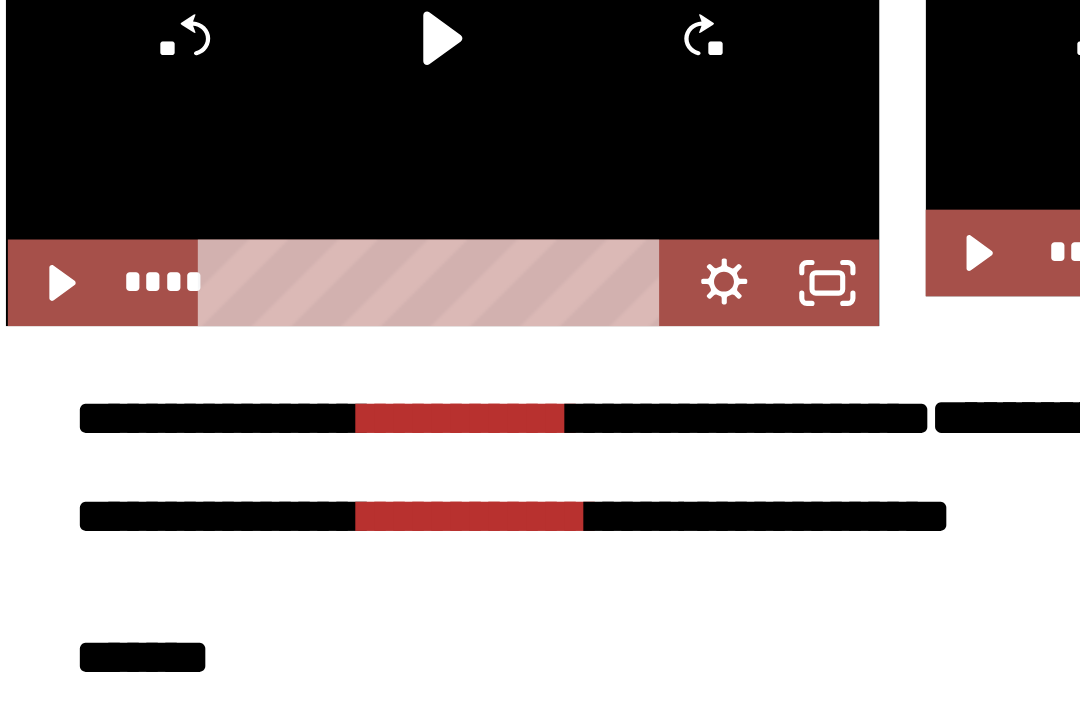 click 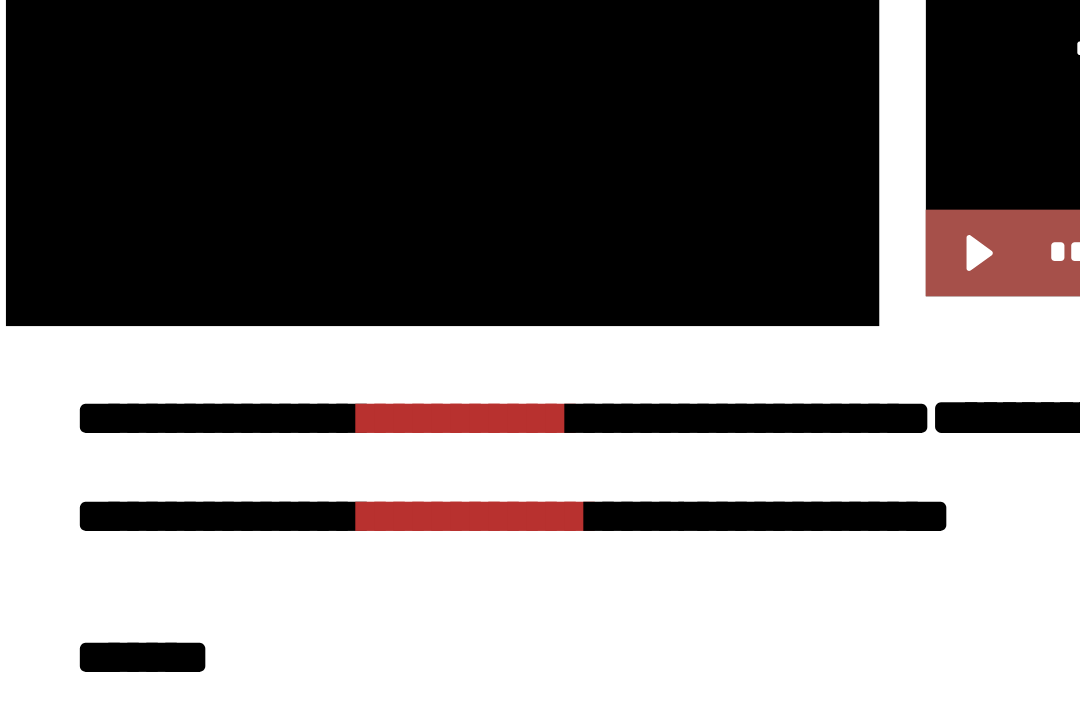click at bounding box center (518, 271) 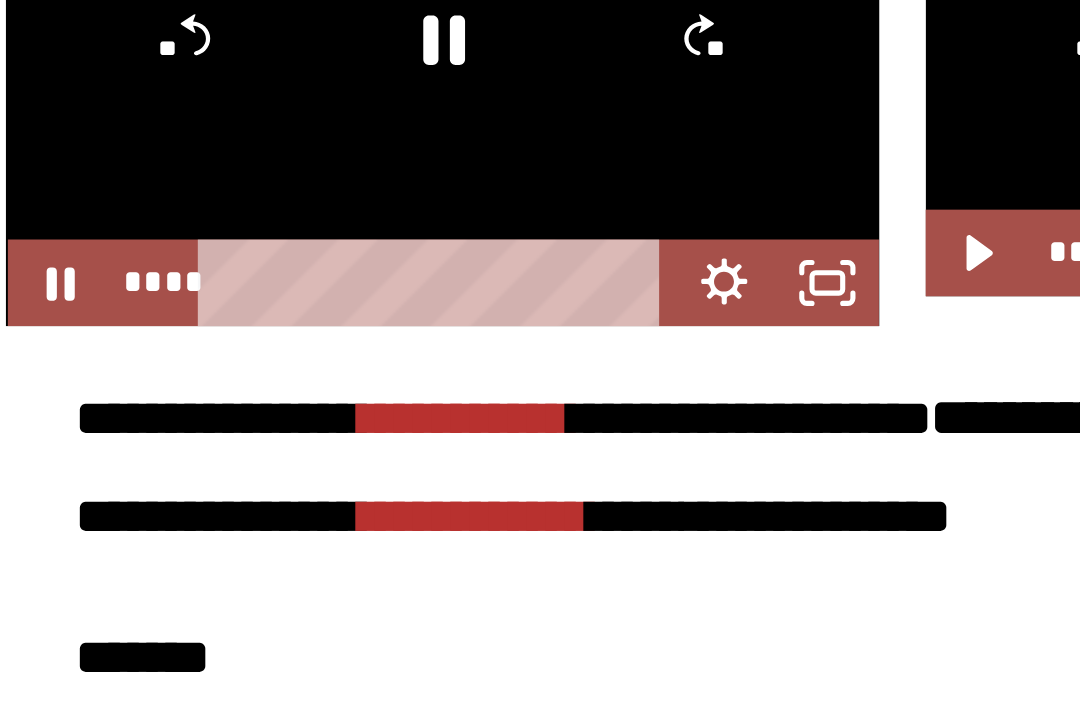 click 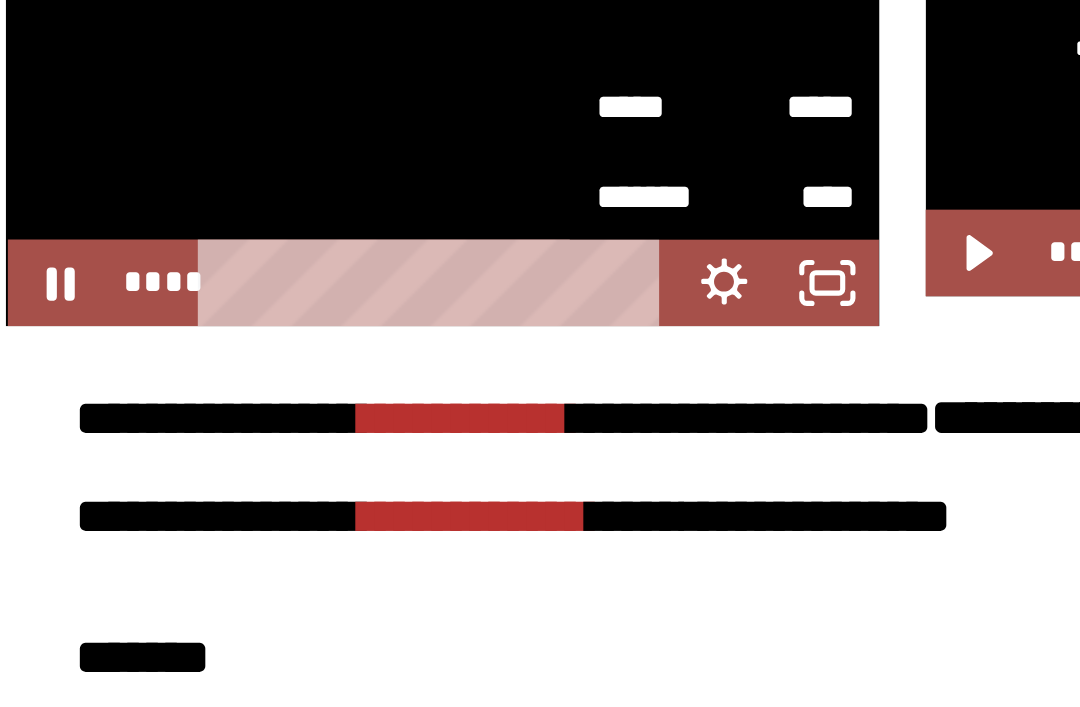 click on "*****" at bounding box center (646, 282) 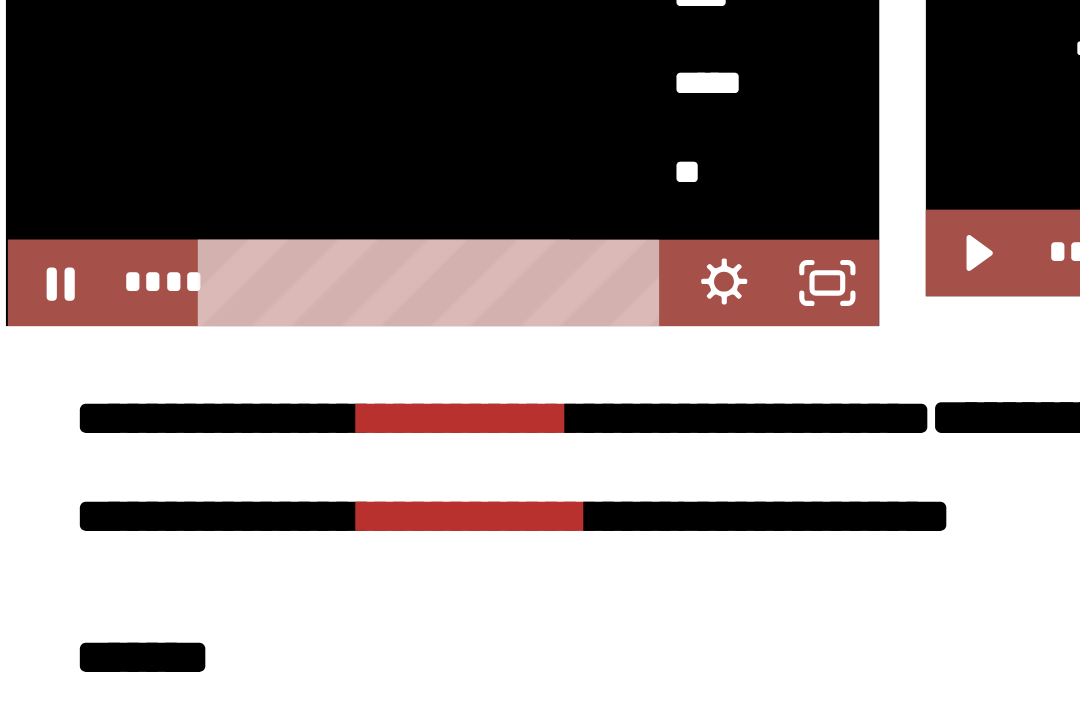 click on "**" at bounding box center [622, 305] 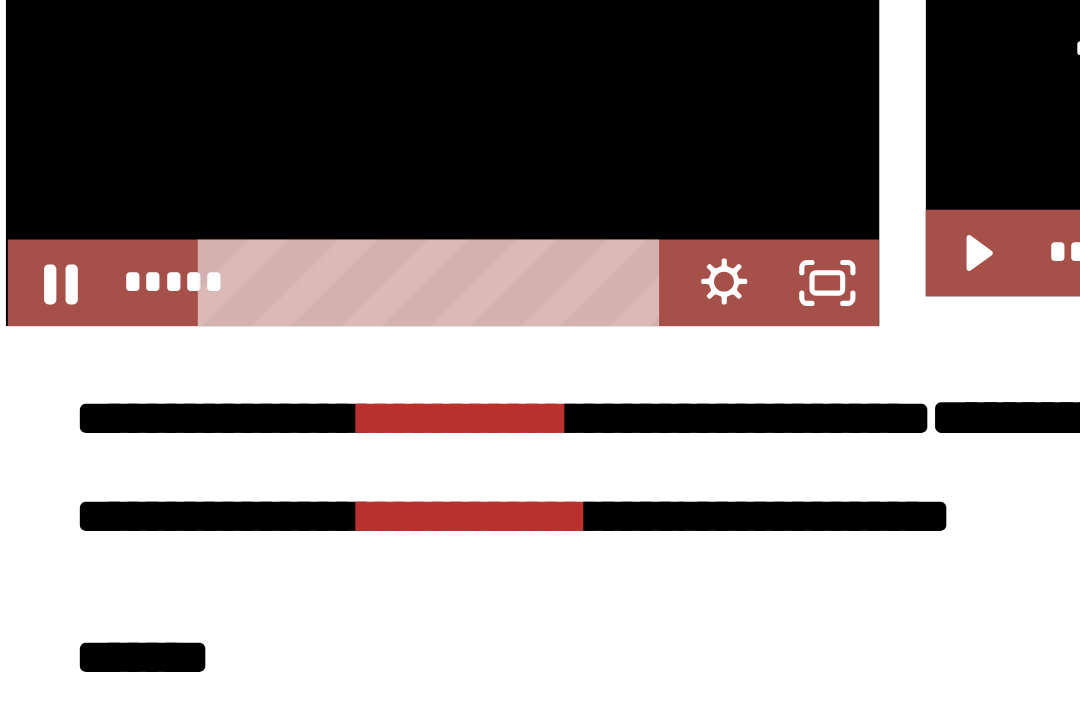 click 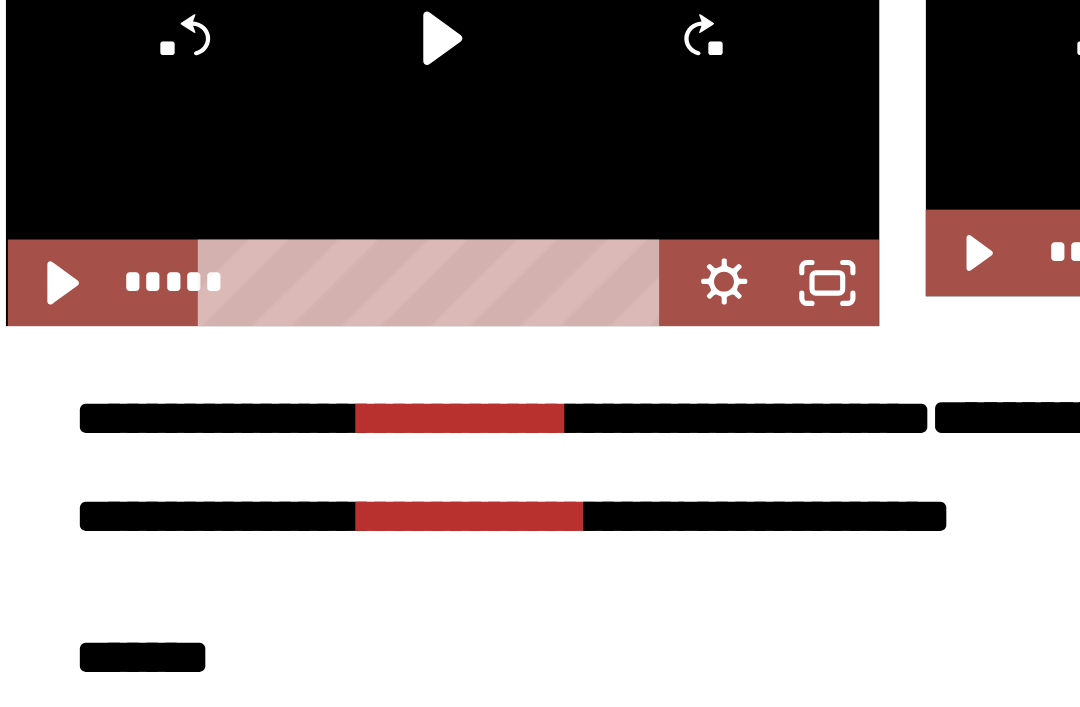 click 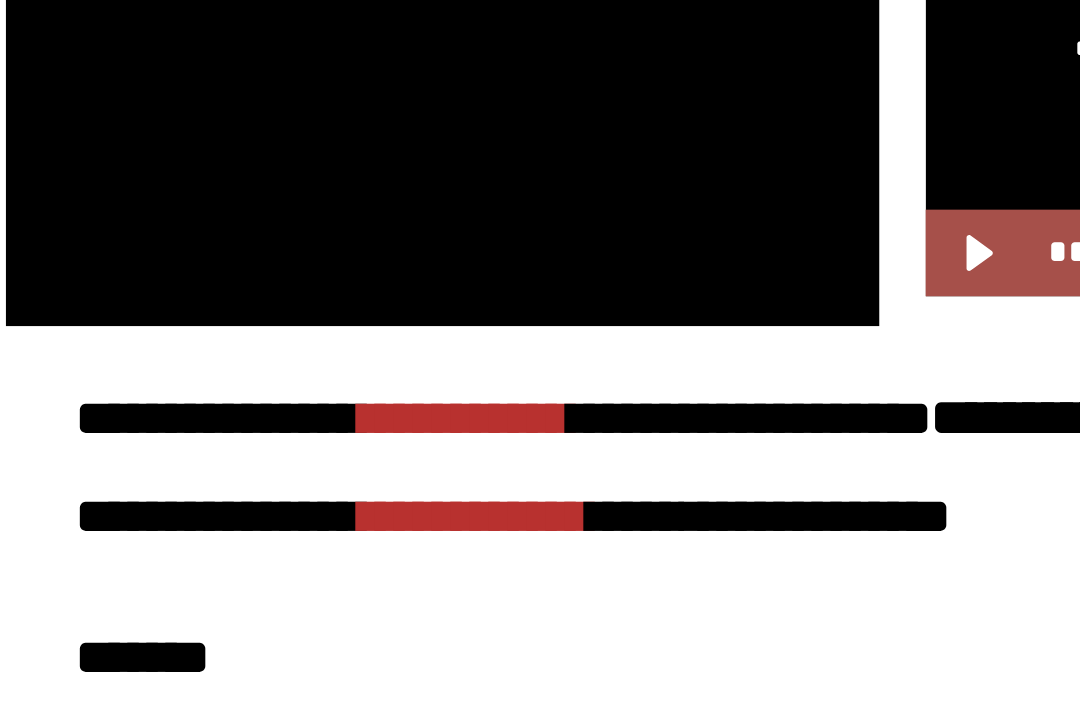 click at bounding box center [518, 271] 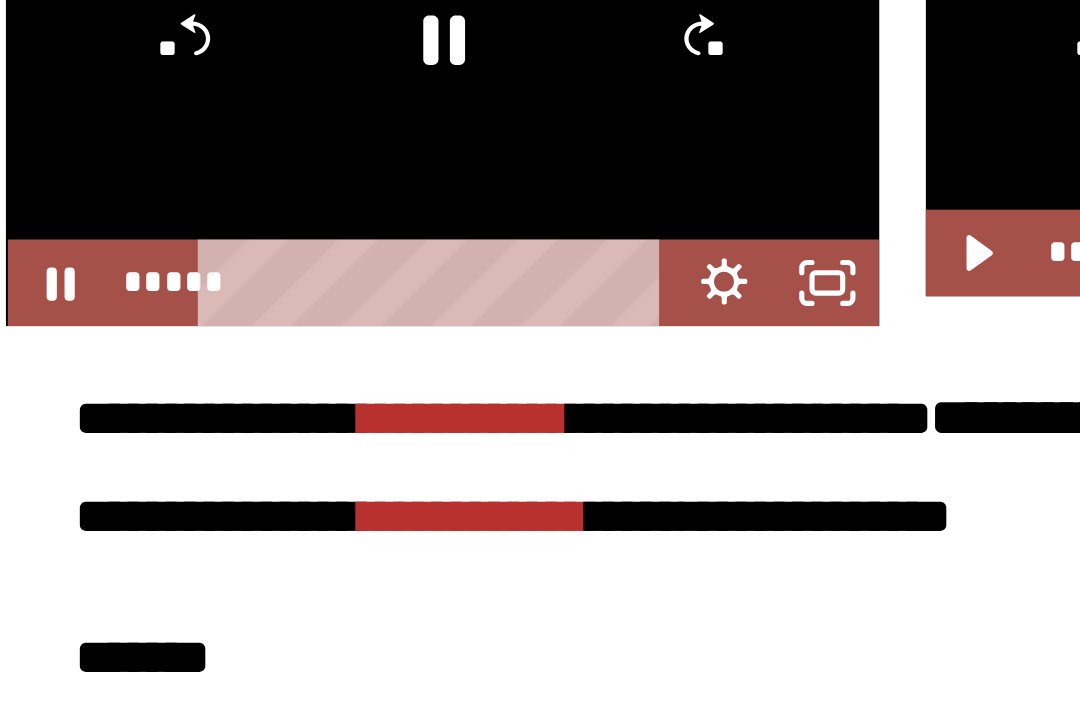 click 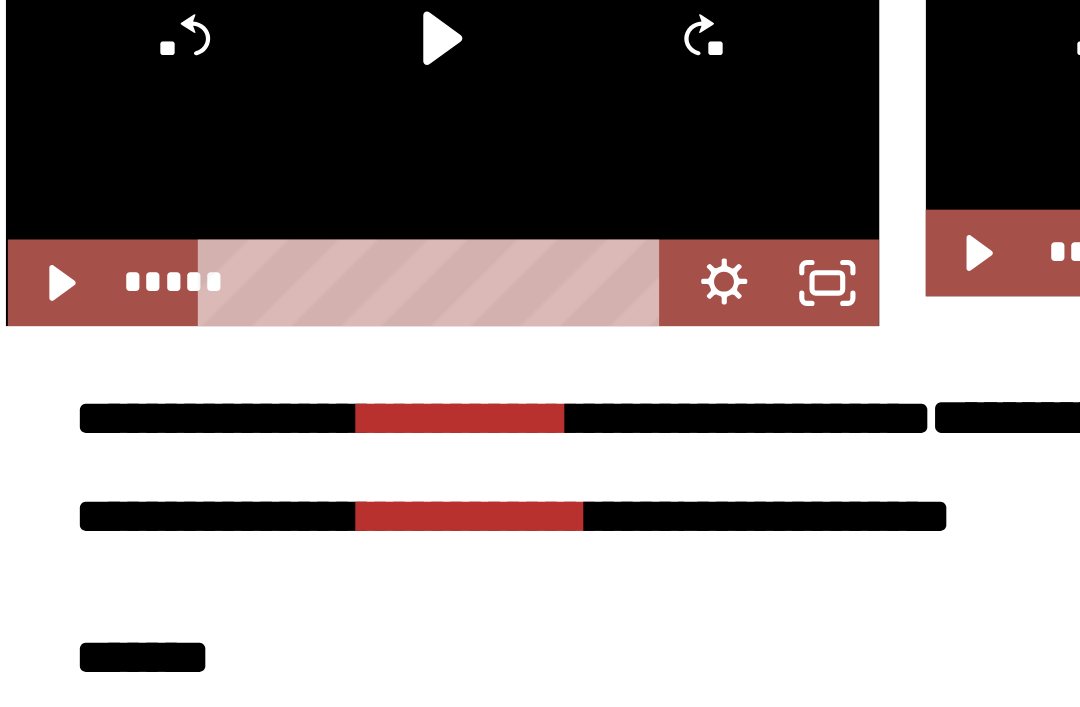 click 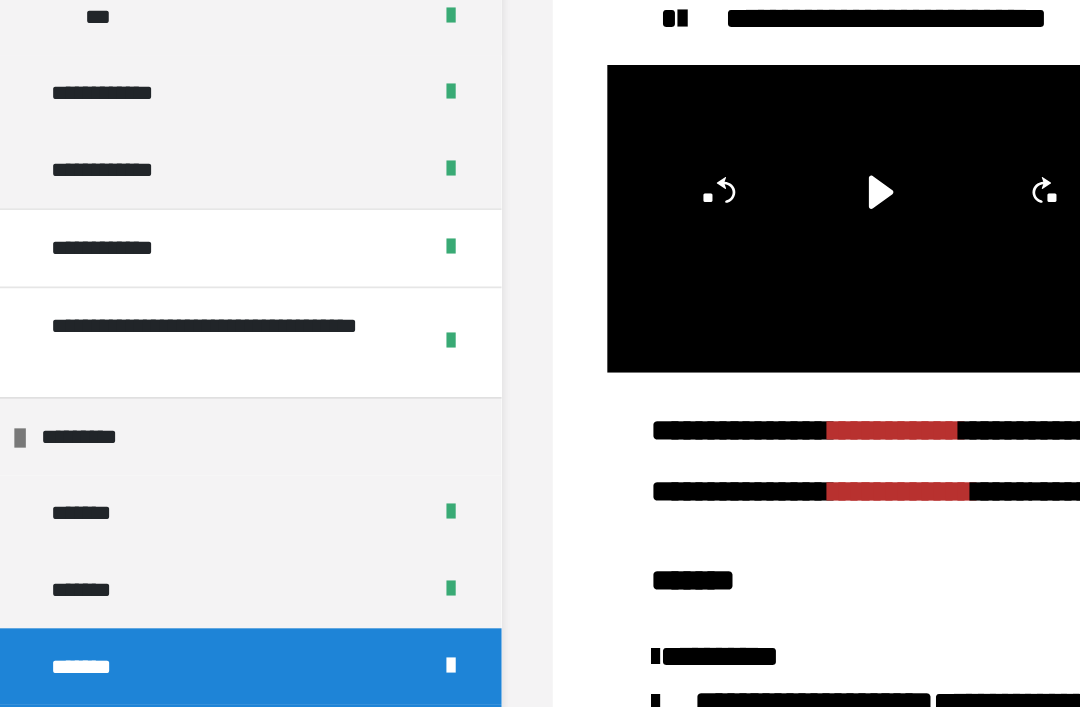 scroll, scrollTop: 504, scrollLeft: 0, axis: vertical 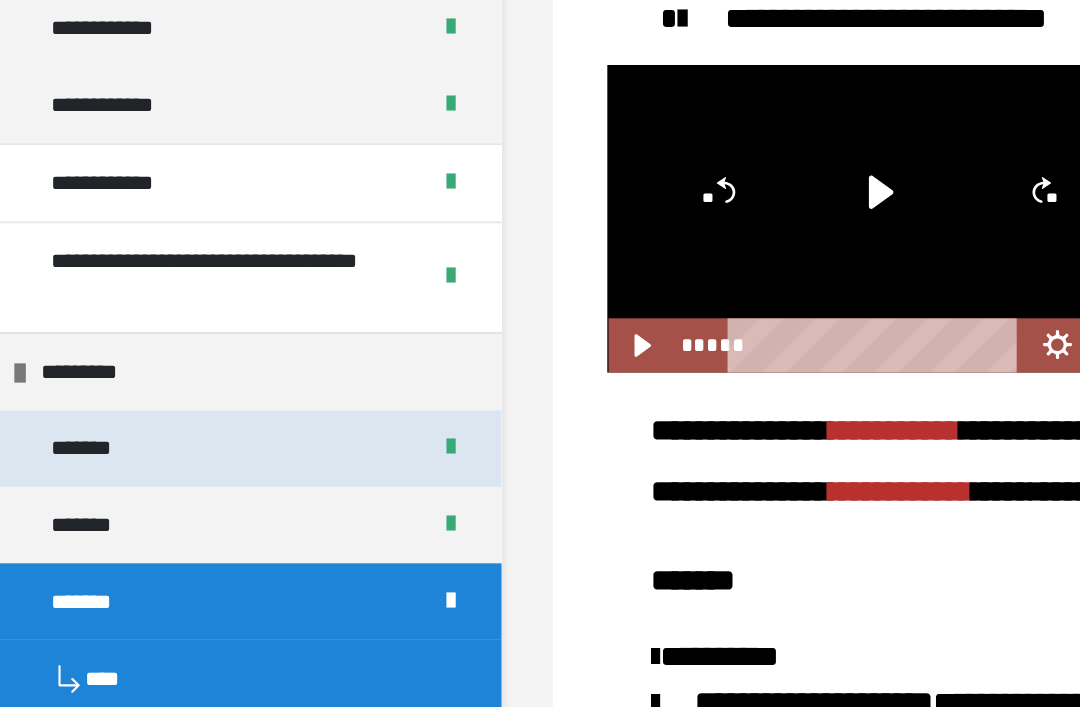 type 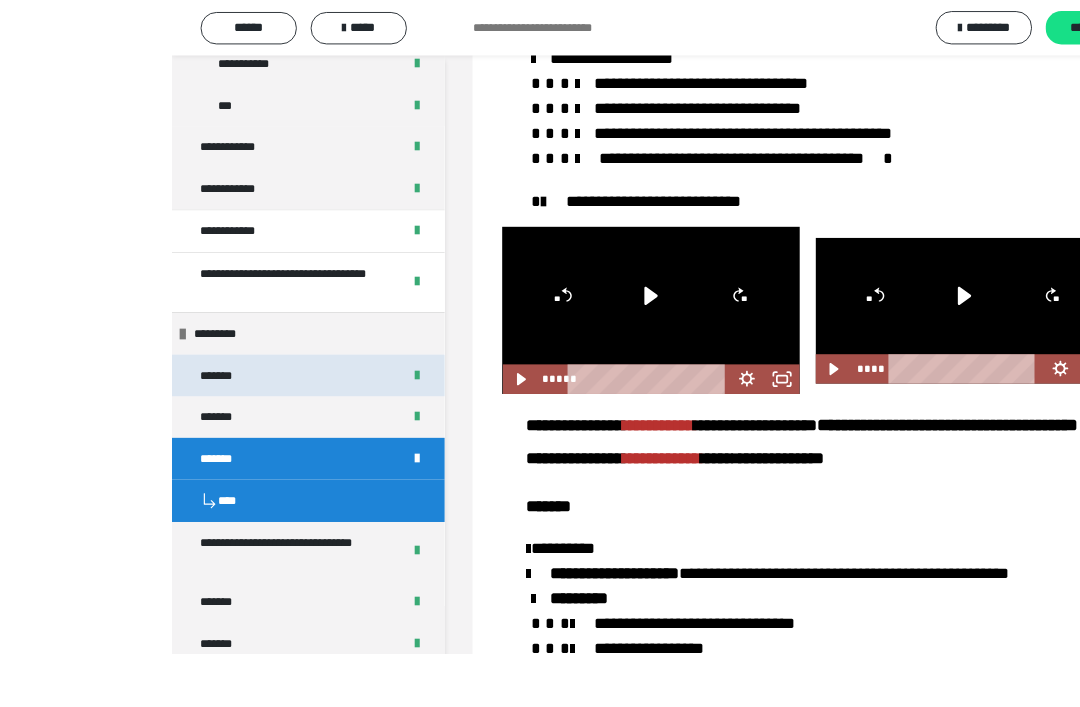 scroll, scrollTop: 2313, scrollLeft: 0, axis: vertical 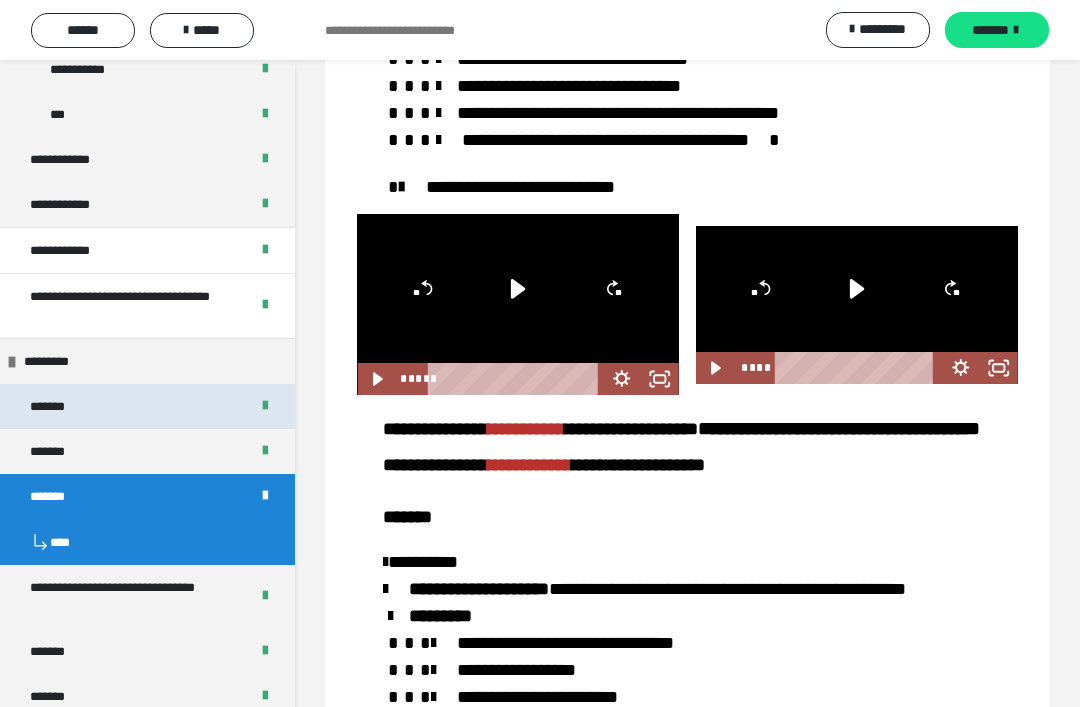 click on "*******" at bounding box center [147, 406] 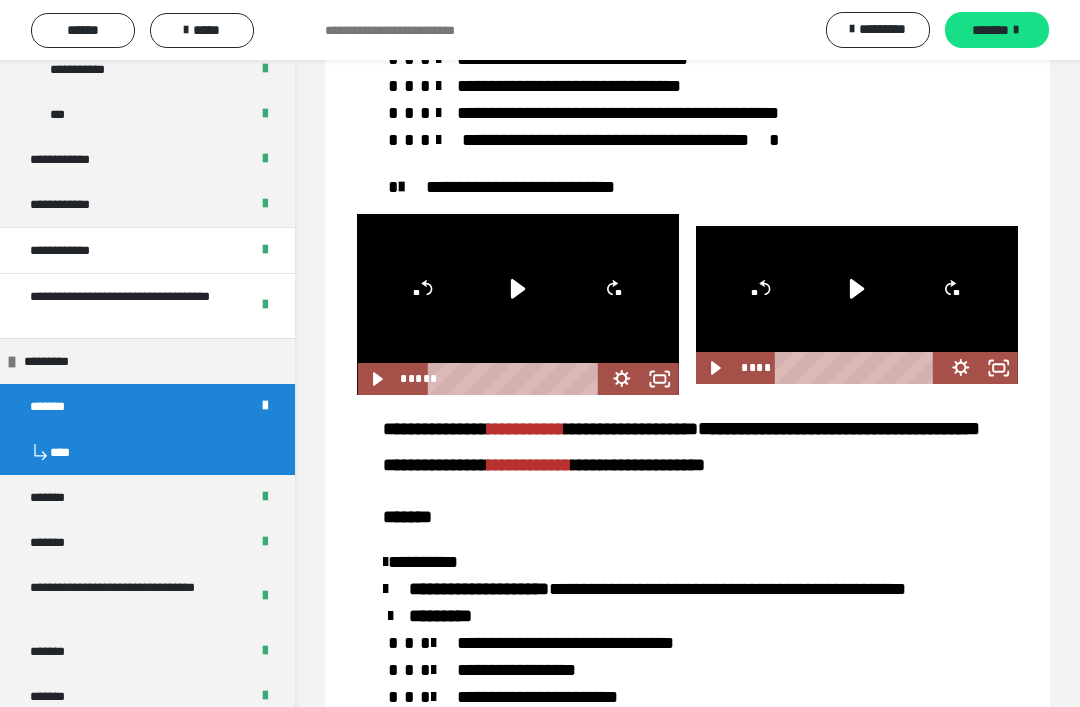 scroll, scrollTop: 0, scrollLeft: 0, axis: both 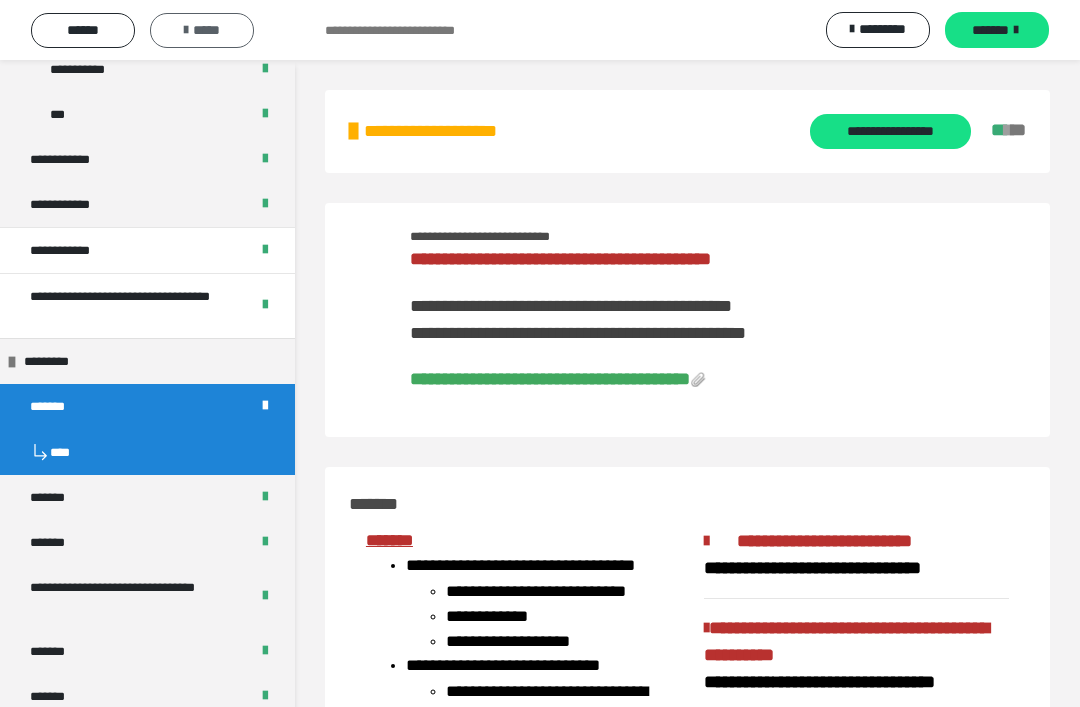 click on "*****" at bounding box center (202, 30) 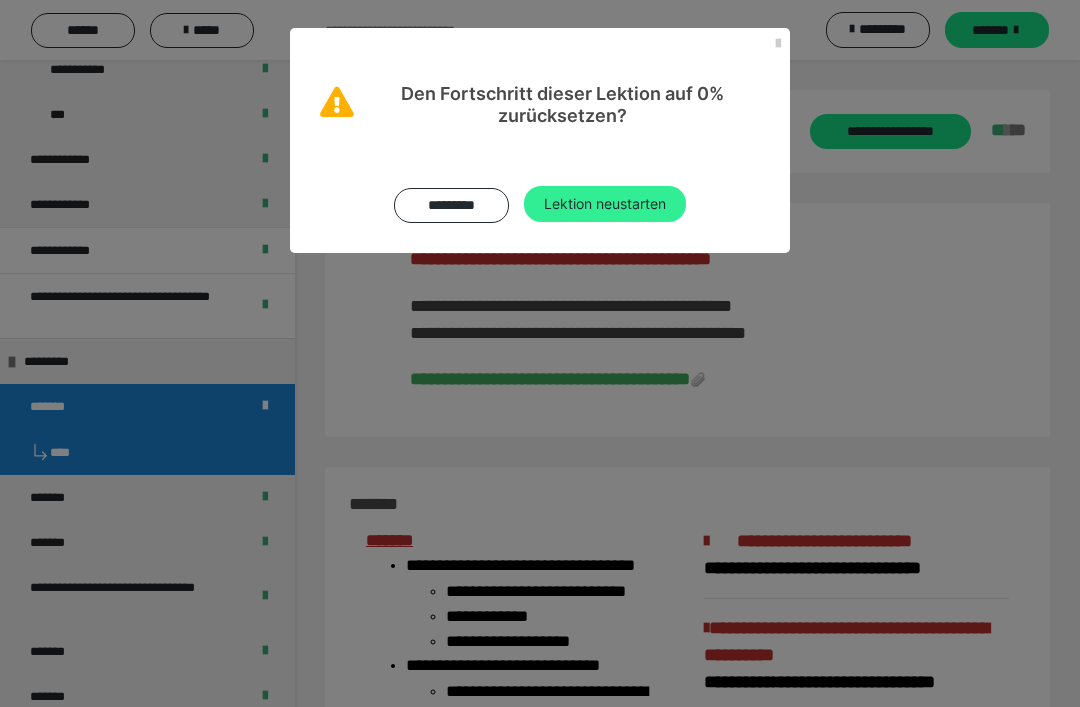 click on "Lektion neustarten" at bounding box center [605, 204] 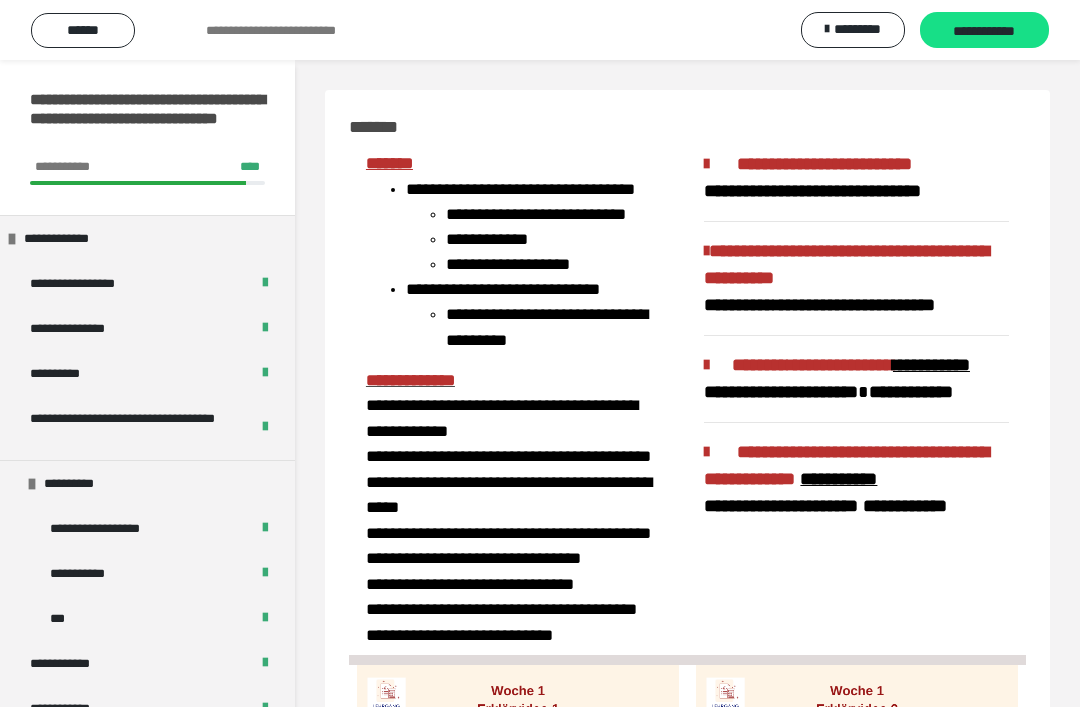 scroll, scrollTop: 0, scrollLeft: 0, axis: both 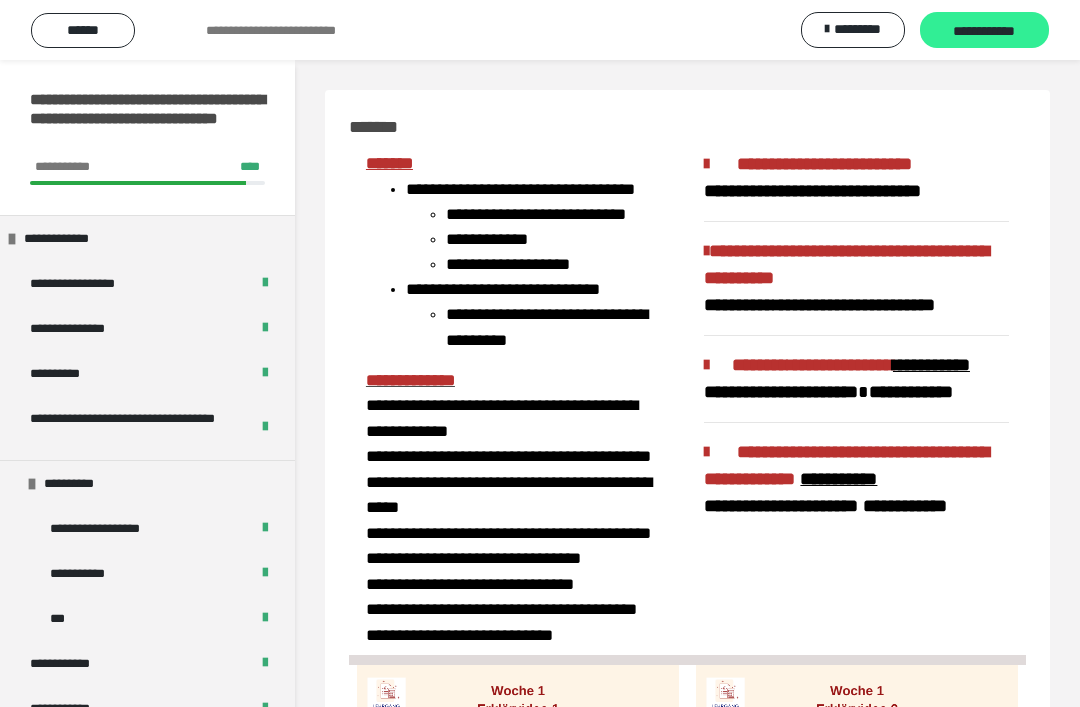 click on "**********" at bounding box center (984, 31) 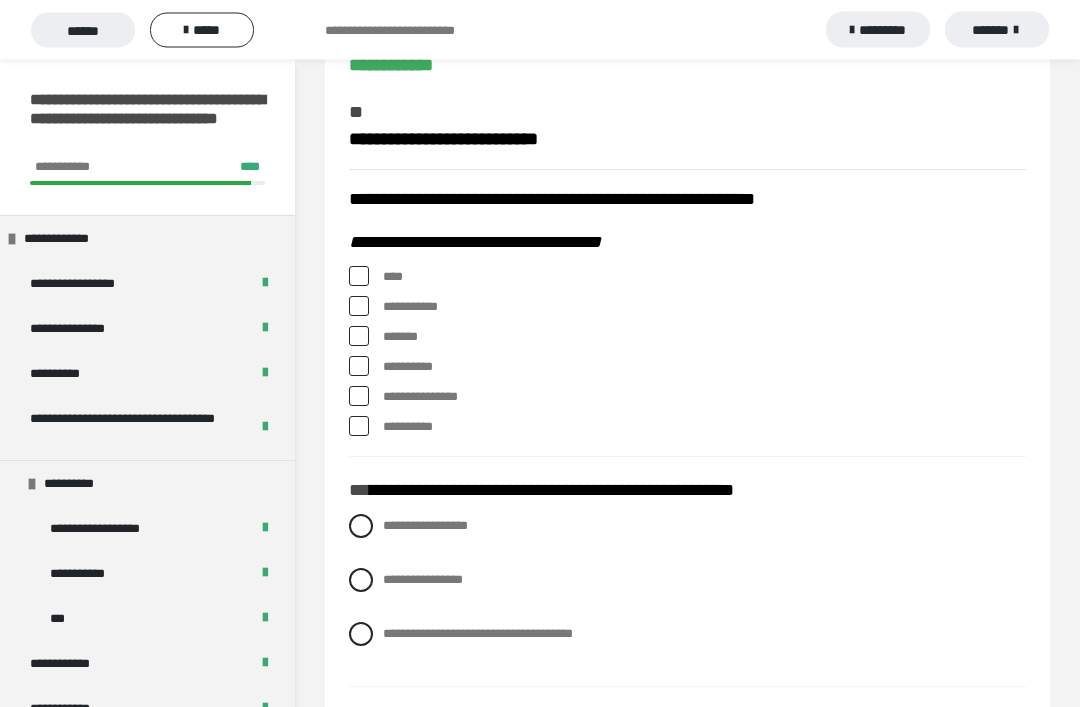 scroll, scrollTop: 226, scrollLeft: 0, axis: vertical 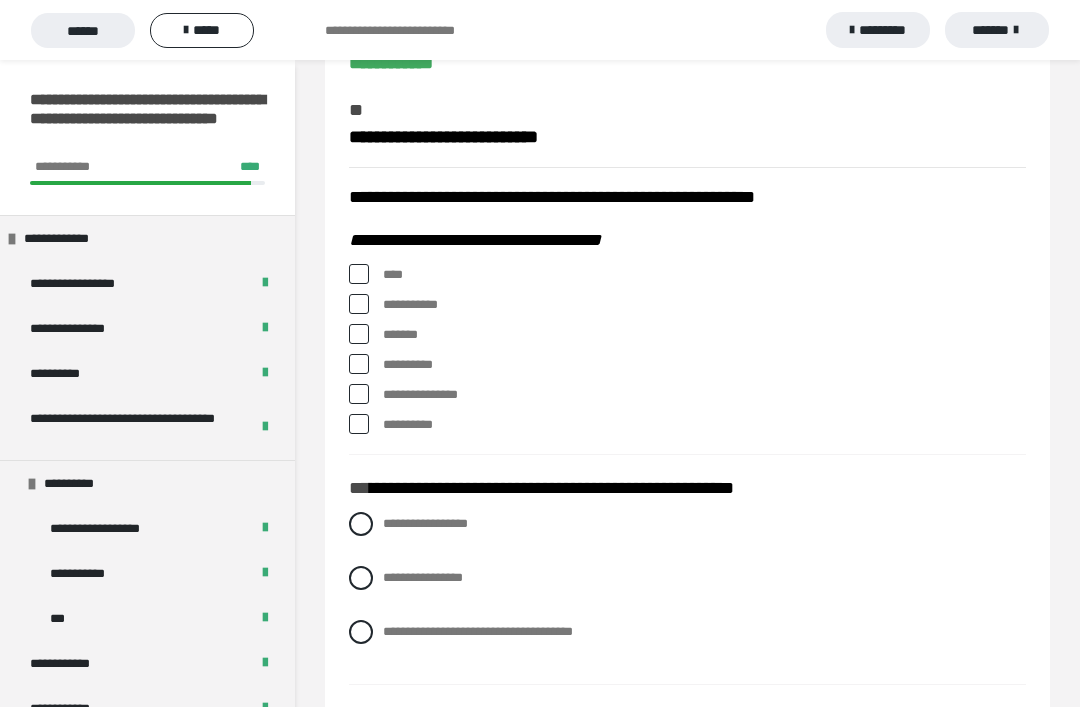 click on "****" at bounding box center (687, 275) 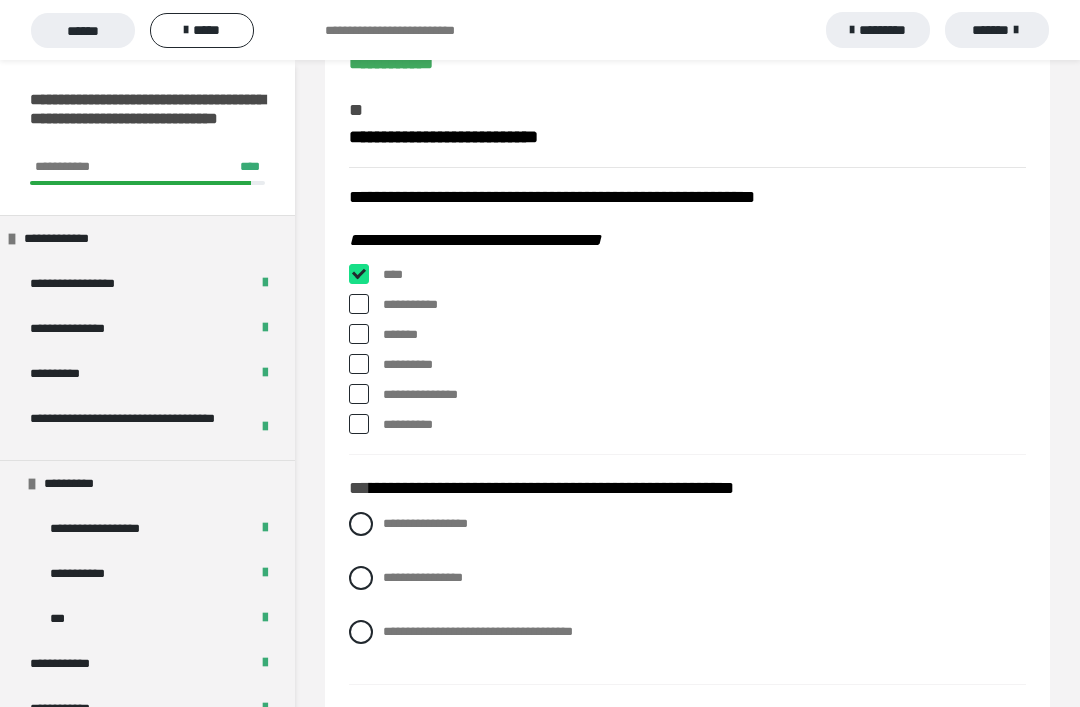 checkbox on "****" 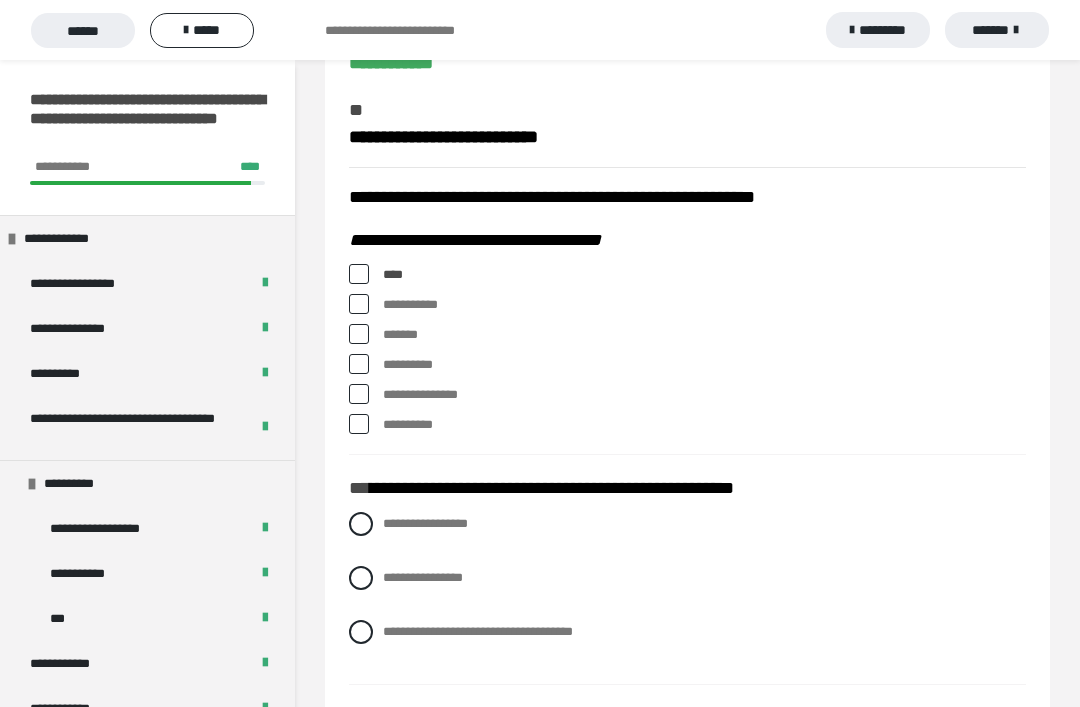 click at bounding box center [359, 304] 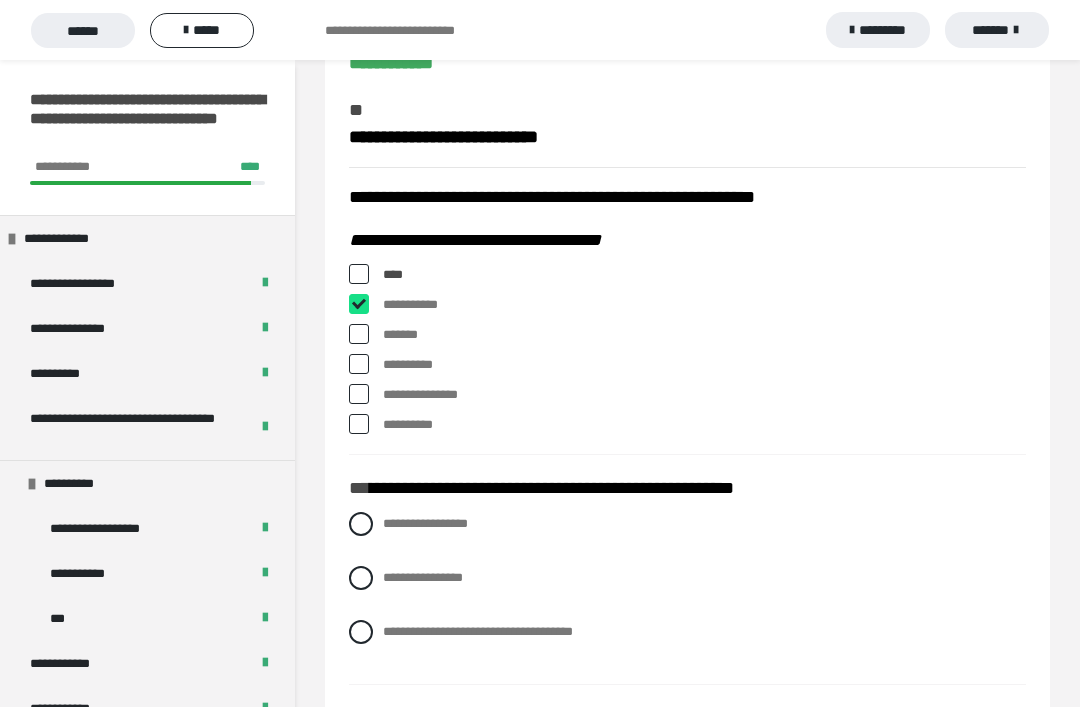 checkbox on "****" 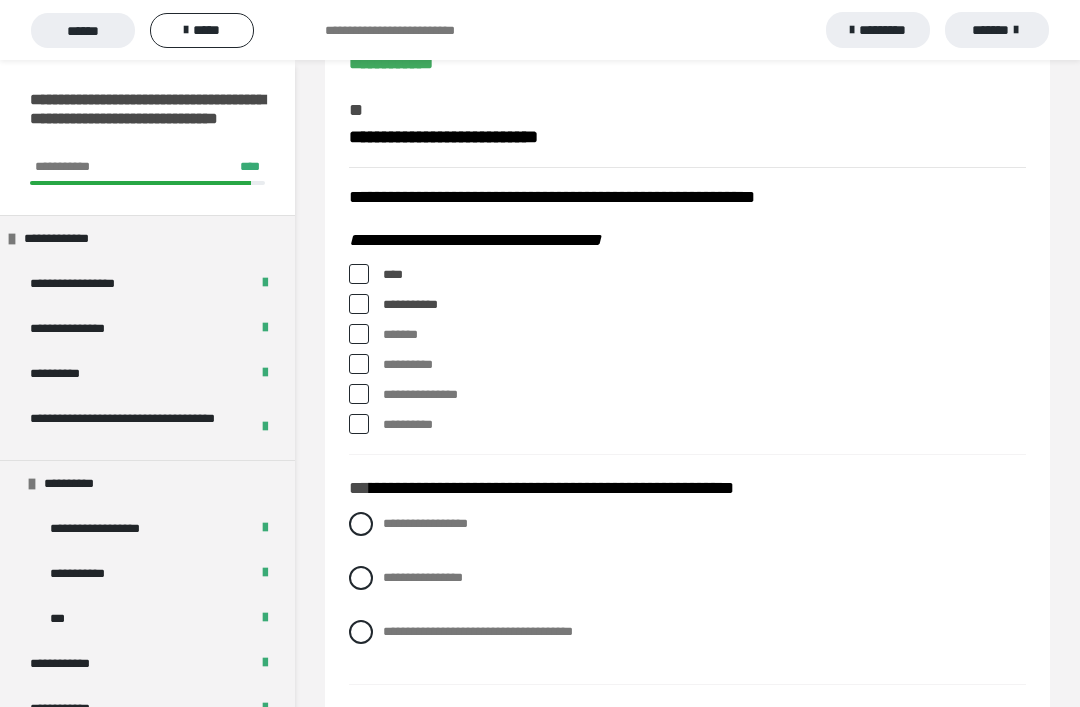 click on "**********" at bounding box center (687, 395) 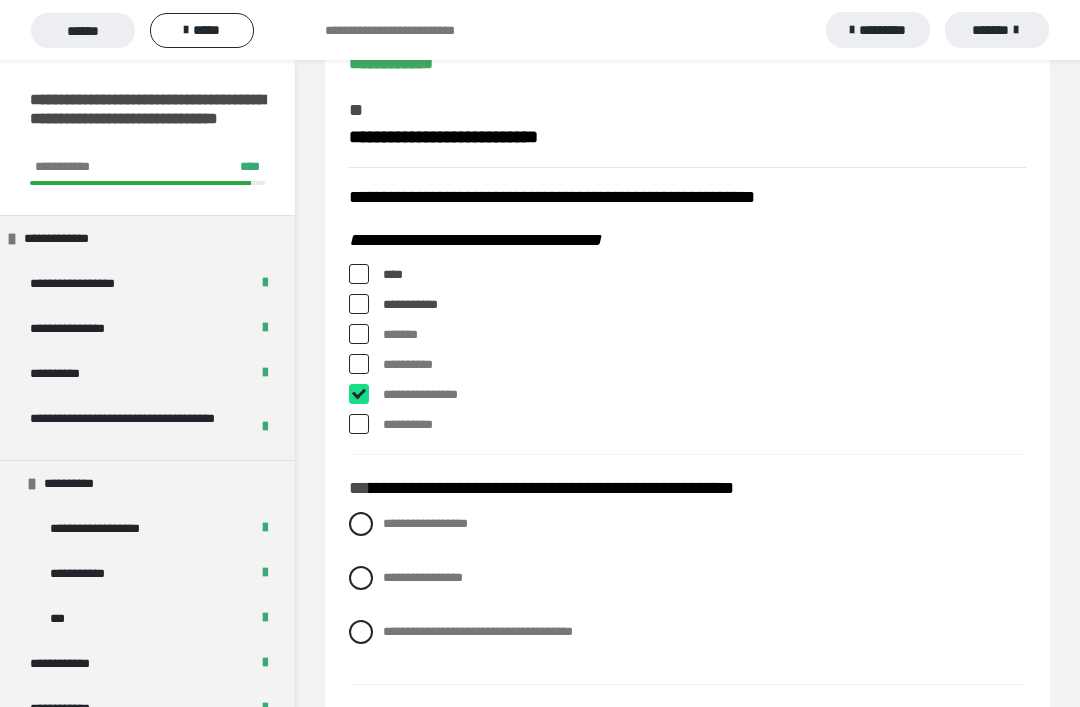 checkbox on "****" 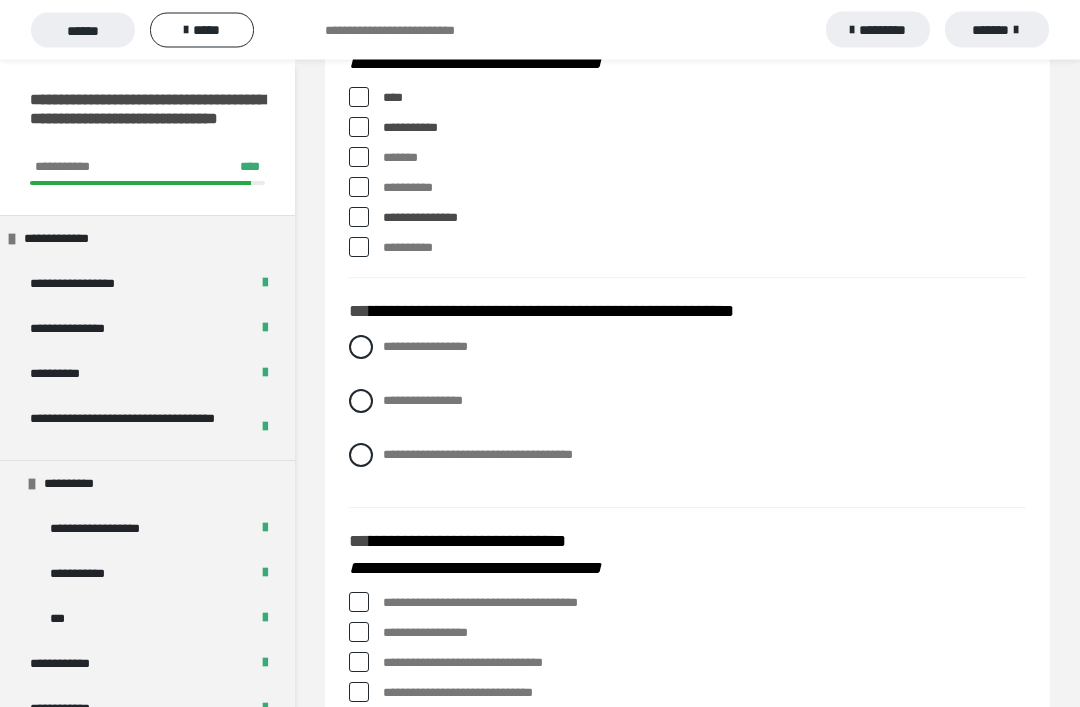 scroll, scrollTop: 403, scrollLeft: 0, axis: vertical 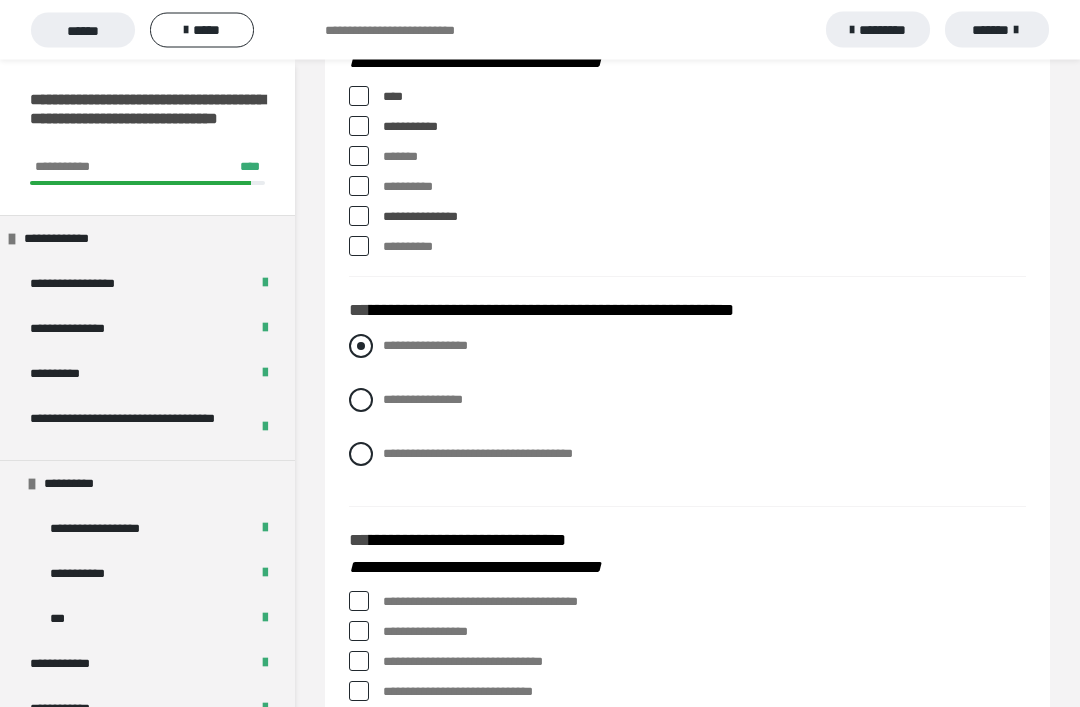 click at bounding box center [361, 347] 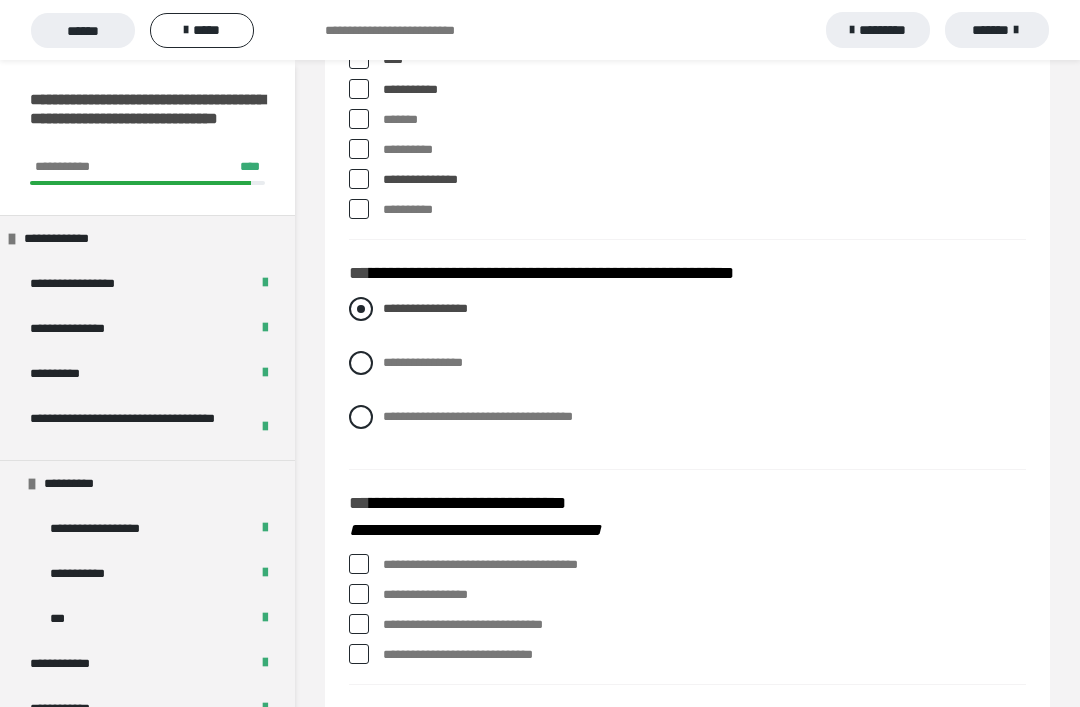 scroll, scrollTop: 447, scrollLeft: 0, axis: vertical 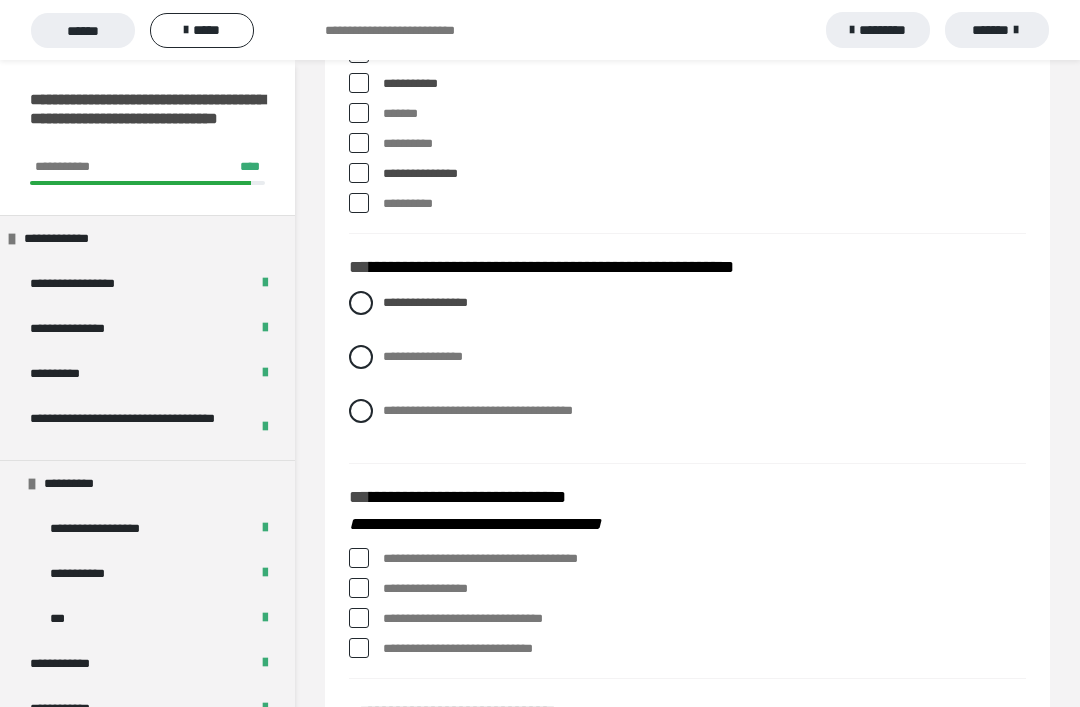 click at bounding box center [359, 558] 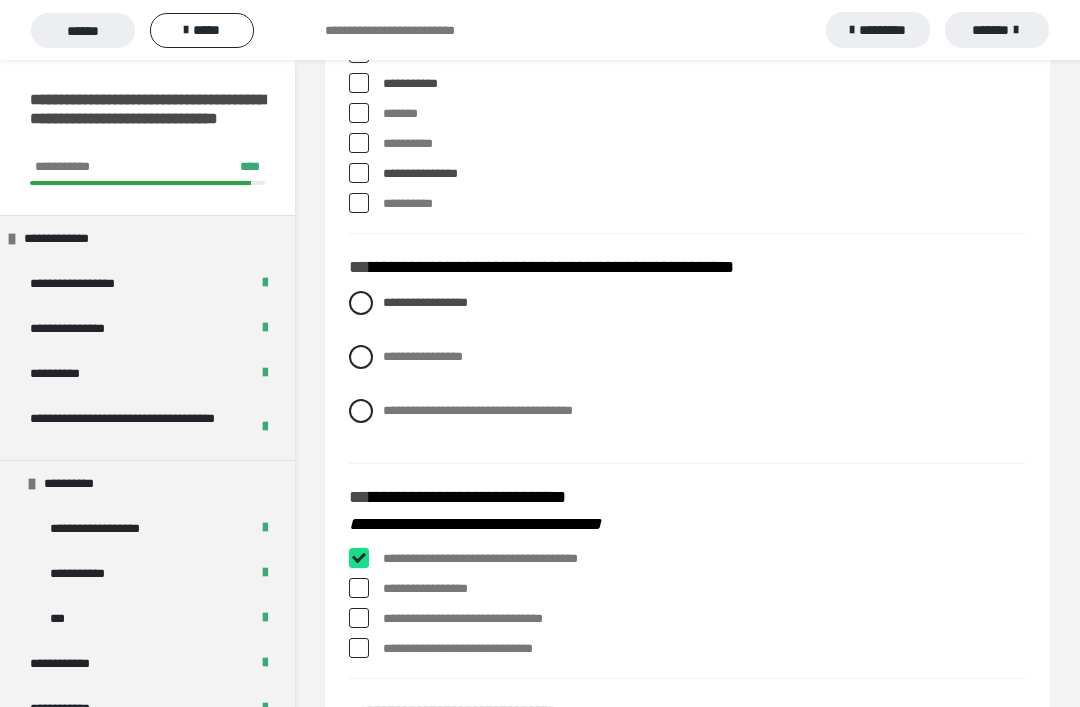 checkbox on "****" 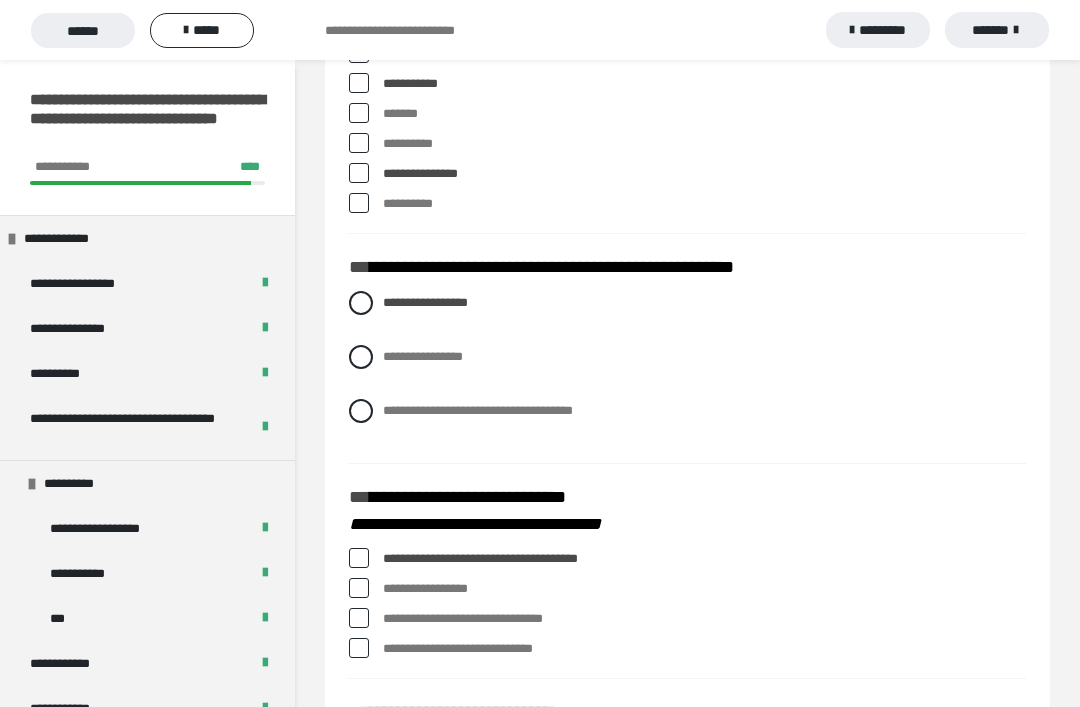 click on "**********" at bounding box center (687, 589) 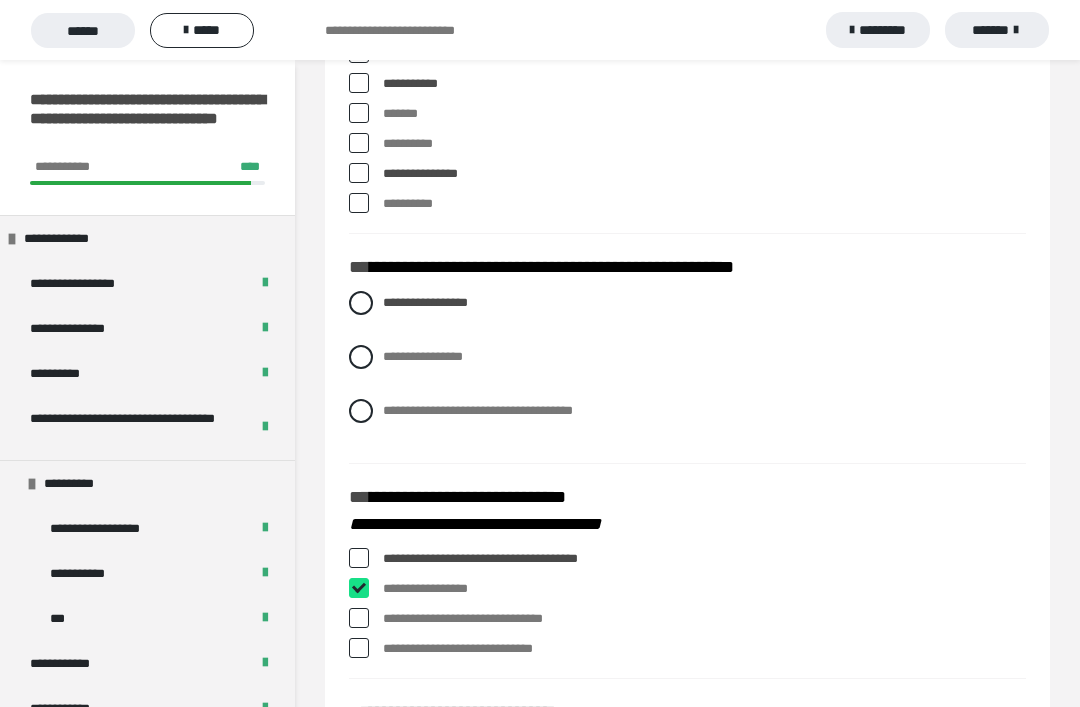 checkbox on "****" 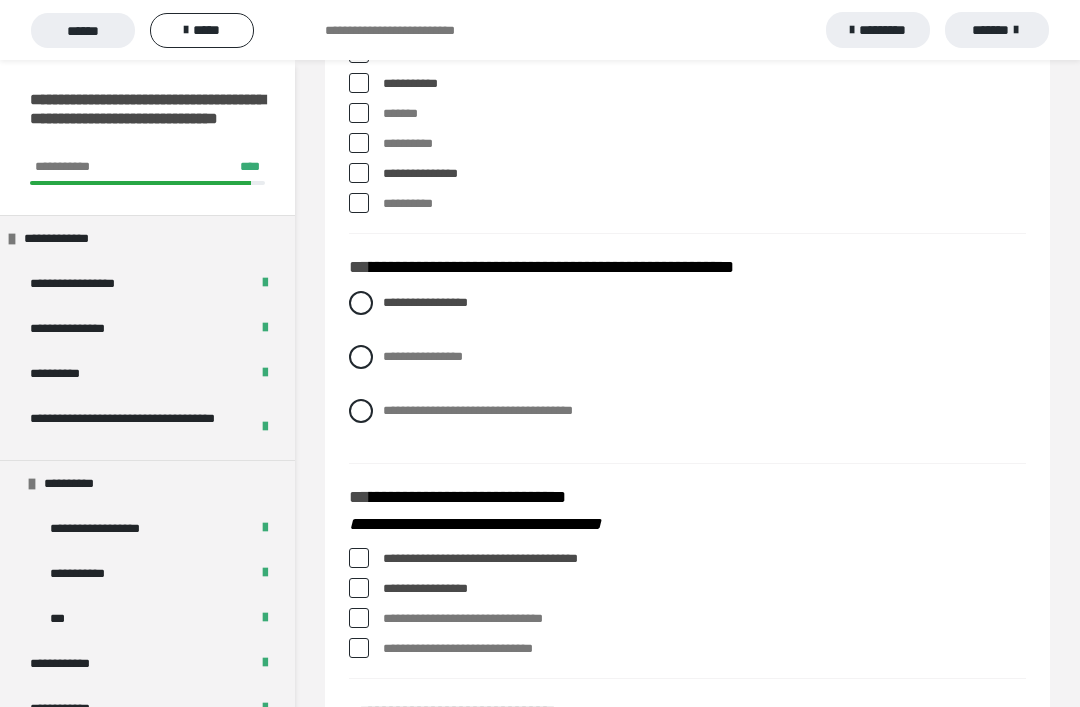 click at bounding box center (359, 648) 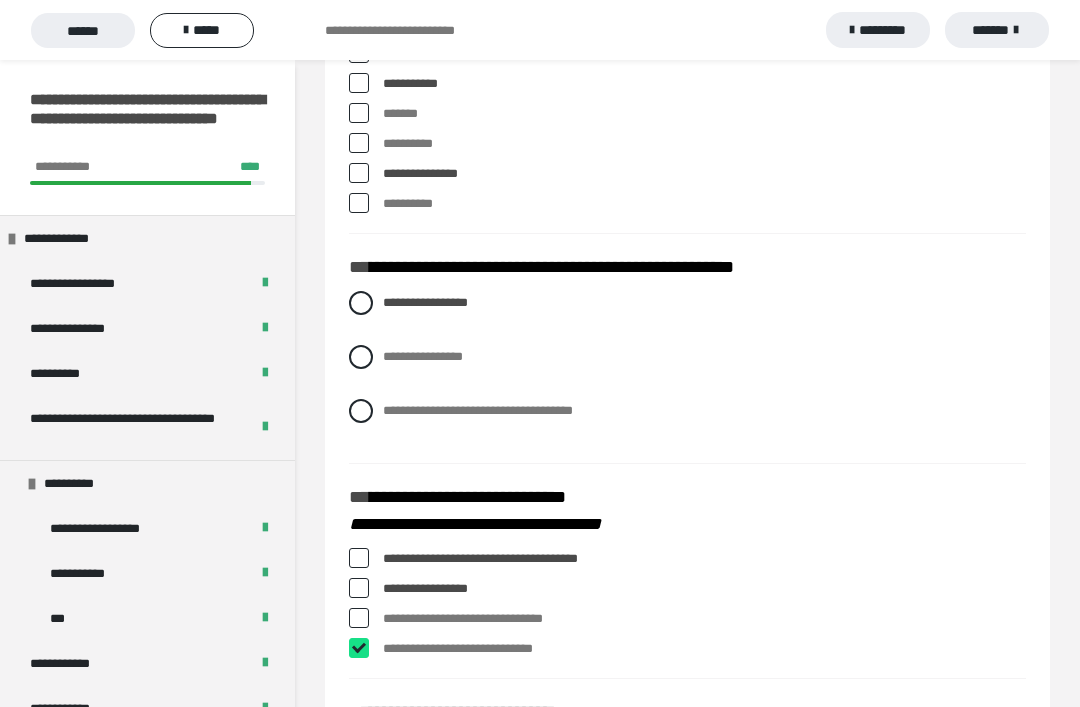 checkbox on "****" 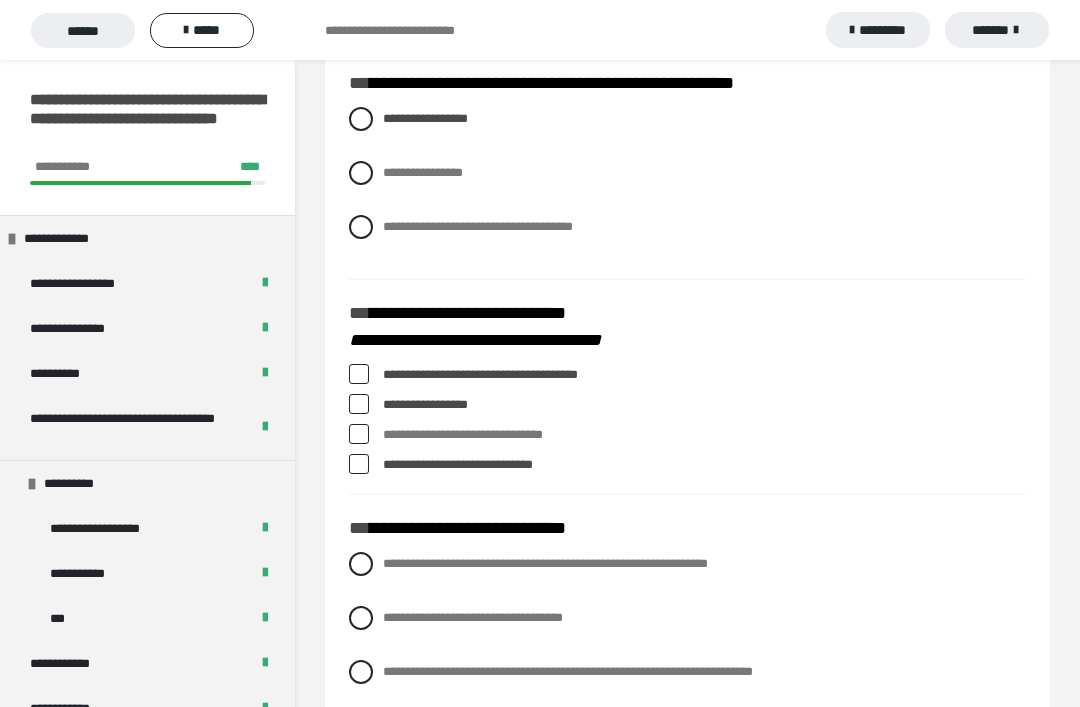 scroll, scrollTop: 633, scrollLeft: 0, axis: vertical 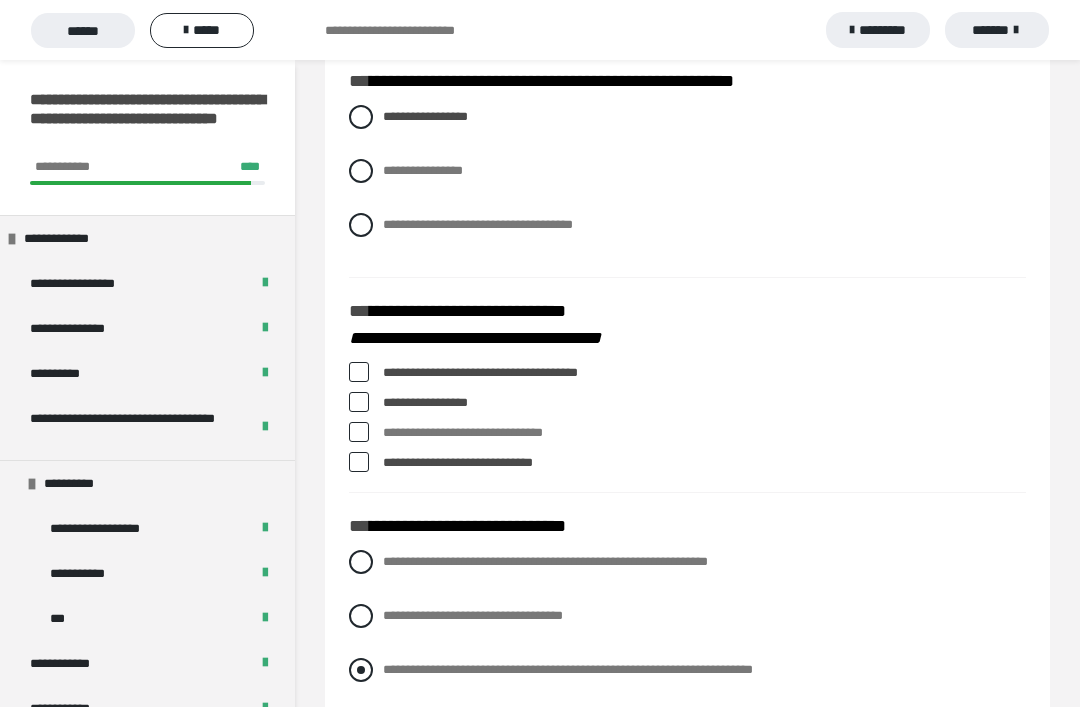 click at bounding box center (361, 670) 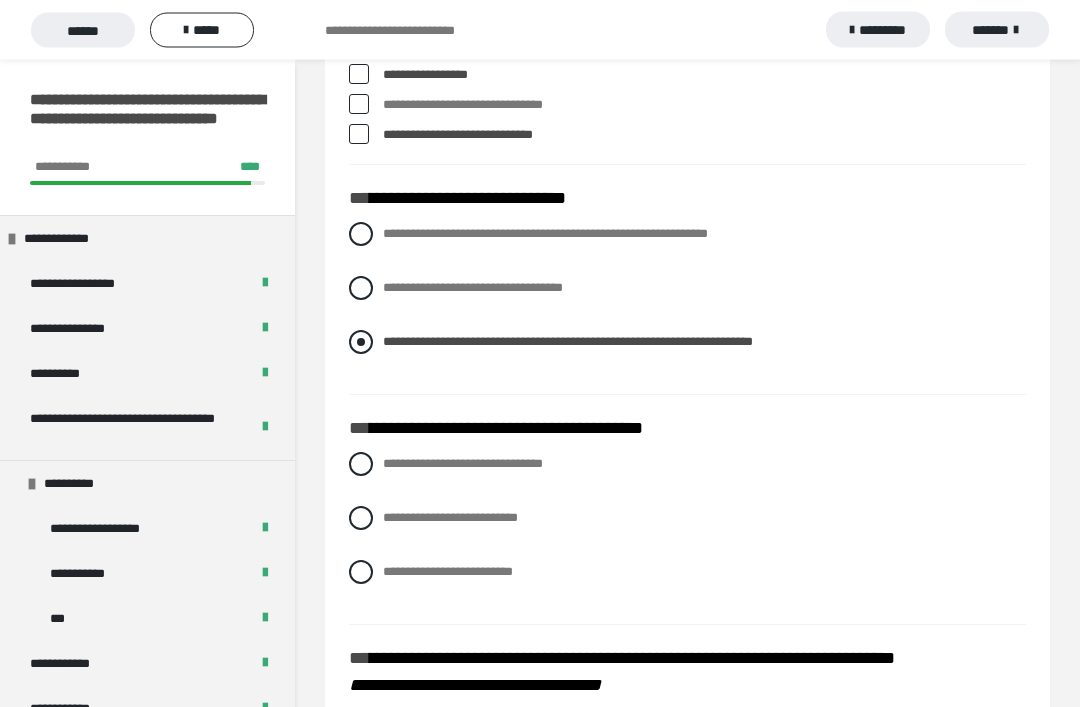 scroll, scrollTop: 961, scrollLeft: 0, axis: vertical 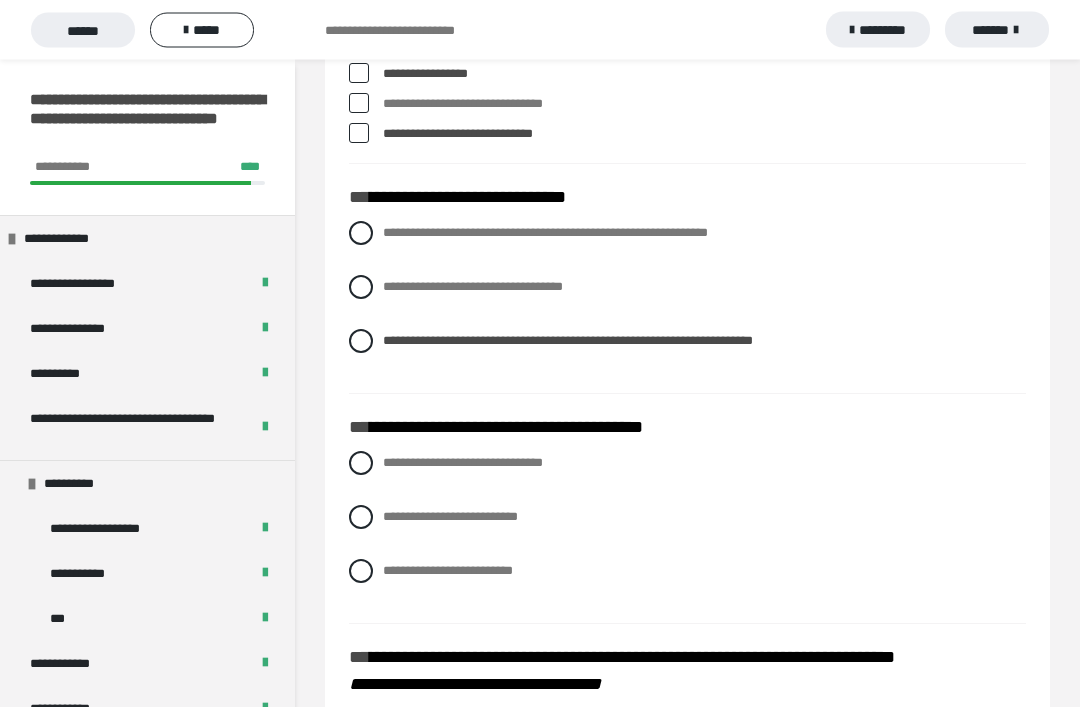 click on "**********" at bounding box center [687, 533] 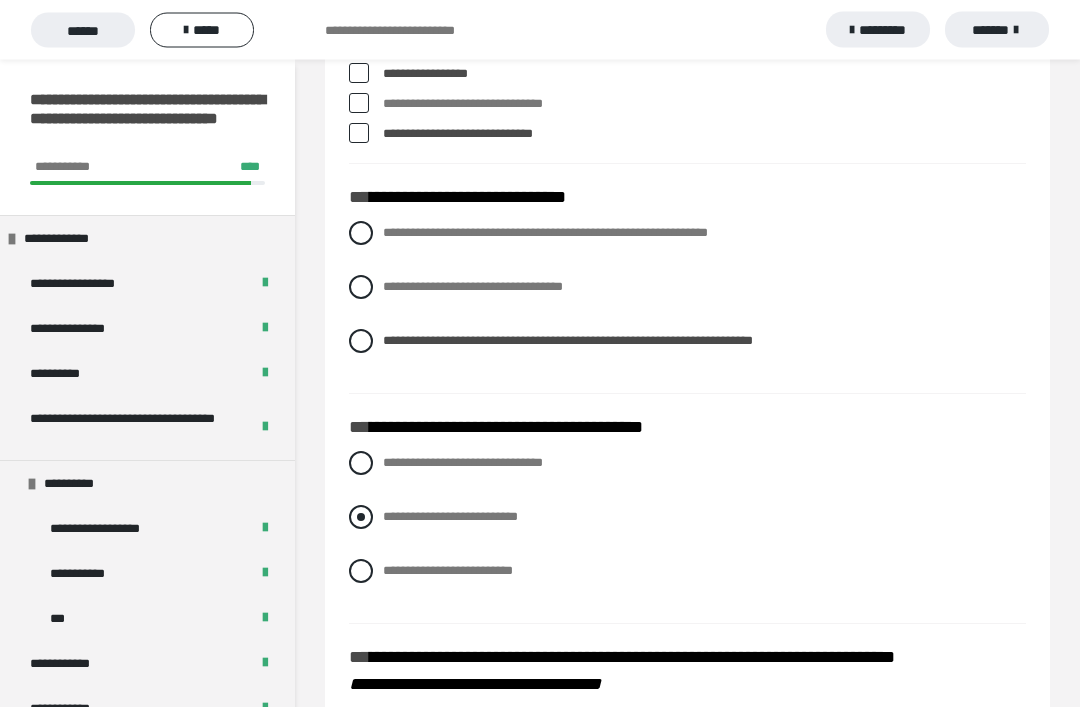 click at bounding box center [361, 518] 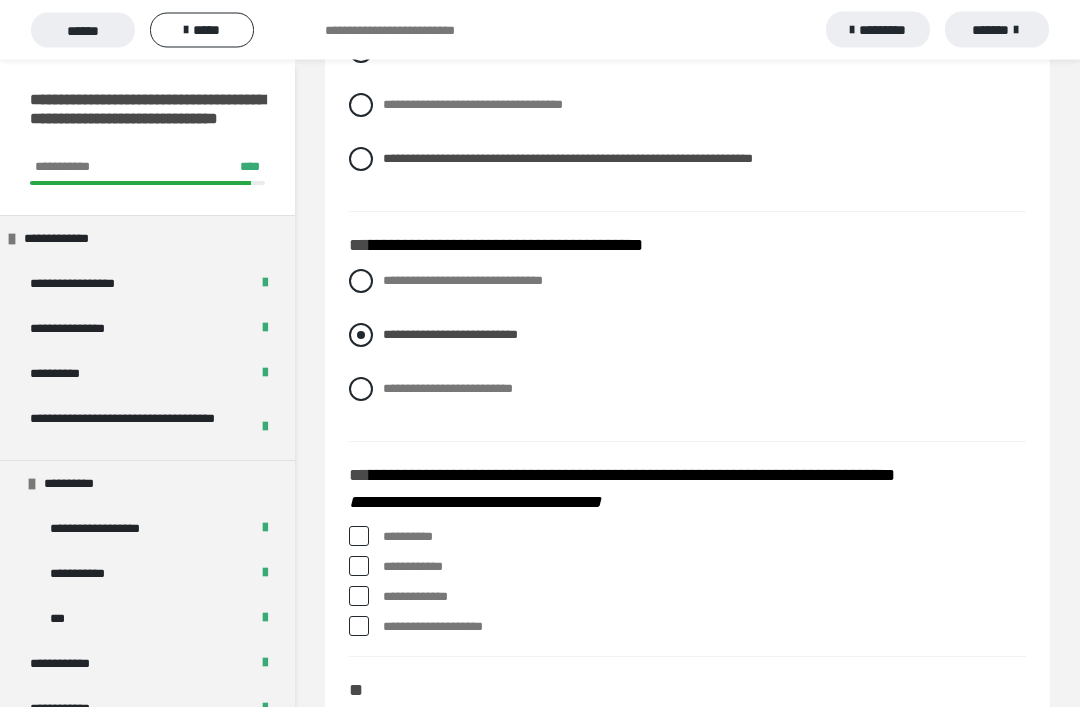 scroll, scrollTop: 1144, scrollLeft: 0, axis: vertical 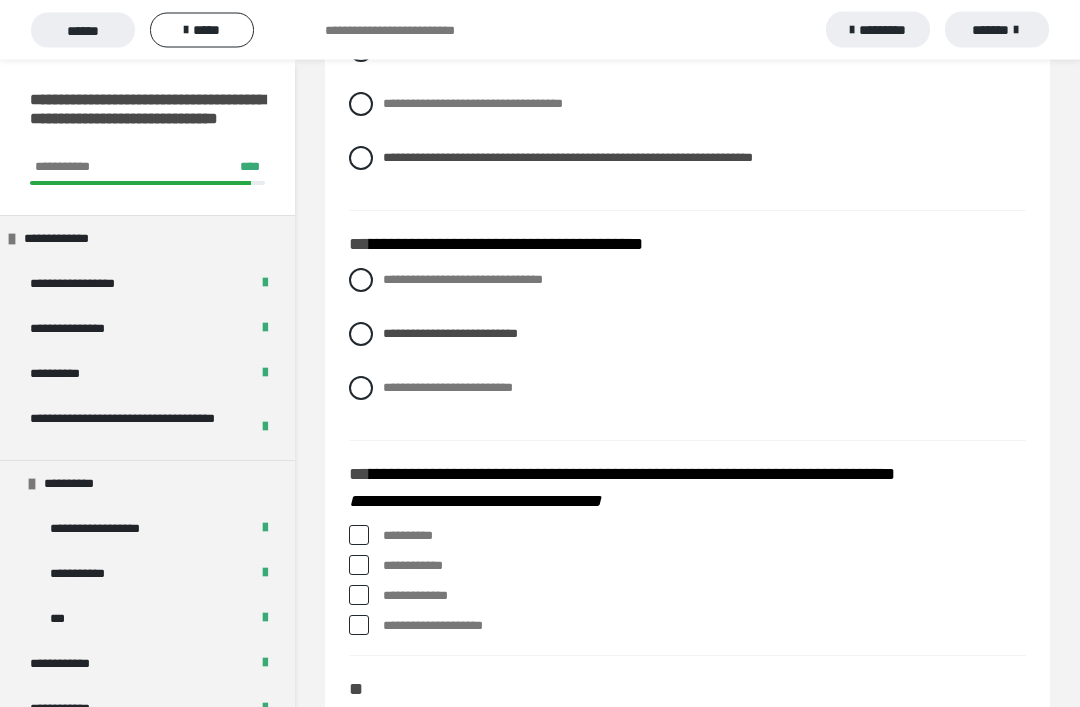 click at bounding box center (359, 536) 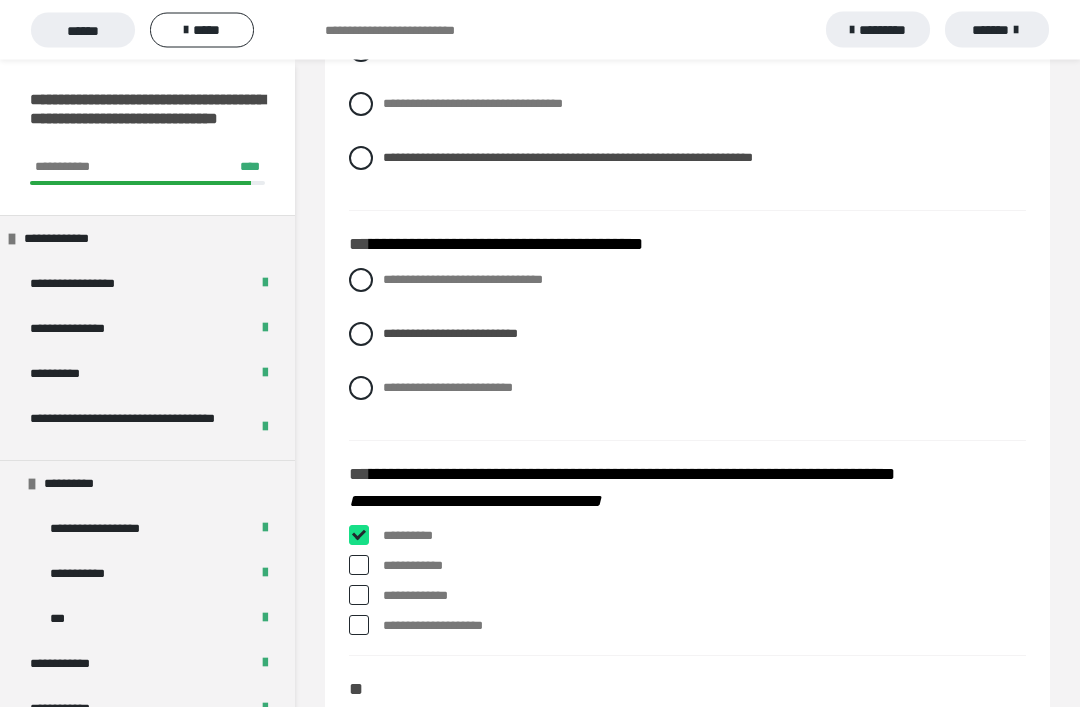 checkbox on "****" 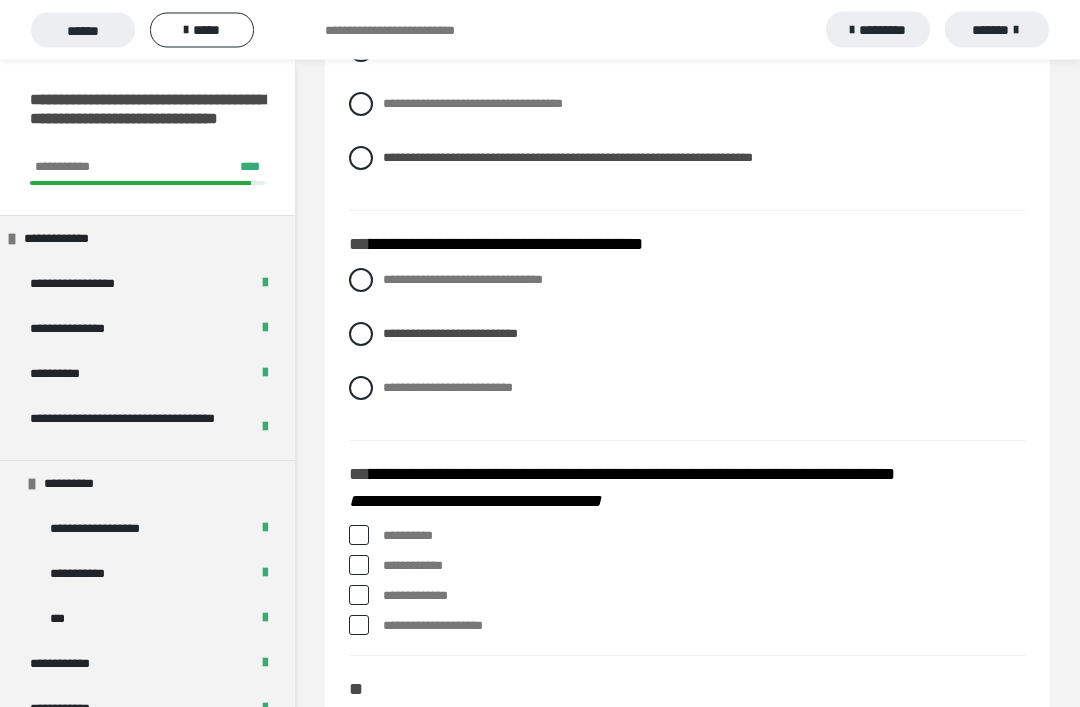 scroll, scrollTop: 1145, scrollLeft: 0, axis: vertical 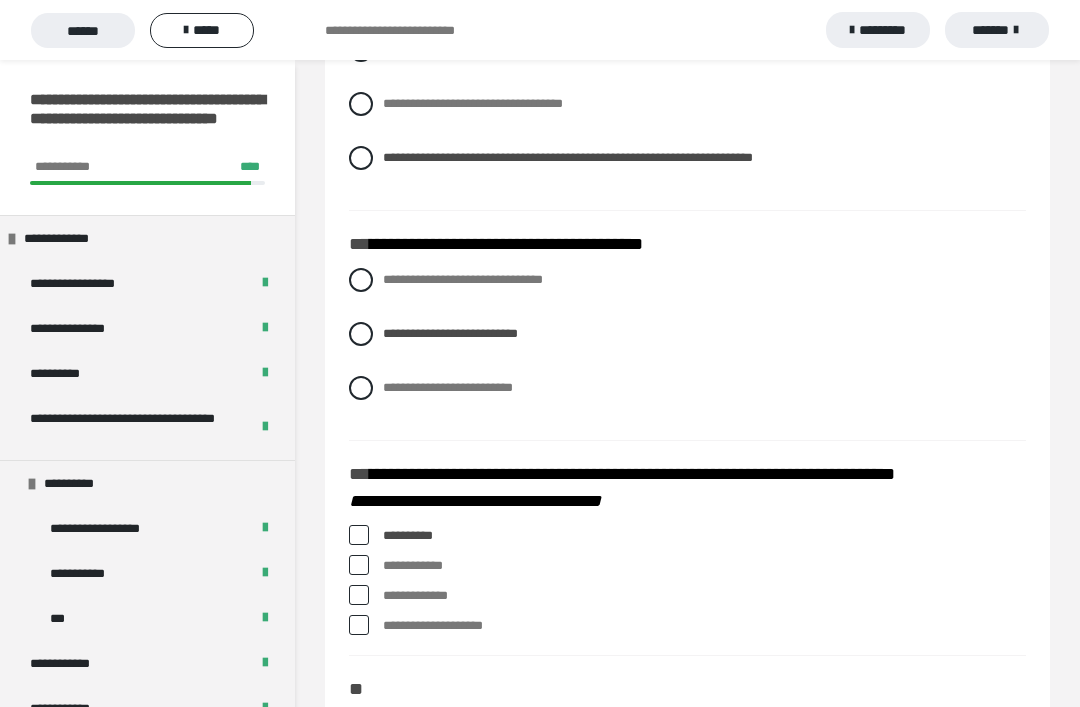 click at bounding box center (359, 595) 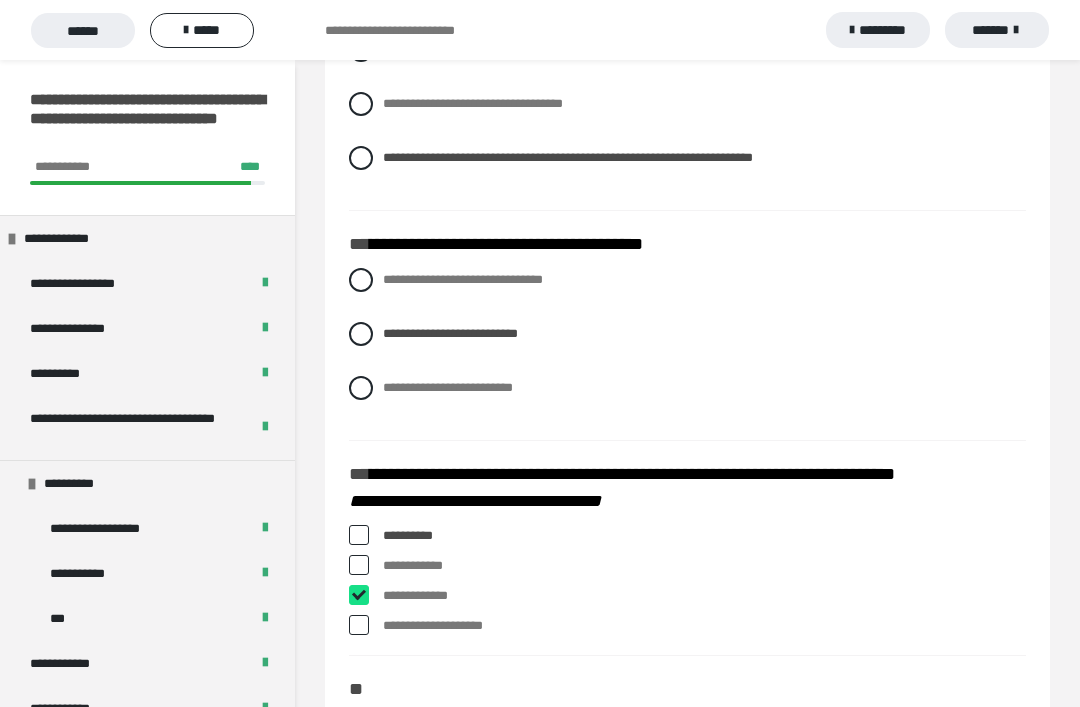 checkbox on "****" 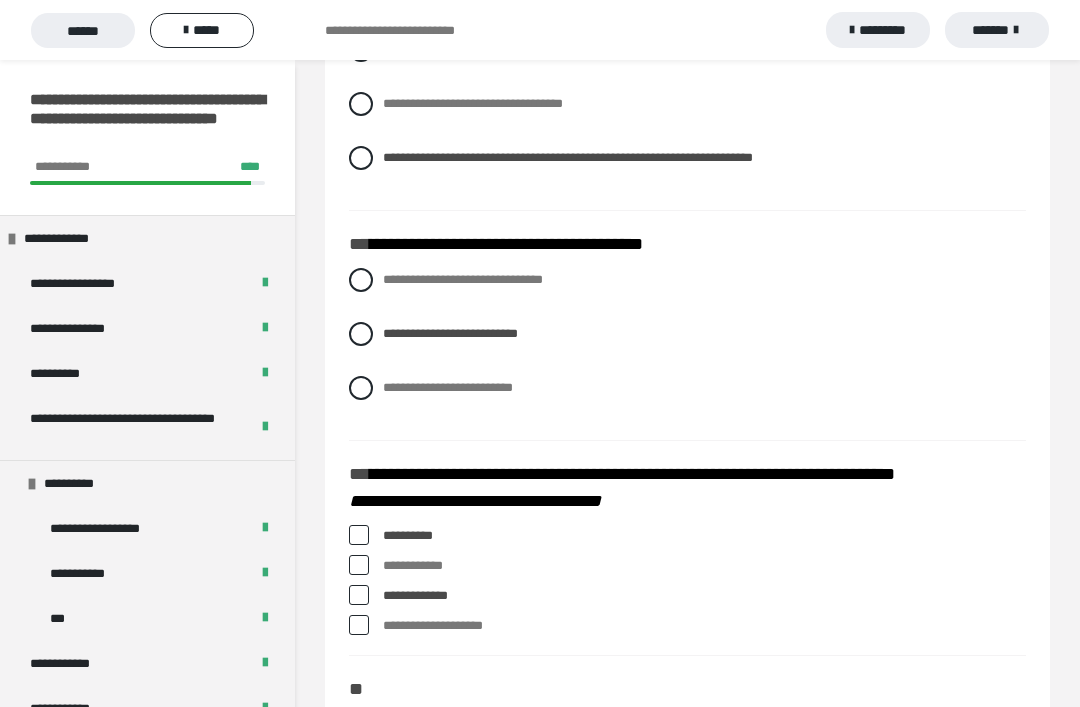 click on "**********" at bounding box center [687, 626] 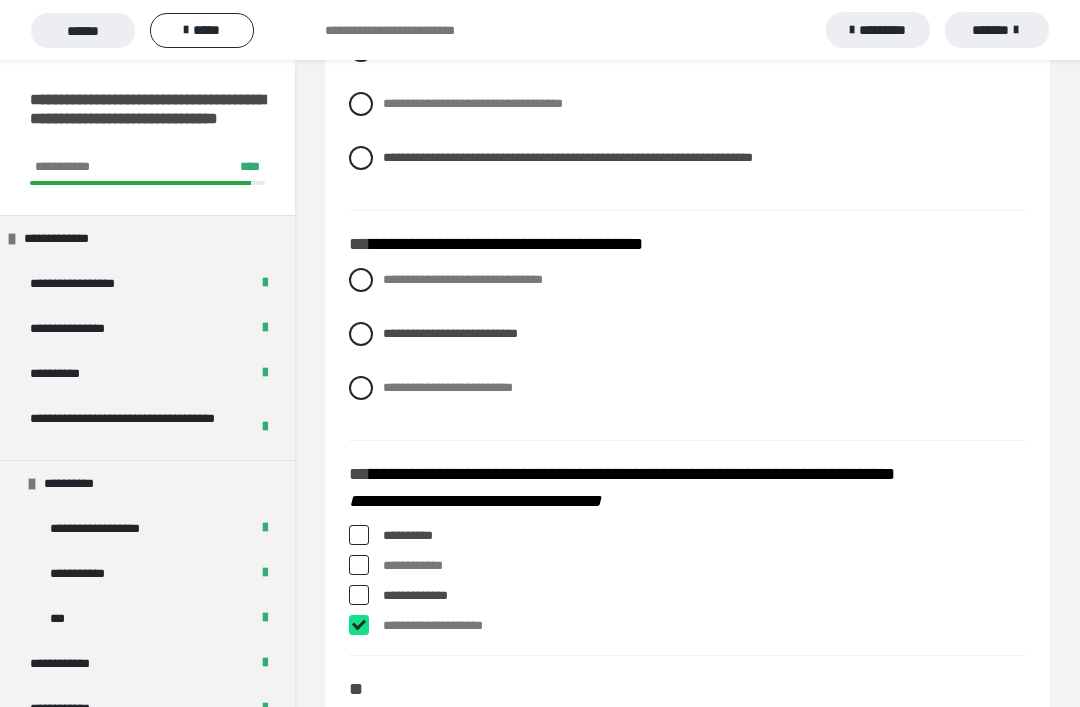 checkbox on "****" 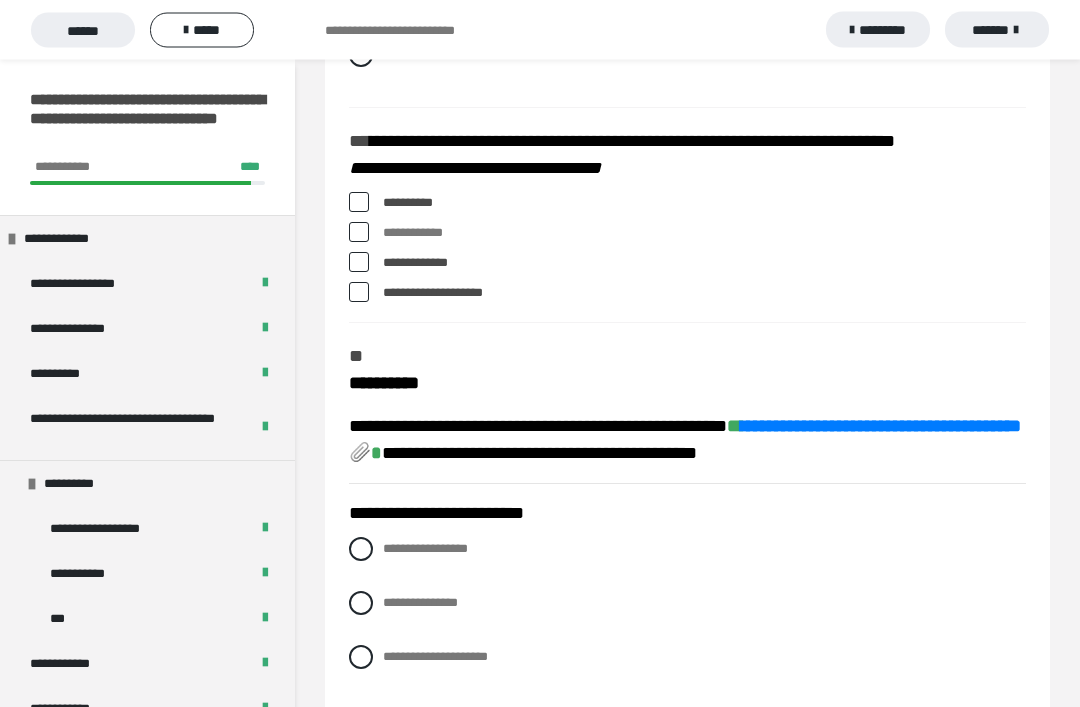 scroll, scrollTop: 1495, scrollLeft: 0, axis: vertical 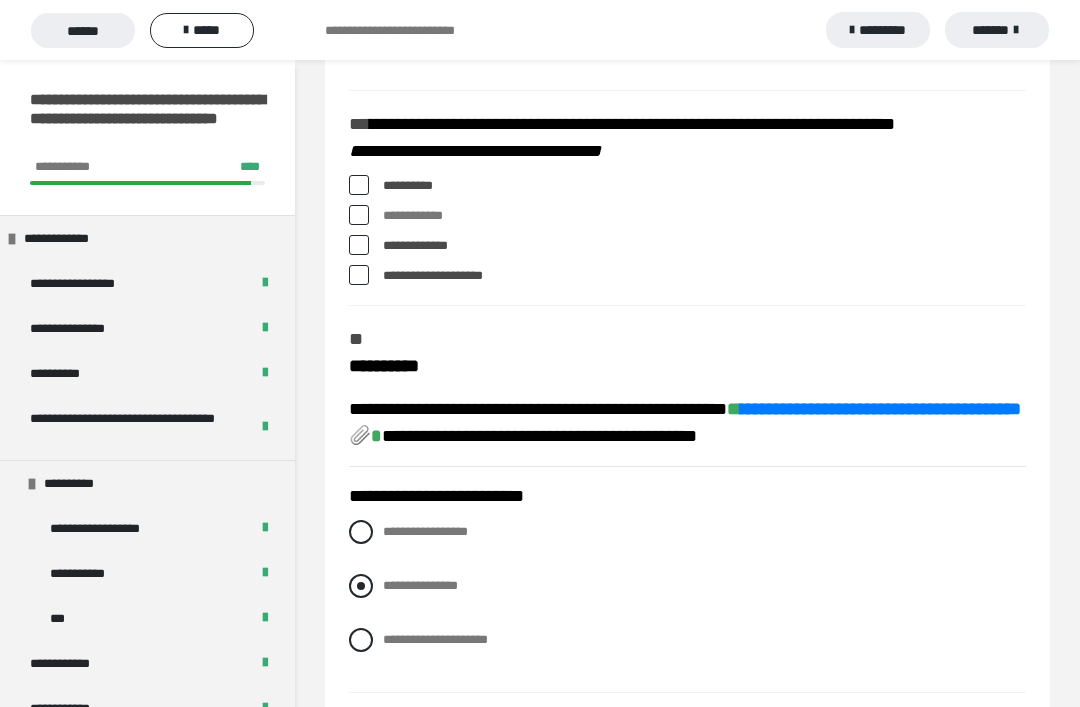 click at bounding box center [361, 586] 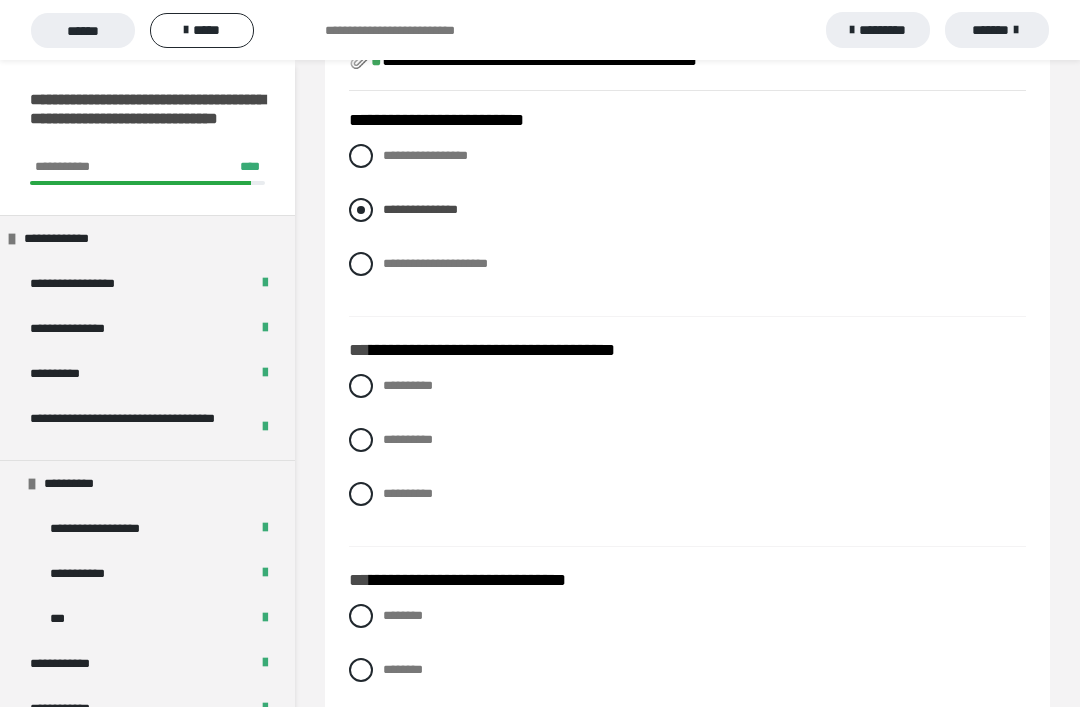 scroll, scrollTop: 1873, scrollLeft: 0, axis: vertical 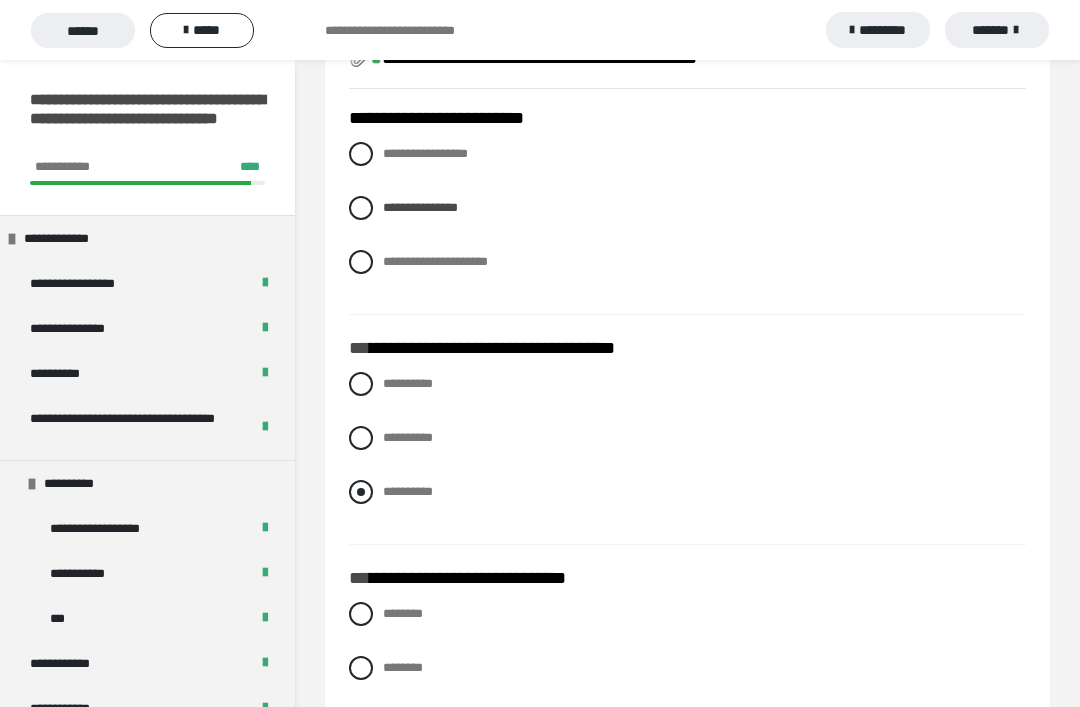 click at bounding box center (361, 492) 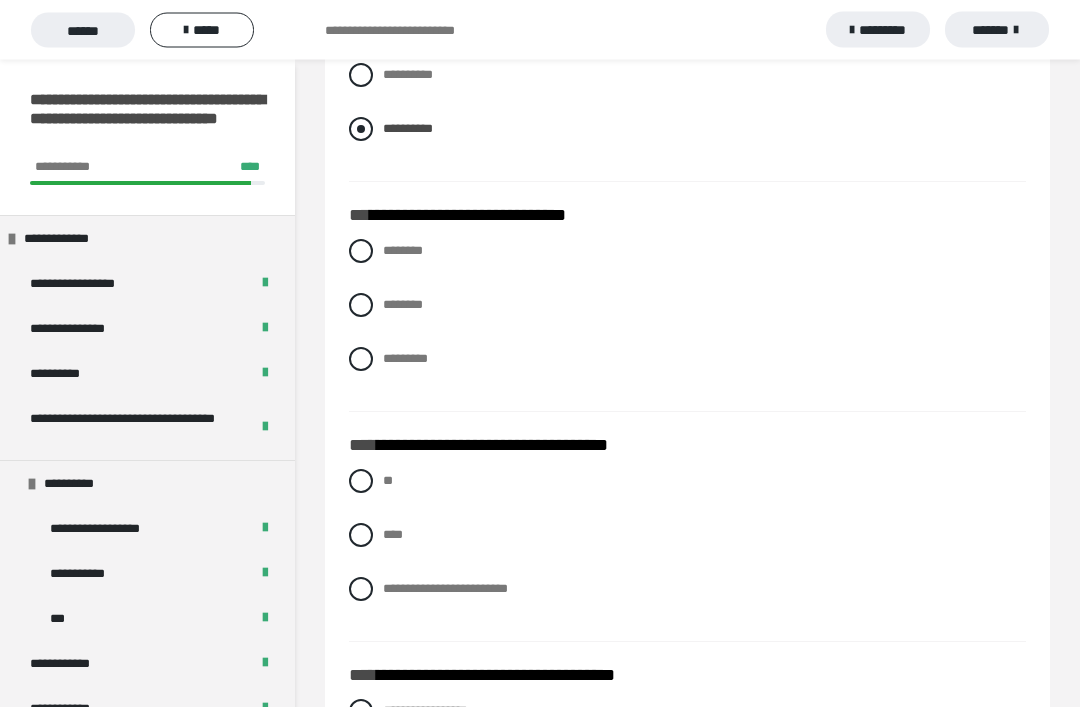 scroll, scrollTop: 2239, scrollLeft: 0, axis: vertical 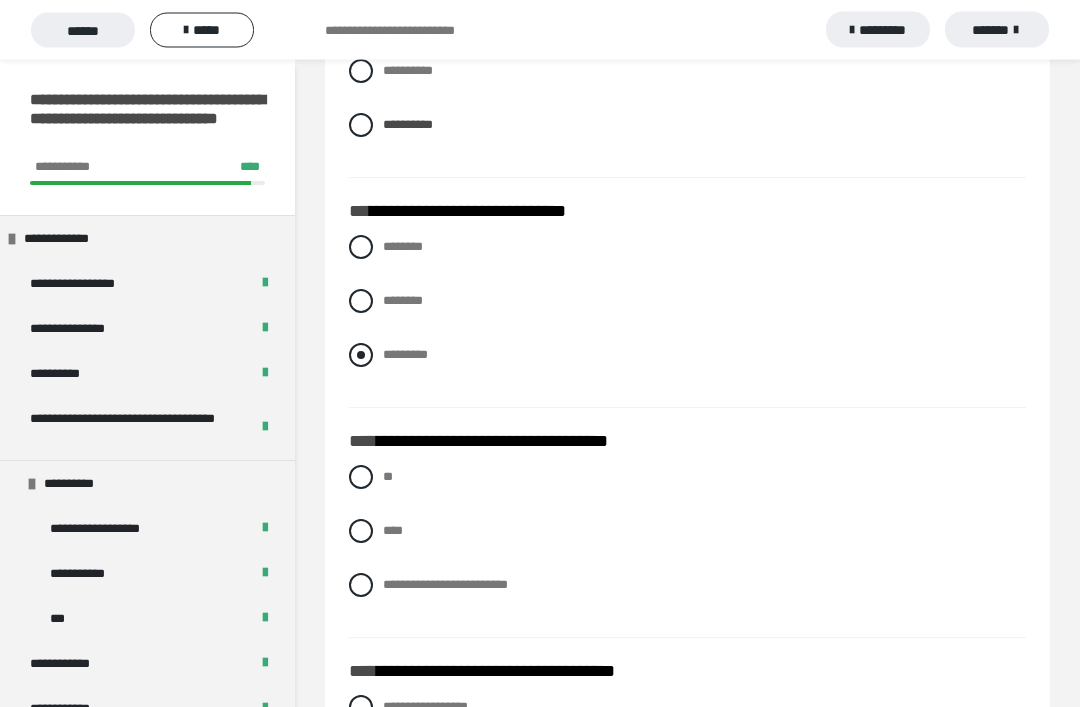 click at bounding box center [361, 356] 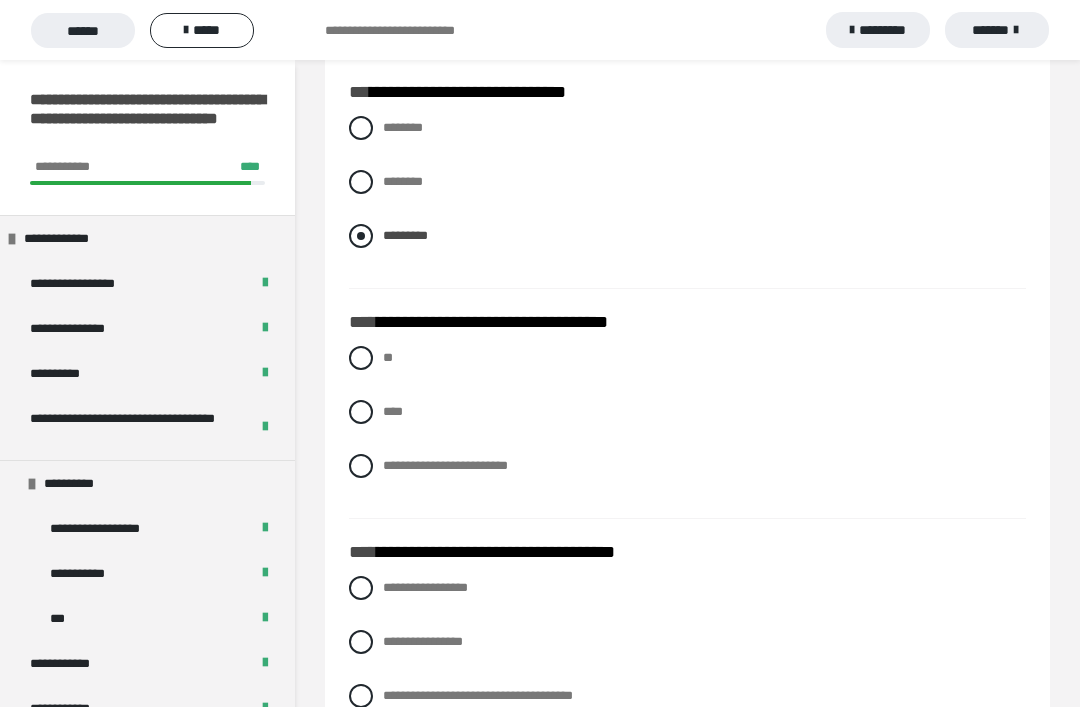 scroll, scrollTop: 2360, scrollLeft: 0, axis: vertical 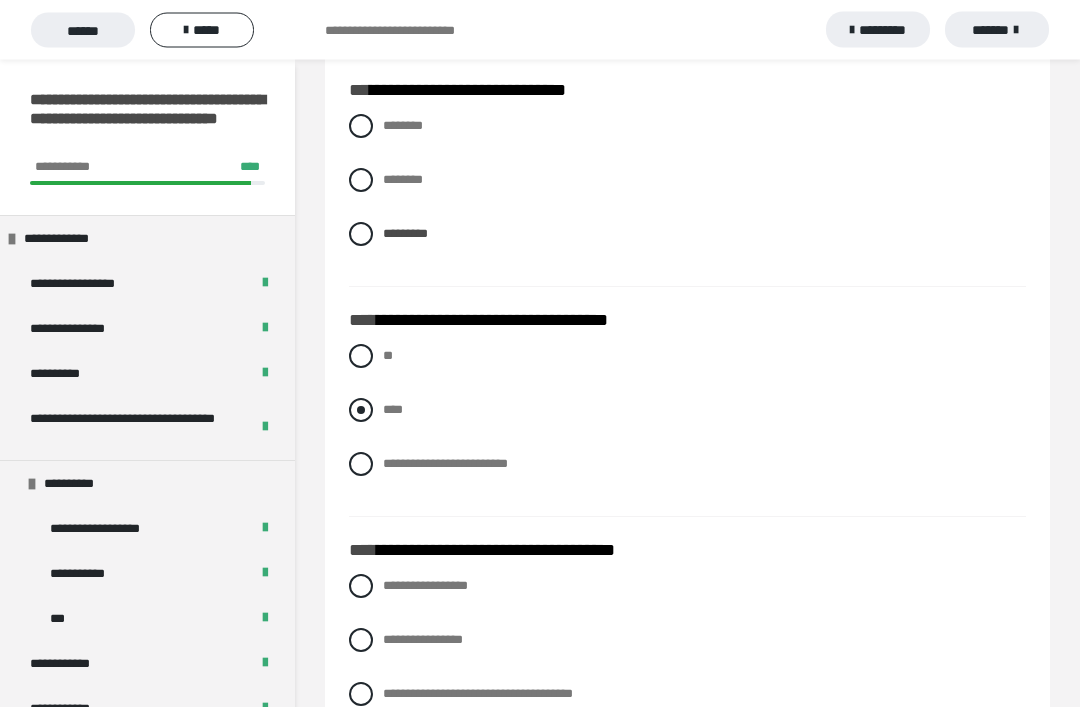 click at bounding box center [361, 411] 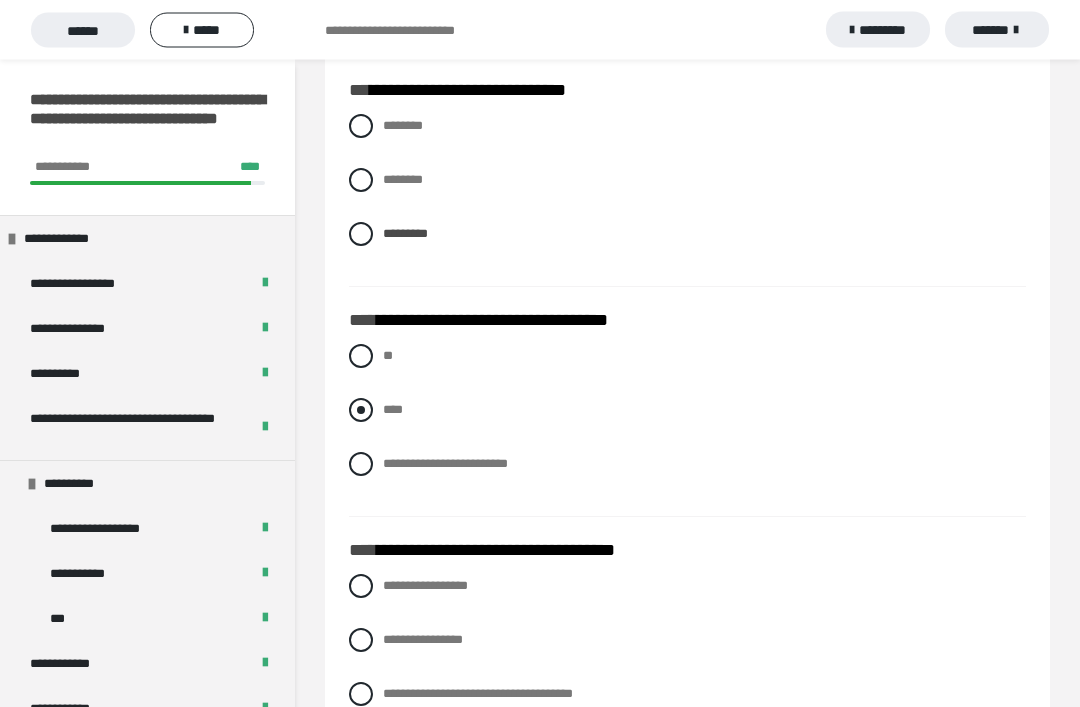 radio on "****" 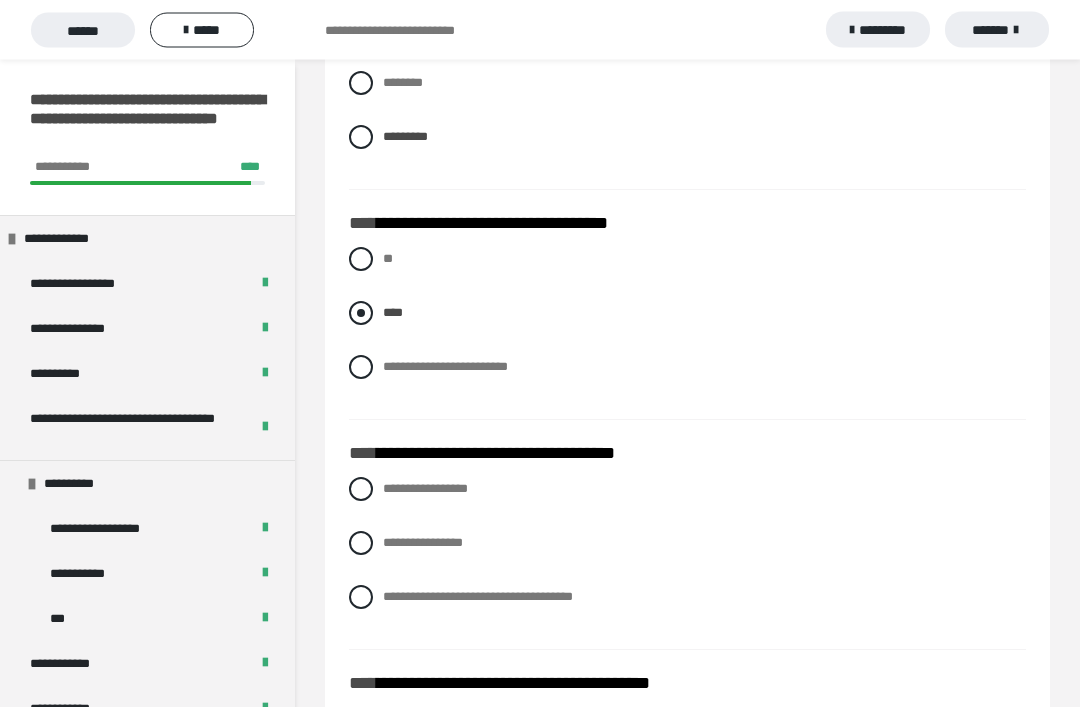 scroll, scrollTop: 2458, scrollLeft: 0, axis: vertical 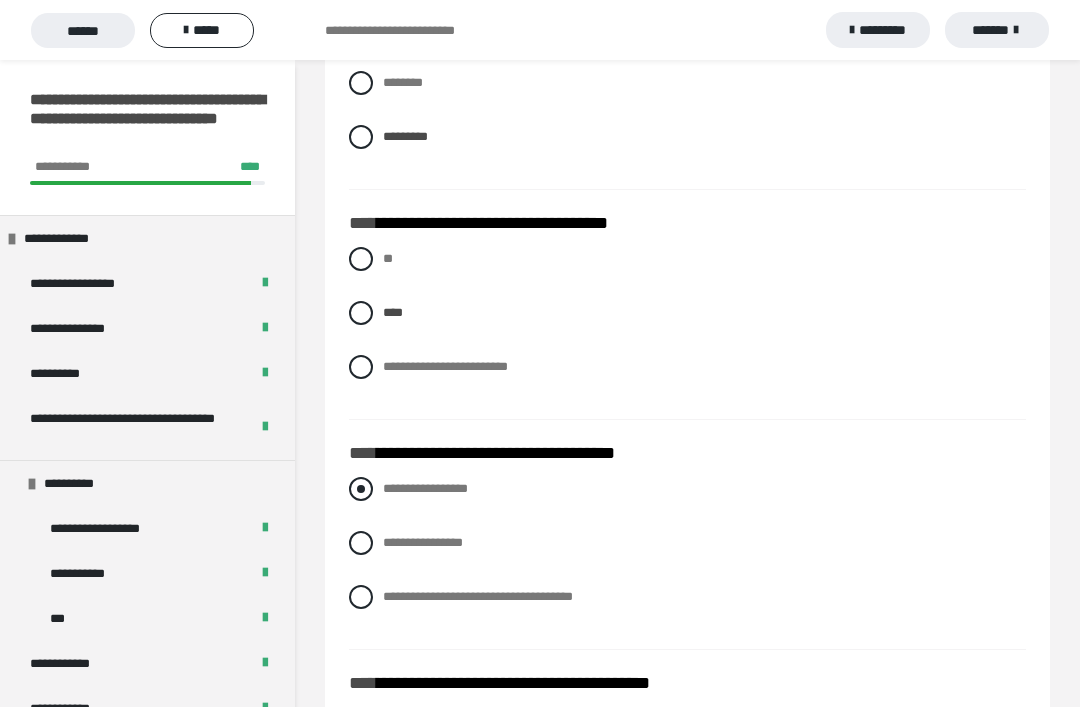 click at bounding box center [361, 489] 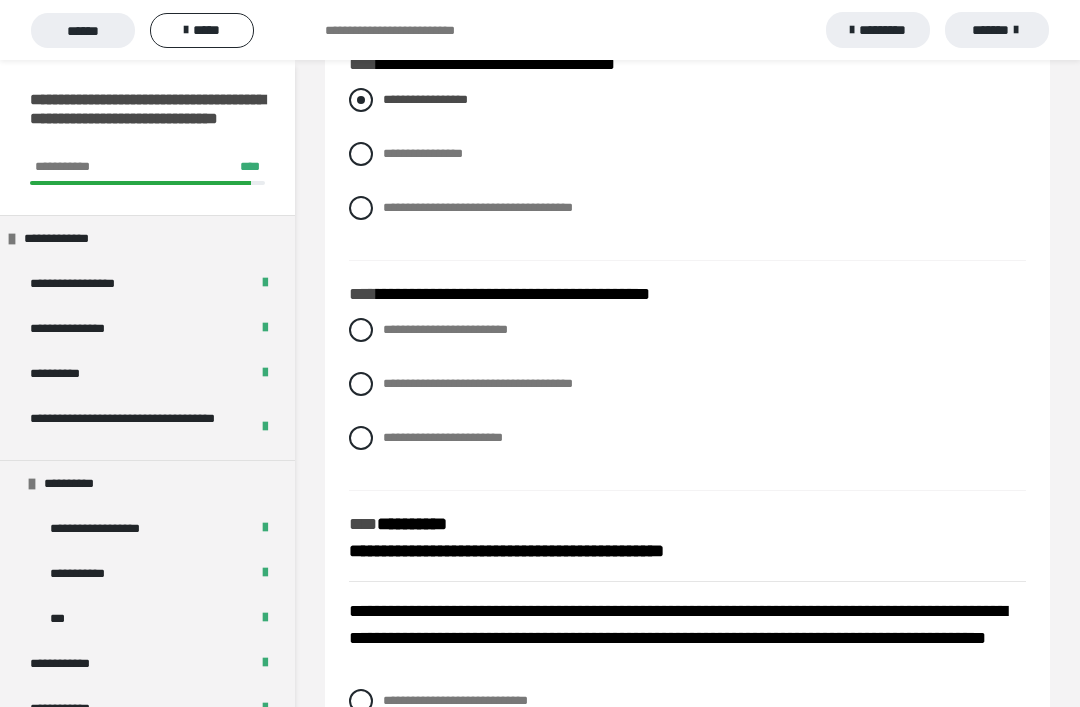 scroll, scrollTop: 2848, scrollLeft: 0, axis: vertical 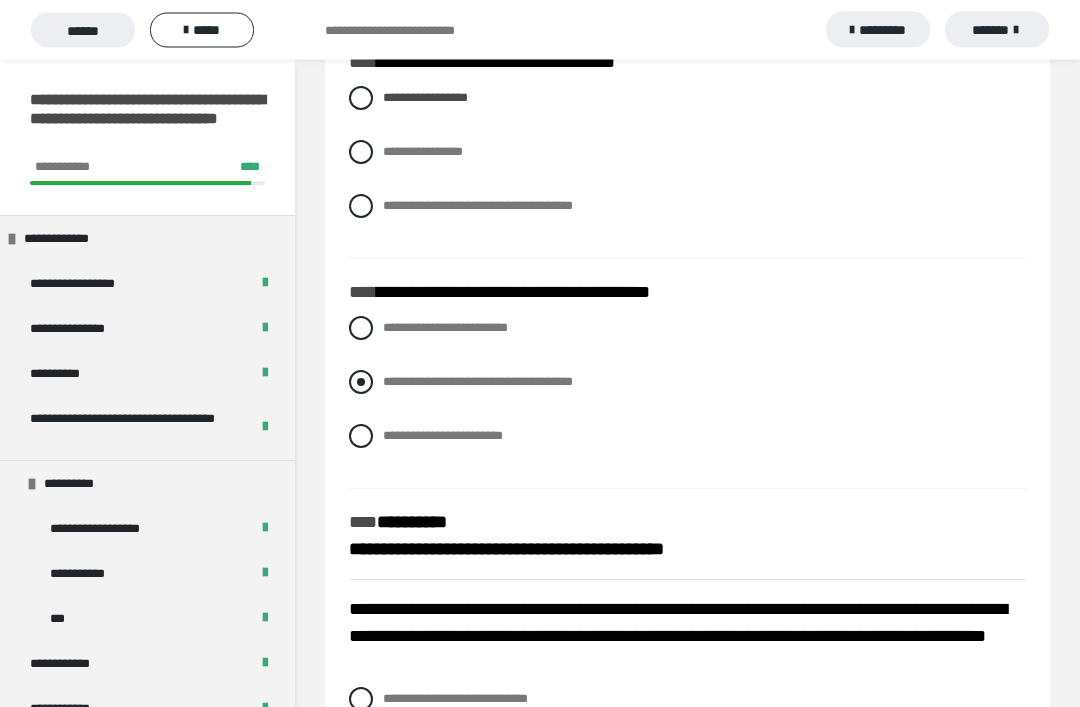 click at bounding box center (361, 383) 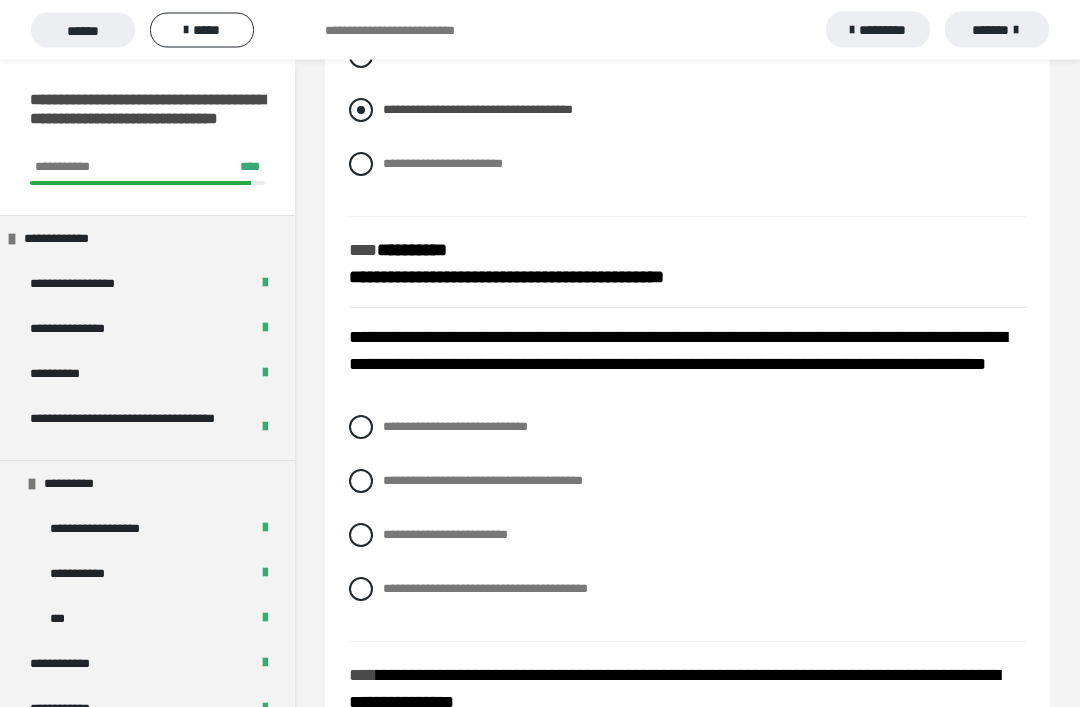 scroll, scrollTop: 3124, scrollLeft: 0, axis: vertical 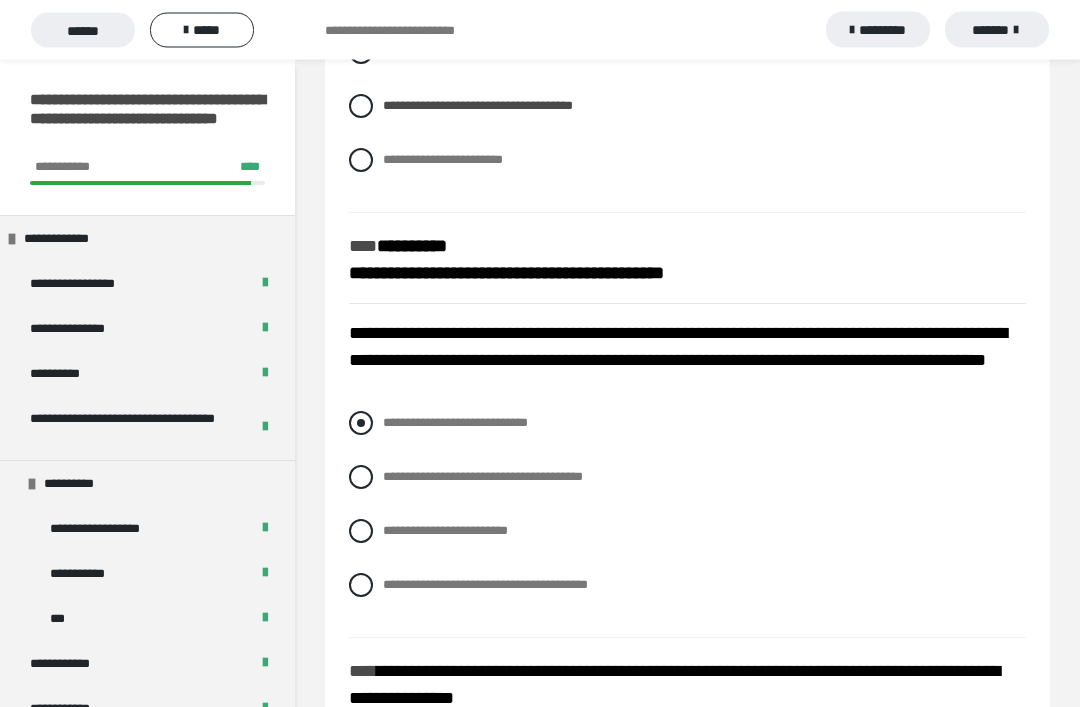 click at bounding box center [361, 424] 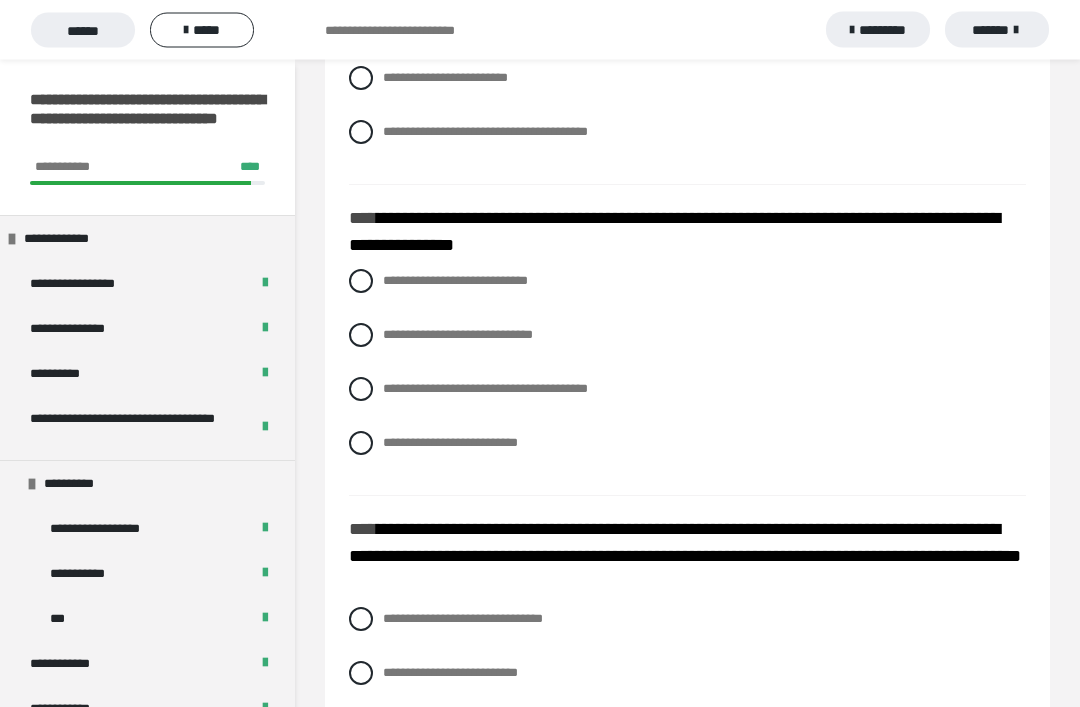 scroll, scrollTop: 3578, scrollLeft: 0, axis: vertical 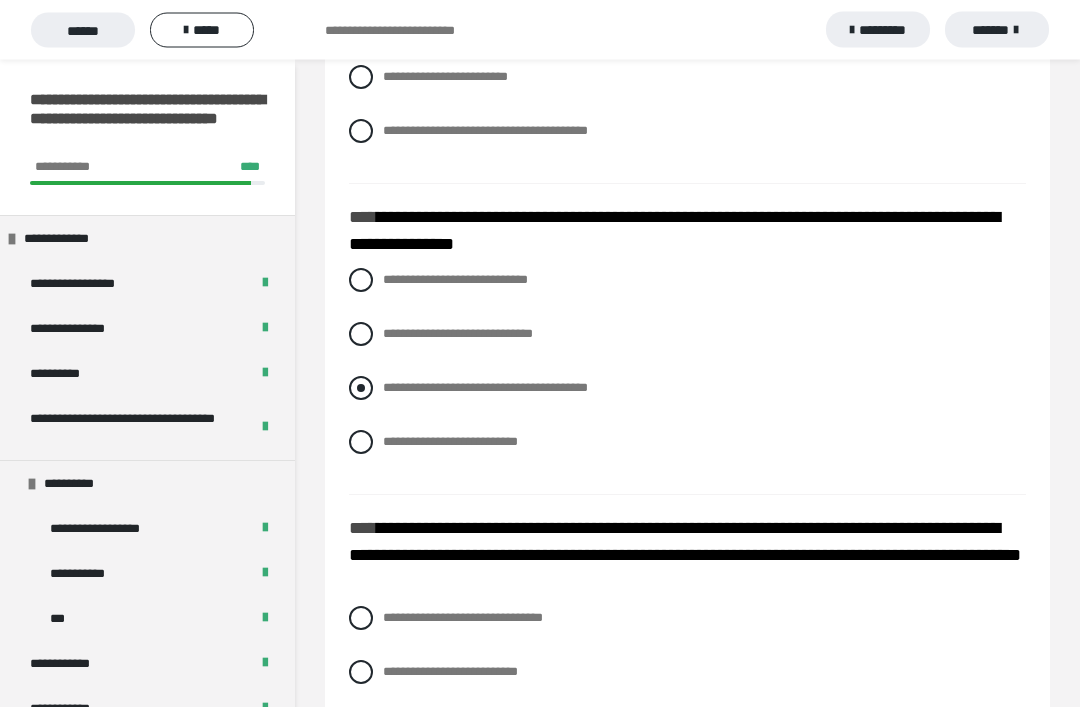 click on "**********" at bounding box center [687, 389] 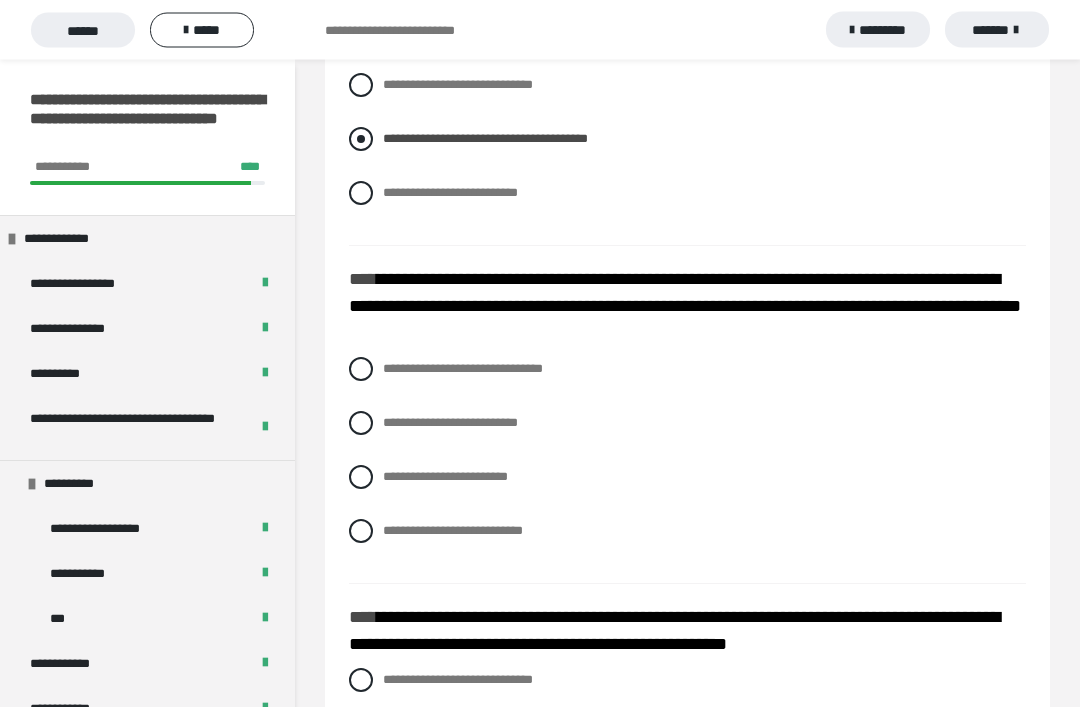 scroll, scrollTop: 3828, scrollLeft: 0, axis: vertical 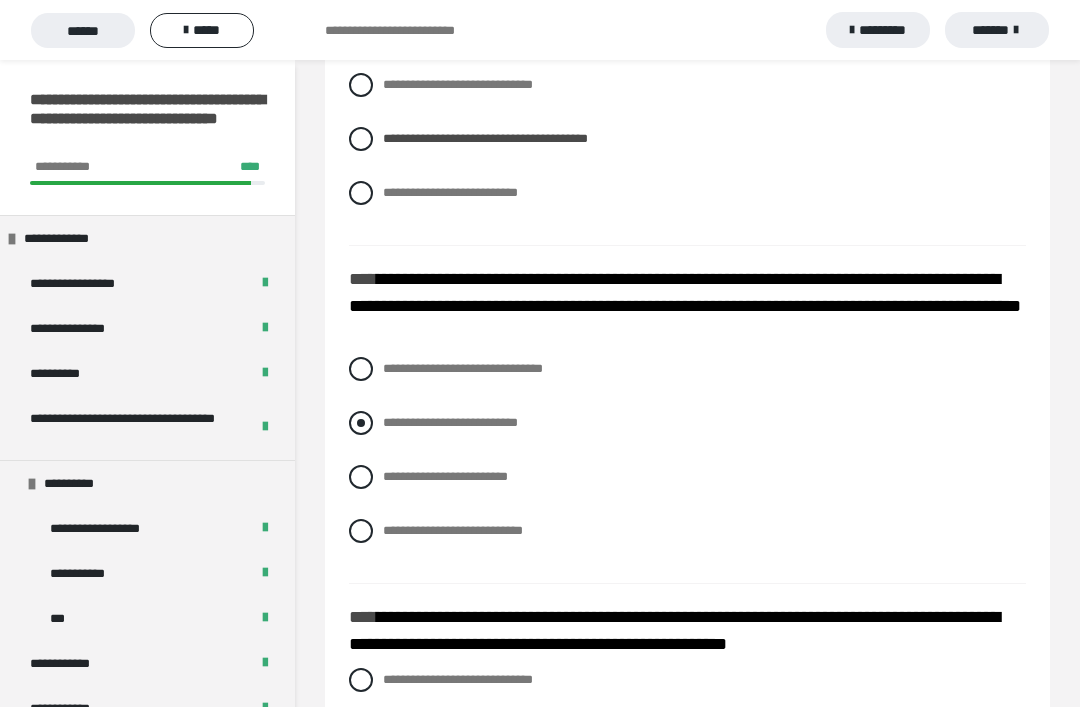 click on "**********" at bounding box center [687, 423] 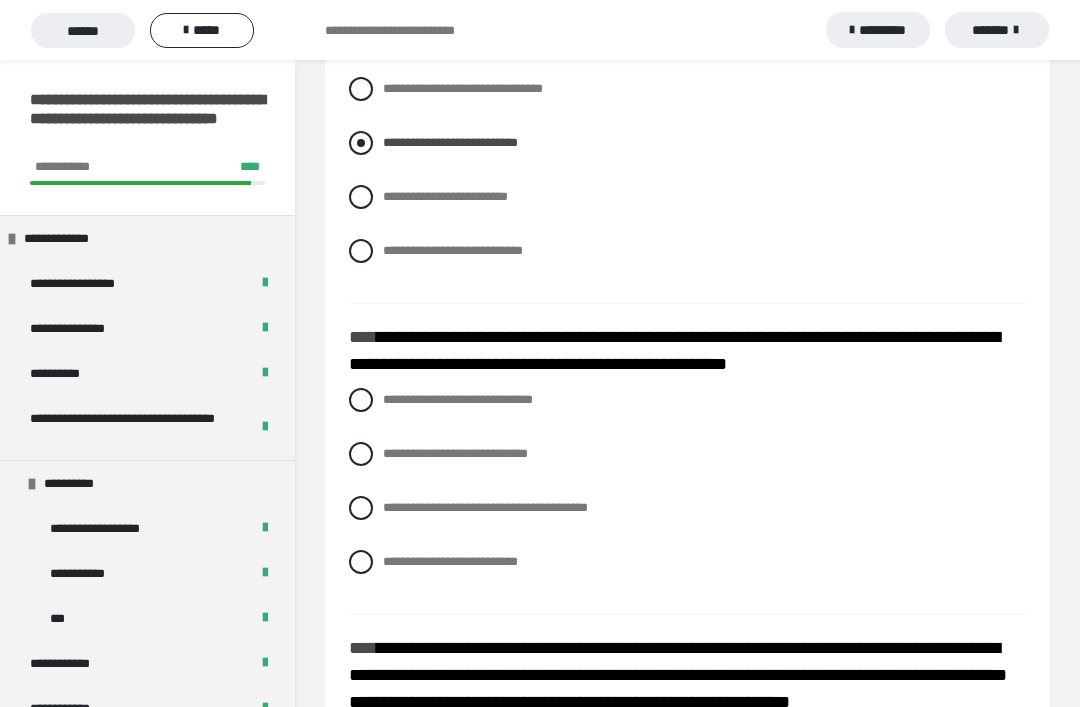 scroll, scrollTop: 4115, scrollLeft: 0, axis: vertical 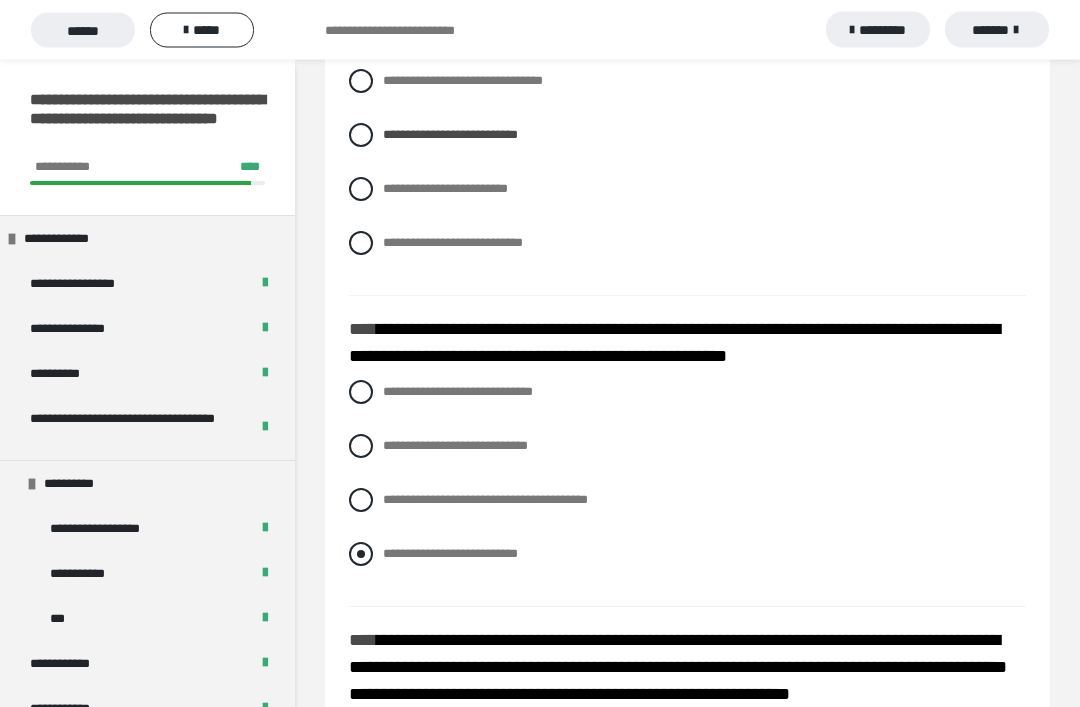 click at bounding box center (361, 555) 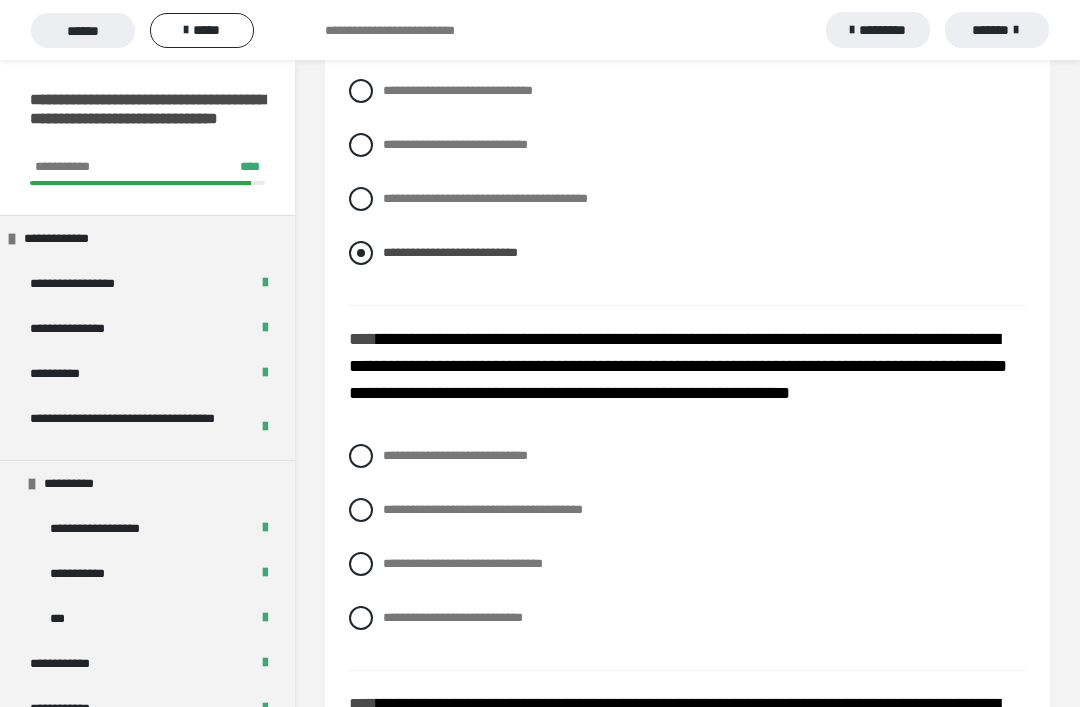 scroll, scrollTop: 4429, scrollLeft: 0, axis: vertical 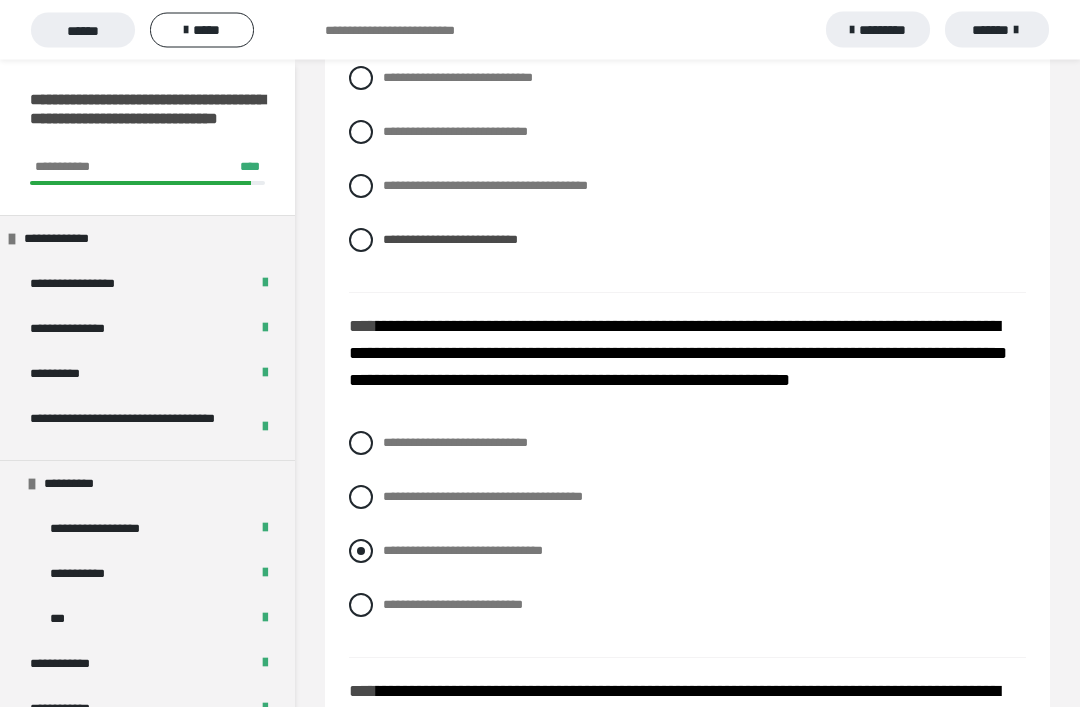 click at bounding box center (361, 552) 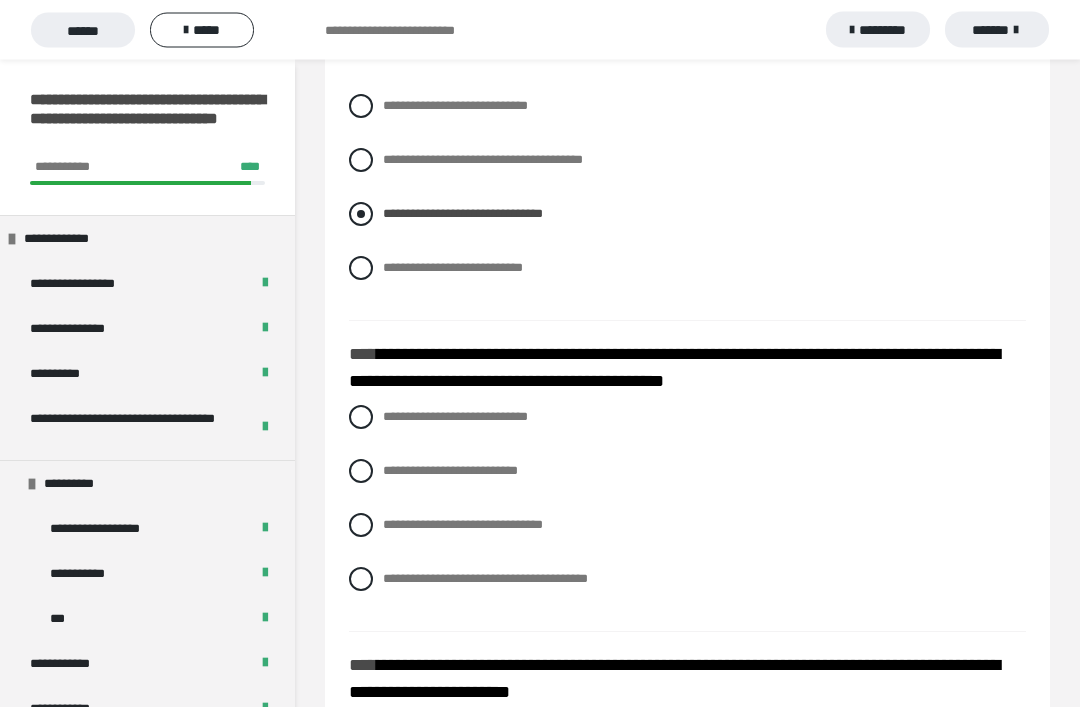 scroll, scrollTop: 4767, scrollLeft: 0, axis: vertical 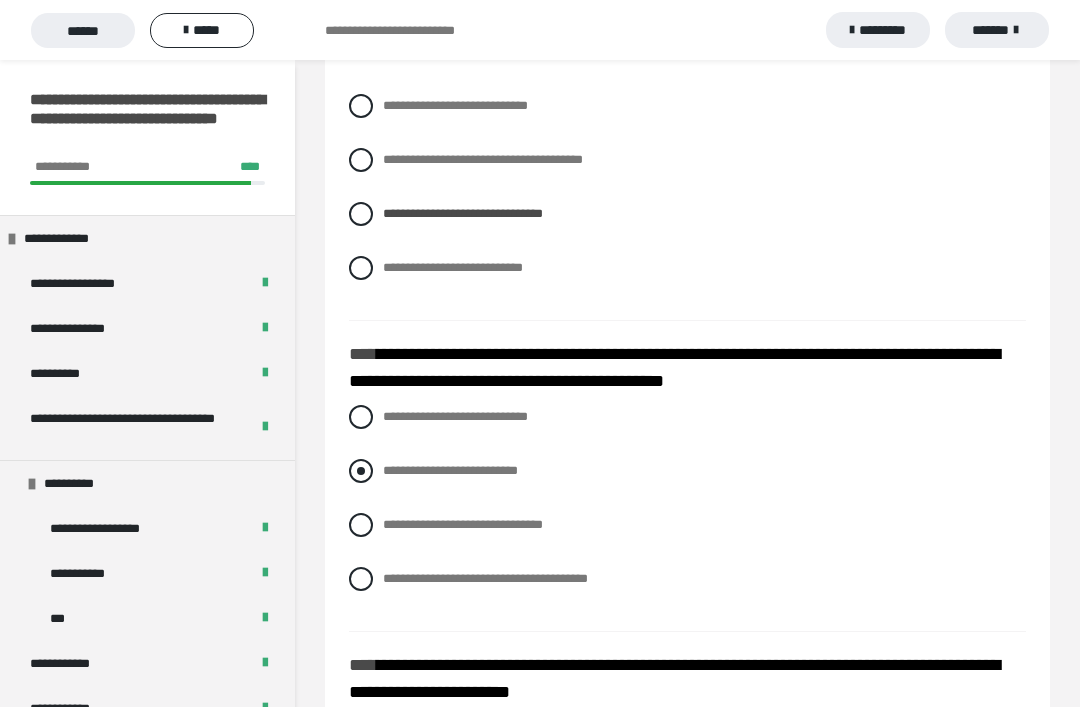 click on "**********" at bounding box center [687, 471] 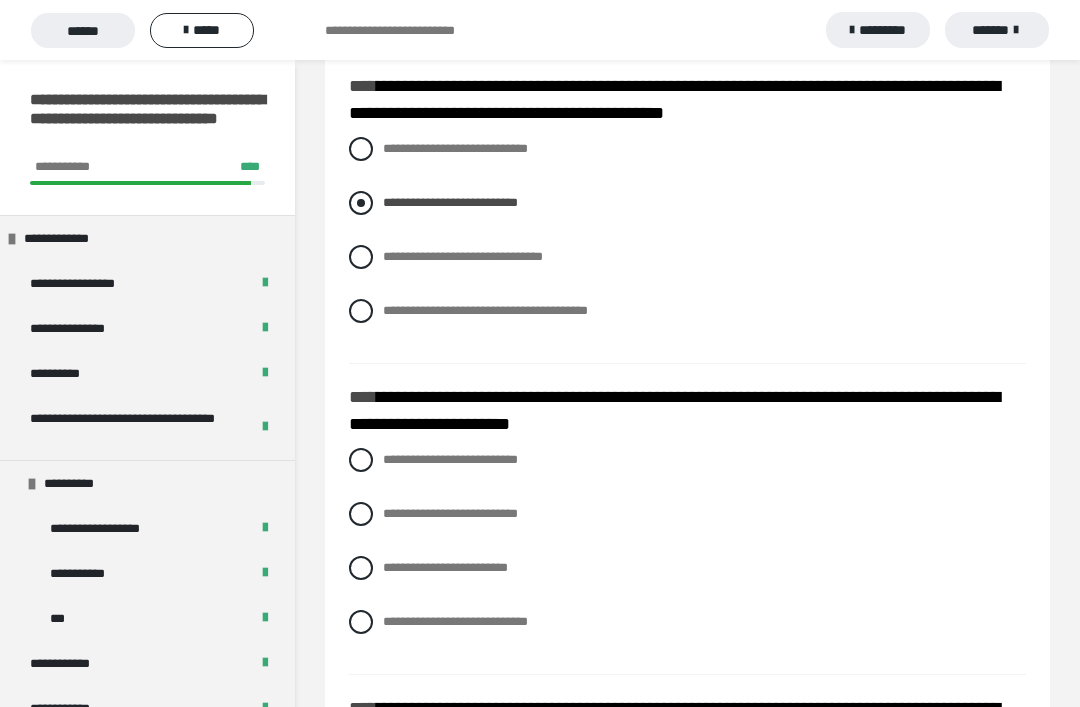 scroll, scrollTop: 5037, scrollLeft: 0, axis: vertical 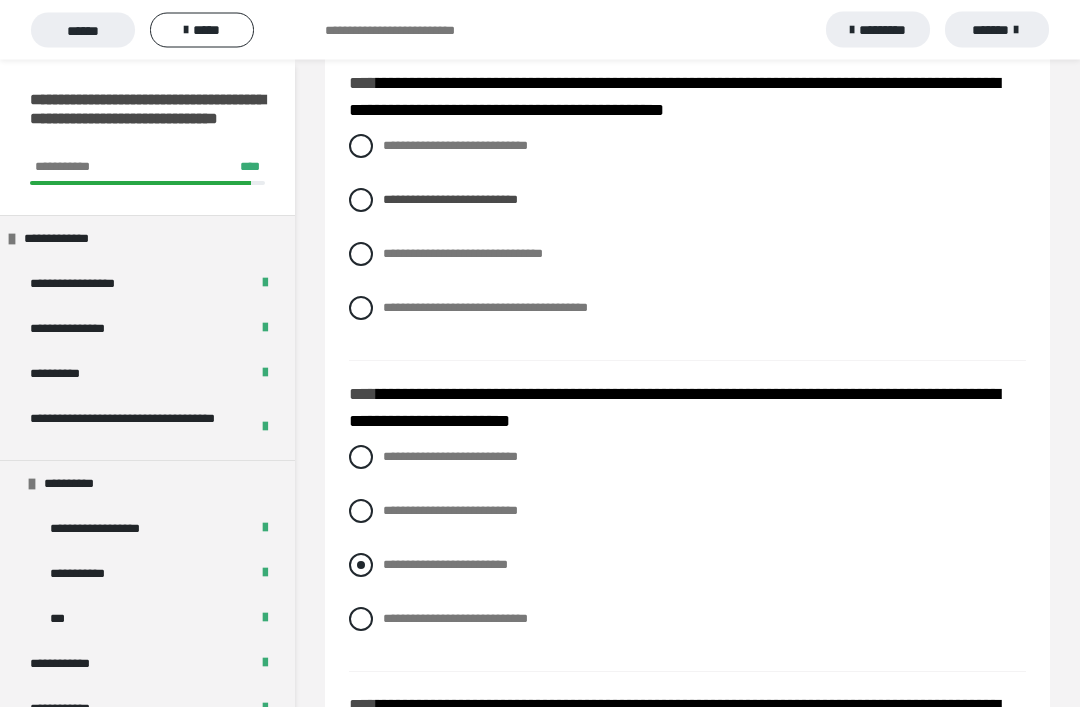 click at bounding box center (361, 566) 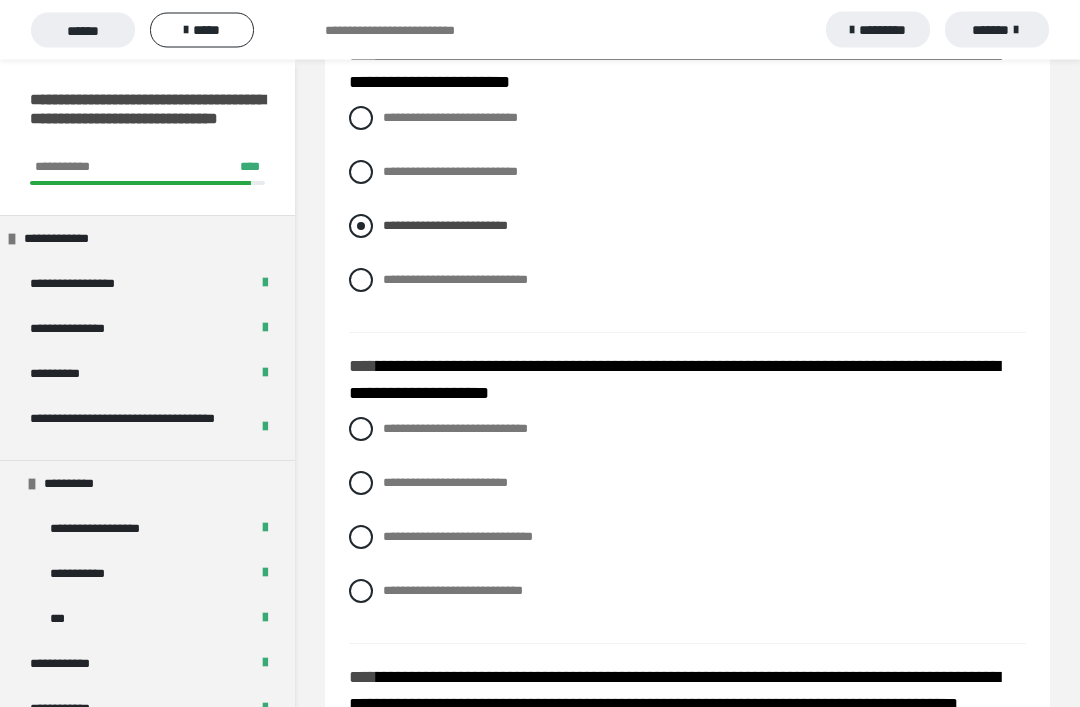 scroll, scrollTop: 5378, scrollLeft: 0, axis: vertical 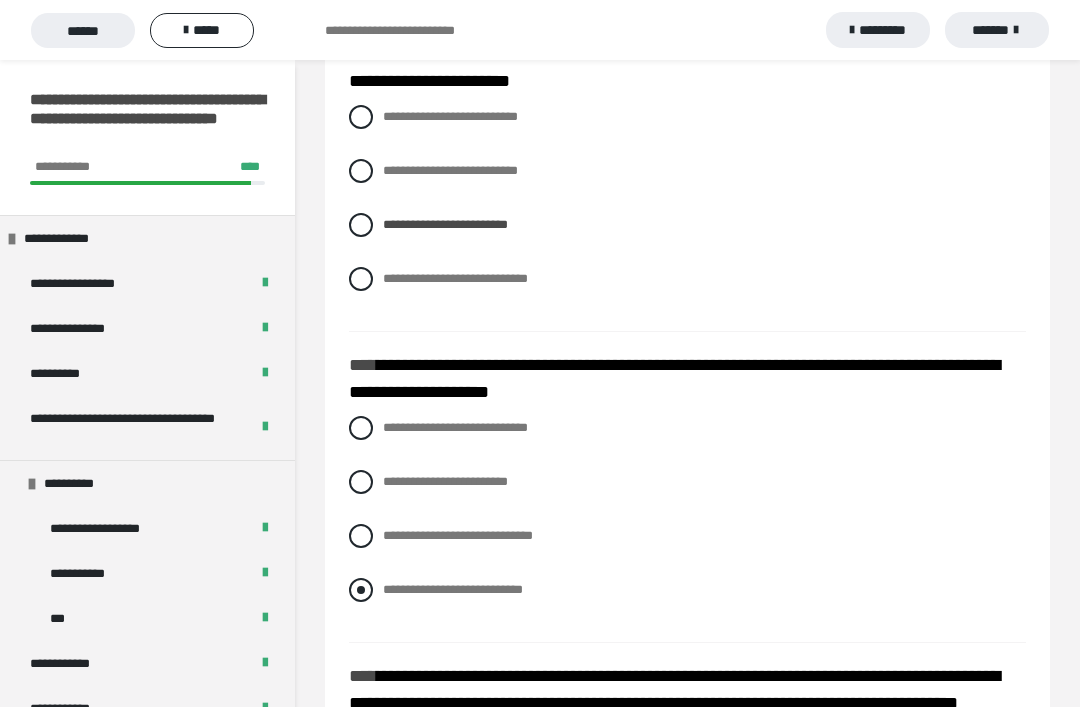 click at bounding box center (361, 590) 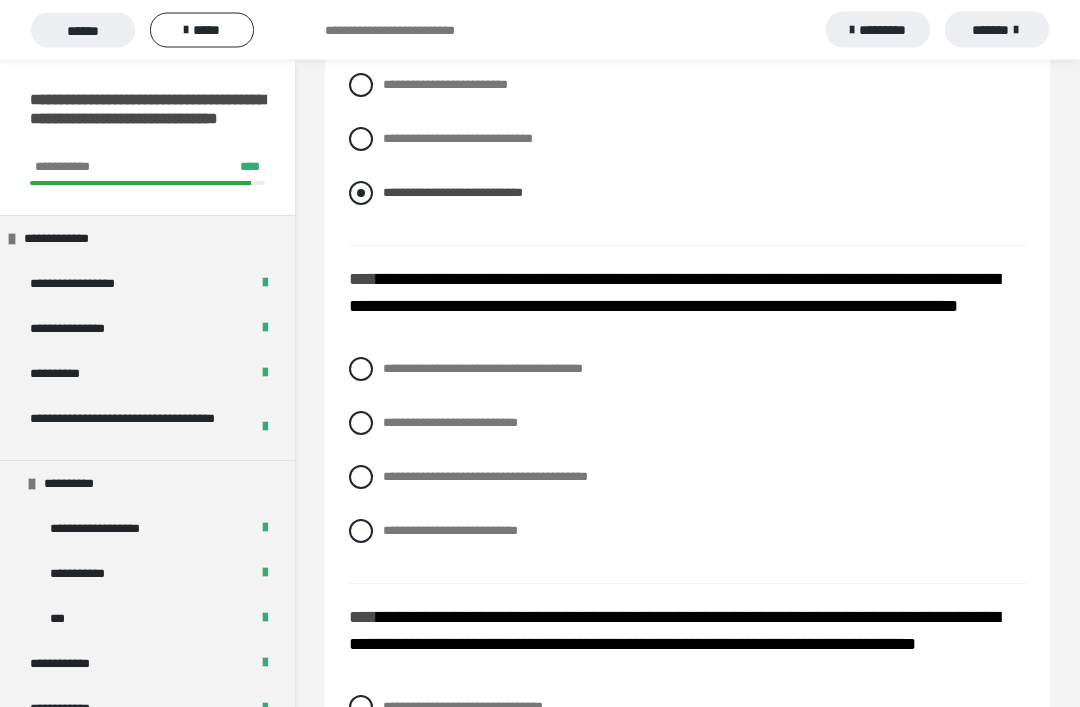 scroll, scrollTop: 5778, scrollLeft: 0, axis: vertical 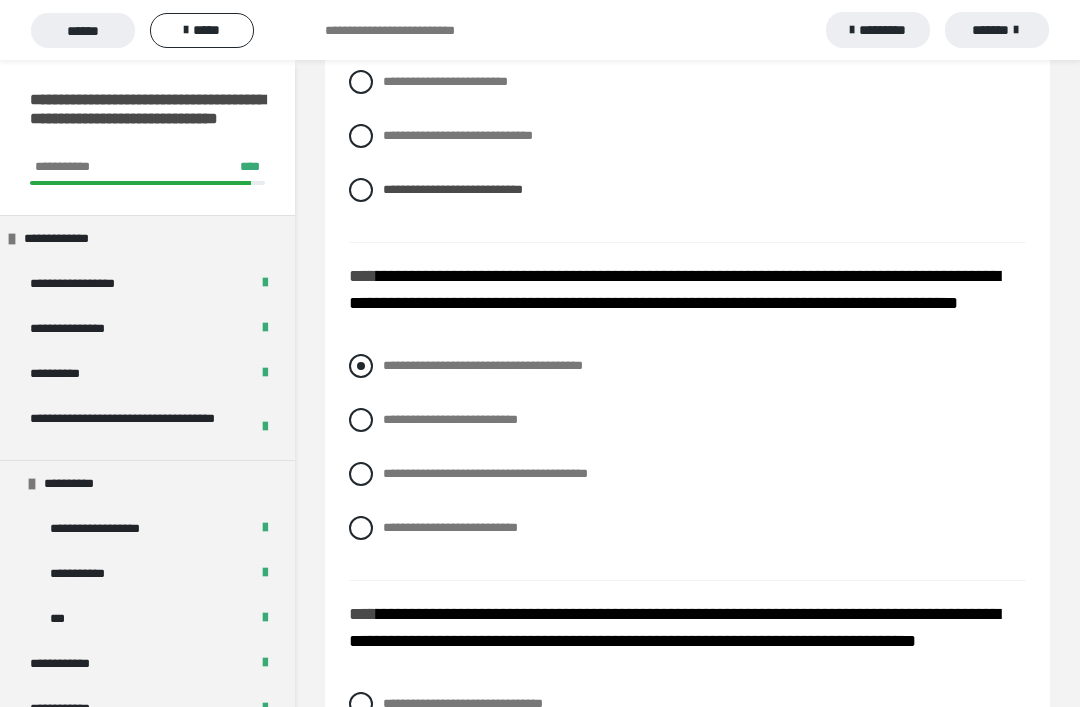 click at bounding box center (361, 366) 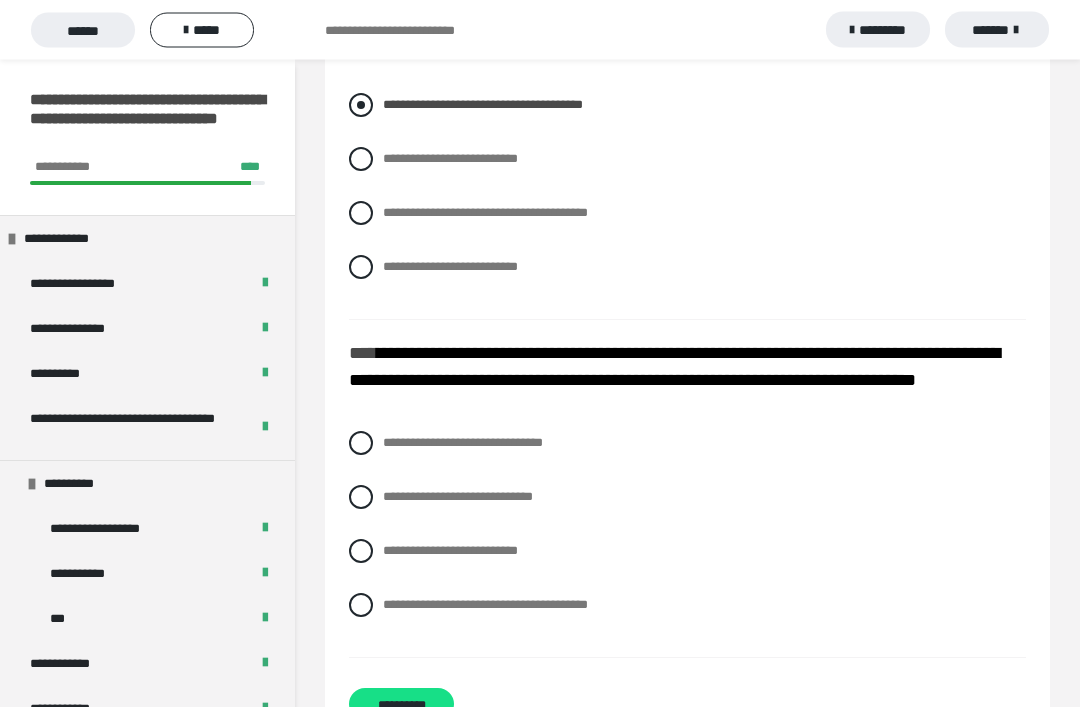 scroll, scrollTop: 6042, scrollLeft: 0, axis: vertical 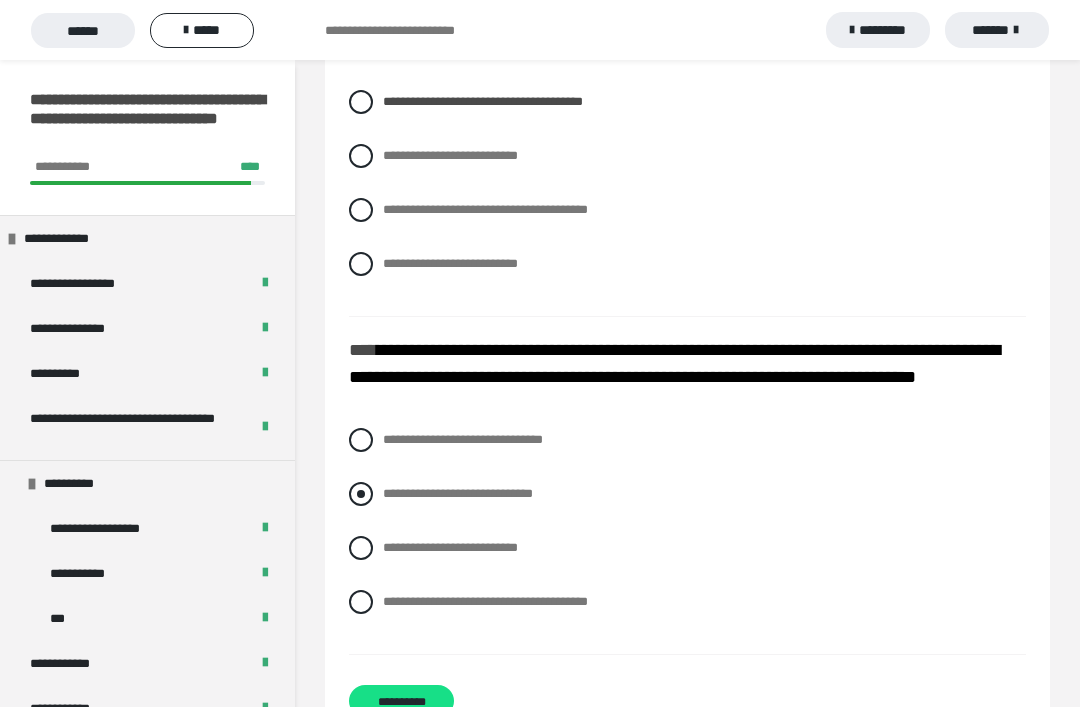 click at bounding box center [361, 494] 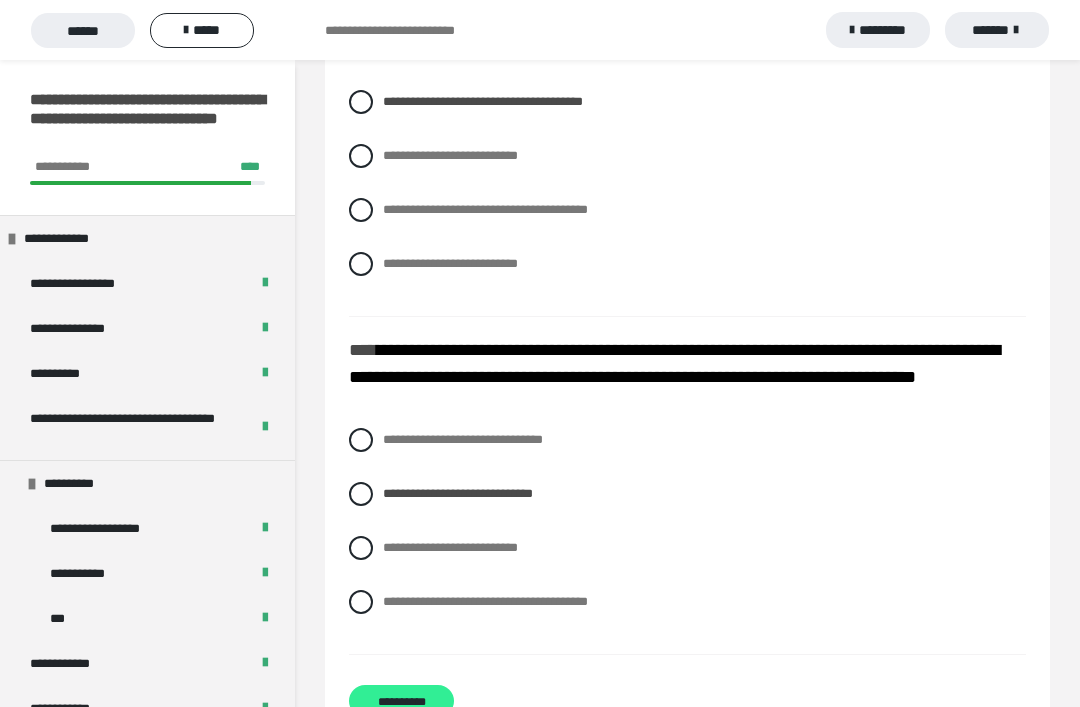 click on "**********" at bounding box center [401, 701] 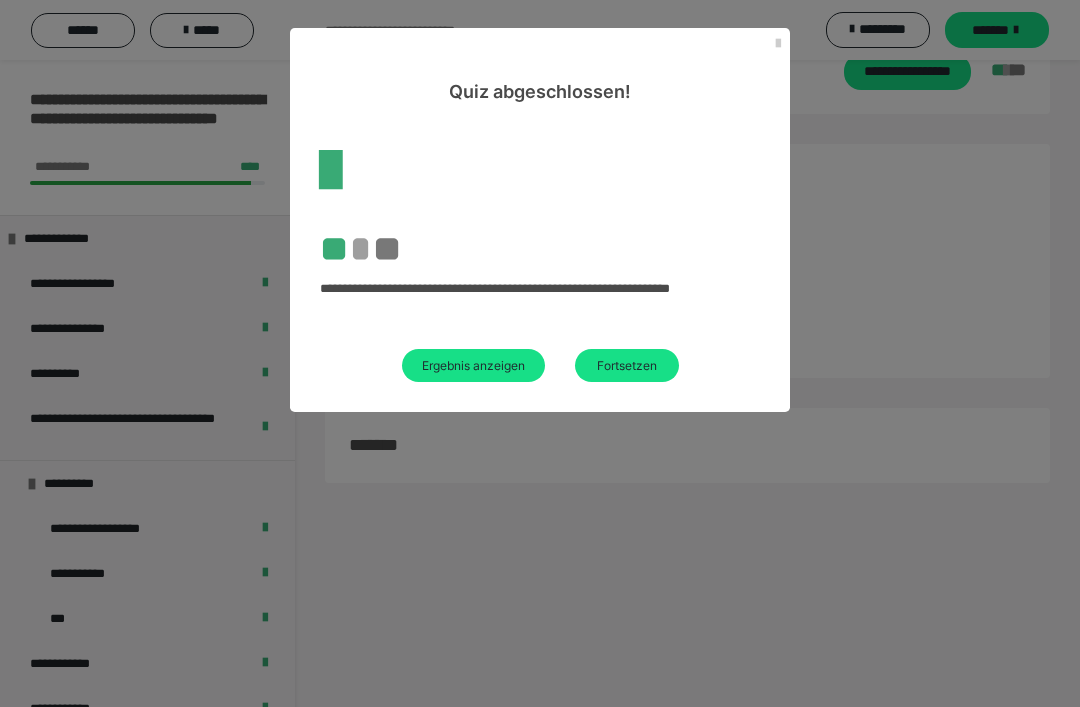 scroll, scrollTop: 60, scrollLeft: 0, axis: vertical 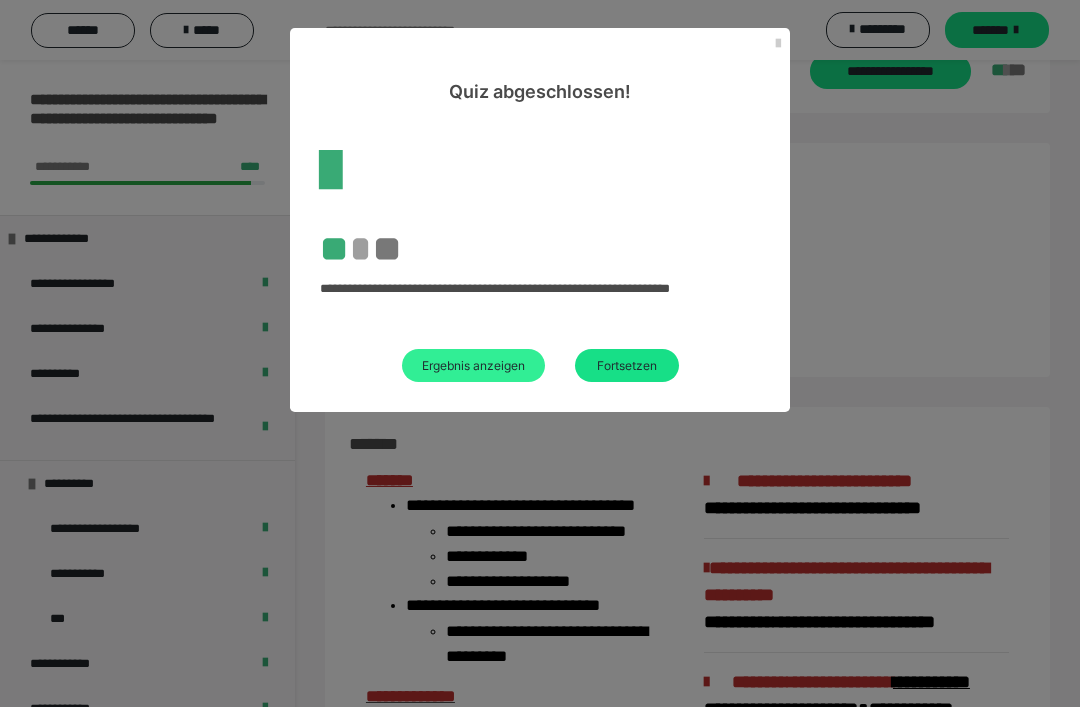 click on "Ergebnis anzeigen" at bounding box center [473, 365] 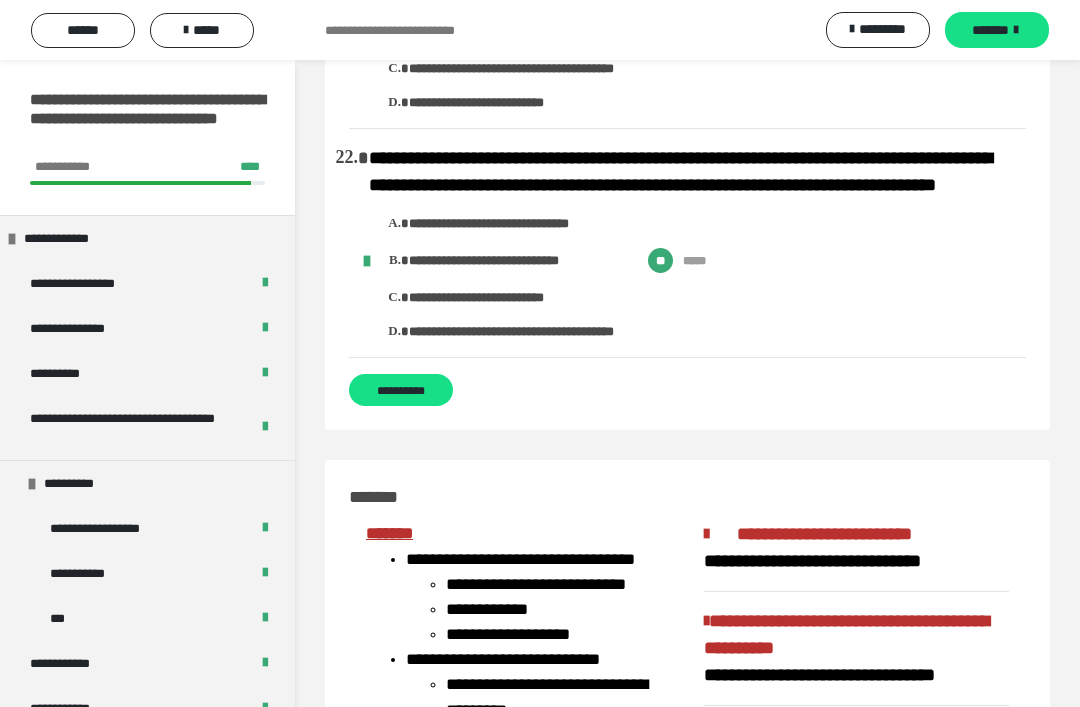 scroll, scrollTop: 4687, scrollLeft: 0, axis: vertical 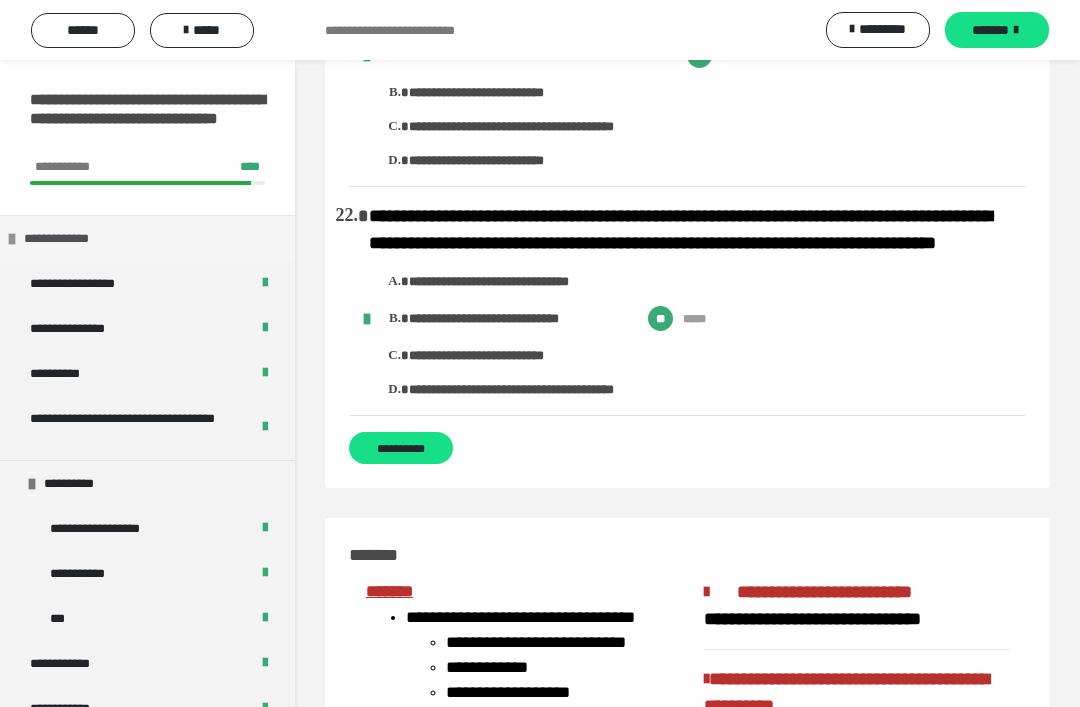 click on "**********" at bounding box center (67, 238) 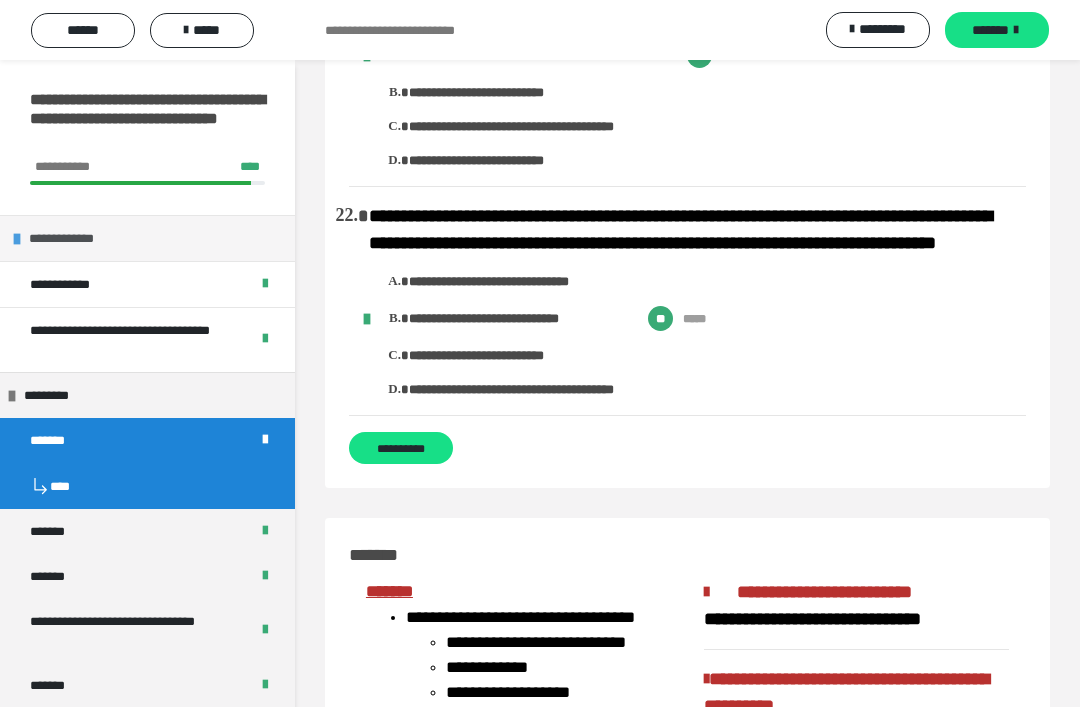 click at bounding box center (17, 239) 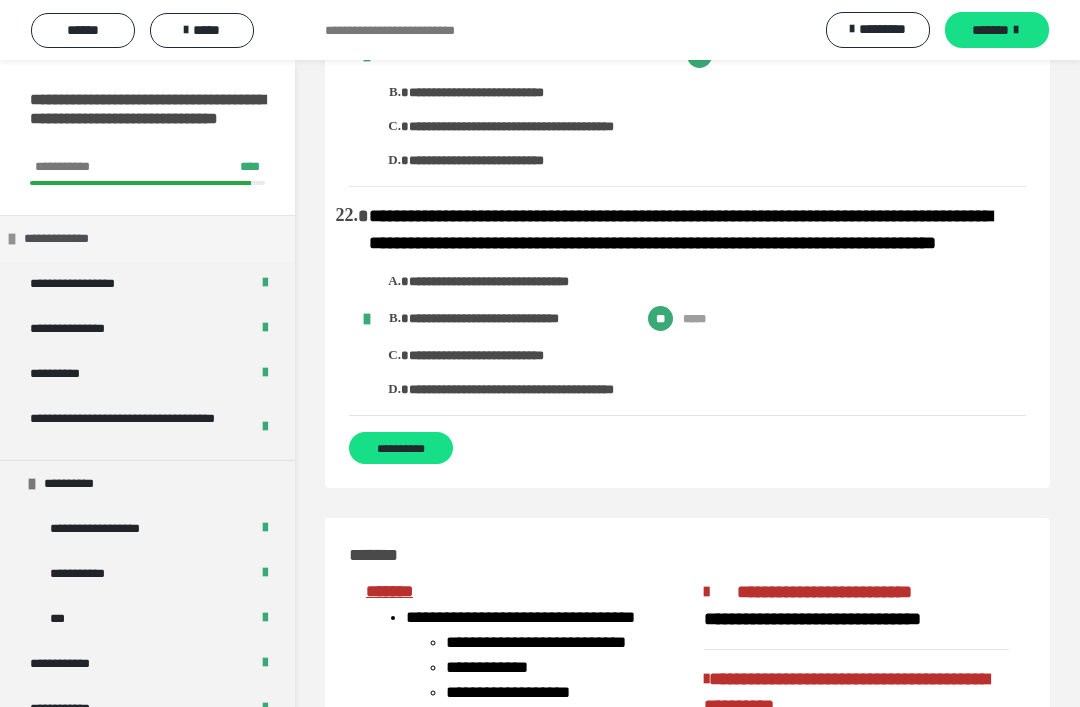 click on "**********" at bounding box center [67, 238] 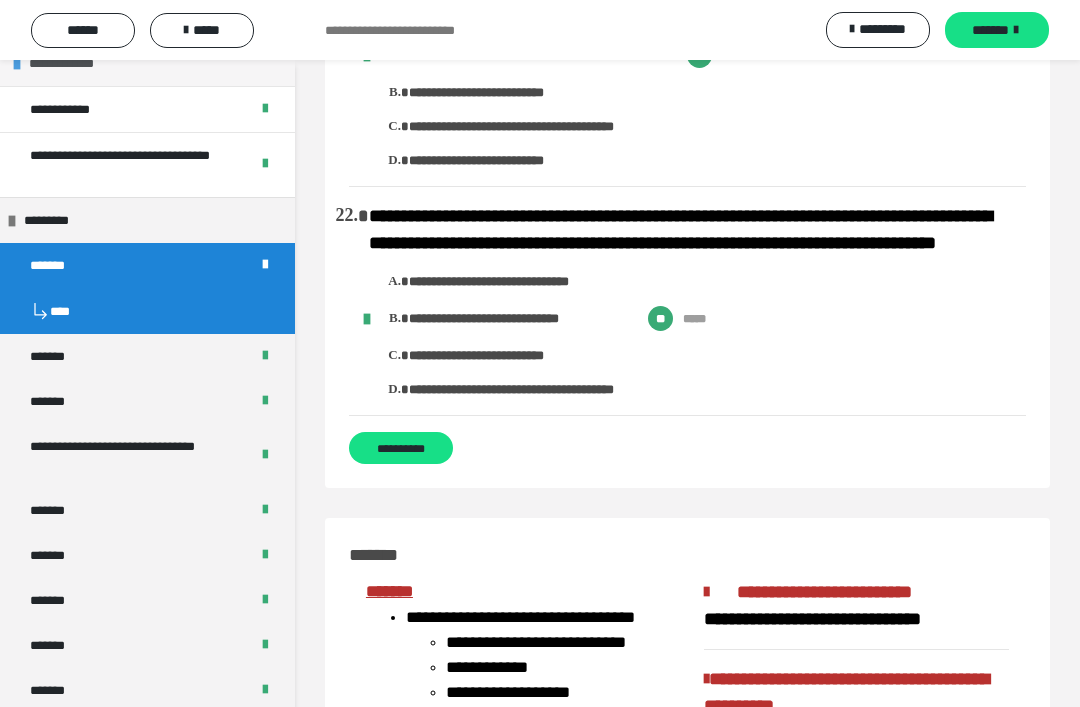 scroll, scrollTop: 185, scrollLeft: 0, axis: vertical 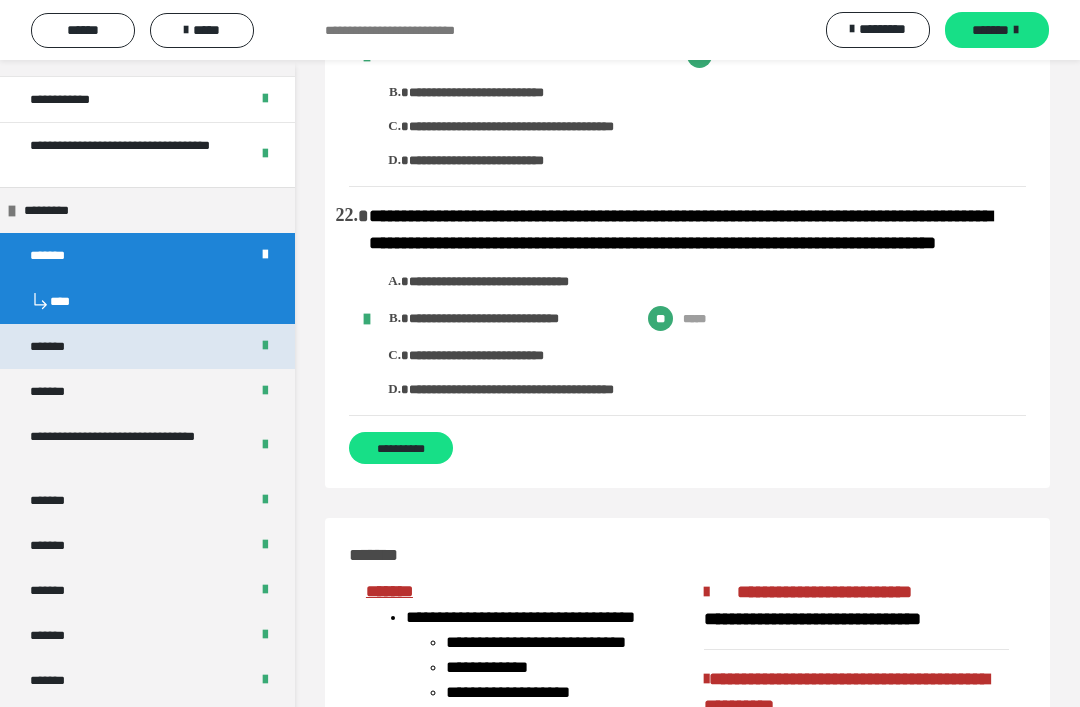 click on "*******" at bounding box center [62, 346] 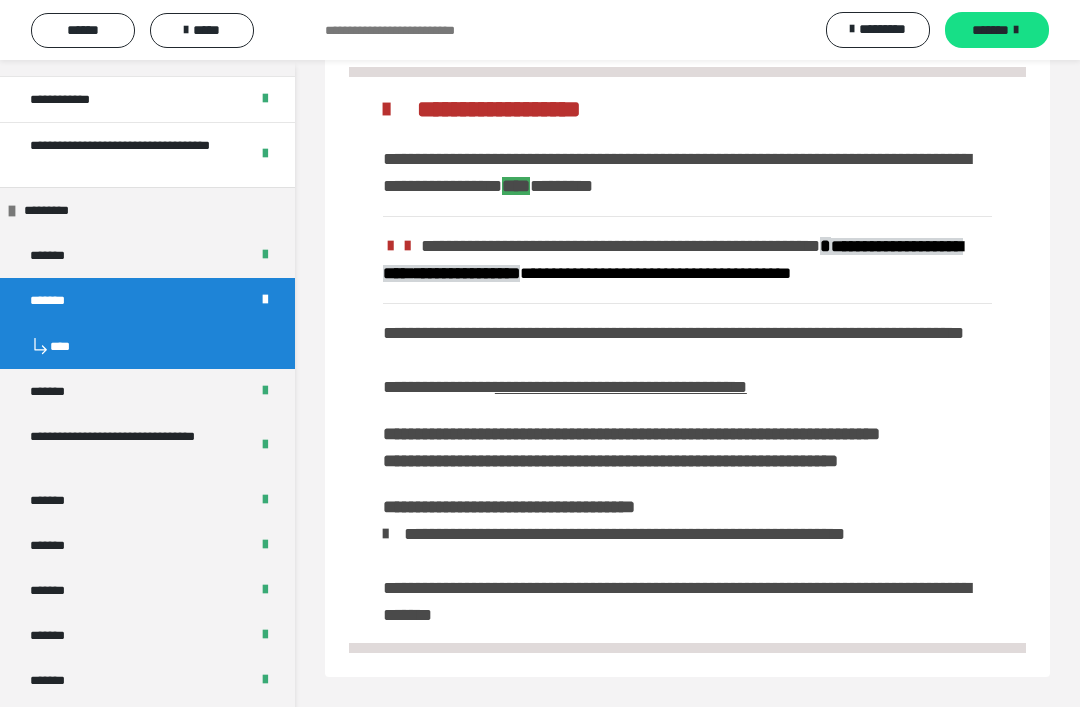 scroll, scrollTop: 0, scrollLeft: 0, axis: both 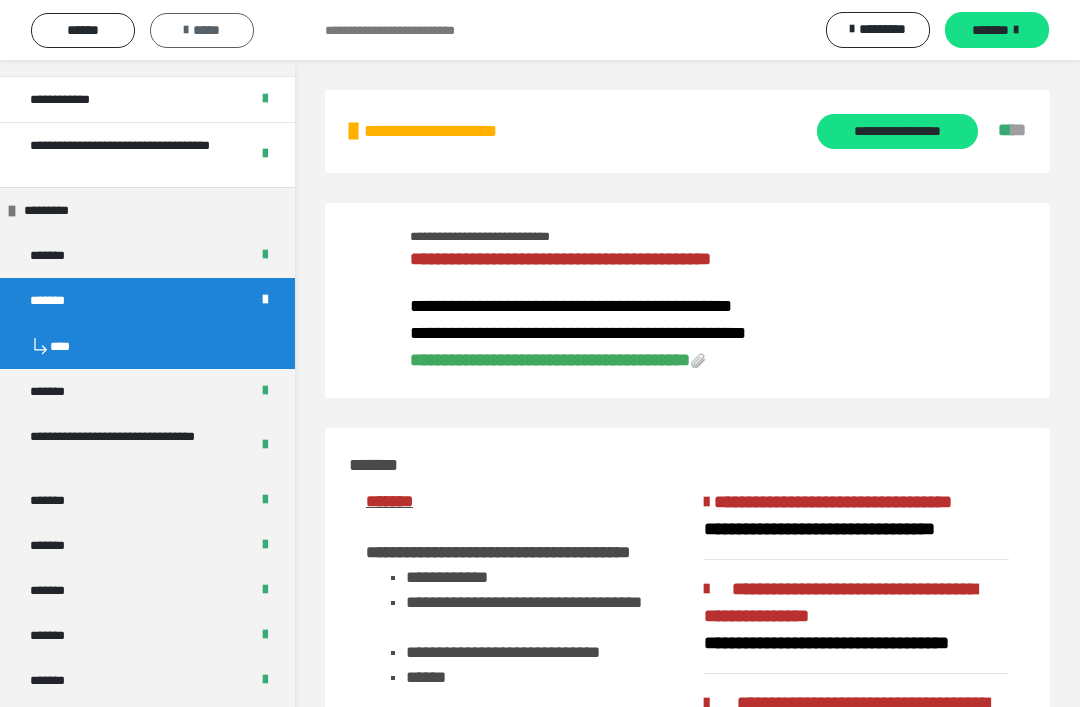 click on "*****" at bounding box center [202, 30] 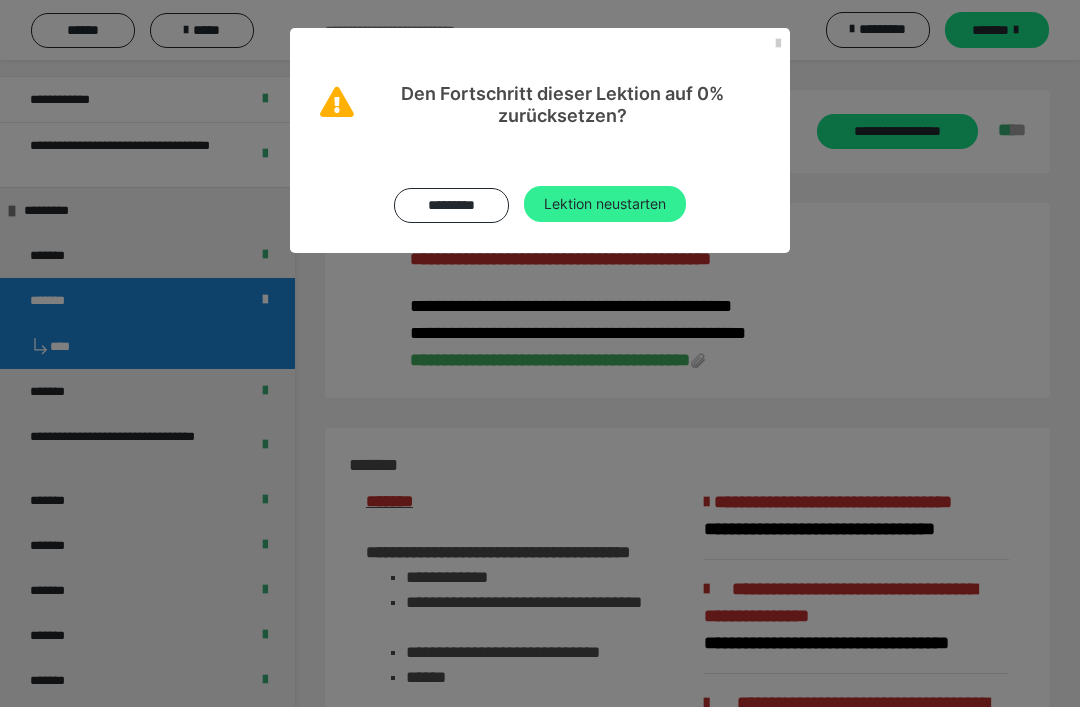 click on "Lektion neustarten" at bounding box center [605, 204] 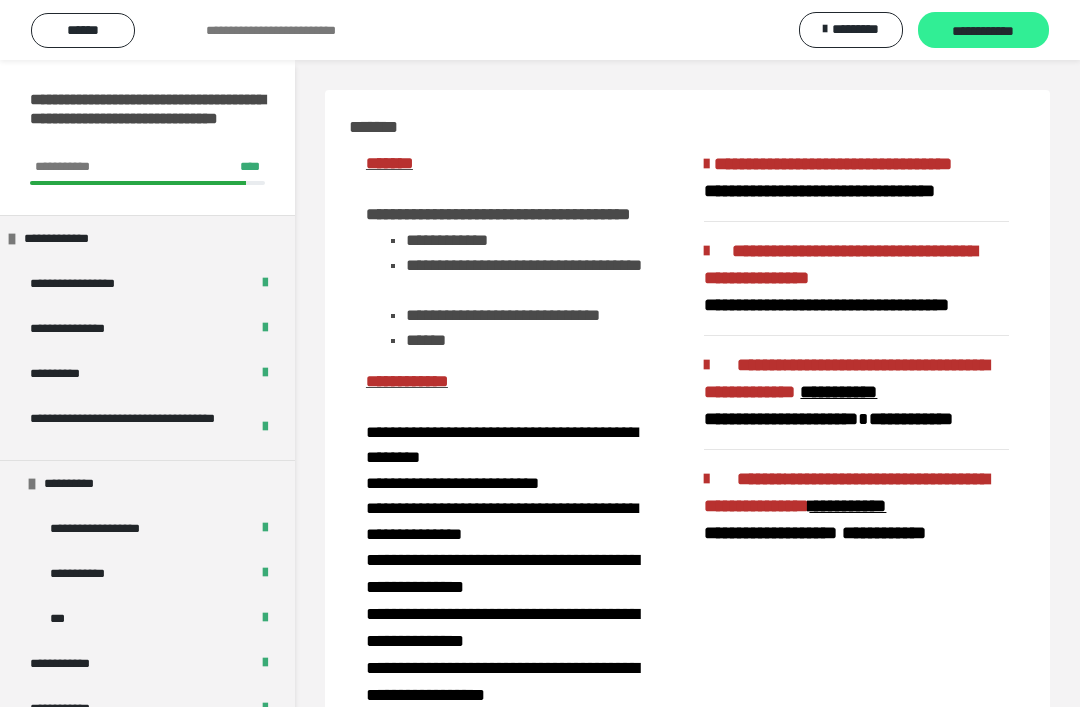 click on "**********" at bounding box center (983, 31) 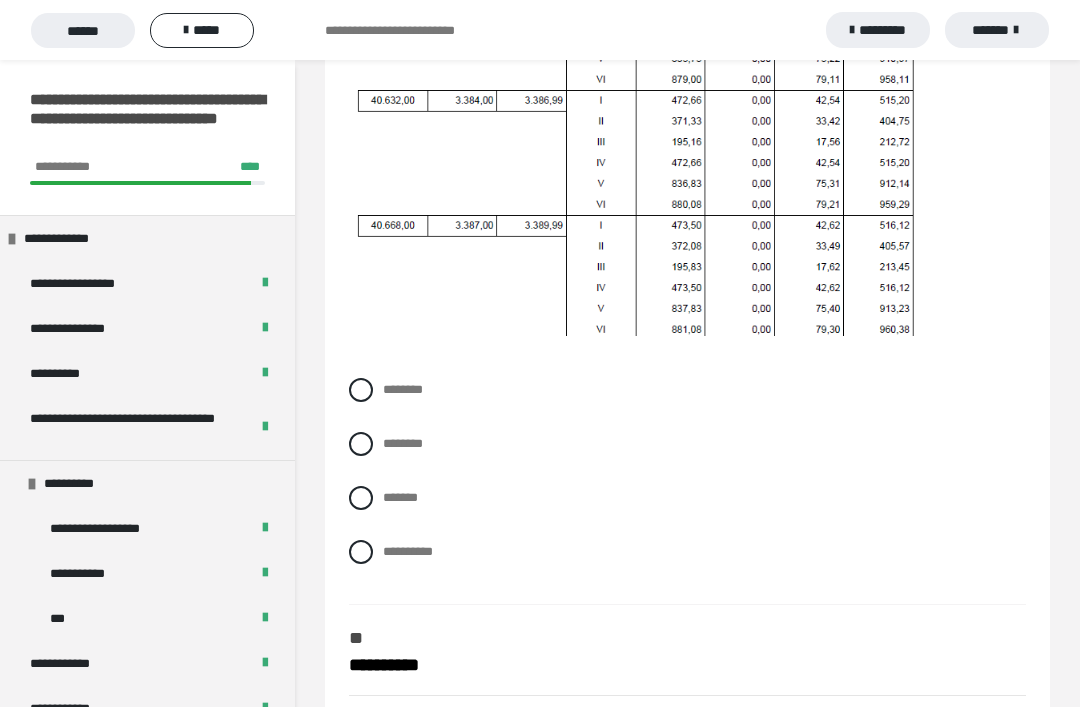 scroll, scrollTop: 1029, scrollLeft: 0, axis: vertical 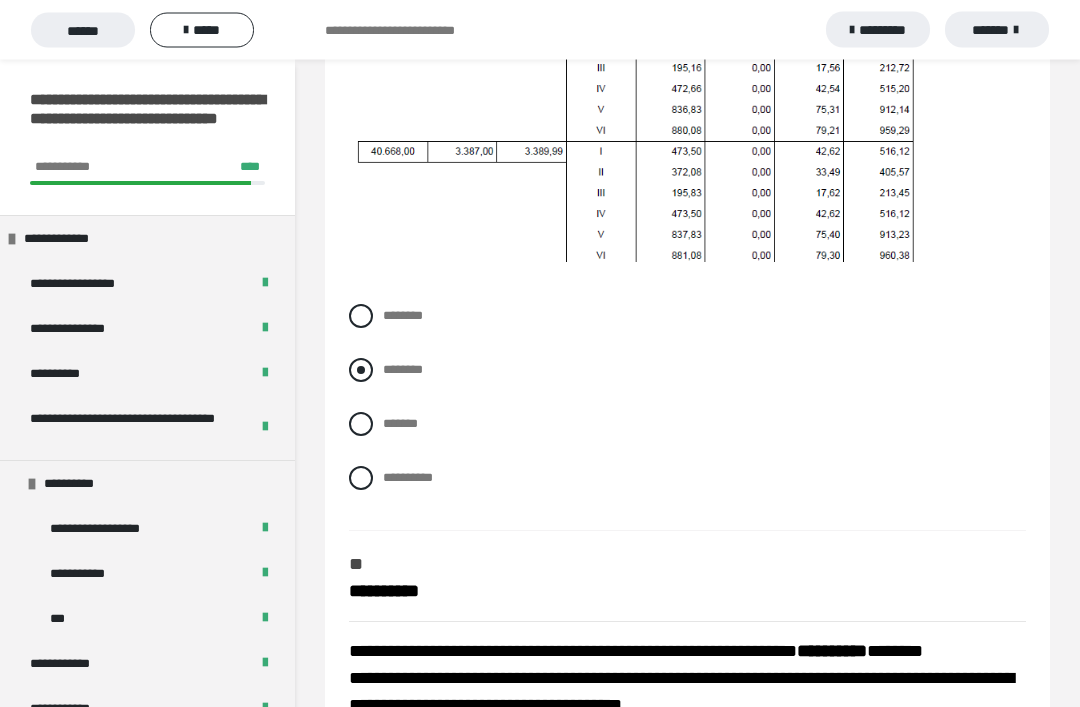 click at bounding box center (361, 371) 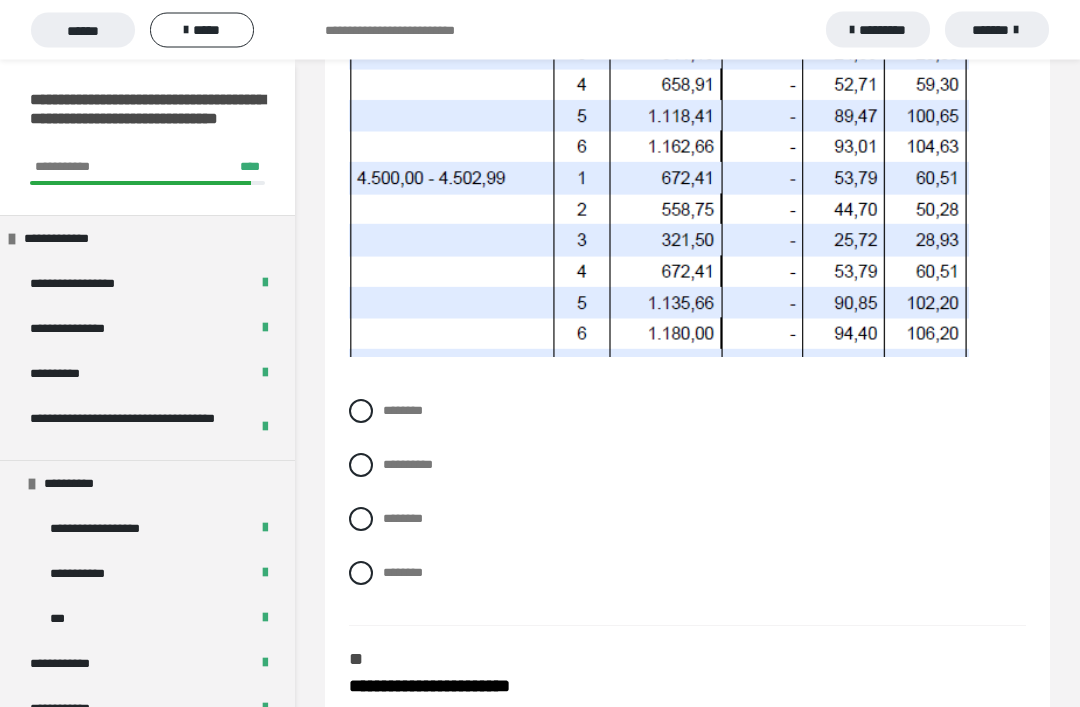 scroll, scrollTop: 2160, scrollLeft: 0, axis: vertical 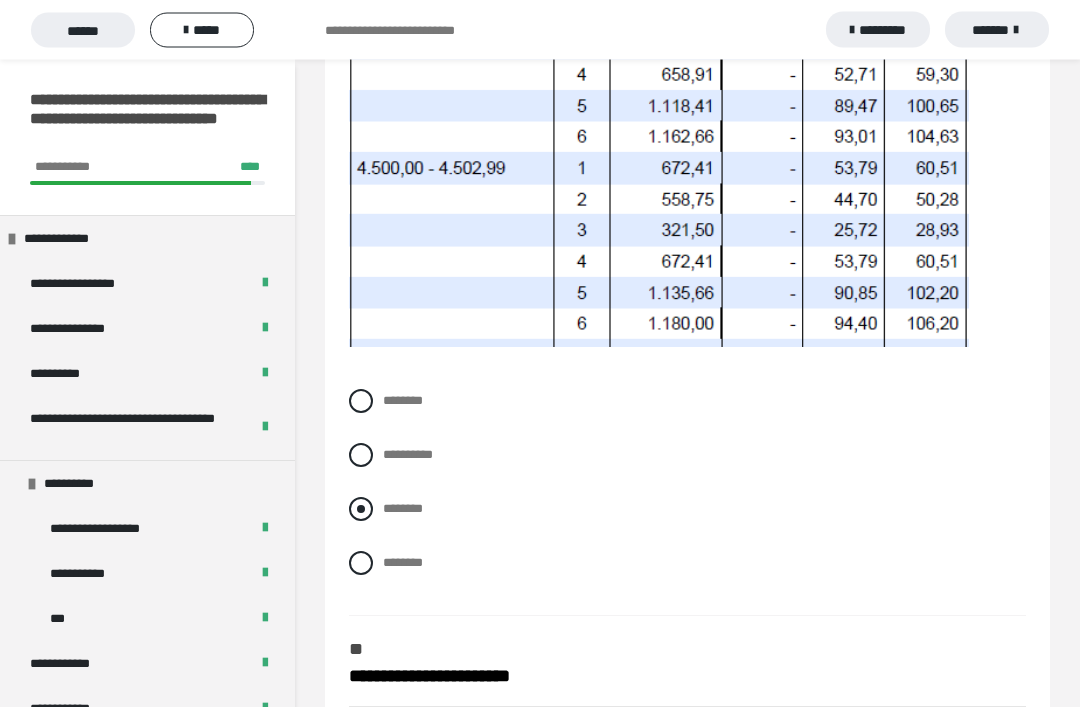 click on "********" at bounding box center (687, 510) 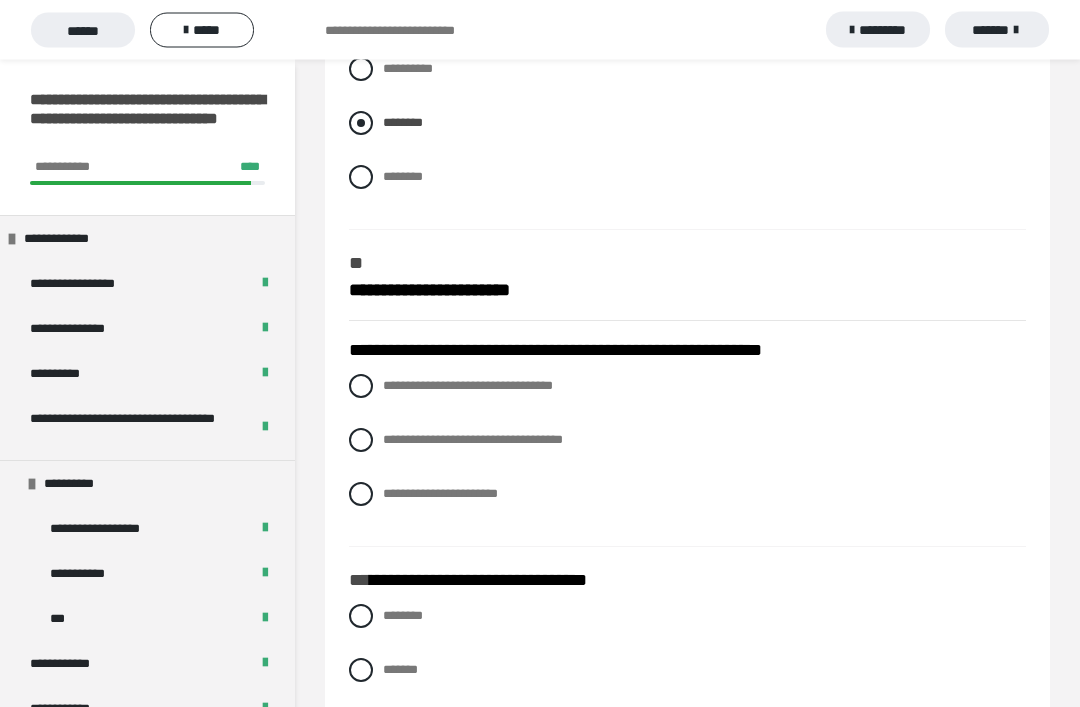 scroll, scrollTop: 2558, scrollLeft: 0, axis: vertical 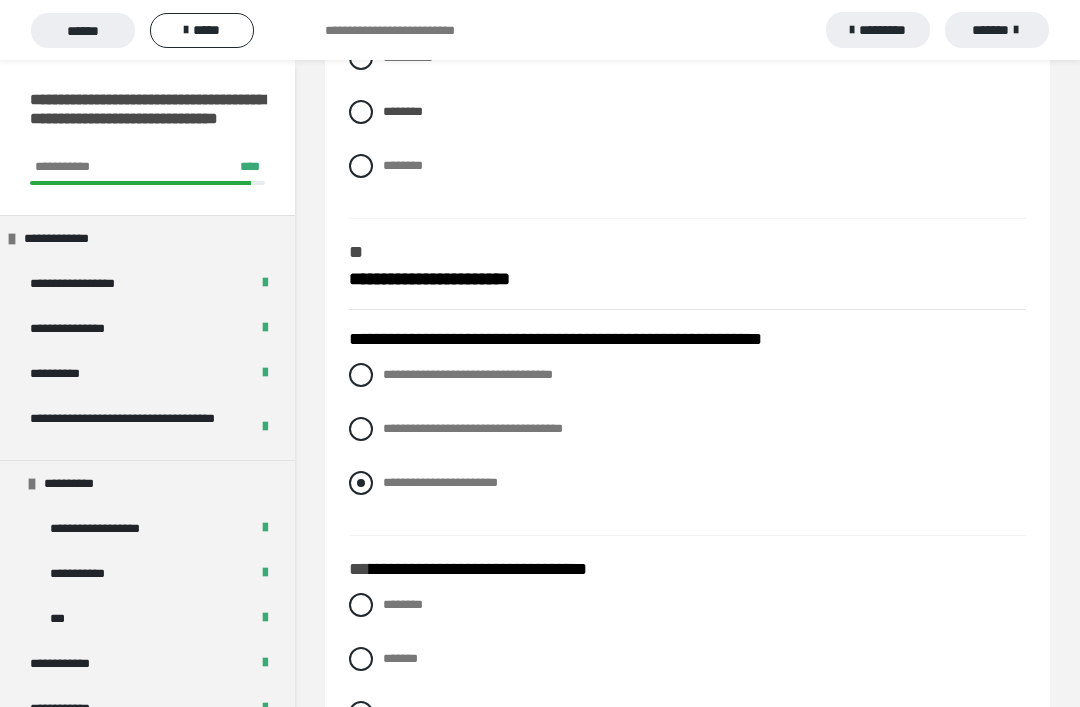 click on "**********" at bounding box center [687, 483] 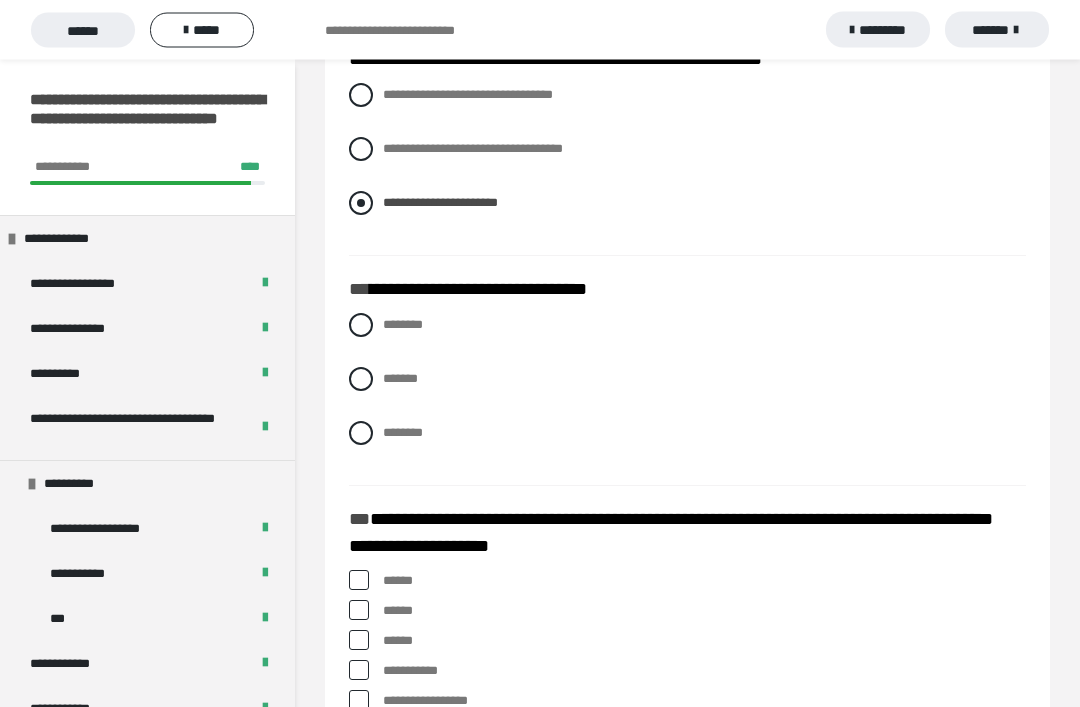 scroll, scrollTop: 2841, scrollLeft: 0, axis: vertical 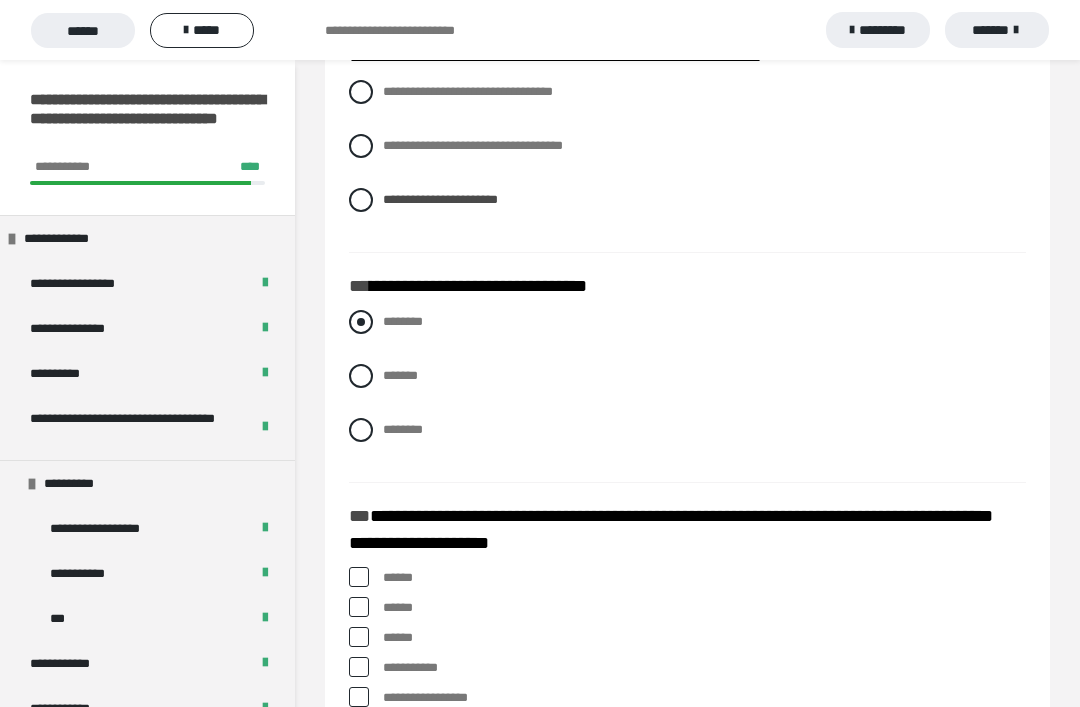 click at bounding box center (361, 322) 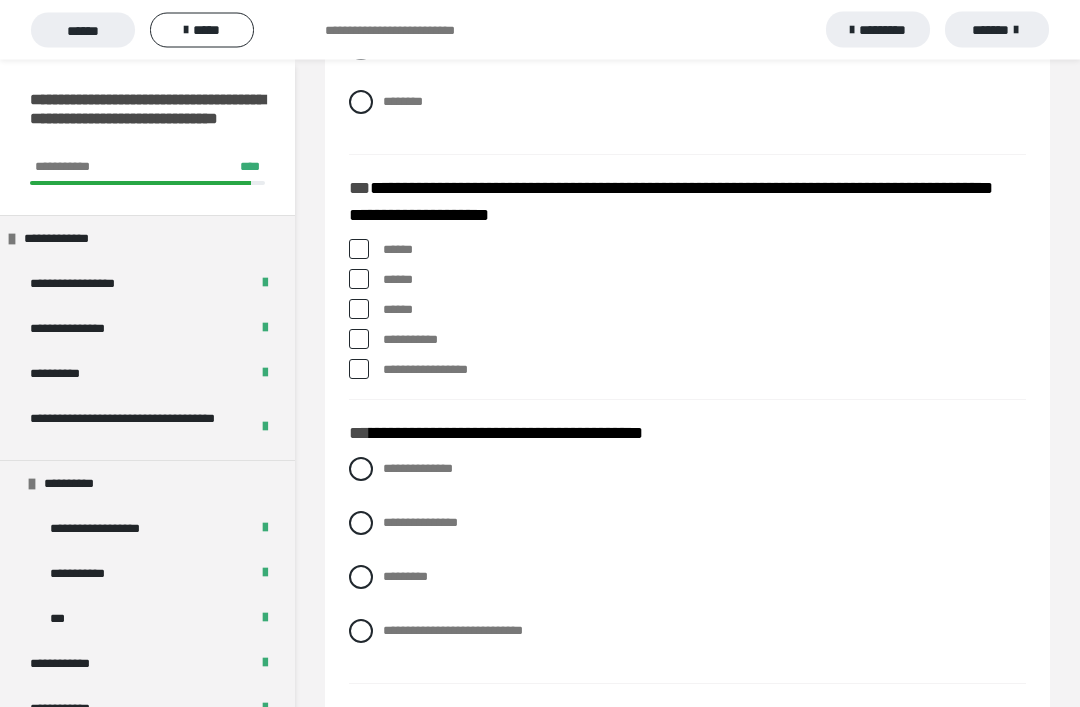 scroll, scrollTop: 3171, scrollLeft: 0, axis: vertical 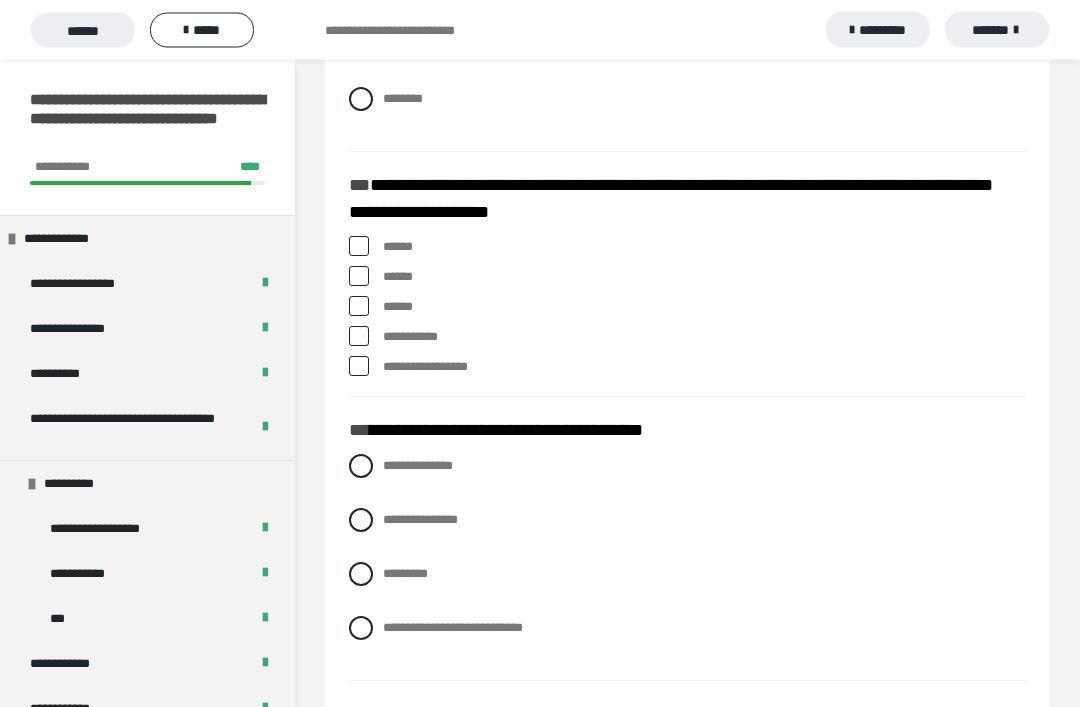 click at bounding box center (359, 307) 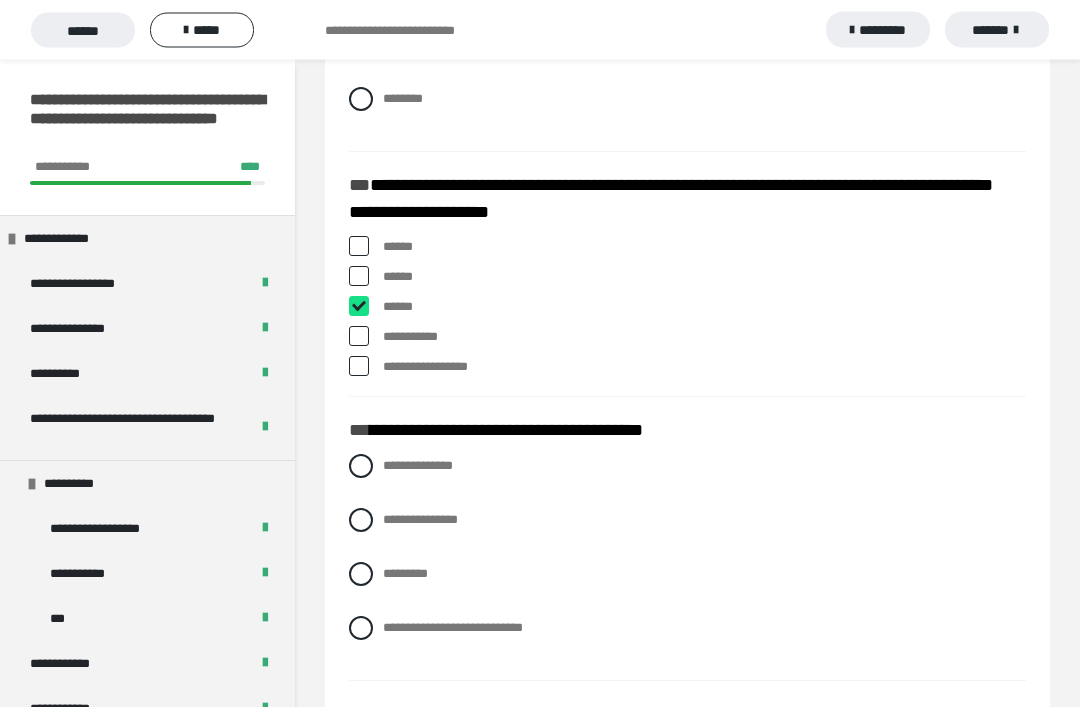 checkbox on "****" 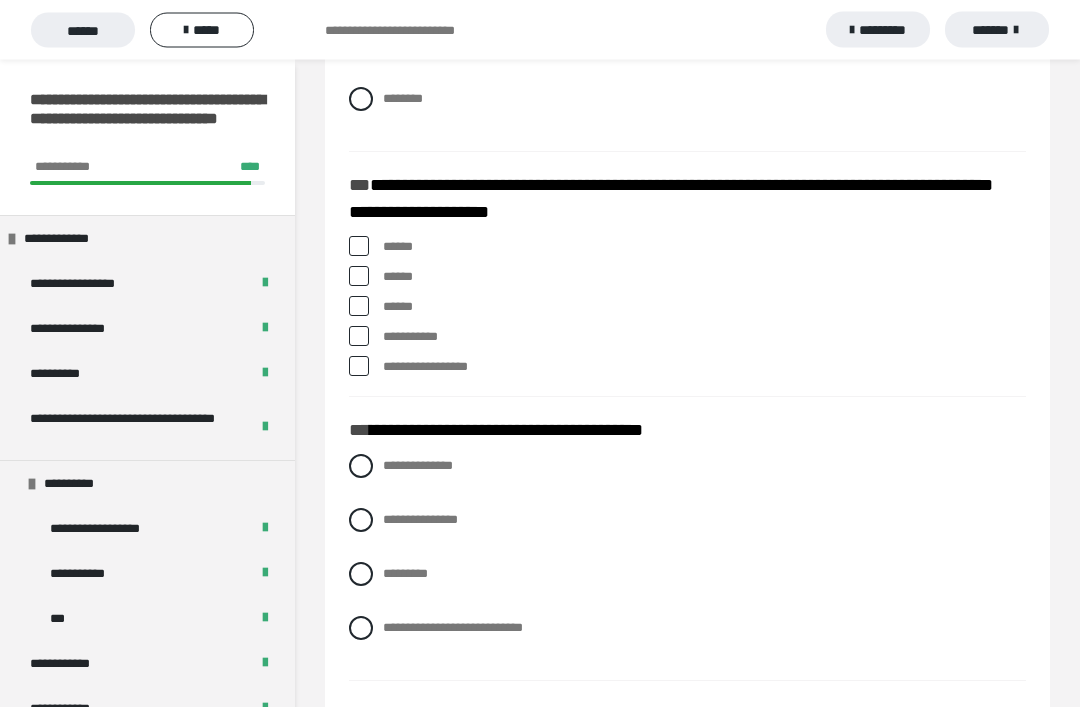 scroll, scrollTop: 3172, scrollLeft: 0, axis: vertical 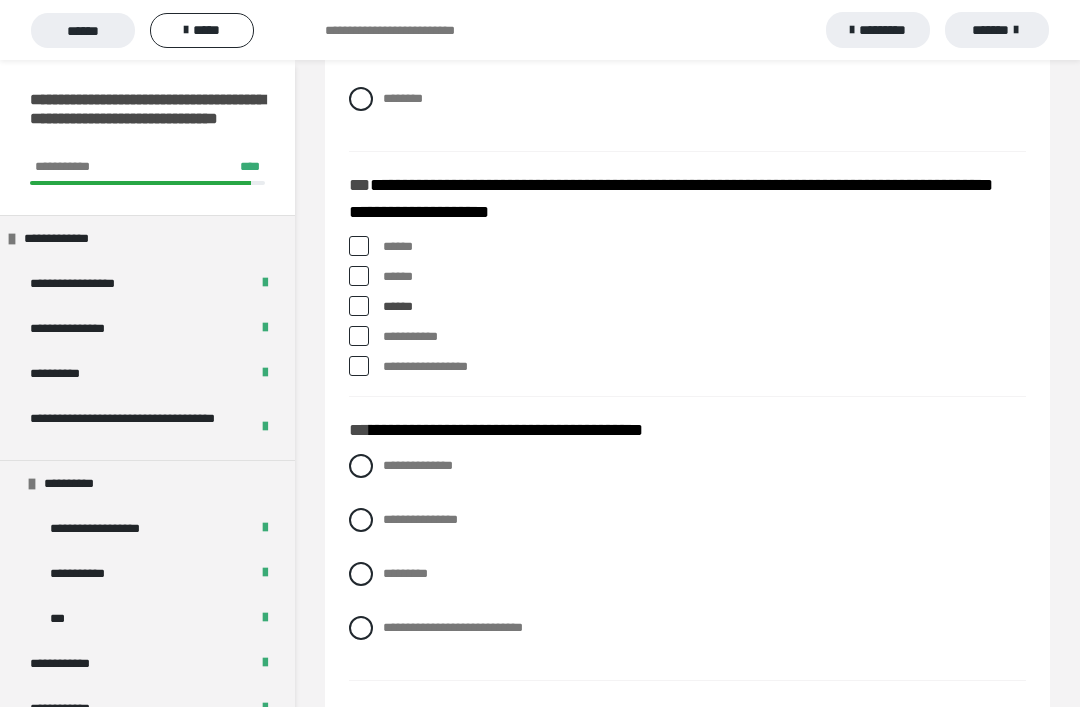 click at bounding box center (359, 366) 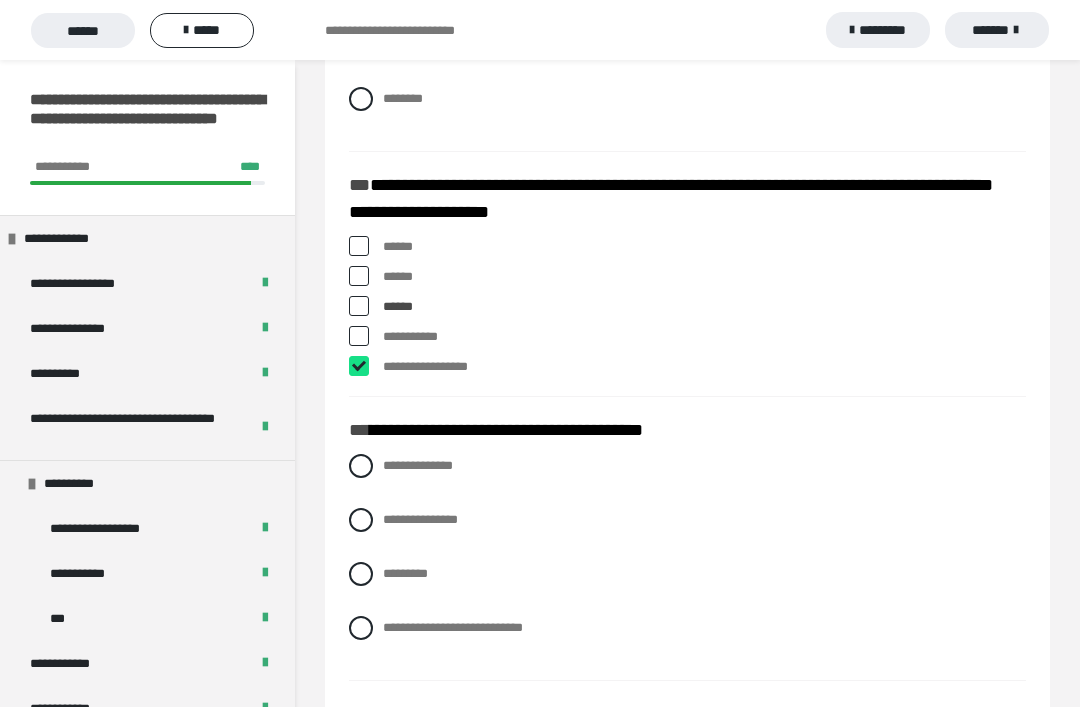 checkbox on "****" 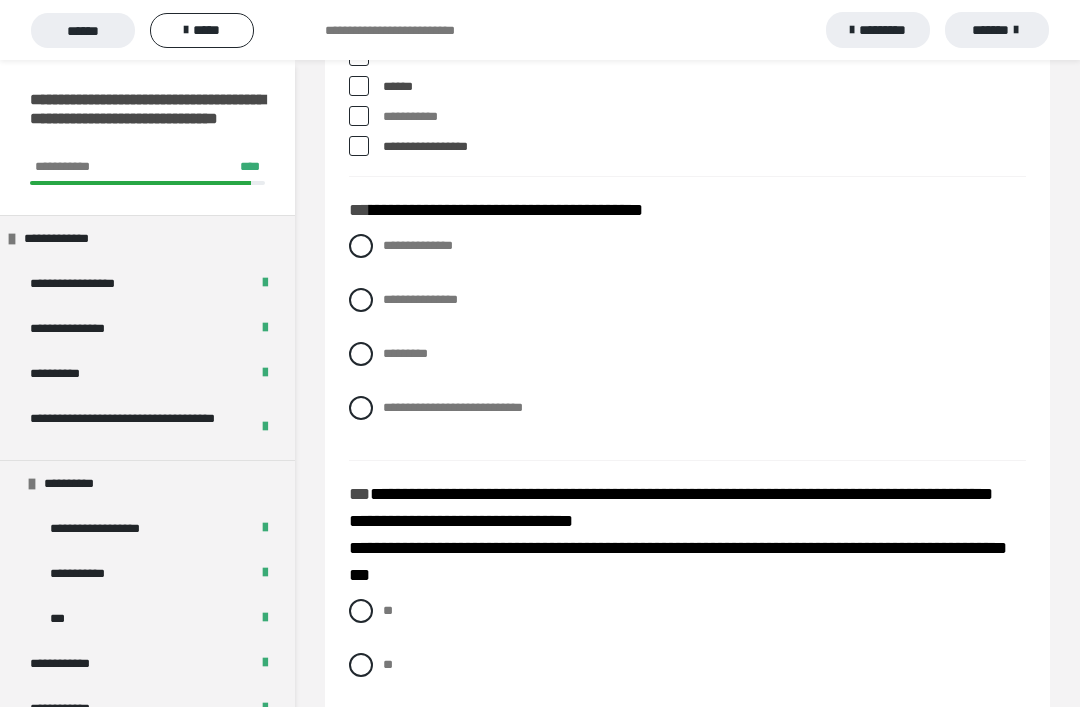 scroll, scrollTop: 3423, scrollLeft: 0, axis: vertical 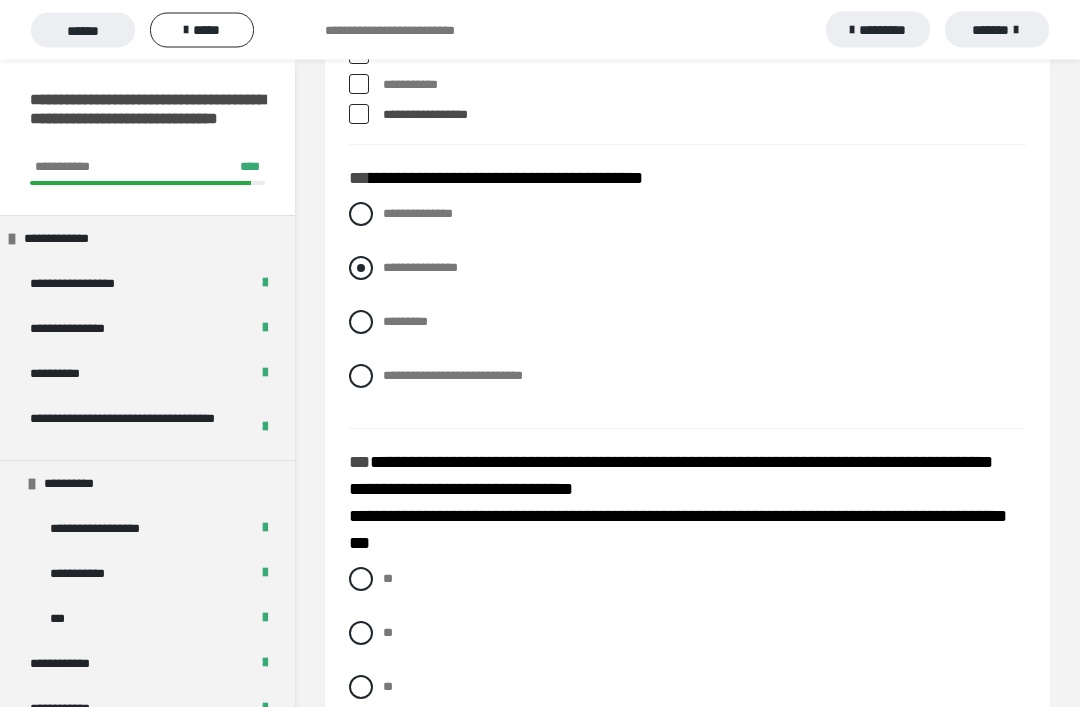 click at bounding box center (361, 269) 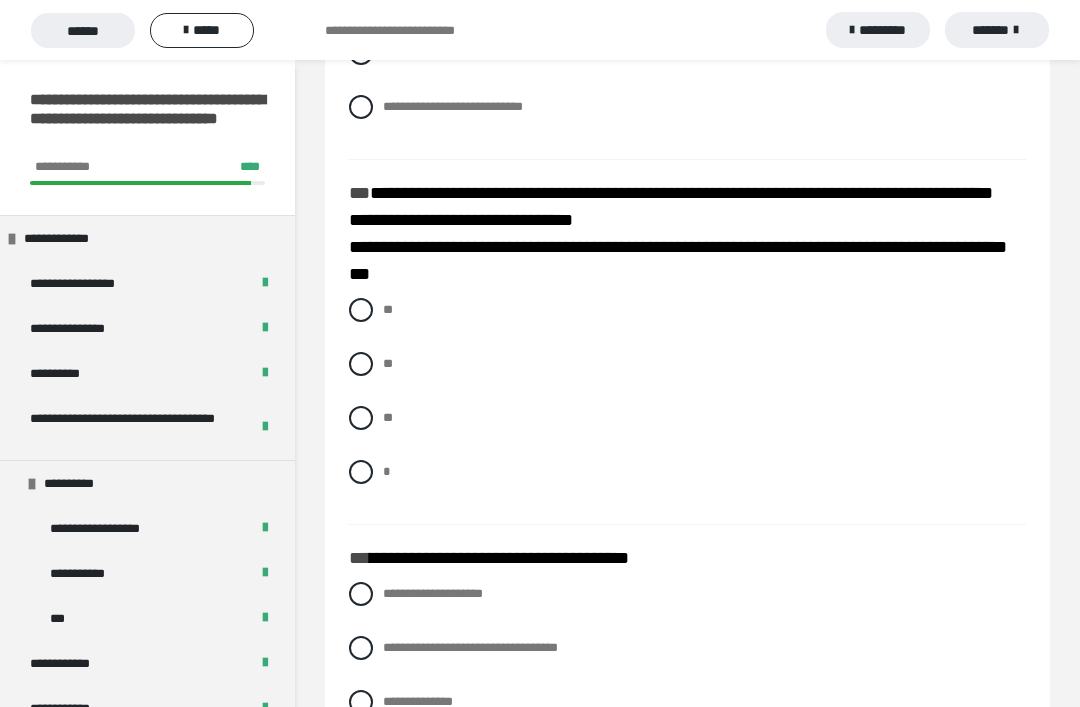 scroll, scrollTop: 3695, scrollLeft: 0, axis: vertical 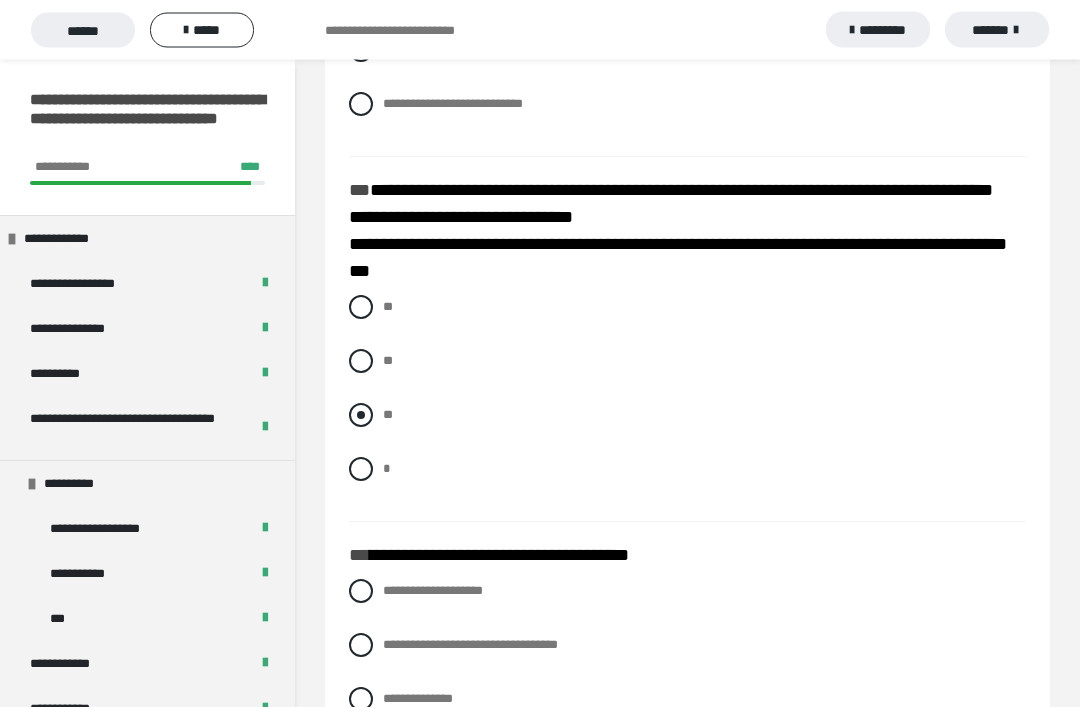 click at bounding box center (361, 416) 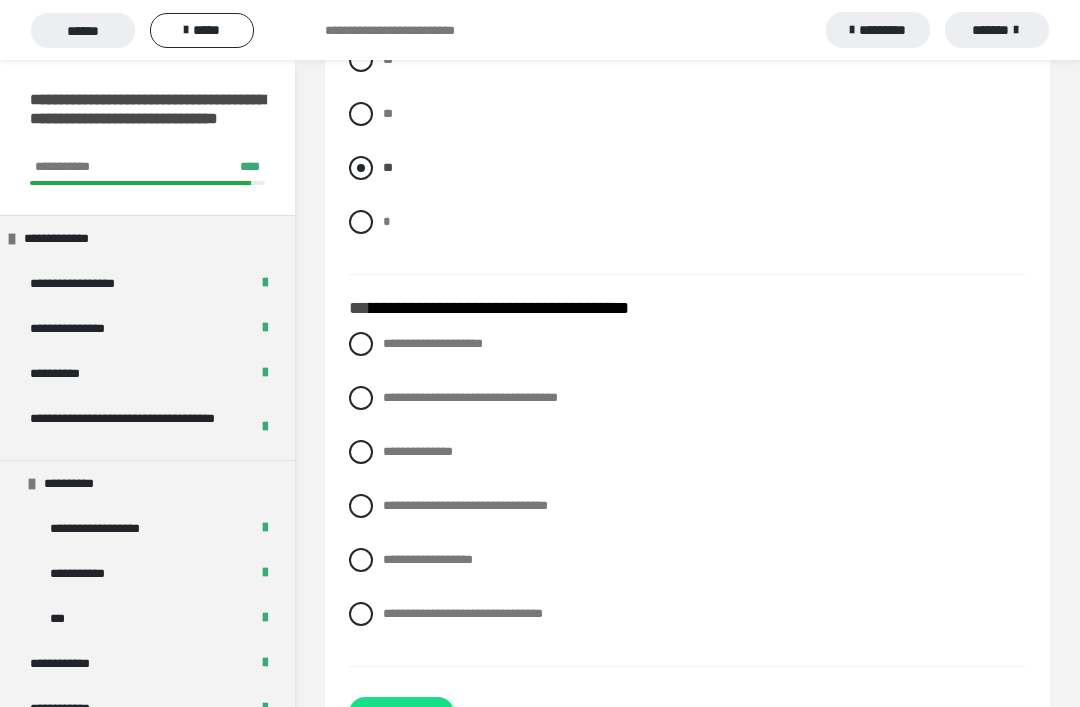 scroll, scrollTop: 3955, scrollLeft: 0, axis: vertical 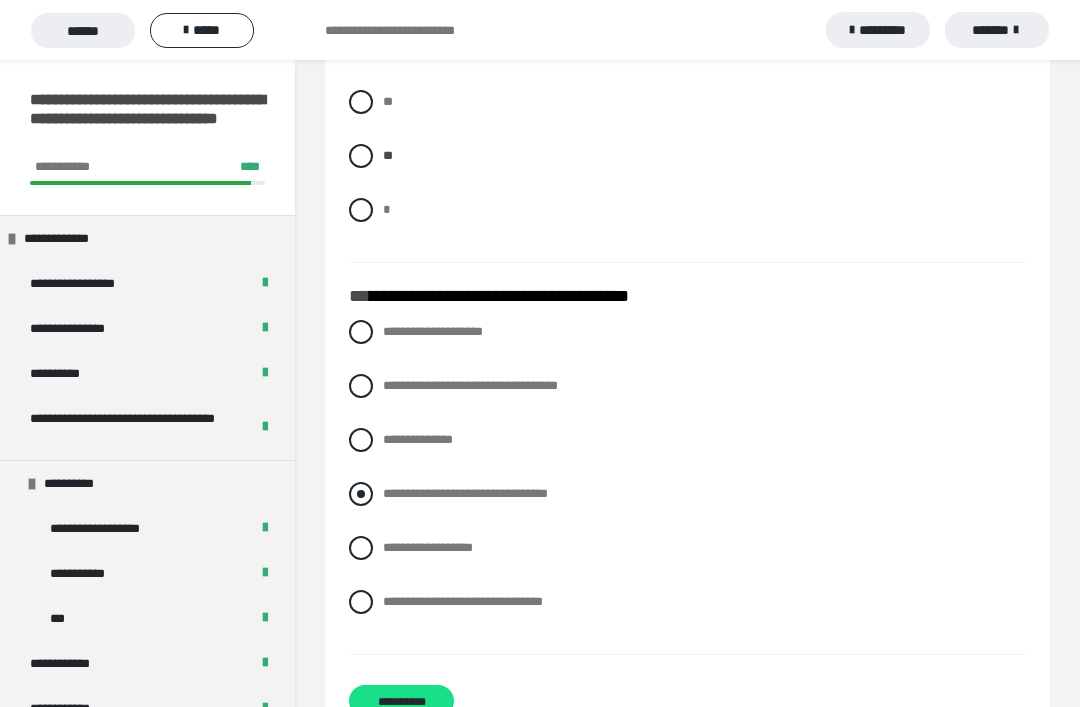 click at bounding box center (361, 494) 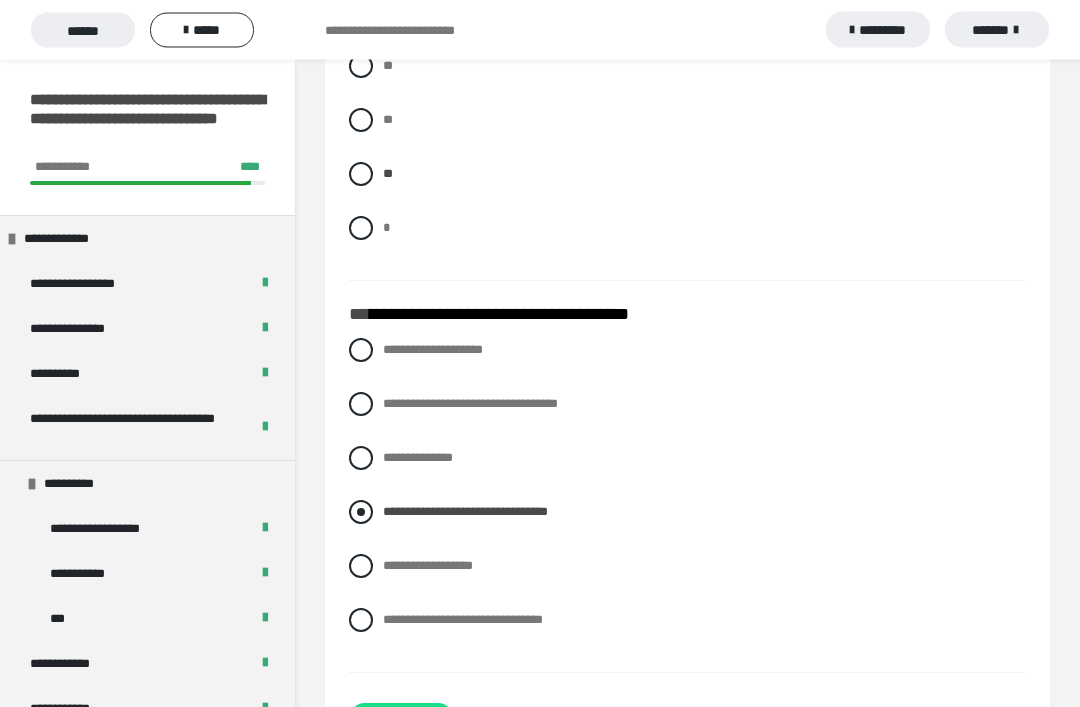scroll, scrollTop: 3940, scrollLeft: 0, axis: vertical 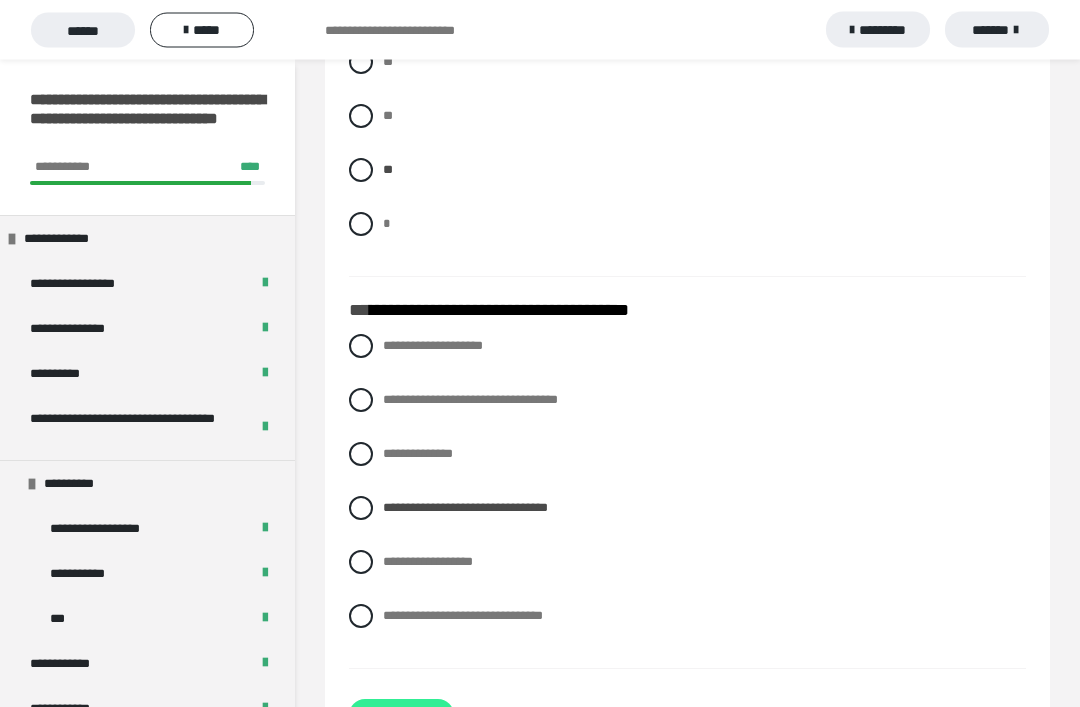 click on "**********" at bounding box center [401, 716] 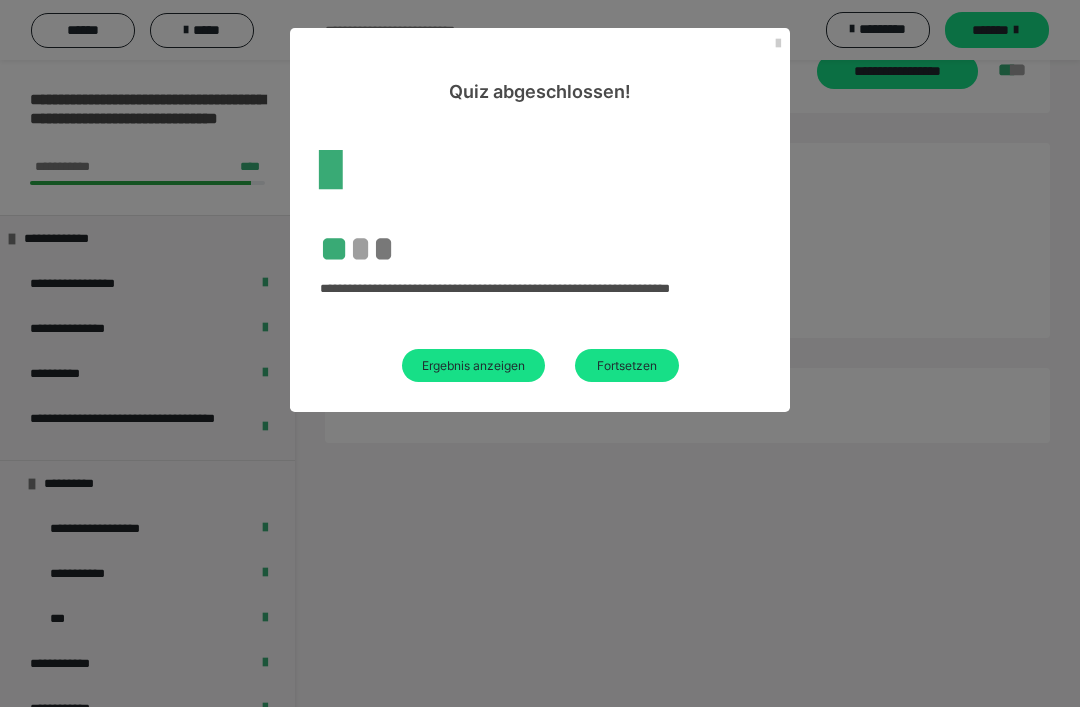 scroll, scrollTop: 60, scrollLeft: 0, axis: vertical 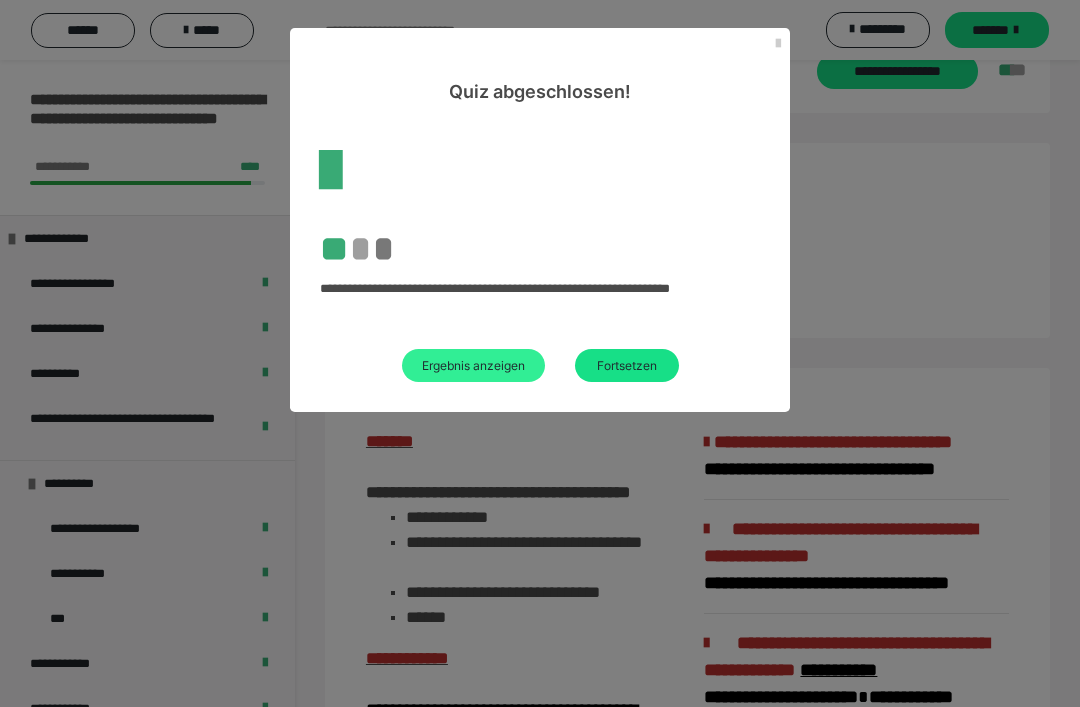 click on "Ergebnis anzeigen" at bounding box center [473, 365] 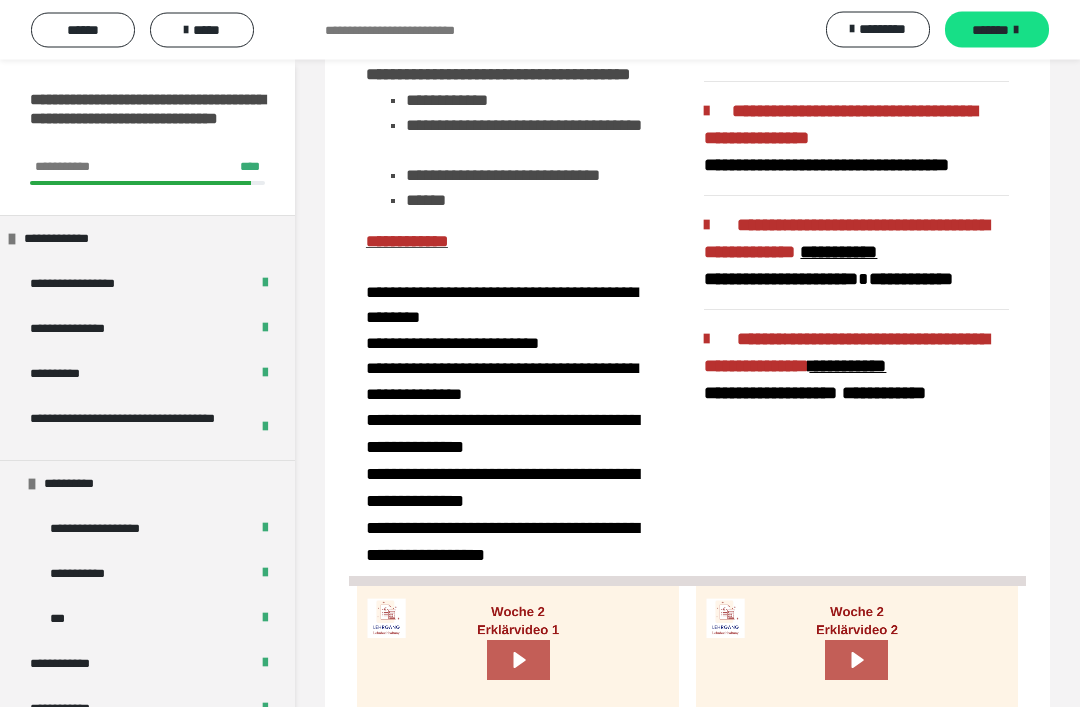 scroll, scrollTop: 3992, scrollLeft: 0, axis: vertical 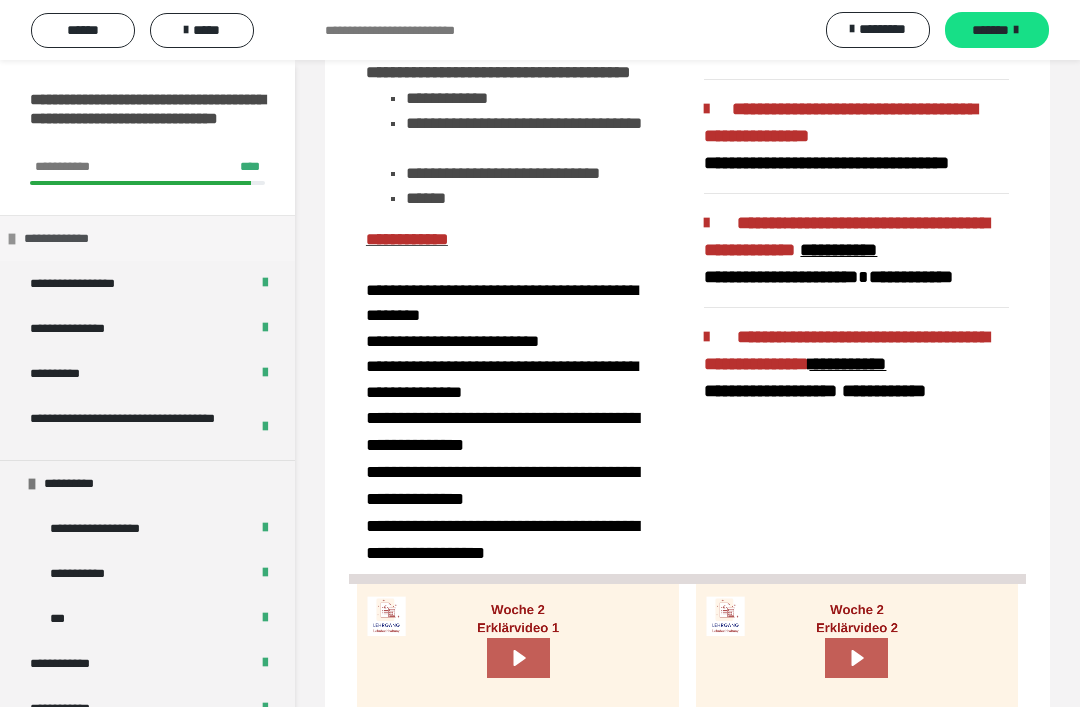 click at bounding box center (12, 239) 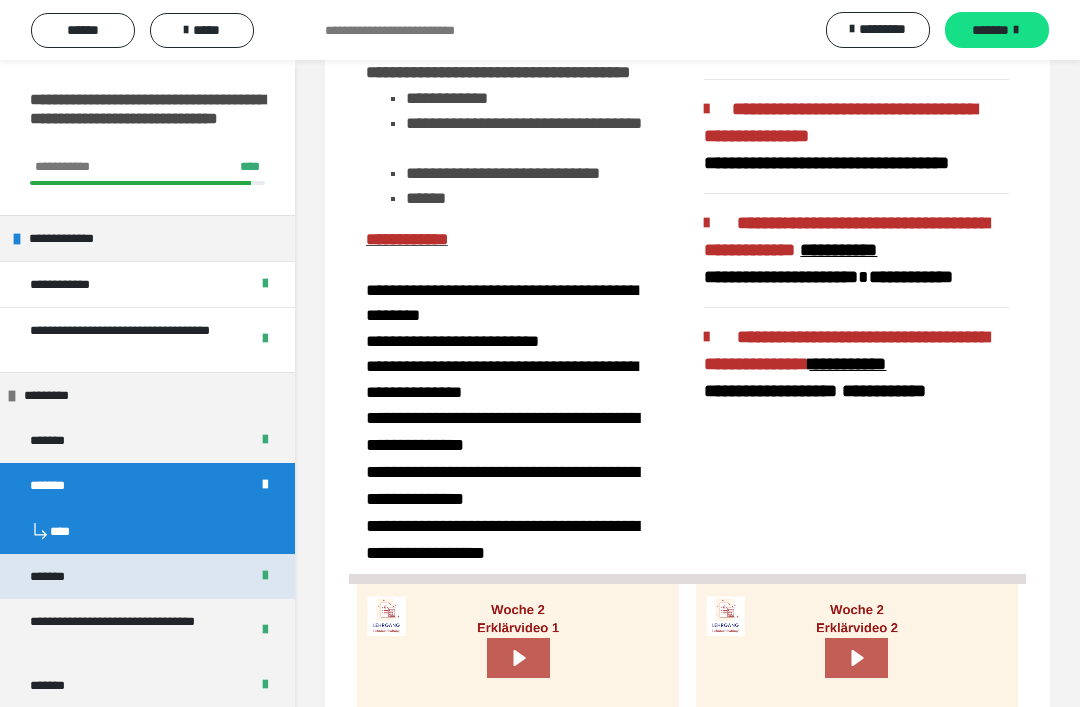 click on "*******" at bounding box center (62, 576) 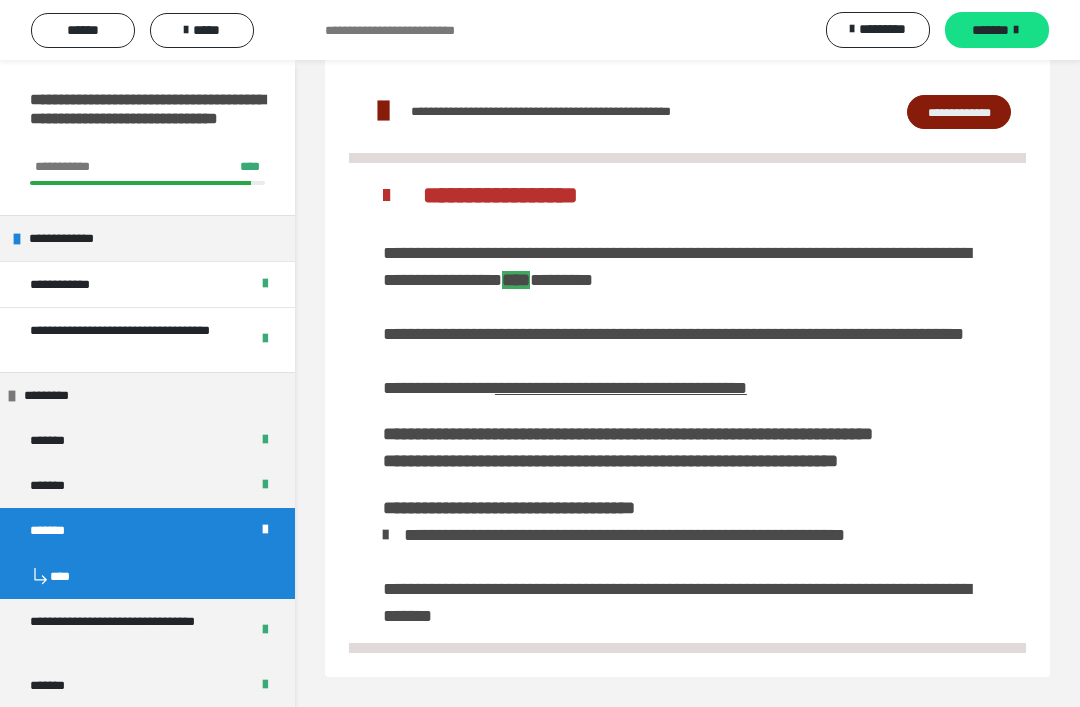 scroll, scrollTop: 0, scrollLeft: 0, axis: both 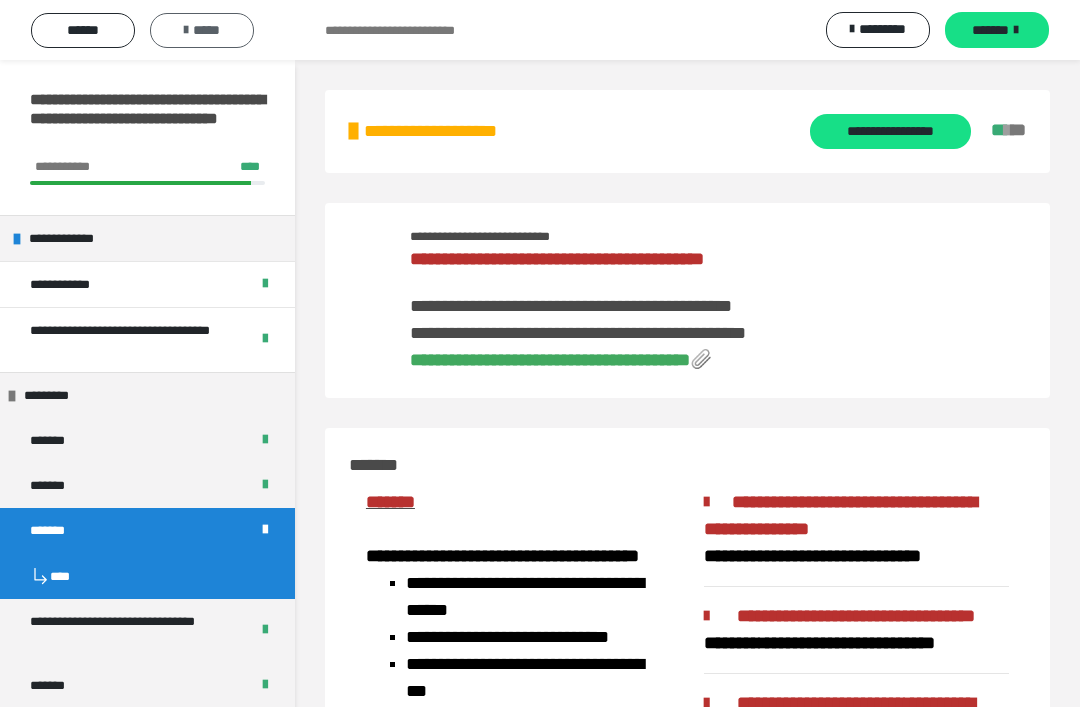 click on "*****" at bounding box center (202, 30) 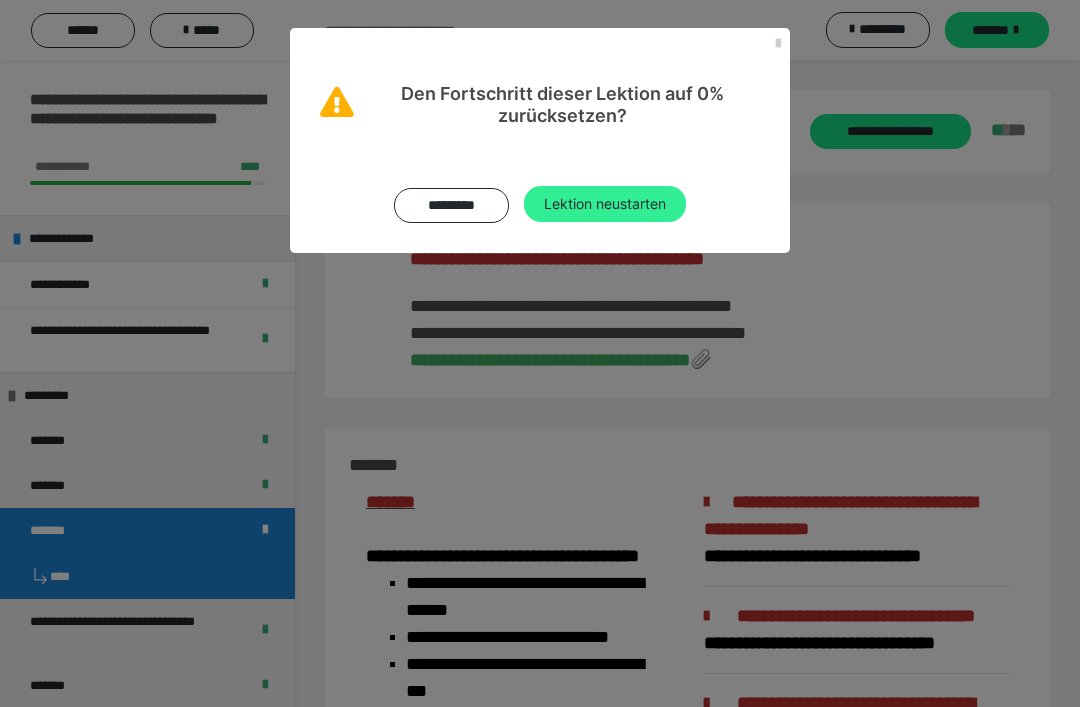 click on "Lektion neustarten" at bounding box center [605, 204] 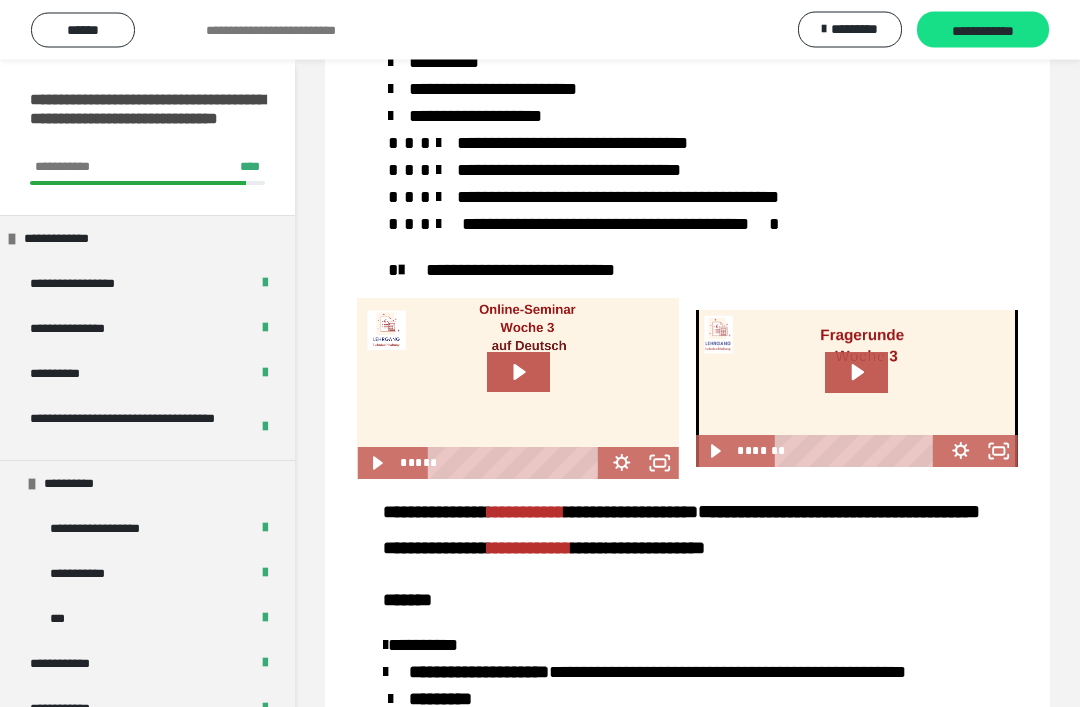 scroll, scrollTop: 1884, scrollLeft: 0, axis: vertical 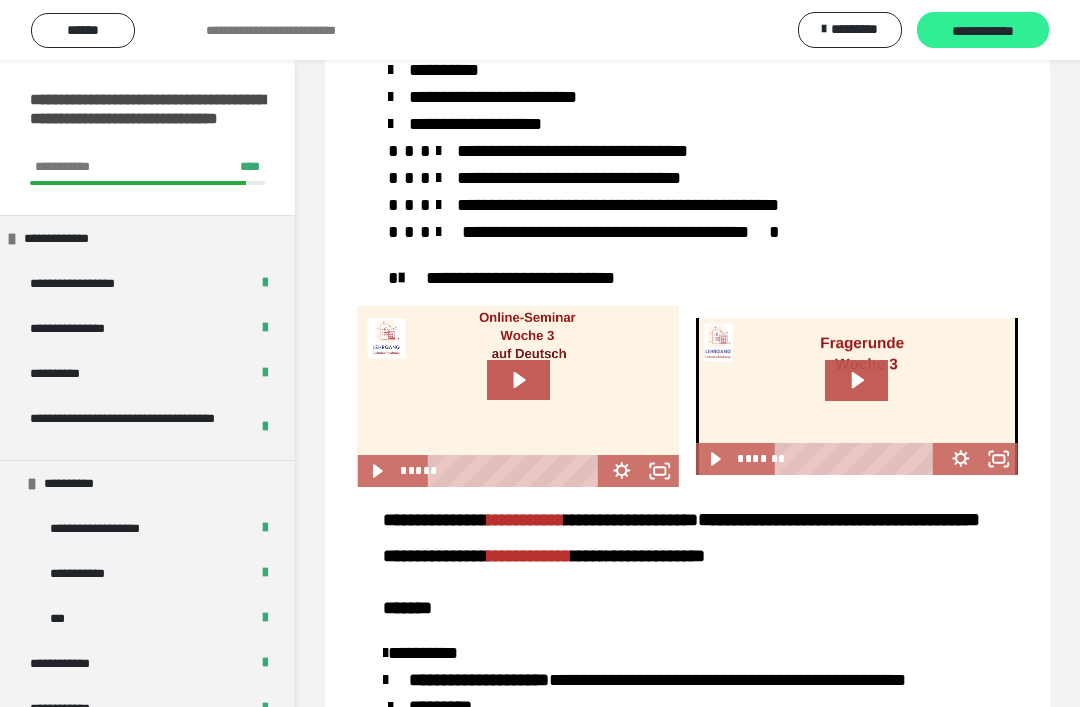 click on "**********" at bounding box center [983, 30] 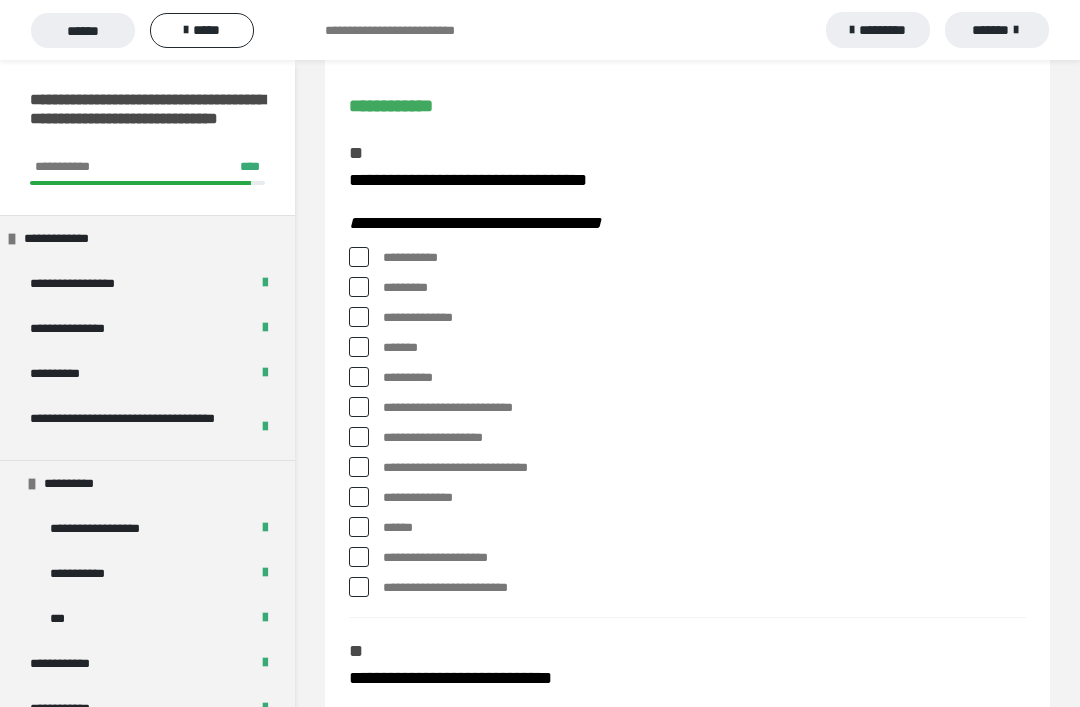 scroll, scrollTop: 191, scrollLeft: 0, axis: vertical 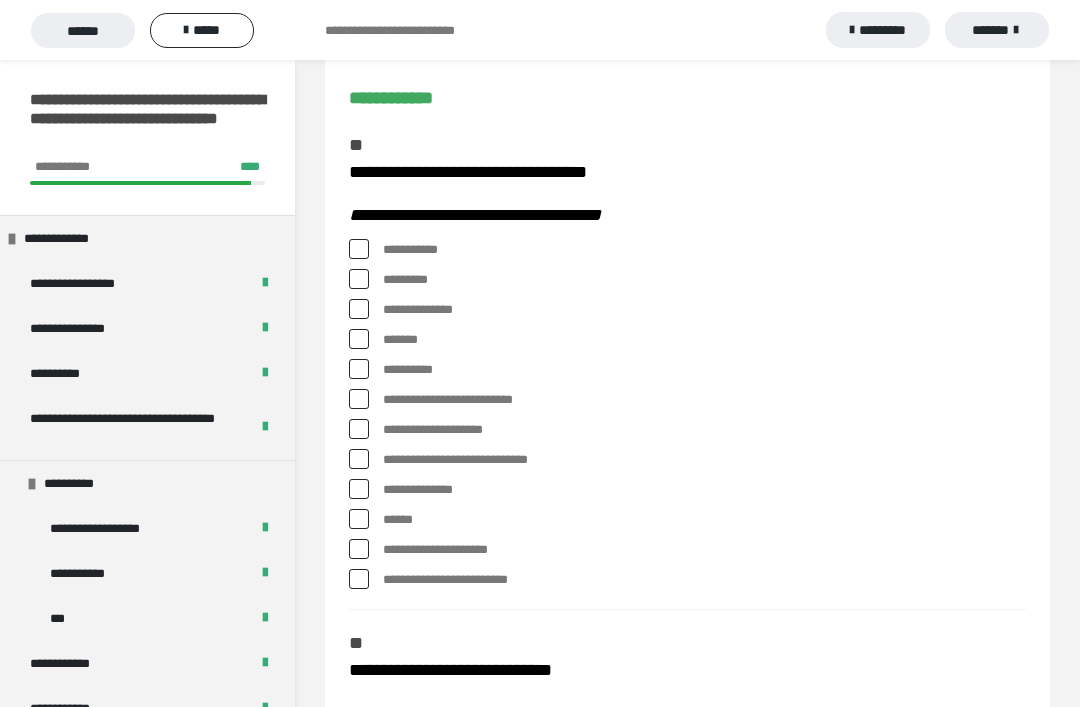 click at bounding box center [359, 519] 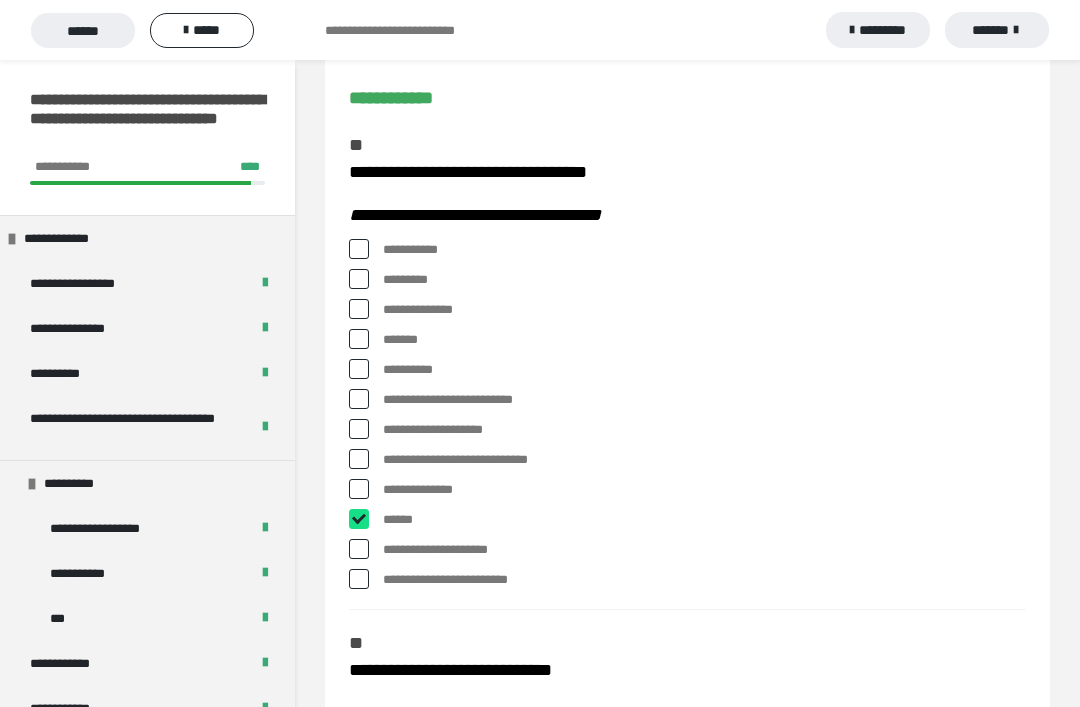 checkbox on "****" 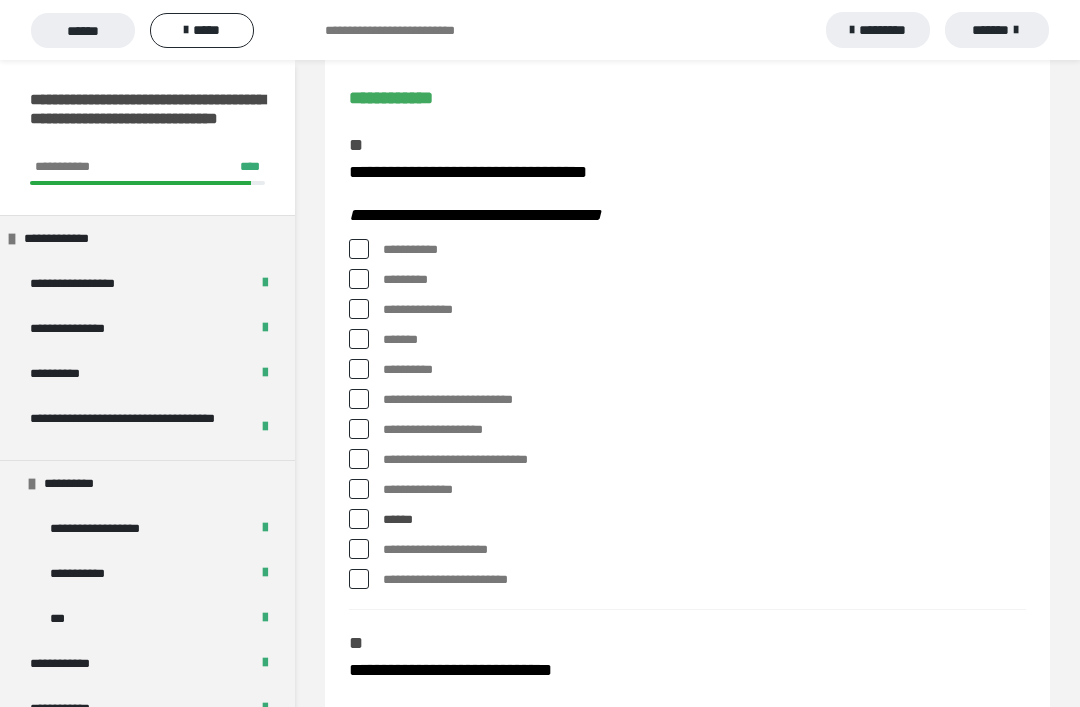 click at bounding box center (359, 369) 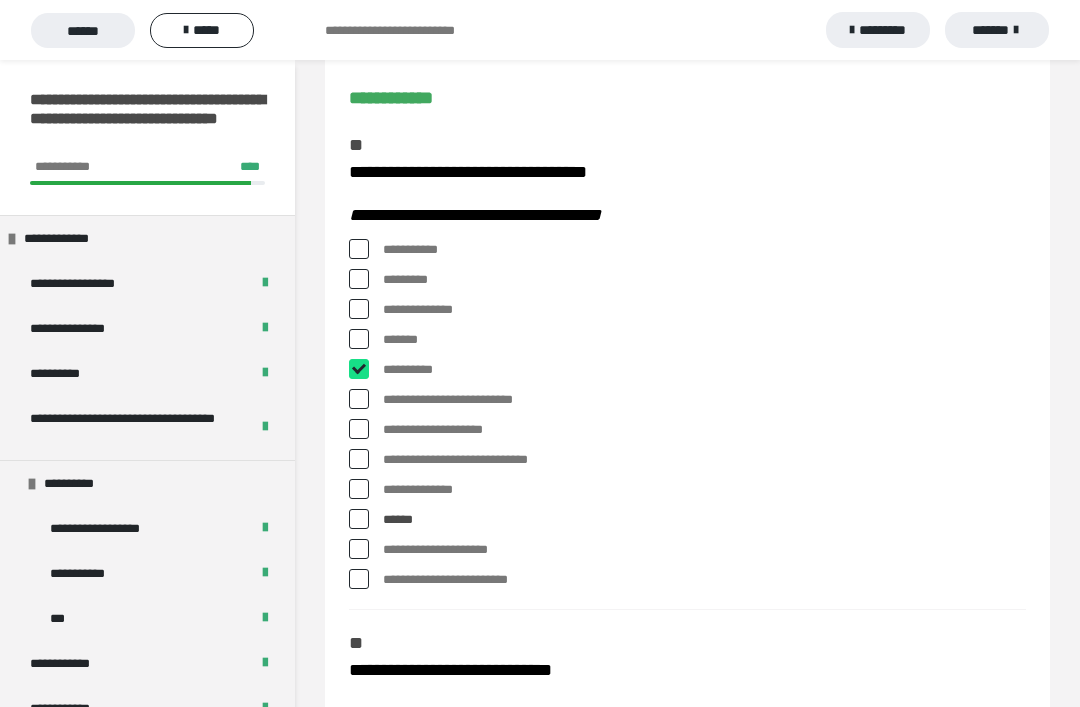 checkbox on "****" 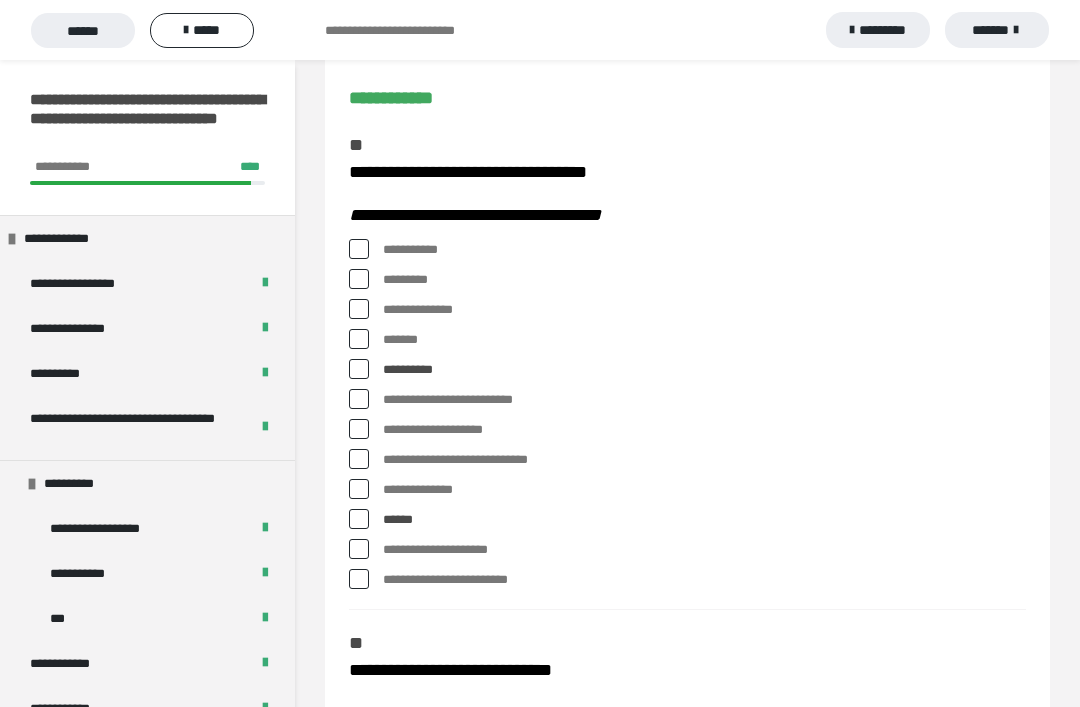 click at bounding box center (359, 279) 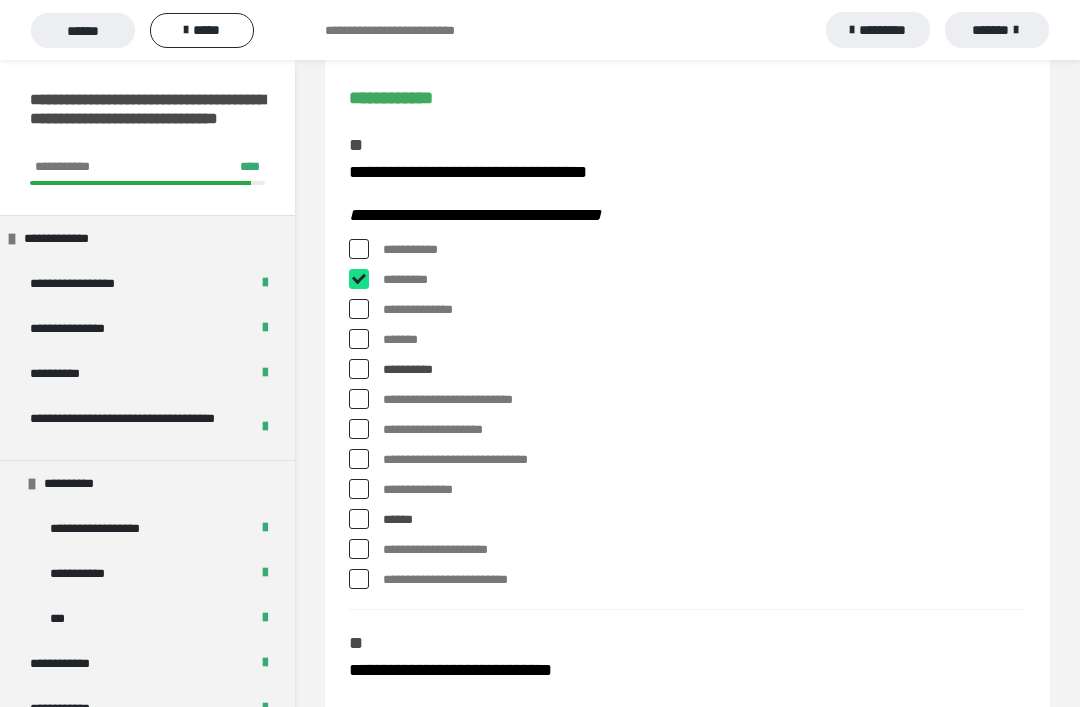 checkbox on "****" 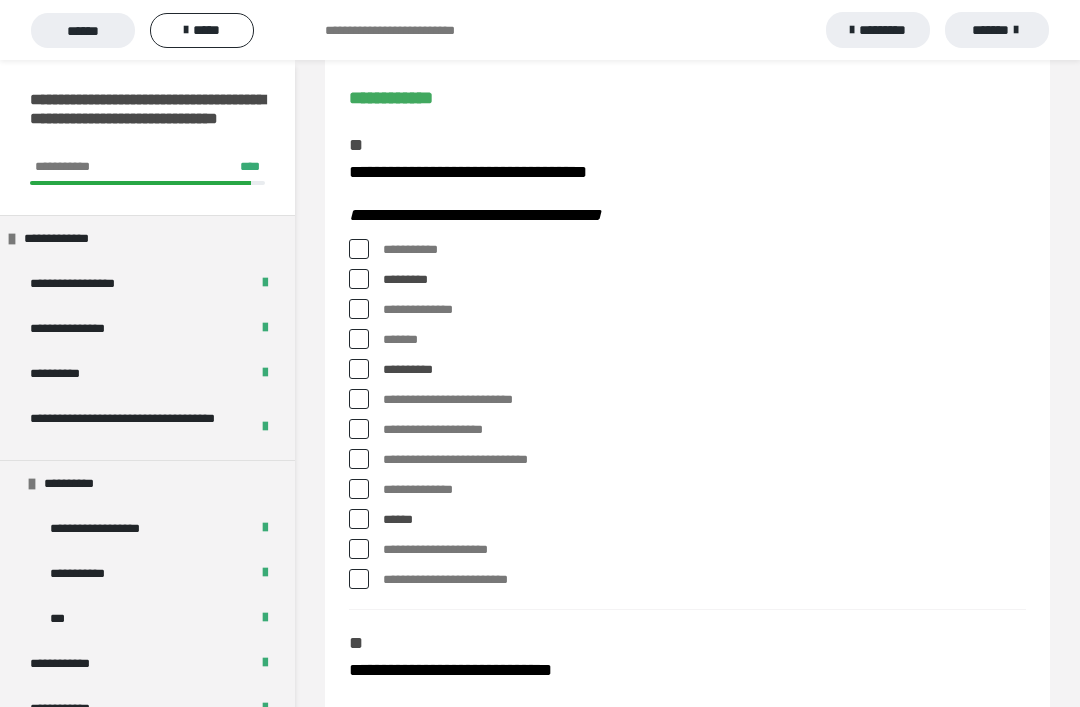 click at bounding box center [359, 489] 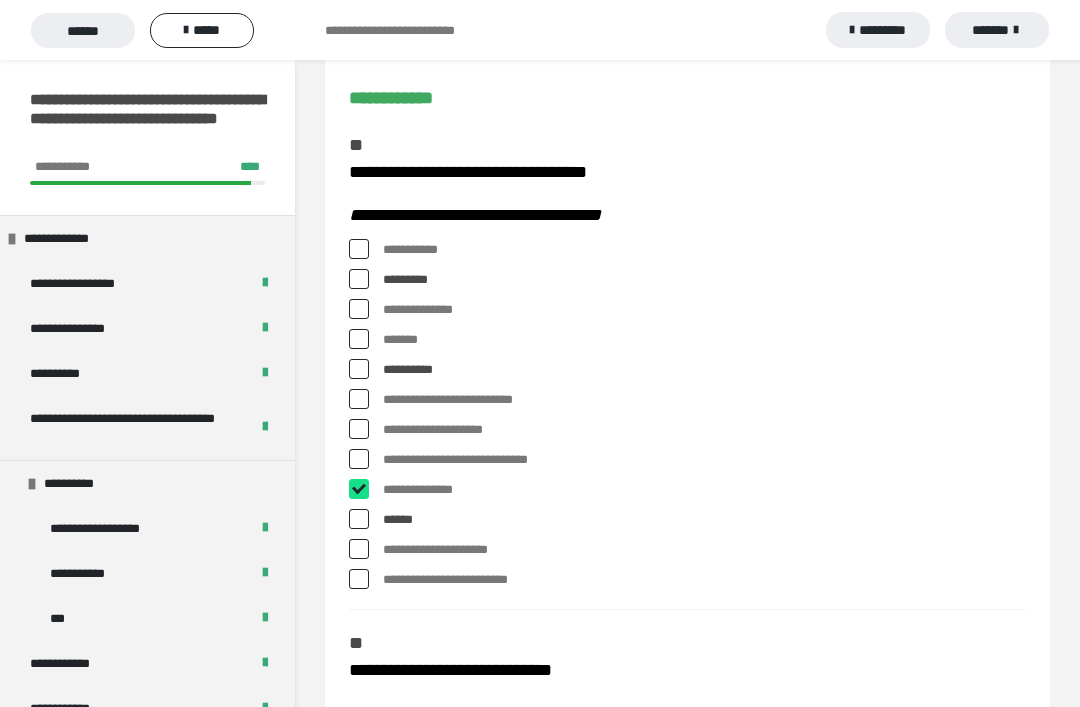 checkbox on "****" 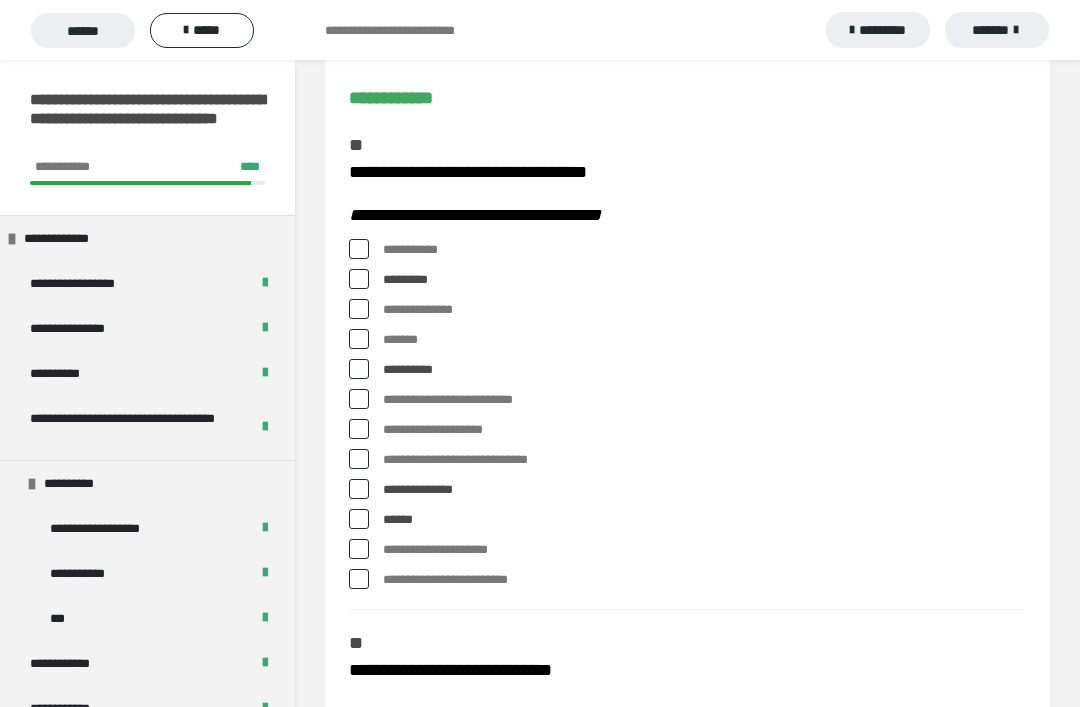 click at bounding box center (359, 549) 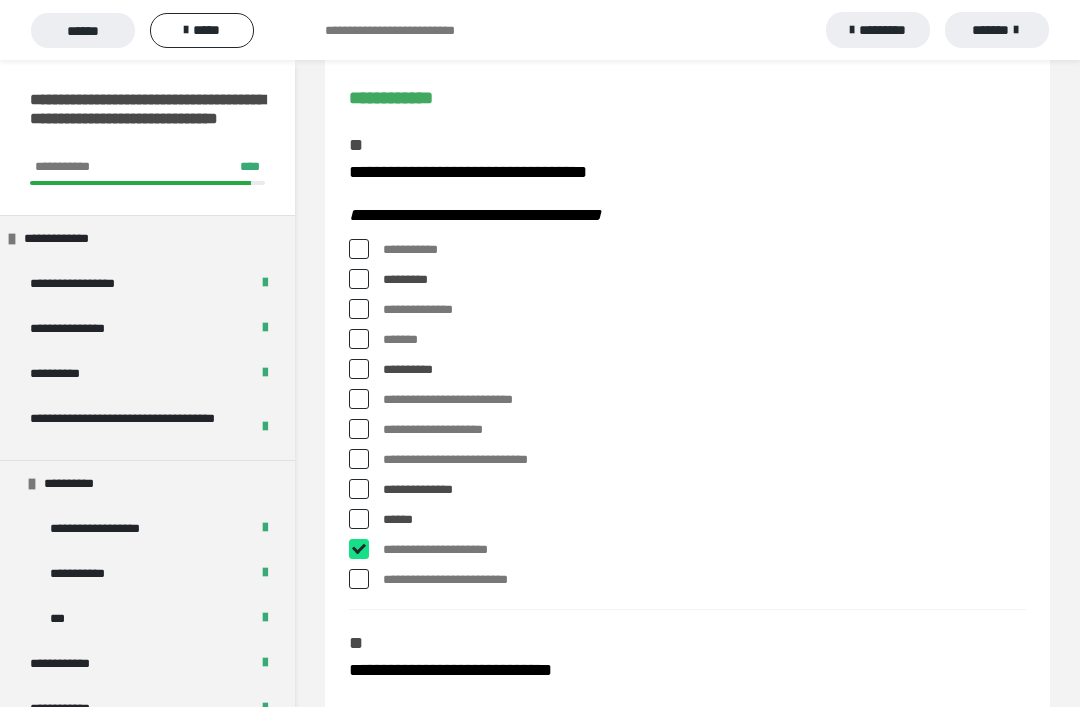 checkbox on "****" 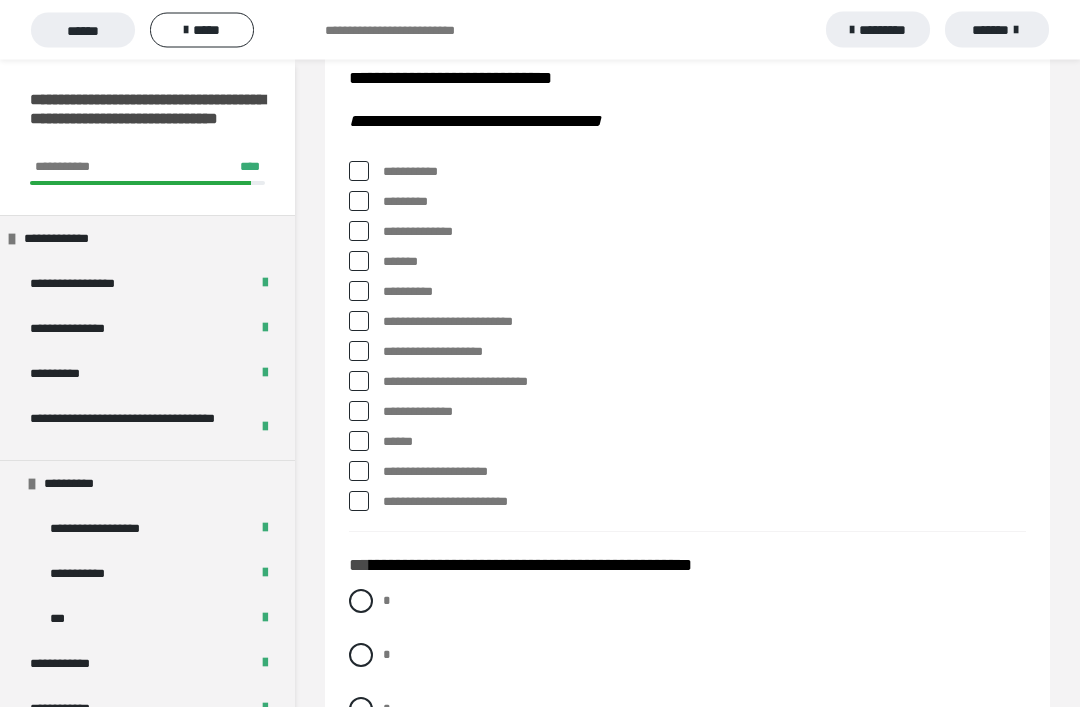 scroll, scrollTop: 785, scrollLeft: 0, axis: vertical 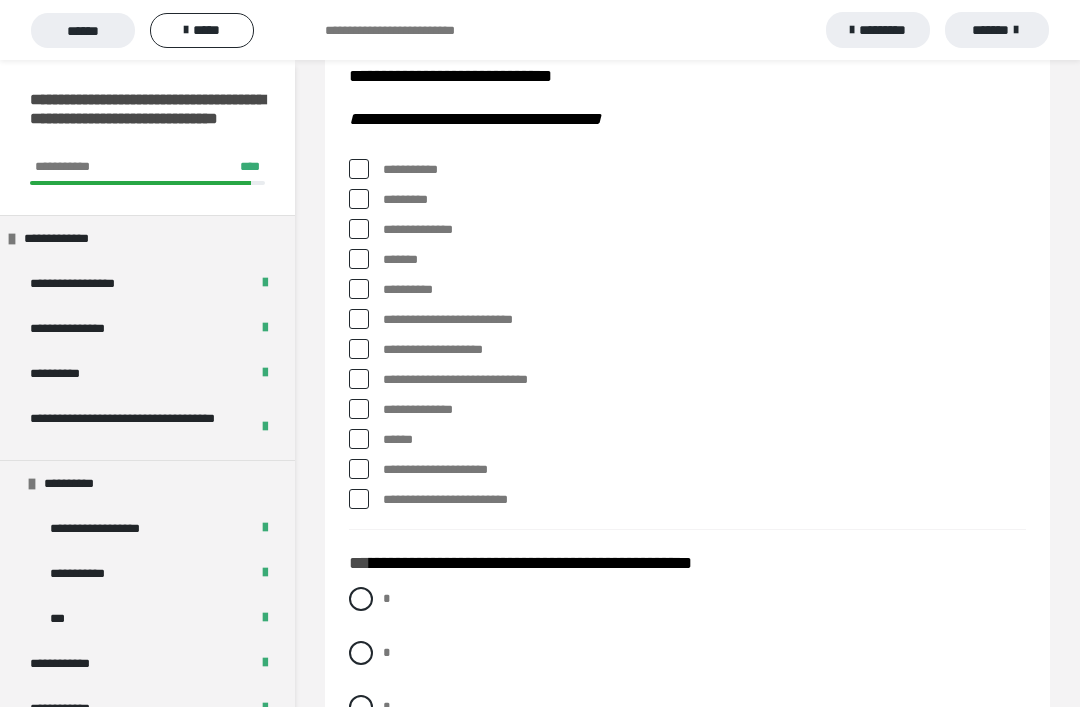 click at bounding box center (359, 499) 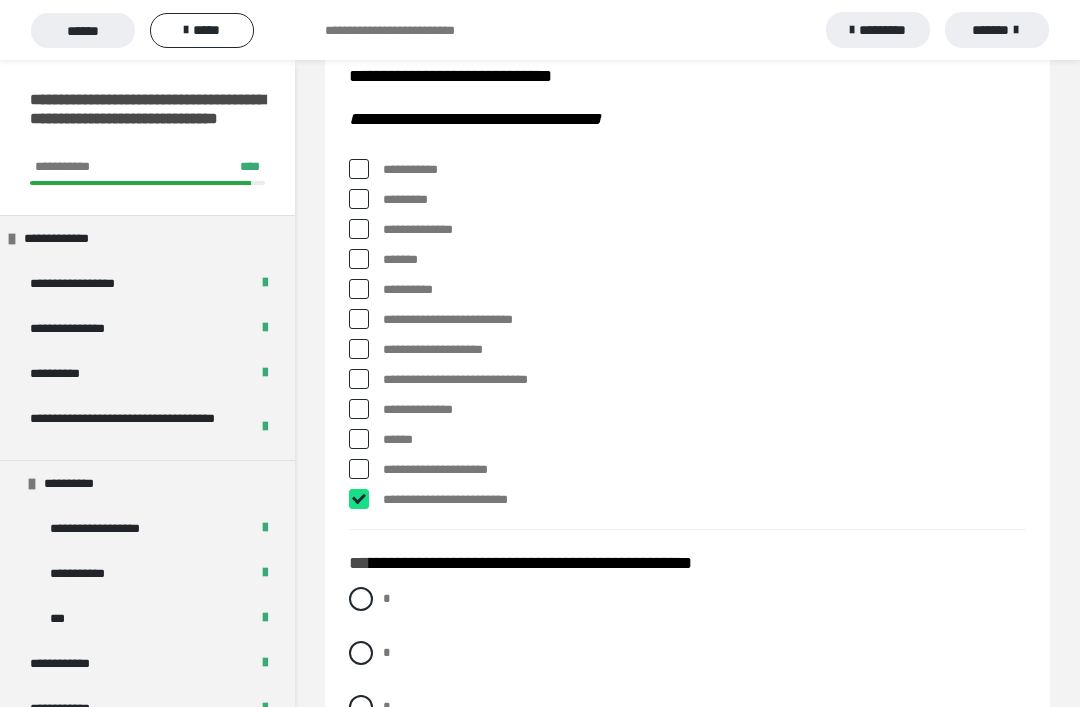 checkbox on "****" 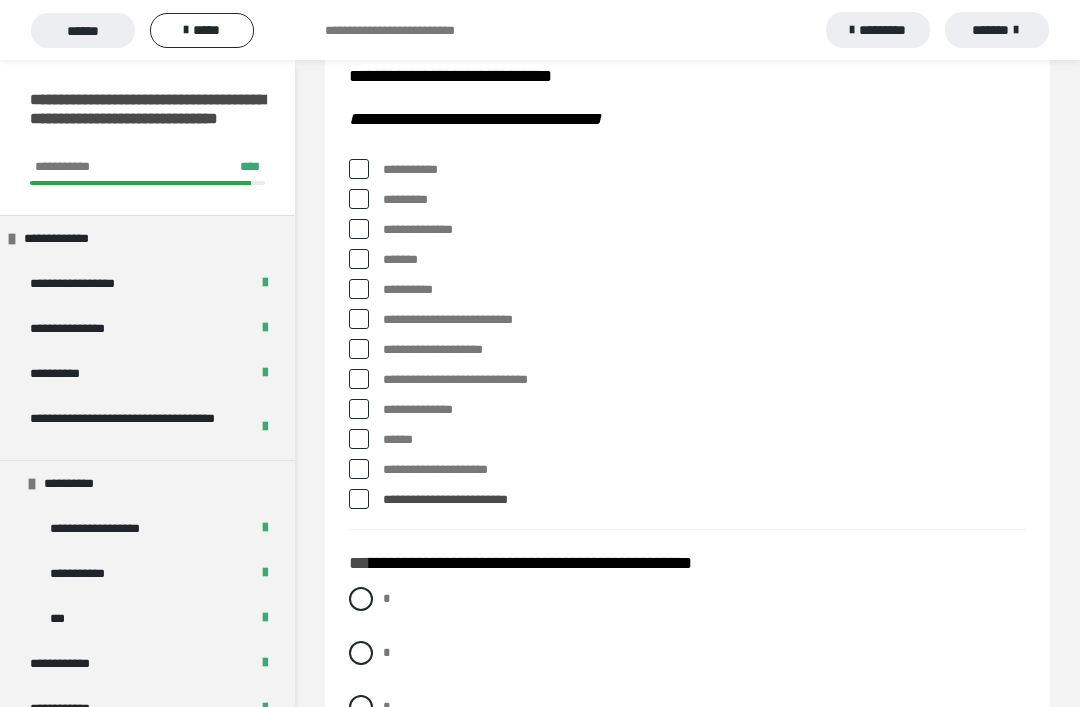 click on "**********" at bounding box center [687, 380] 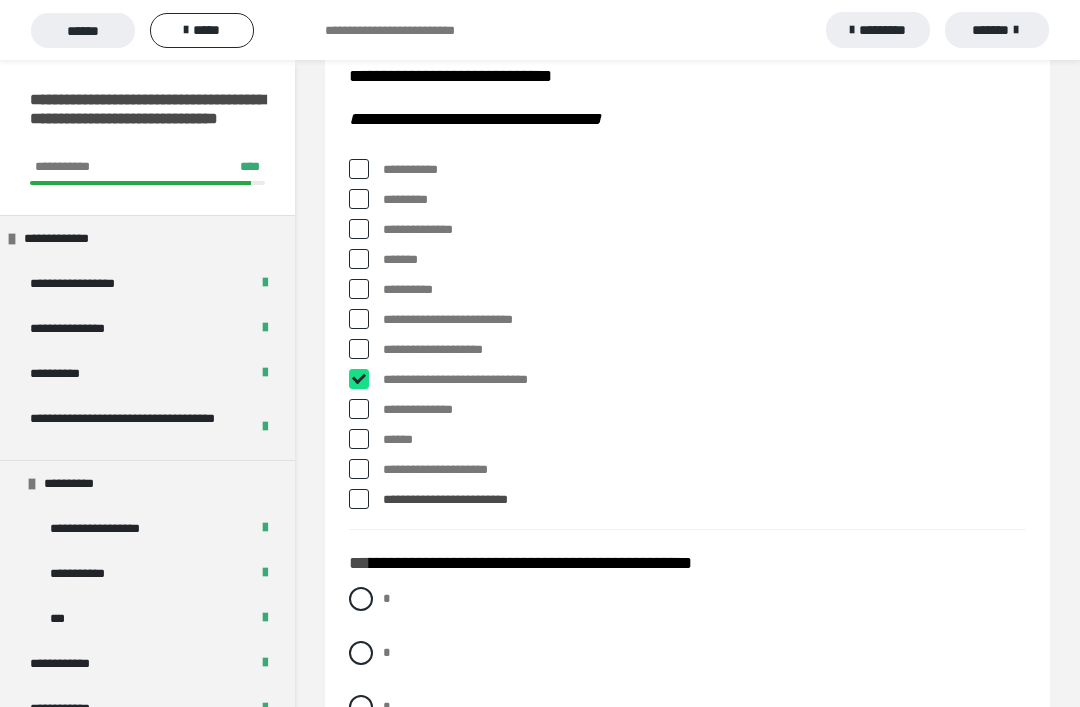 checkbox on "****" 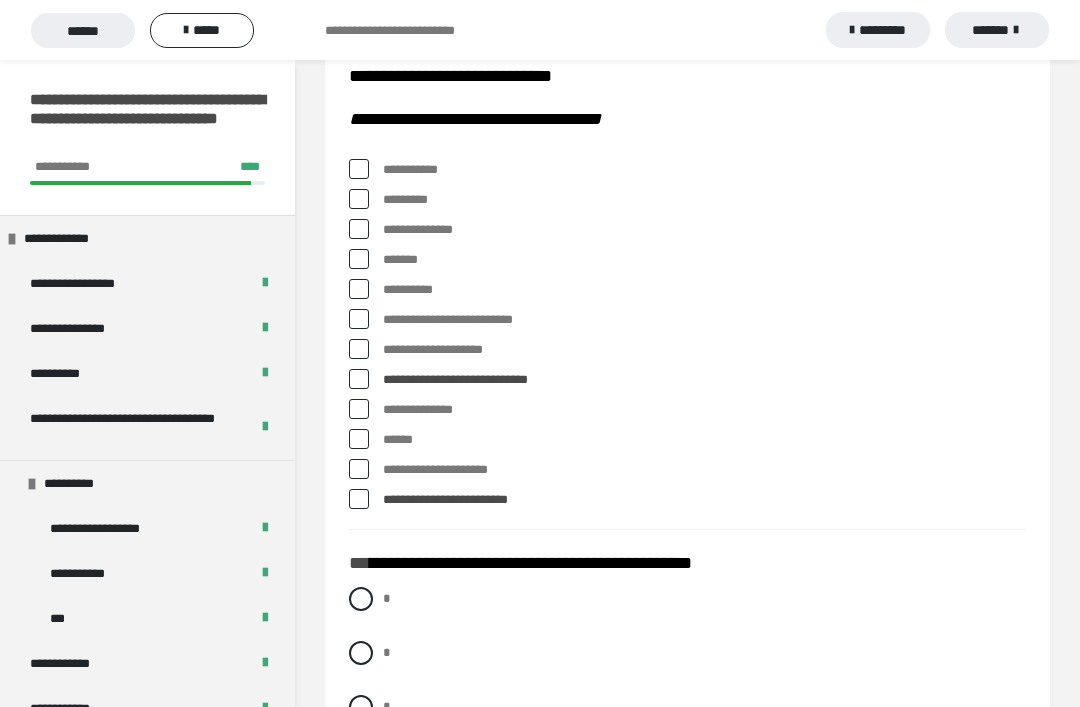 click on "**********" at bounding box center [687, 350] 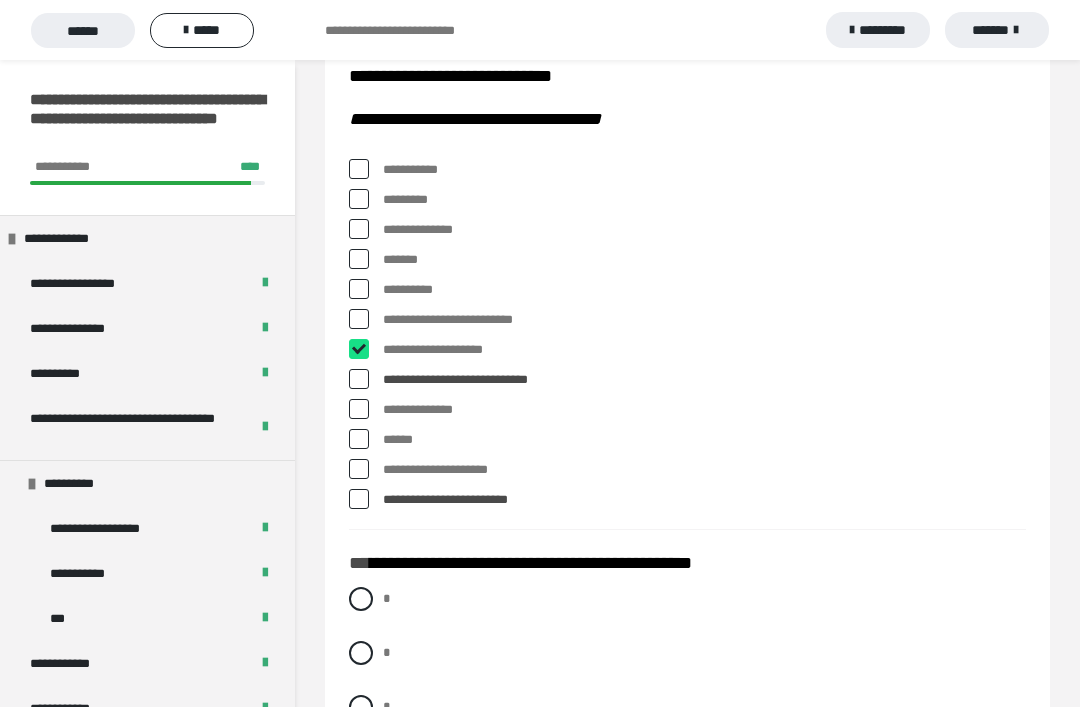 checkbox on "****" 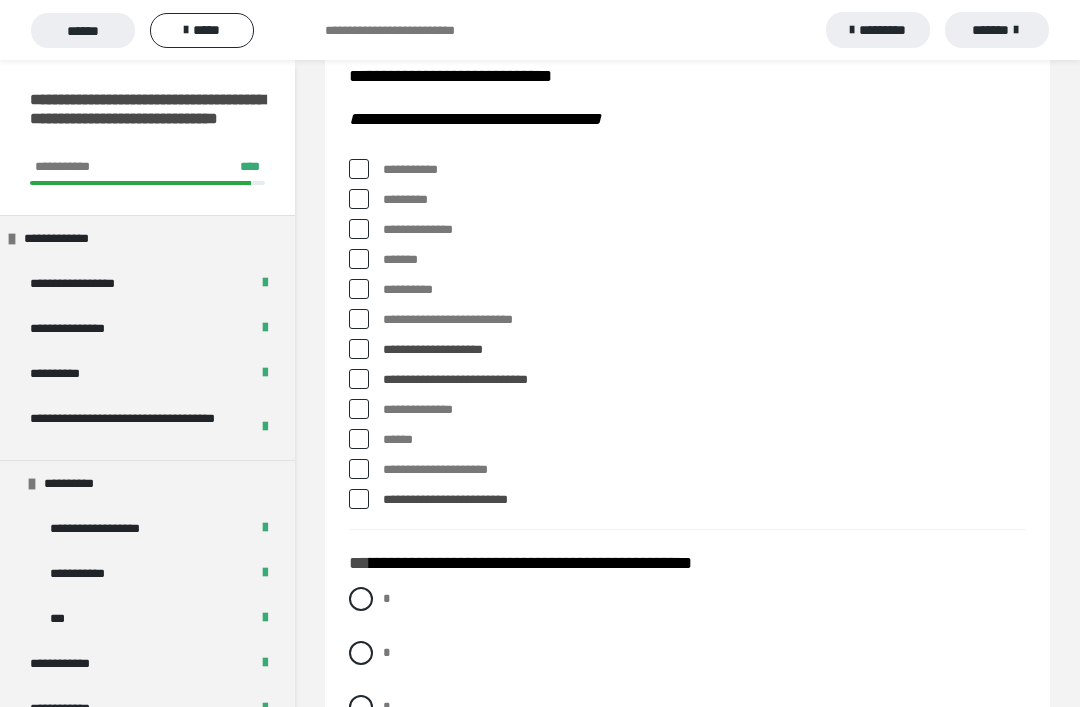click at bounding box center [359, 319] 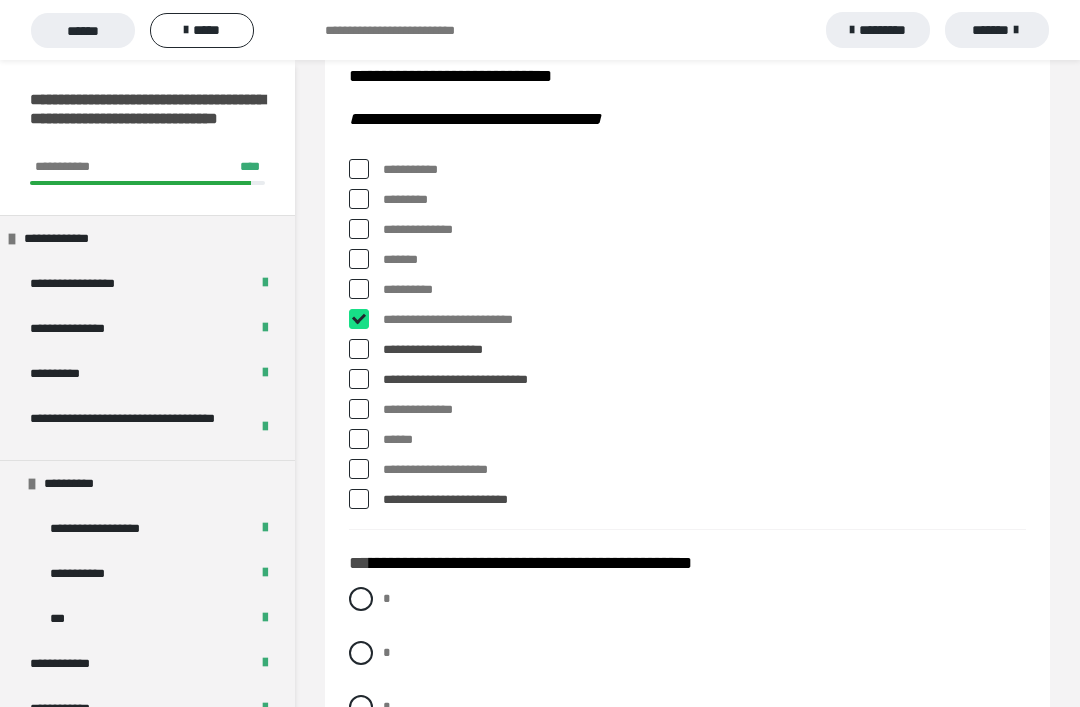 checkbox on "****" 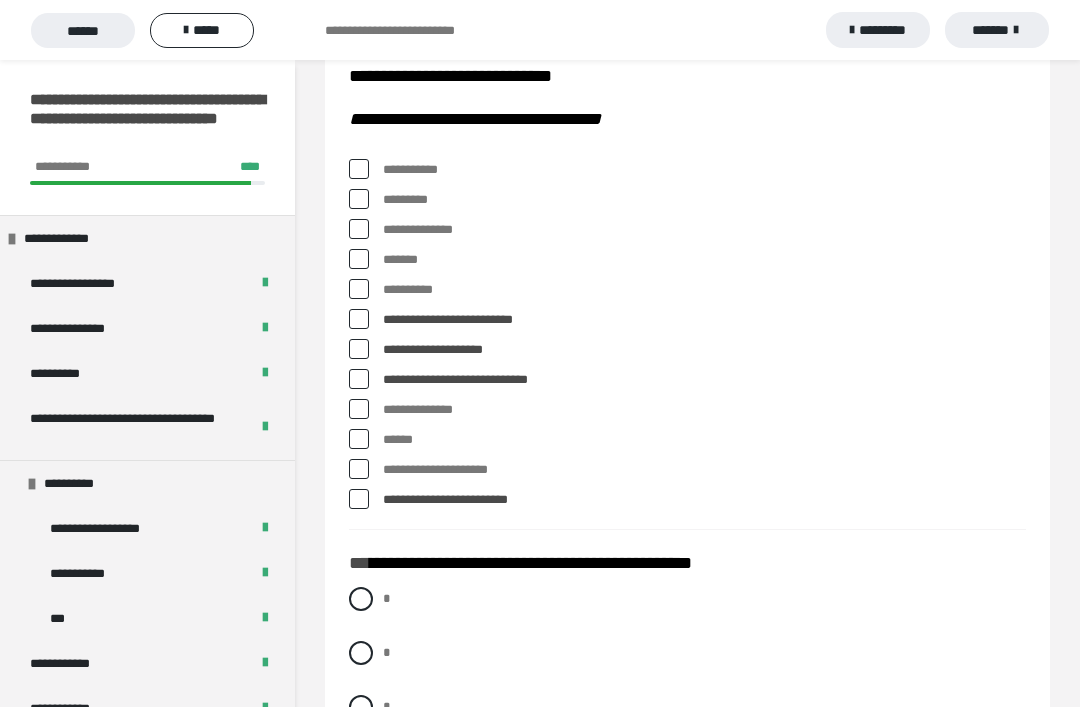 click at bounding box center [359, 259] 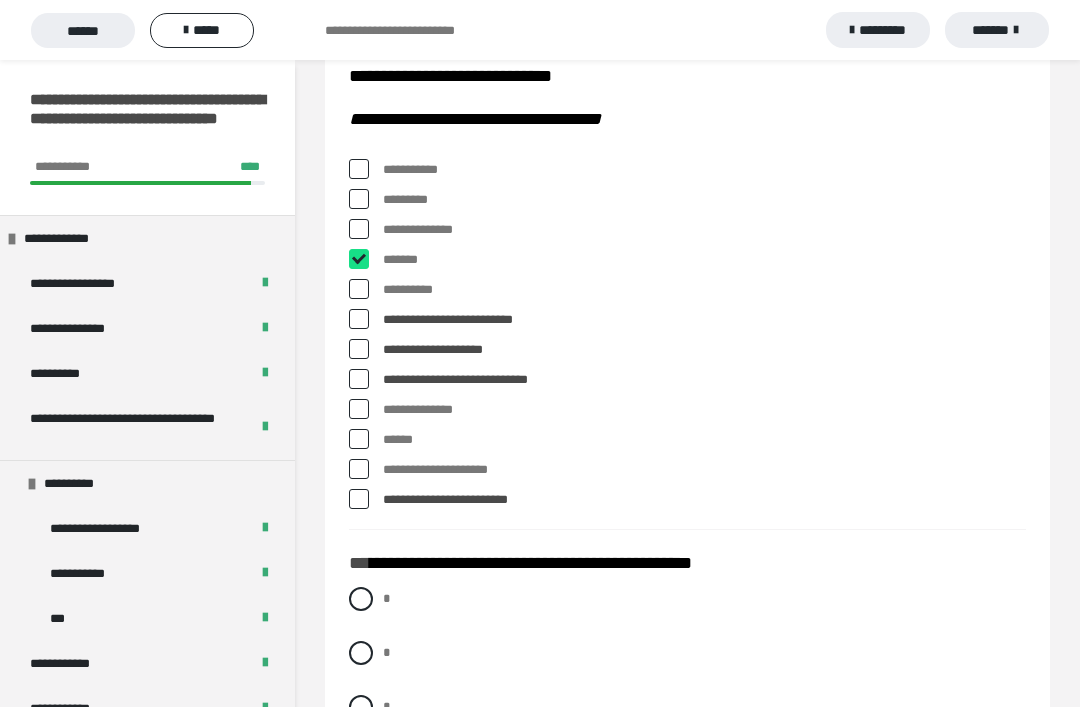 checkbox on "****" 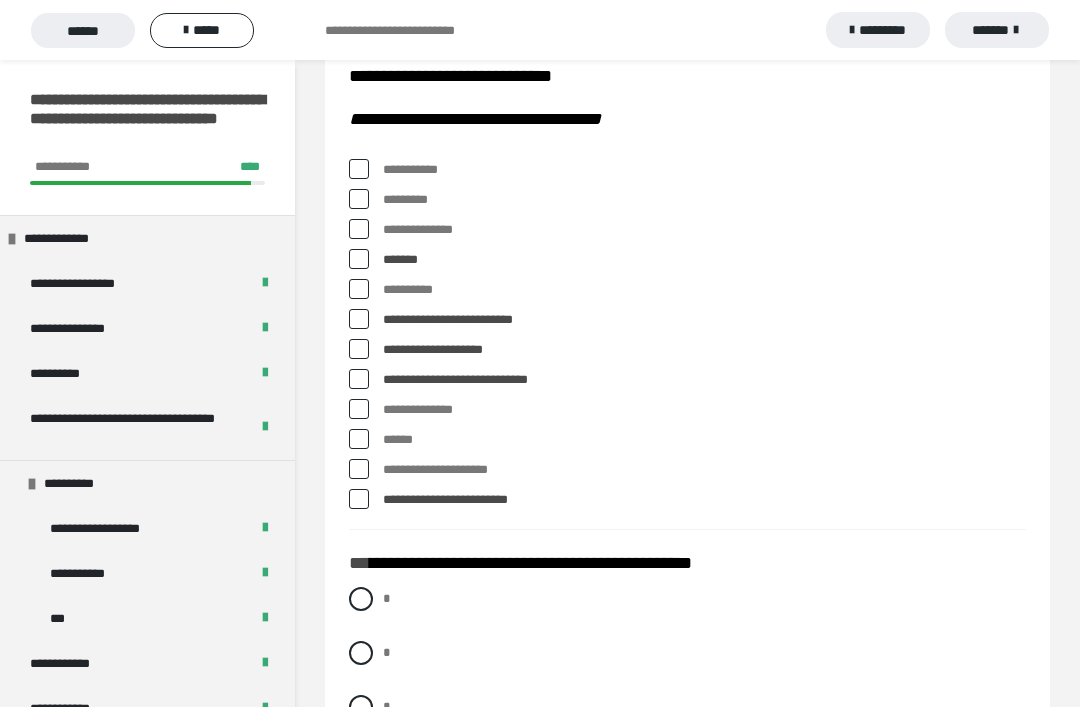 click at bounding box center [359, 229] 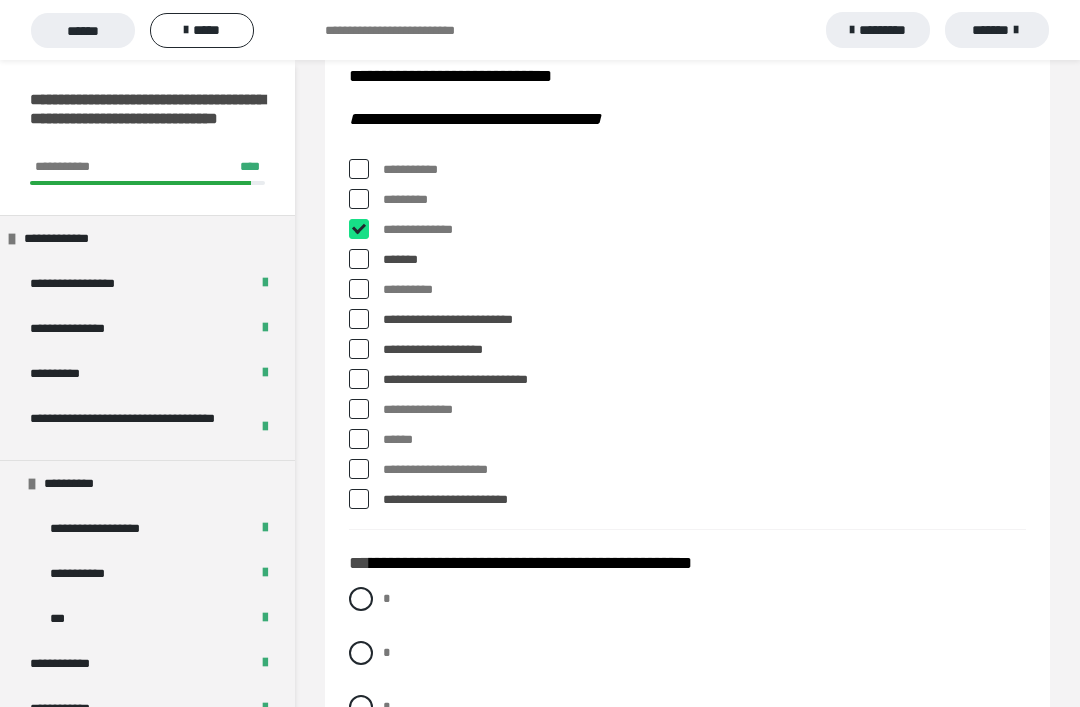 checkbox on "****" 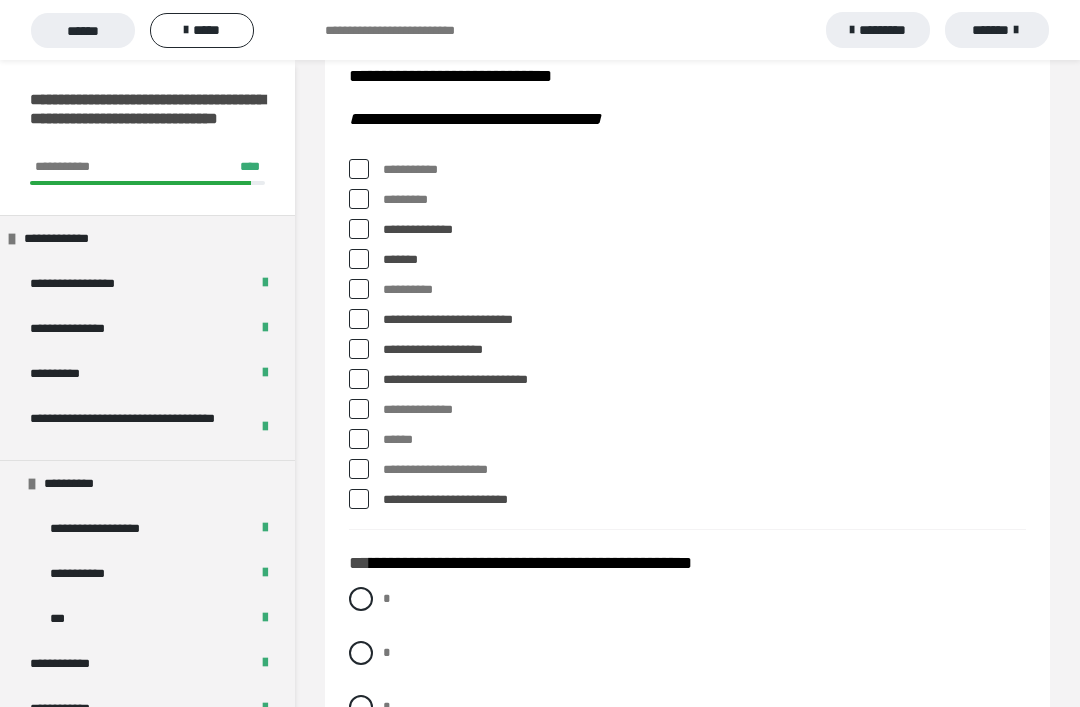 click on "**********" at bounding box center (687, 170) 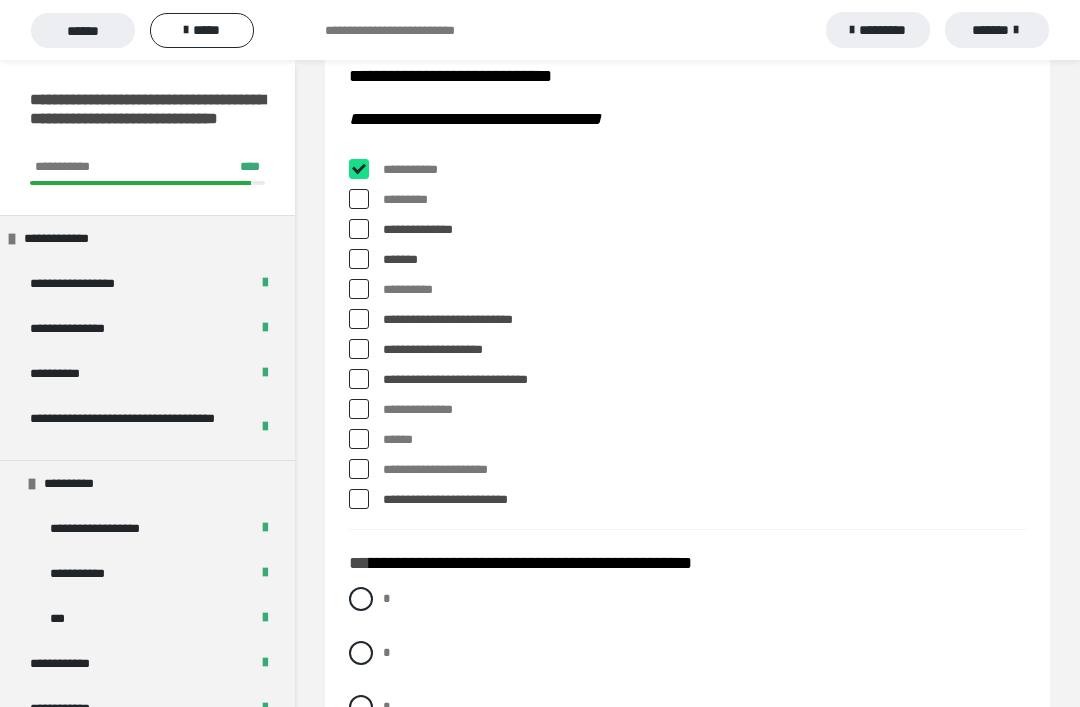 checkbox on "****" 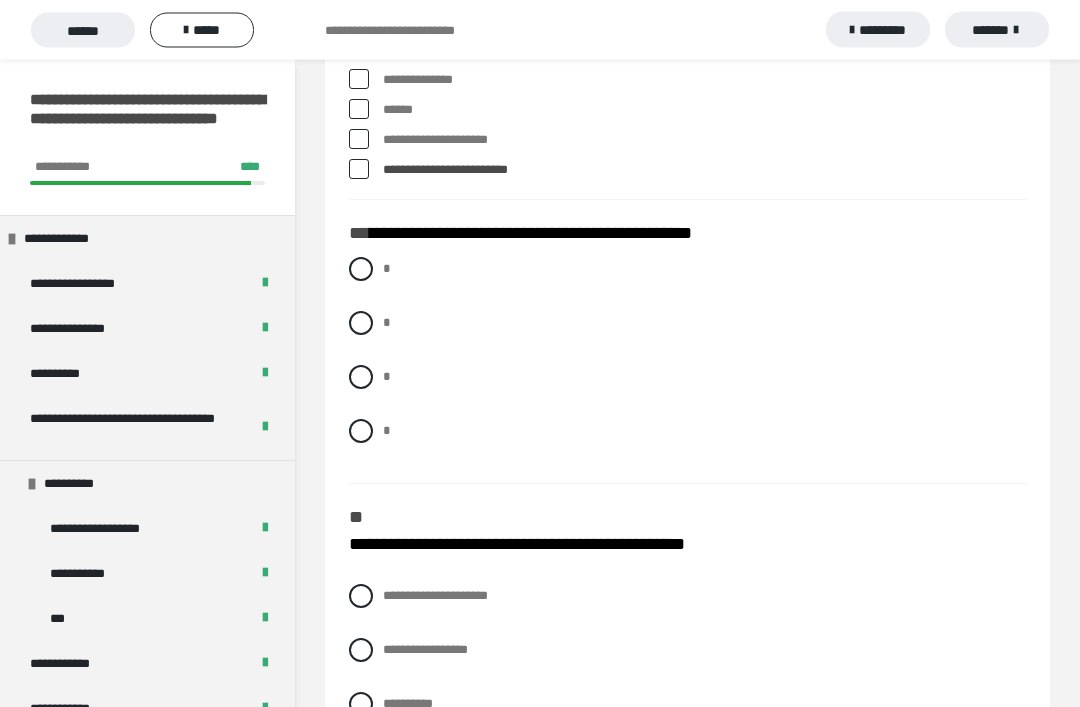 scroll, scrollTop: 1116, scrollLeft: 0, axis: vertical 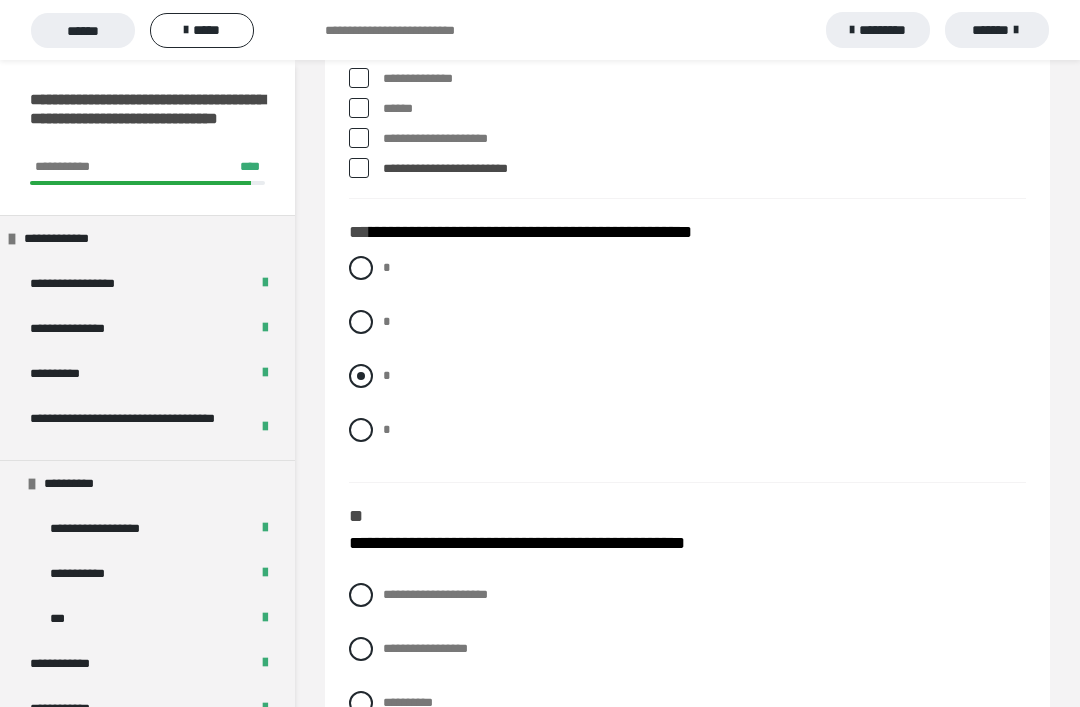 click at bounding box center (361, 376) 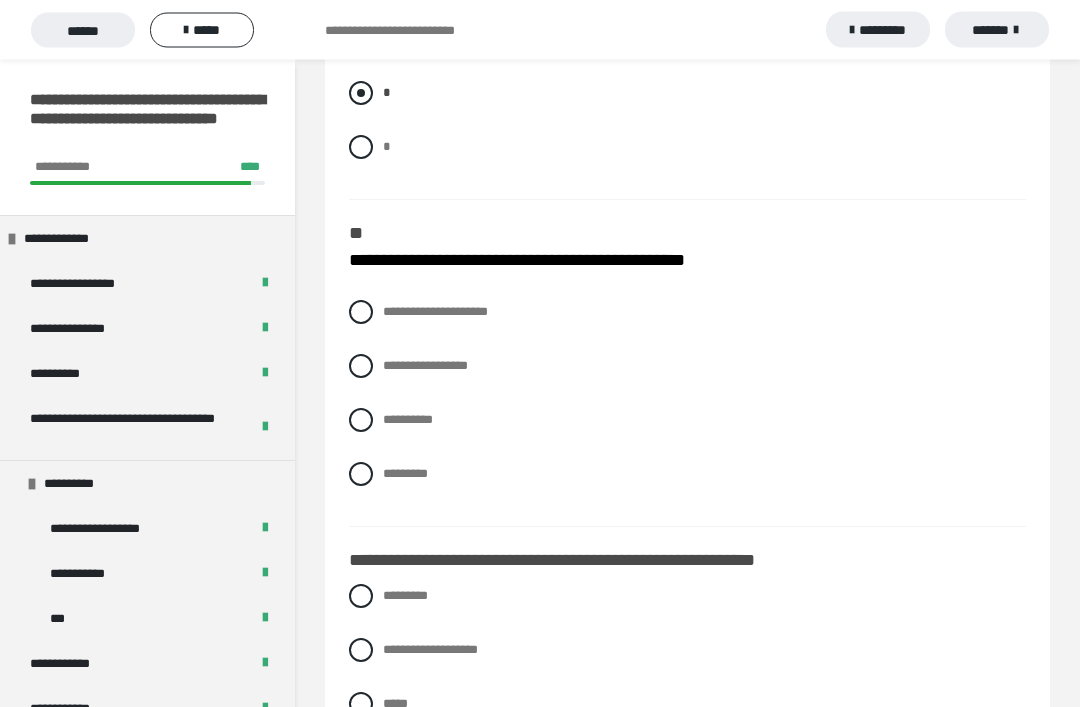 scroll, scrollTop: 1403, scrollLeft: 0, axis: vertical 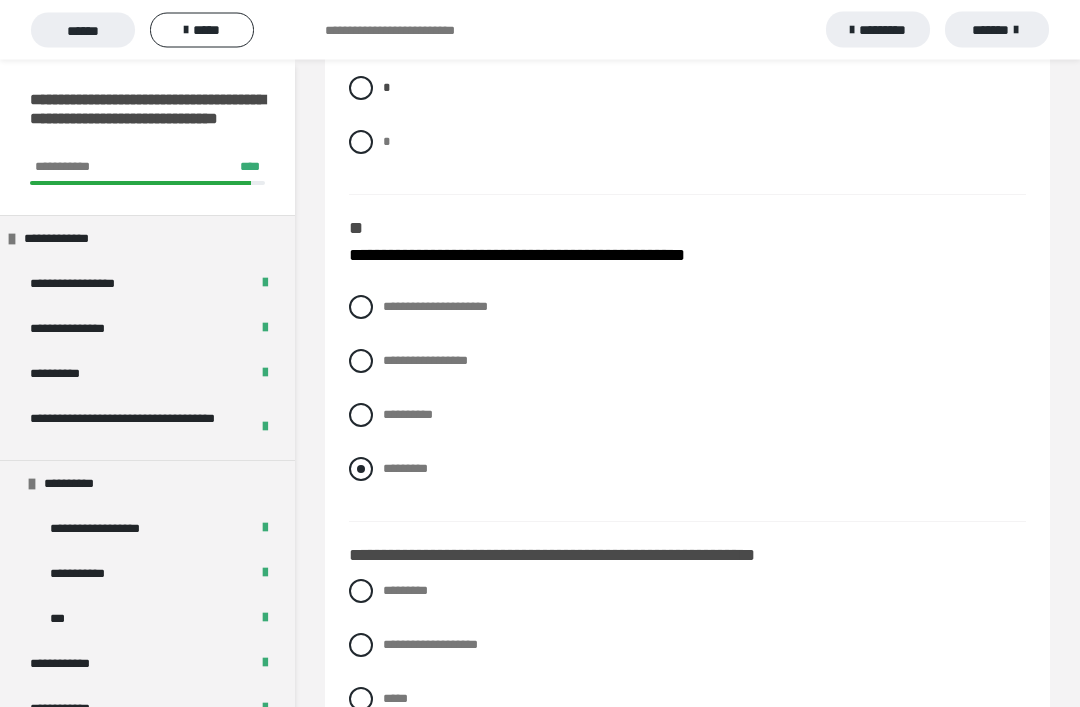 click at bounding box center [361, 470] 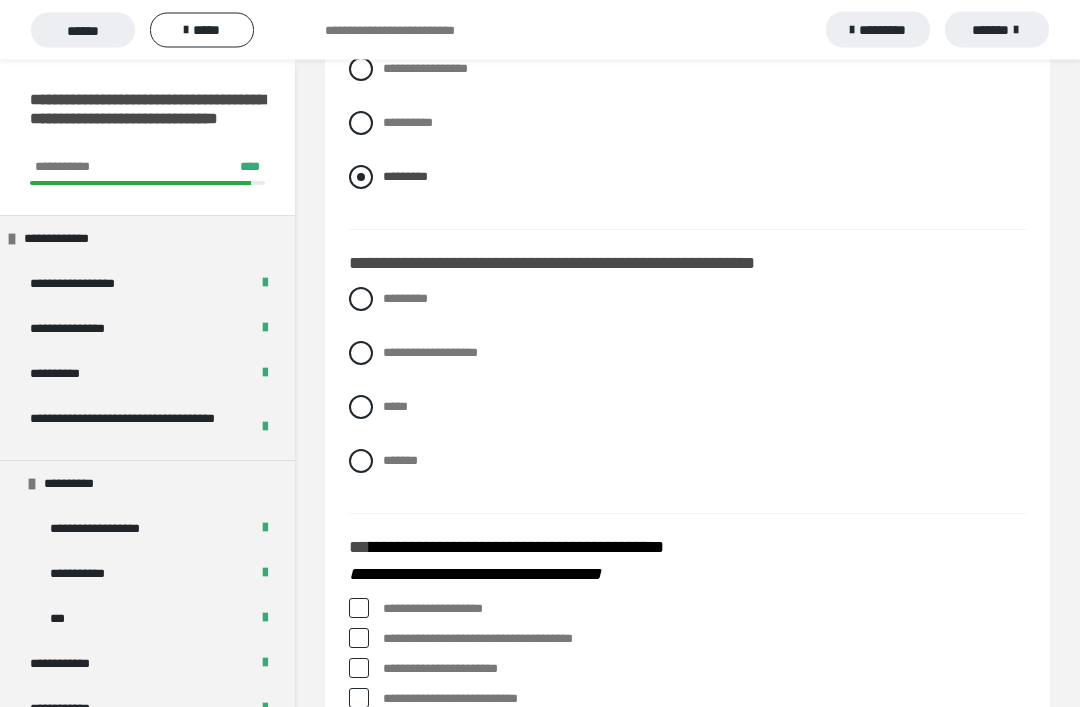scroll, scrollTop: 1698, scrollLeft: 0, axis: vertical 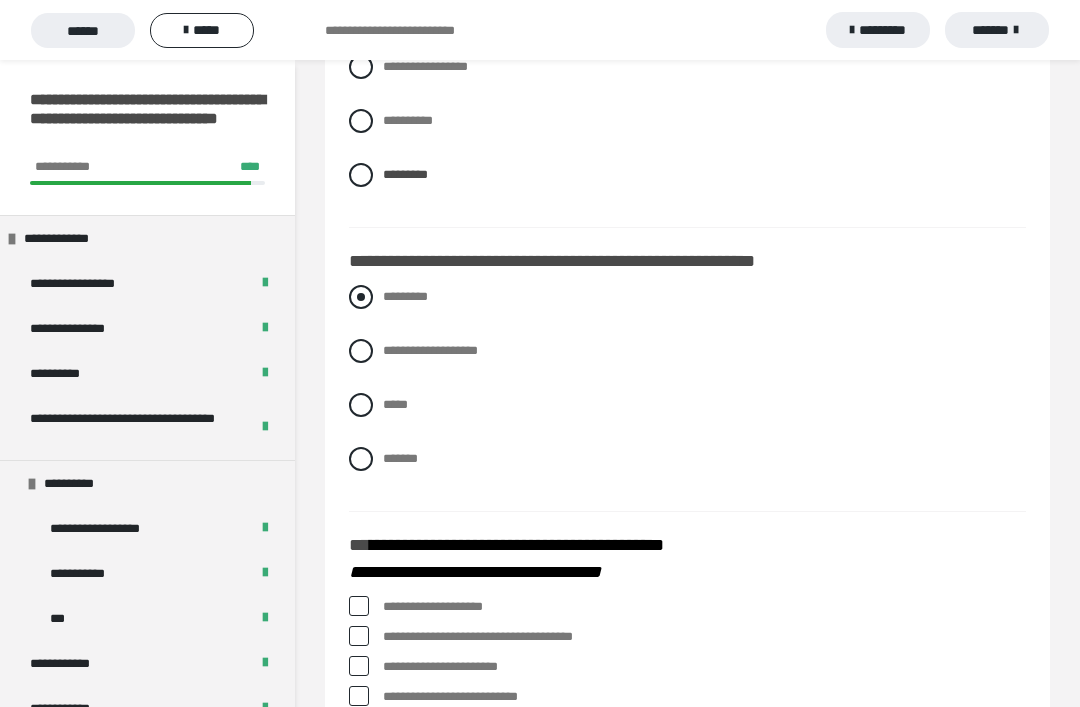click on "*********" at bounding box center (687, 297) 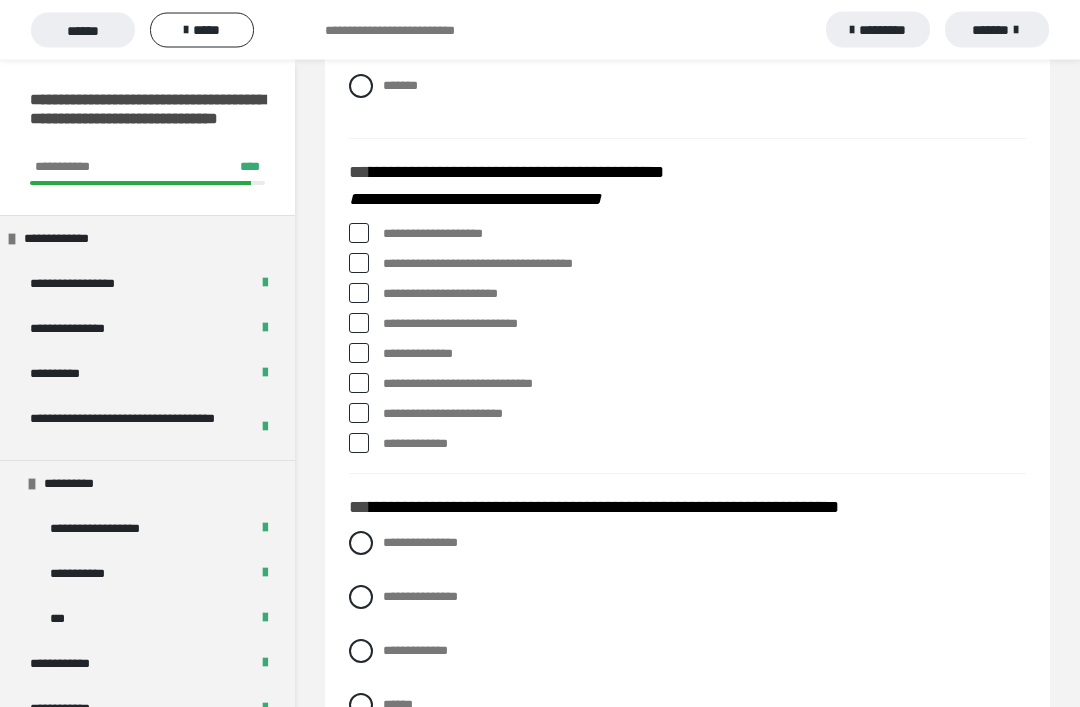 scroll, scrollTop: 2071, scrollLeft: 0, axis: vertical 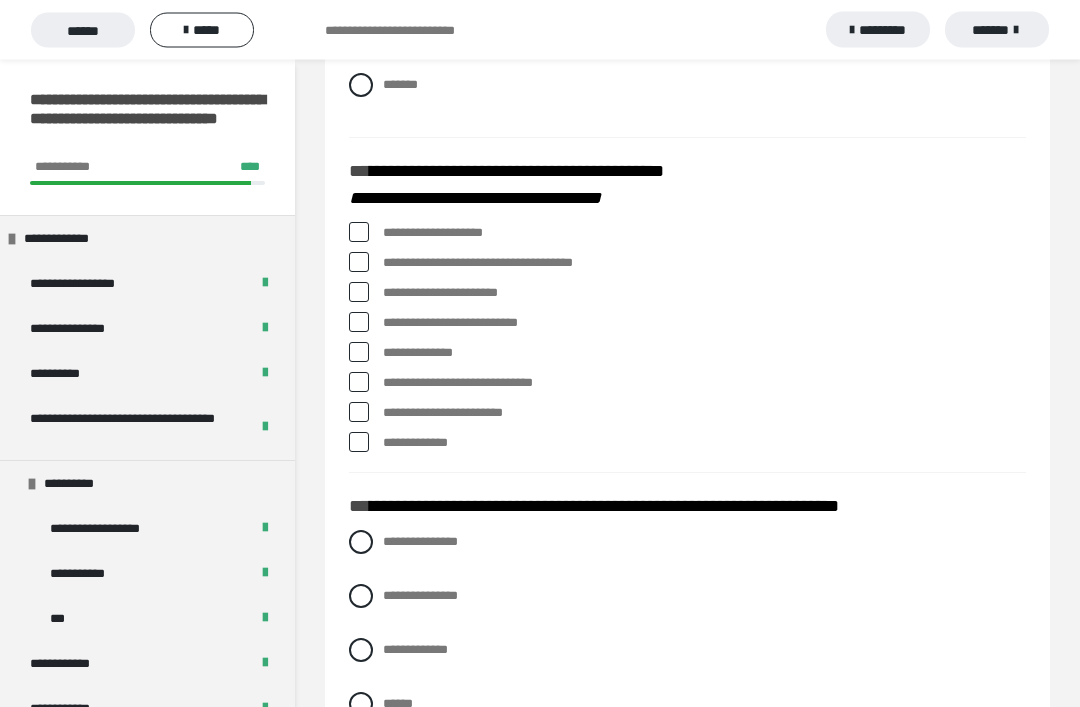 click on "**********" at bounding box center (687, 324) 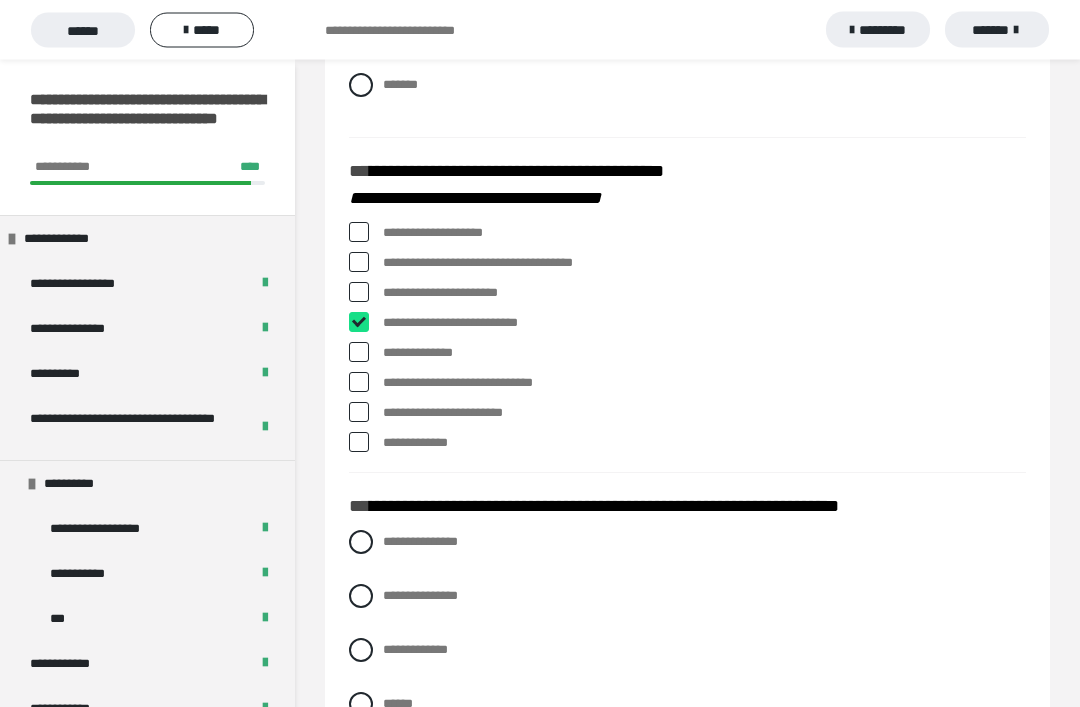 checkbox on "****" 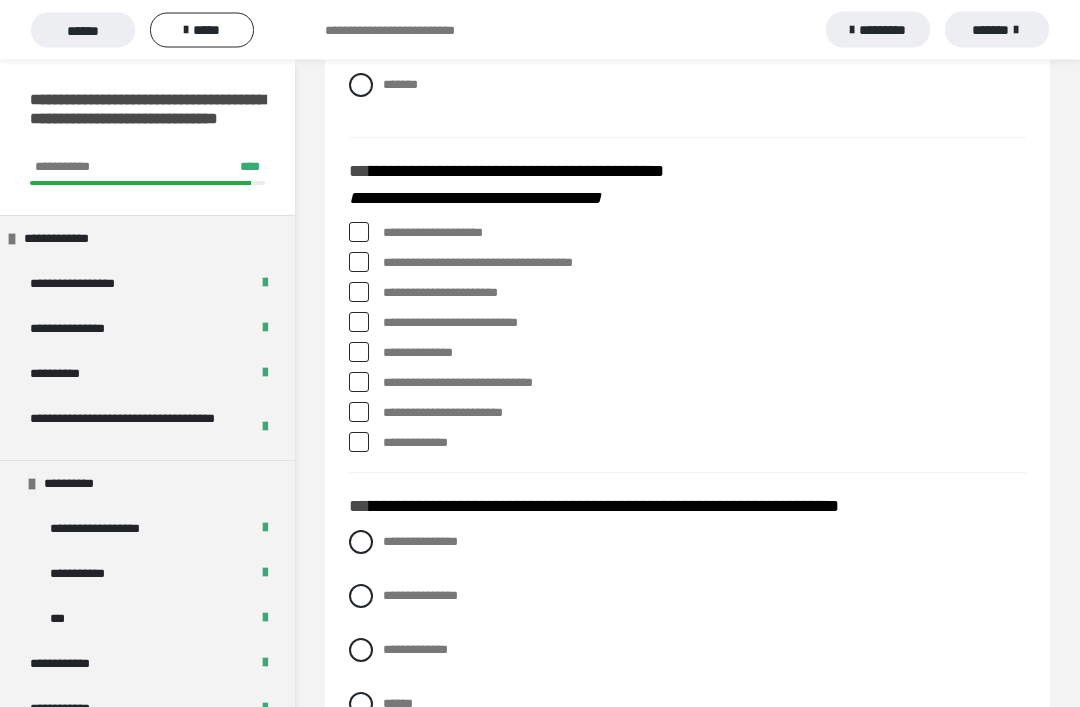 scroll, scrollTop: 2072, scrollLeft: 0, axis: vertical 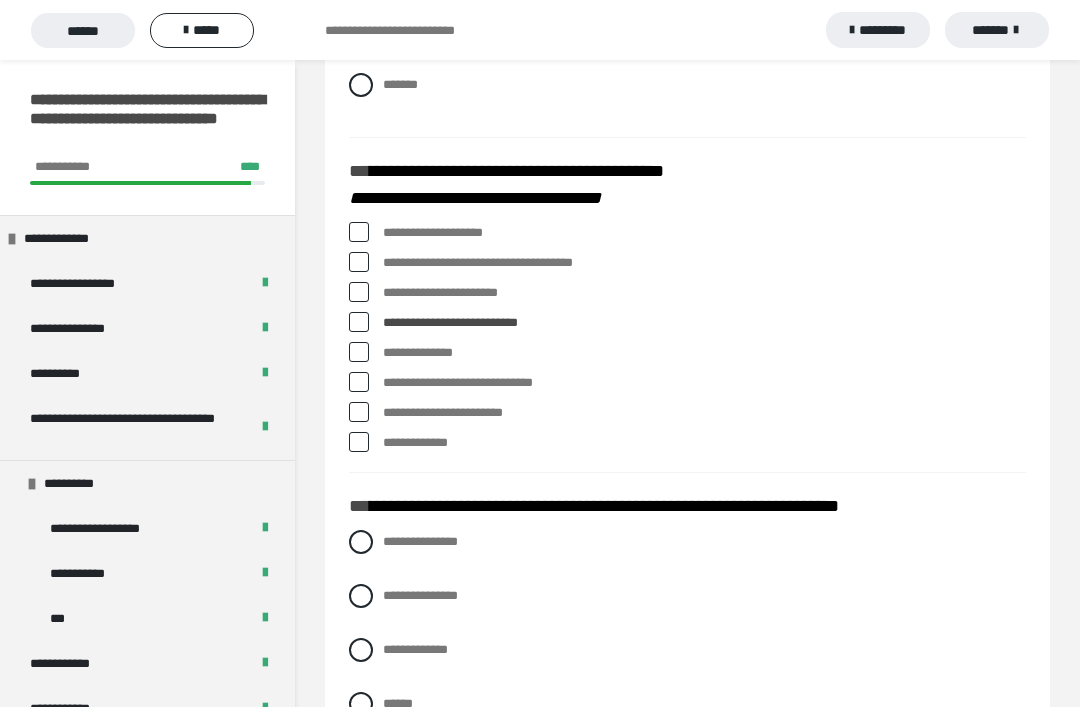 click at bounding box center (359, 292) 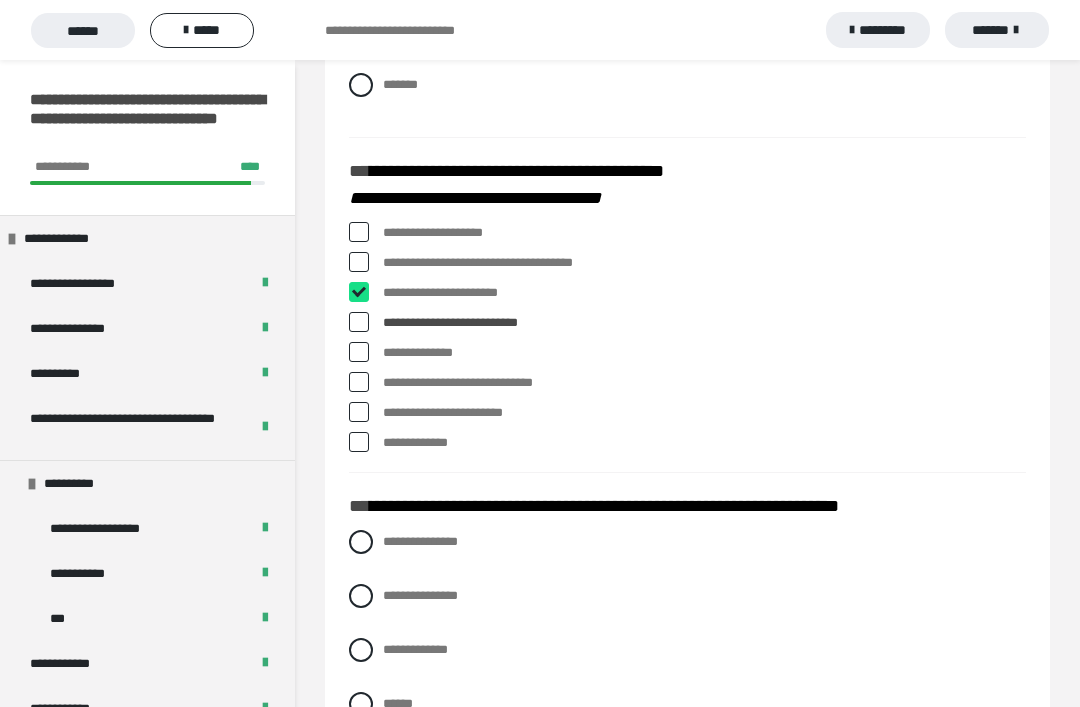 checkbox on "****" 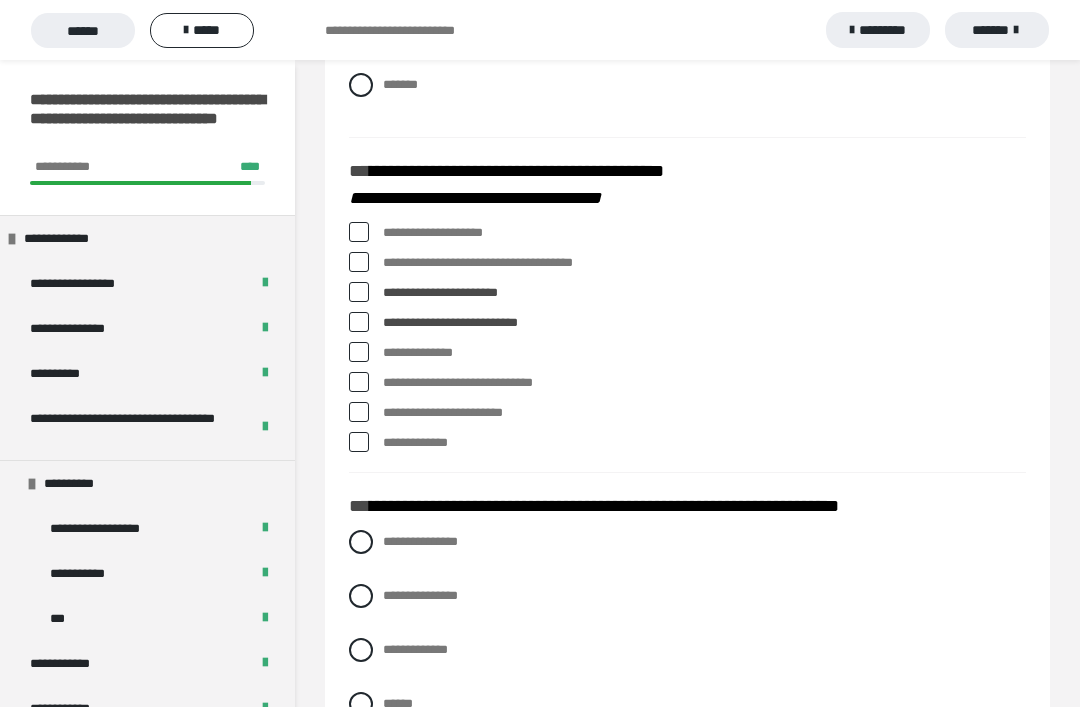 click at bounding box center [359, 412] 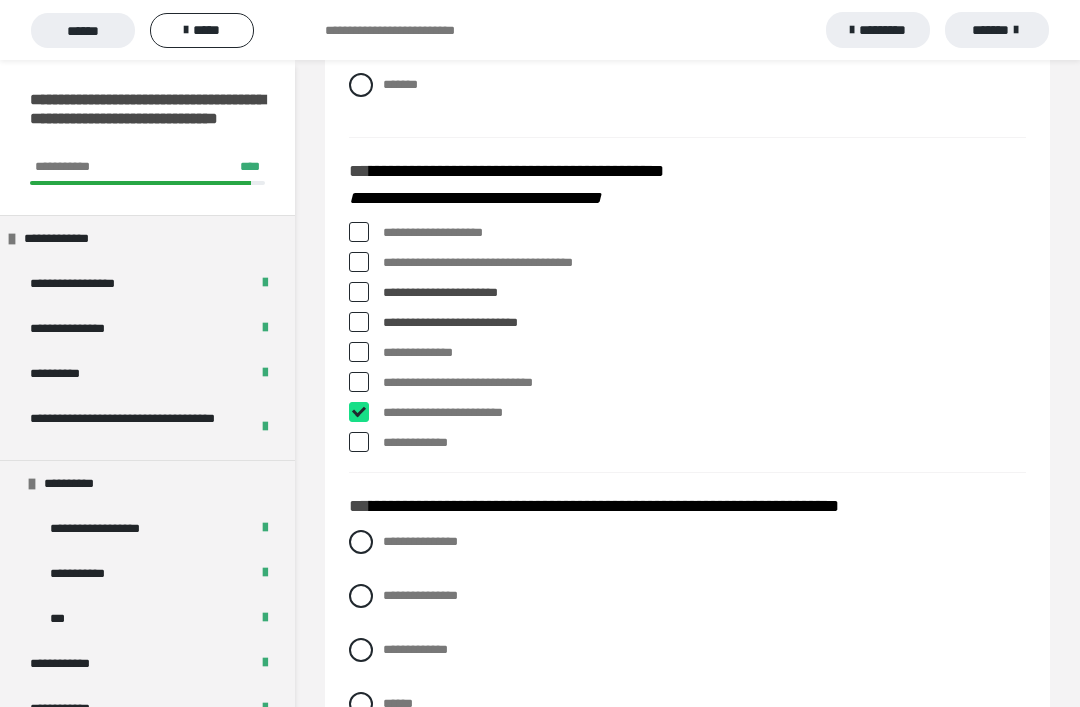 checkbox on "****" 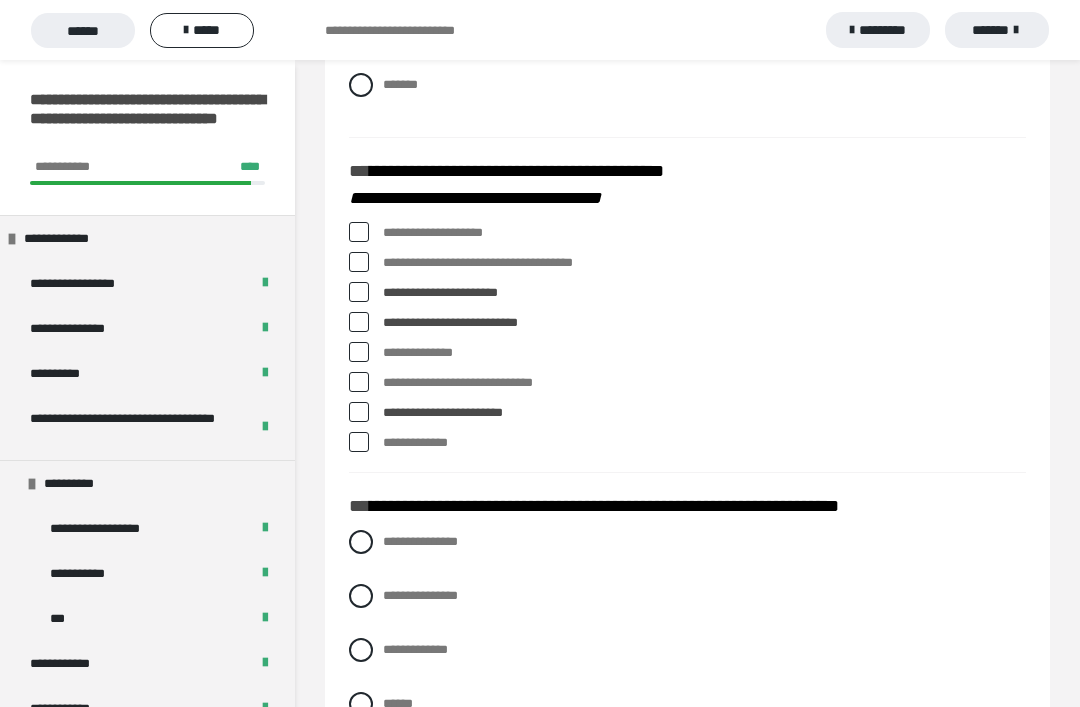 click at bounding box center (359, 262) 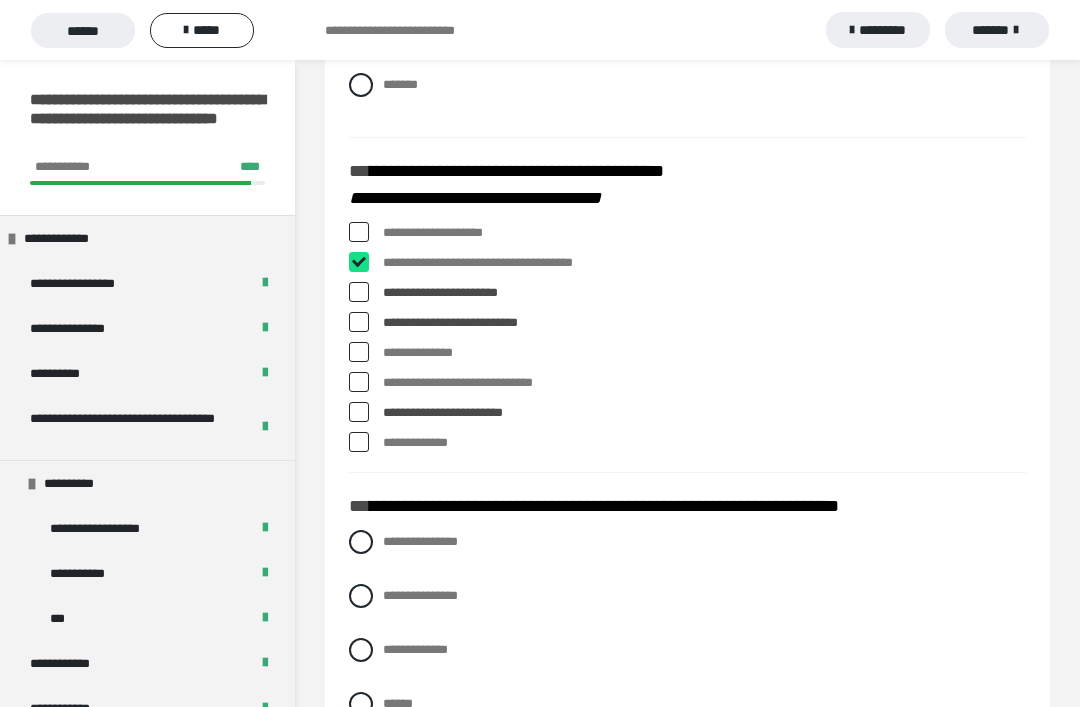 checkbox on "****" 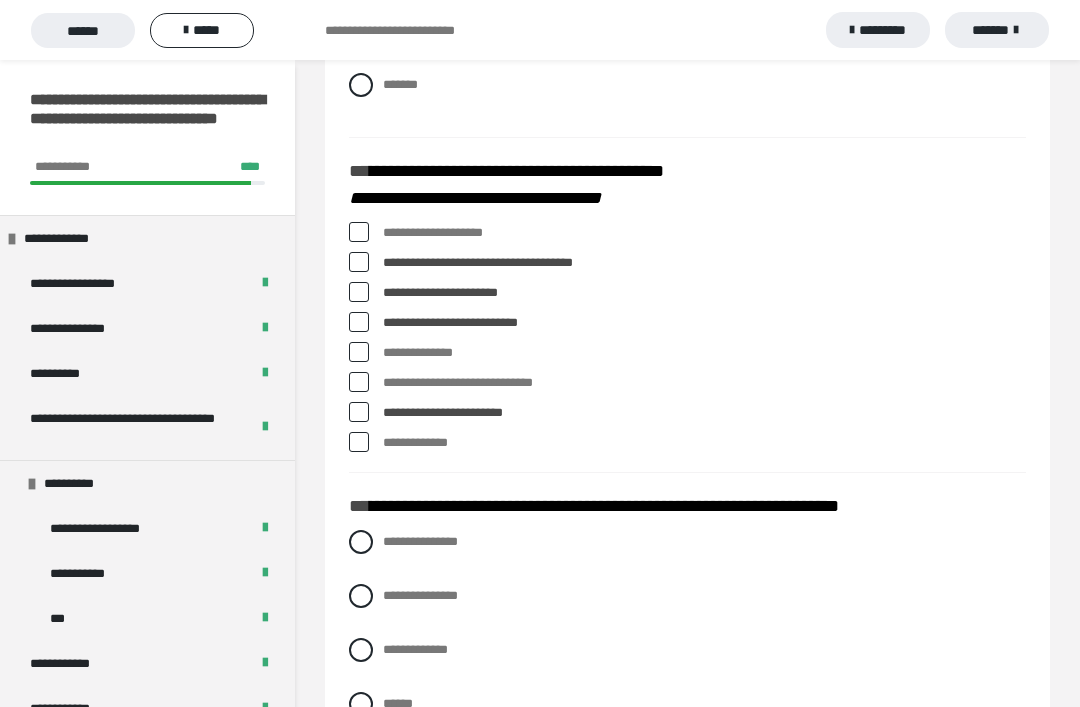click at bounding box center [359, 232] 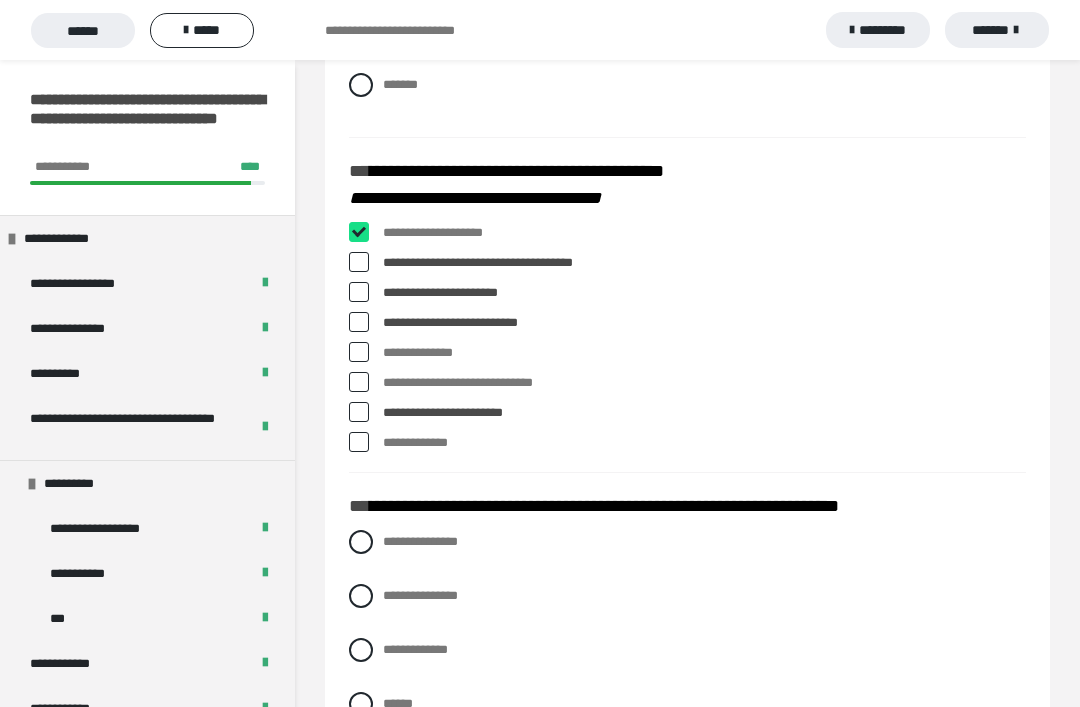 checkbox on "****" 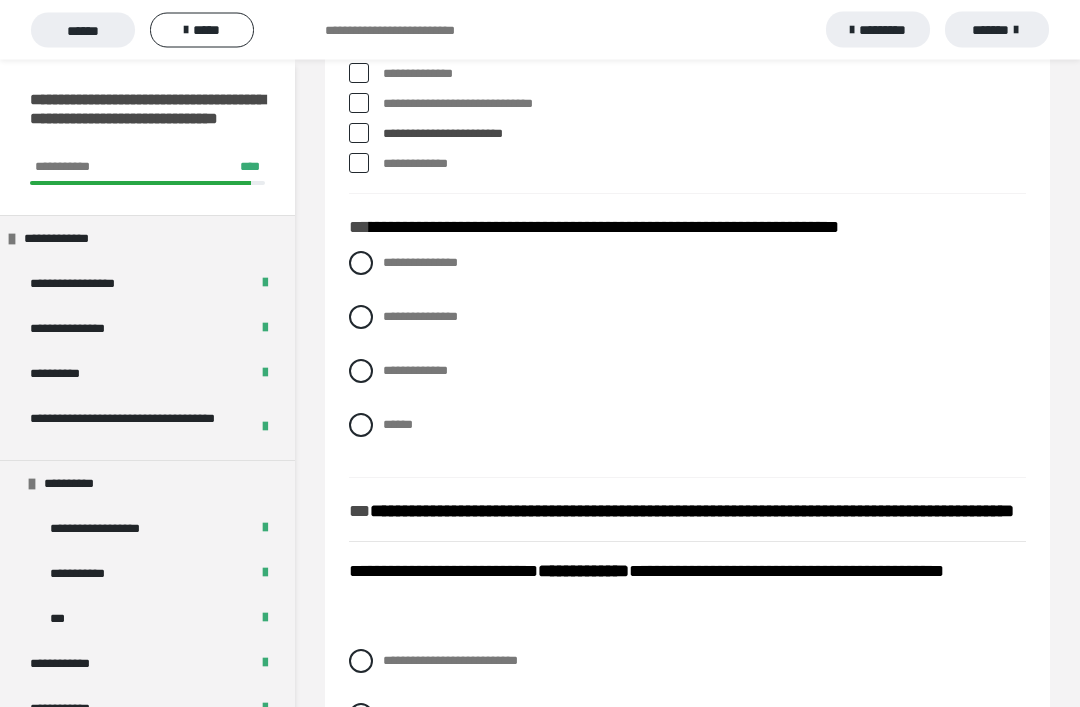 scroll, scrollTop: 2371, scrollLeft: 0, axis: vertical 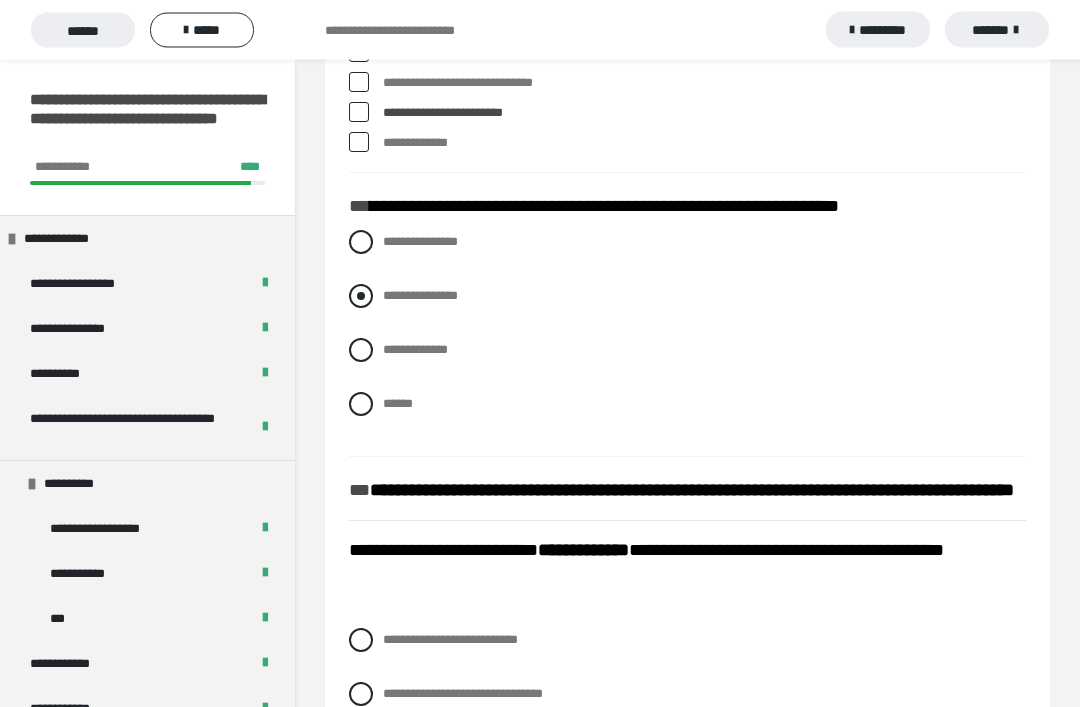 click at bounding box center [361, 297] 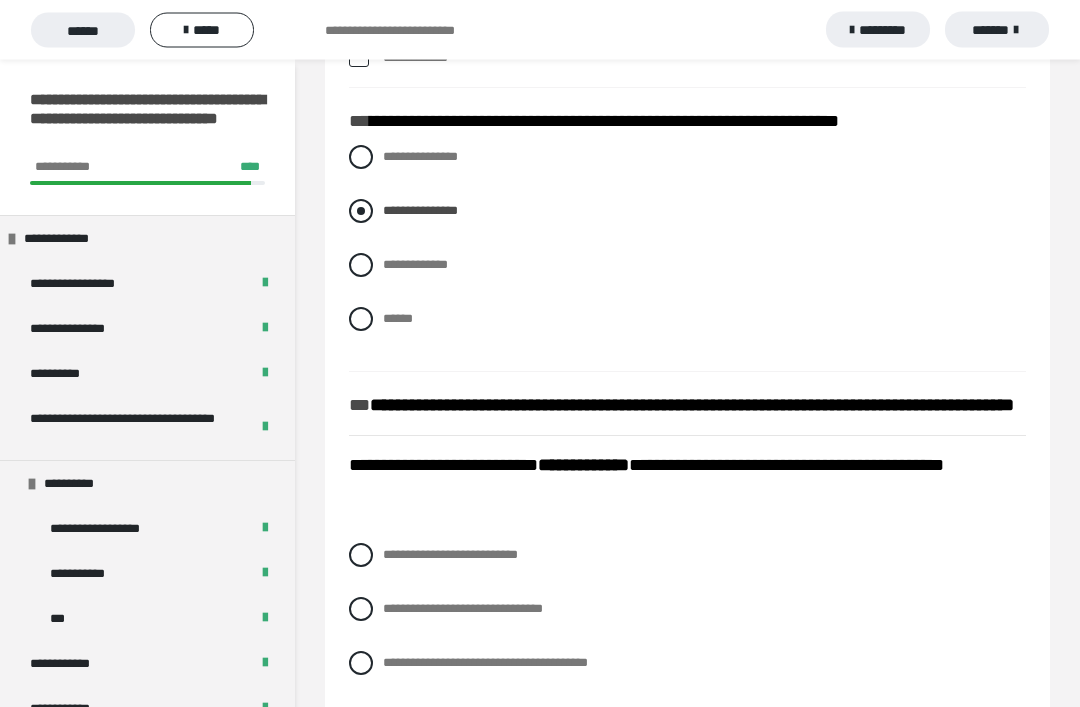 scroll, scrollTop: 2457, scrollLeft: 0, axis: vertical 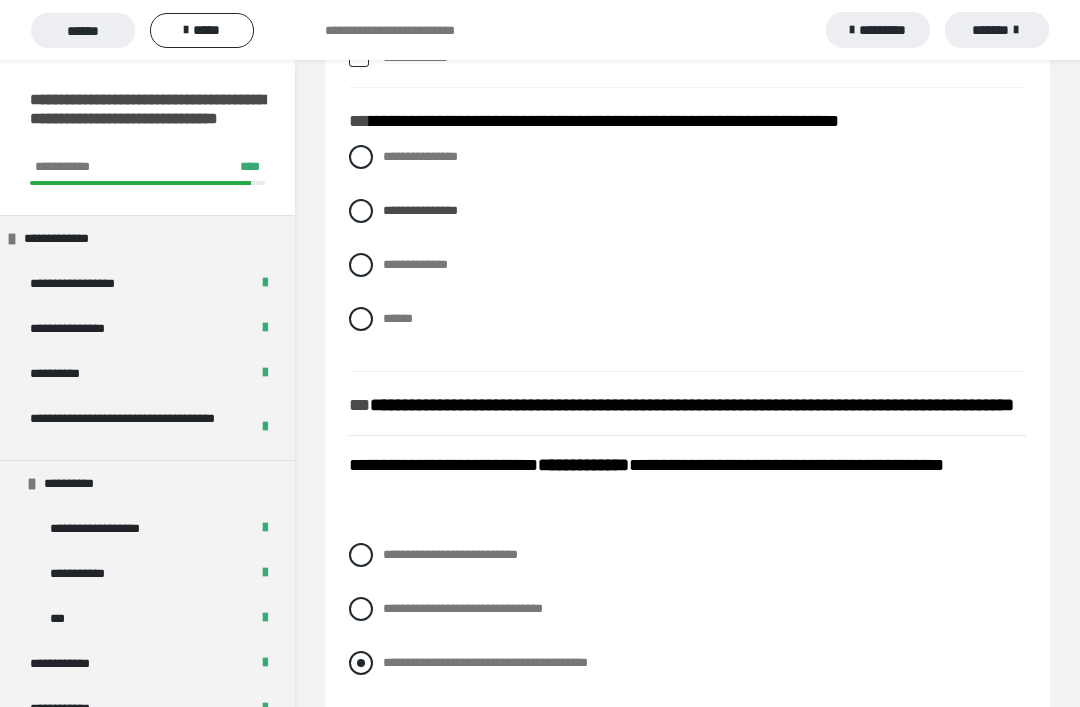 click at bounding box center (361, 663) 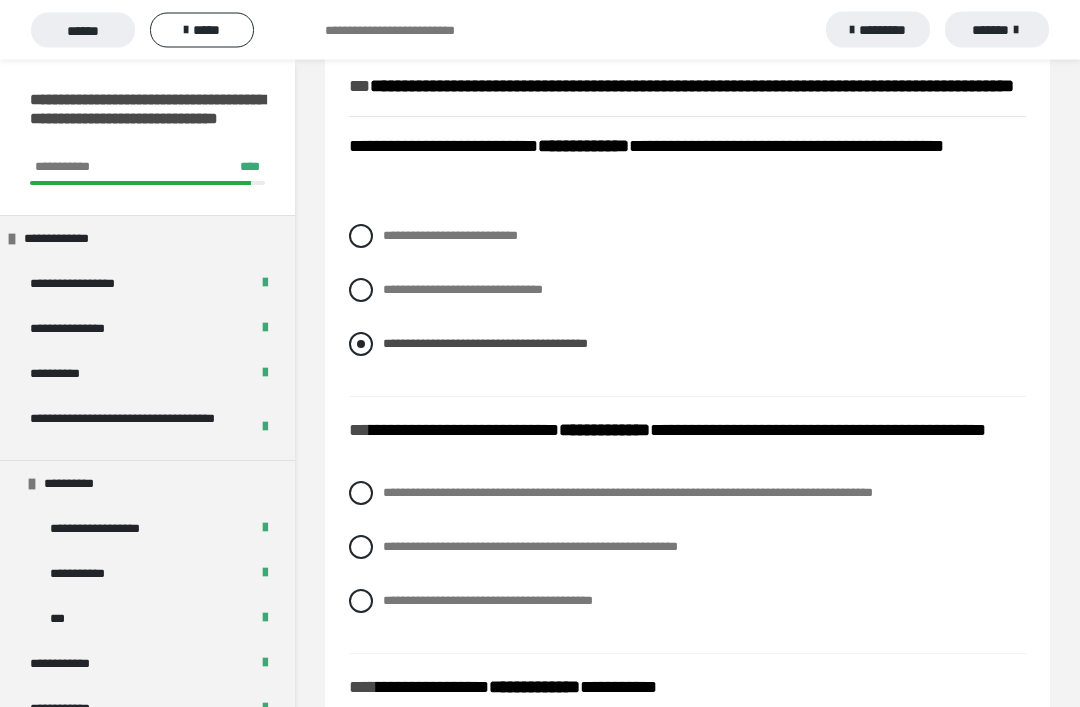 scroll, scrollTop: 2777, scrollLeft: 0, axis: vertical 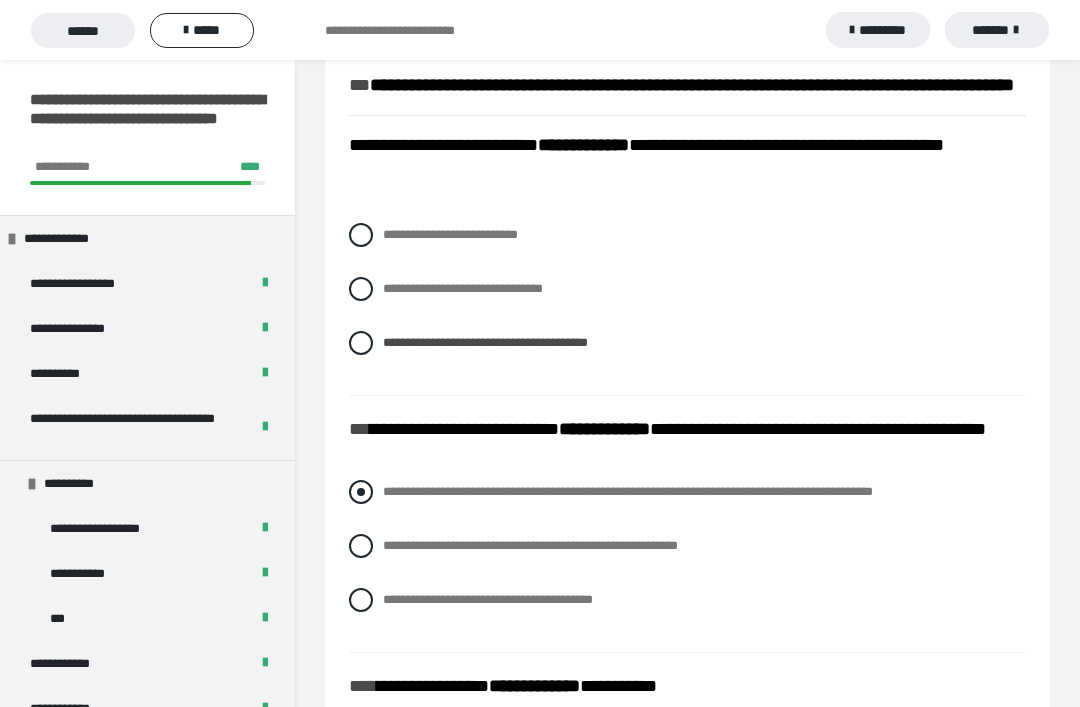click at bounding box center [361, 492] 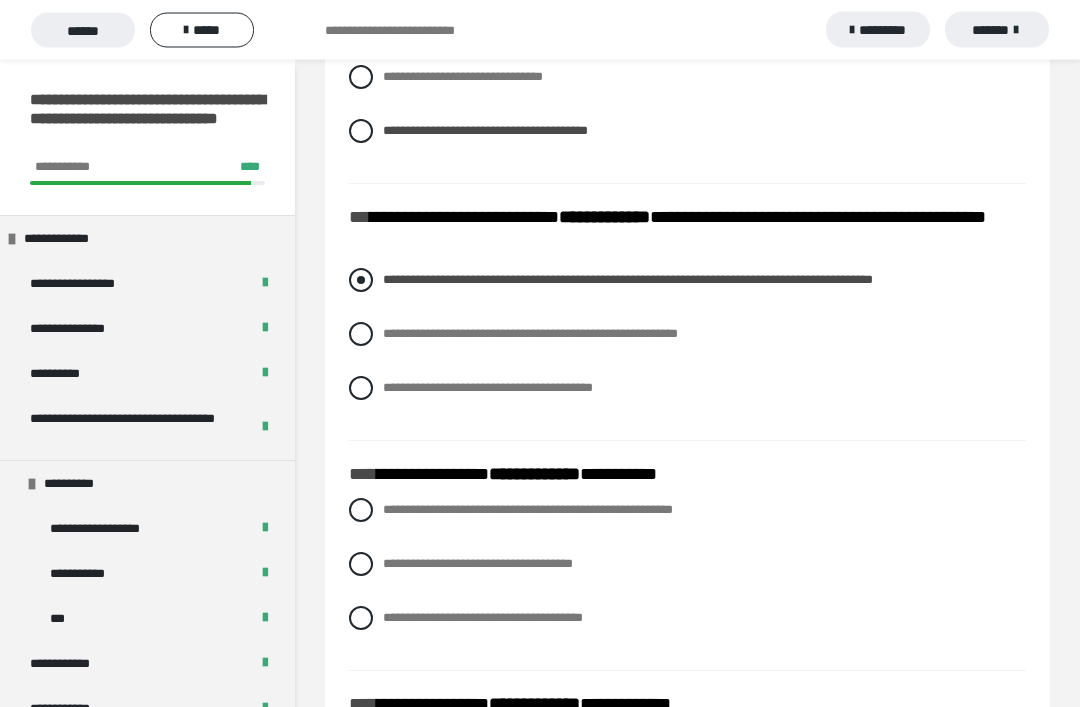 scroll, scrollTop: 2989, scrollLeft: 0, axis: vertical 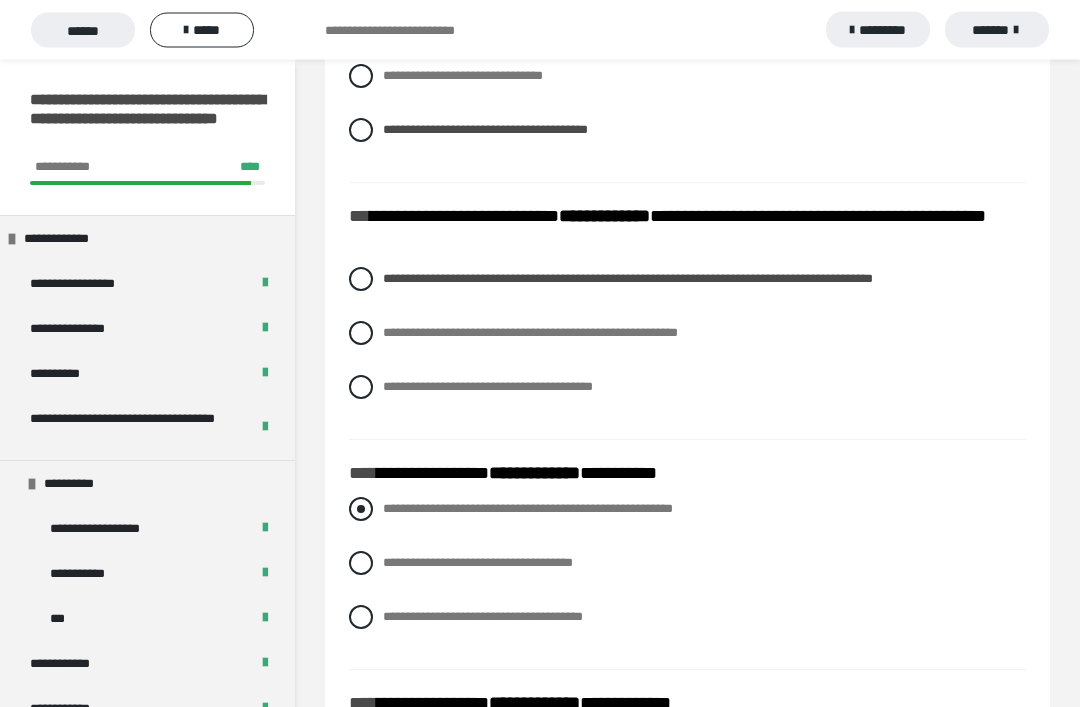 click at bounding box center [361, 510] 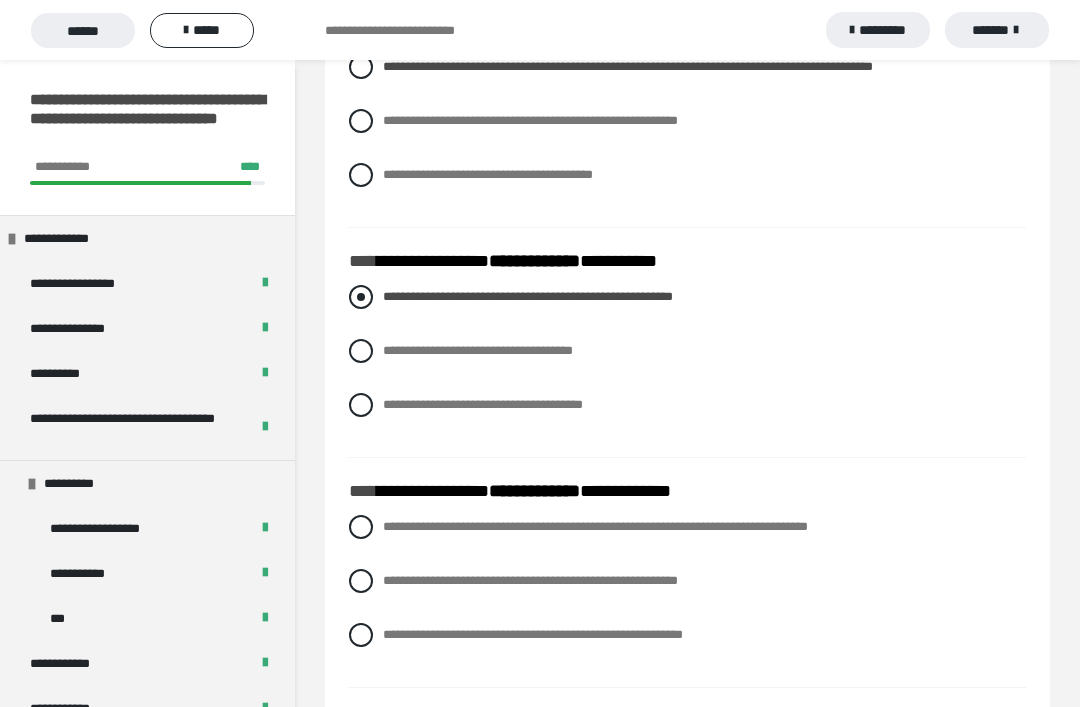 scroll, scrollTop: 3204, scrollLeft: 0, axis: vertical 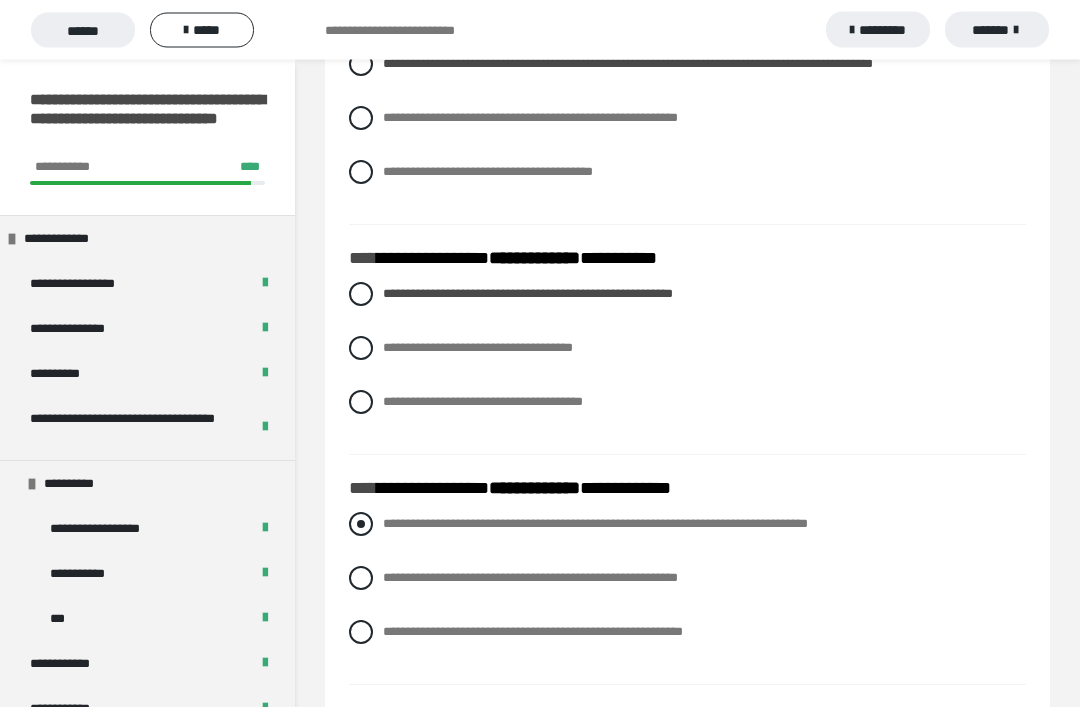 click at bounding box center [361, 525] 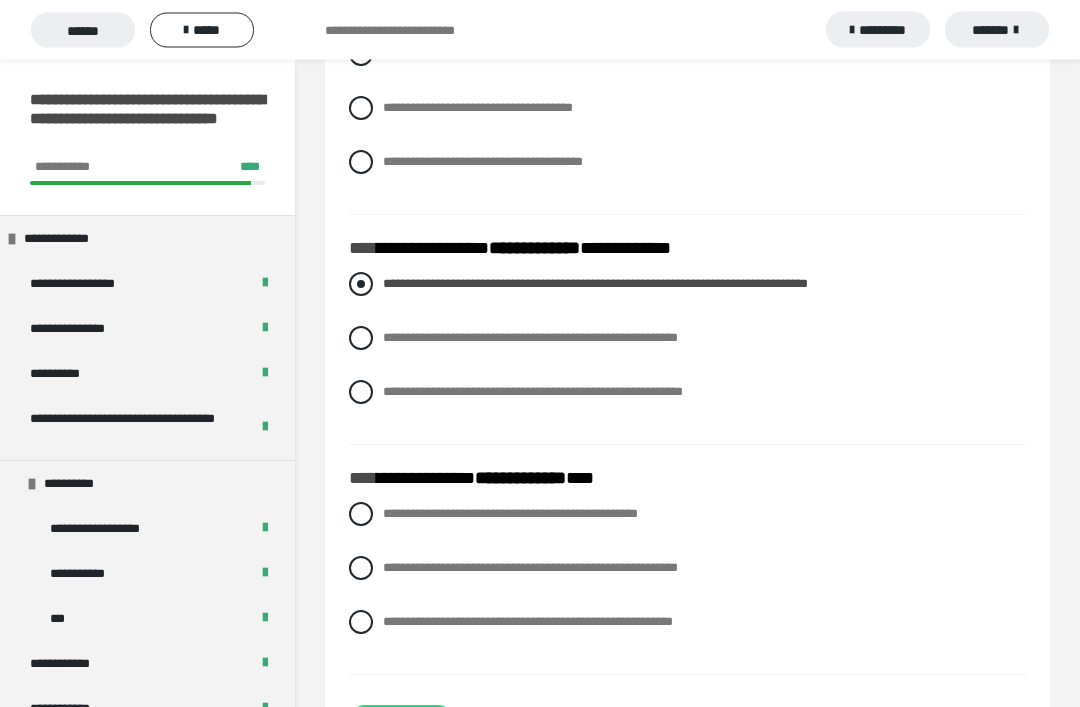 scroll, scrollTop: 3465, scrollLeft: 0, axis: vertical 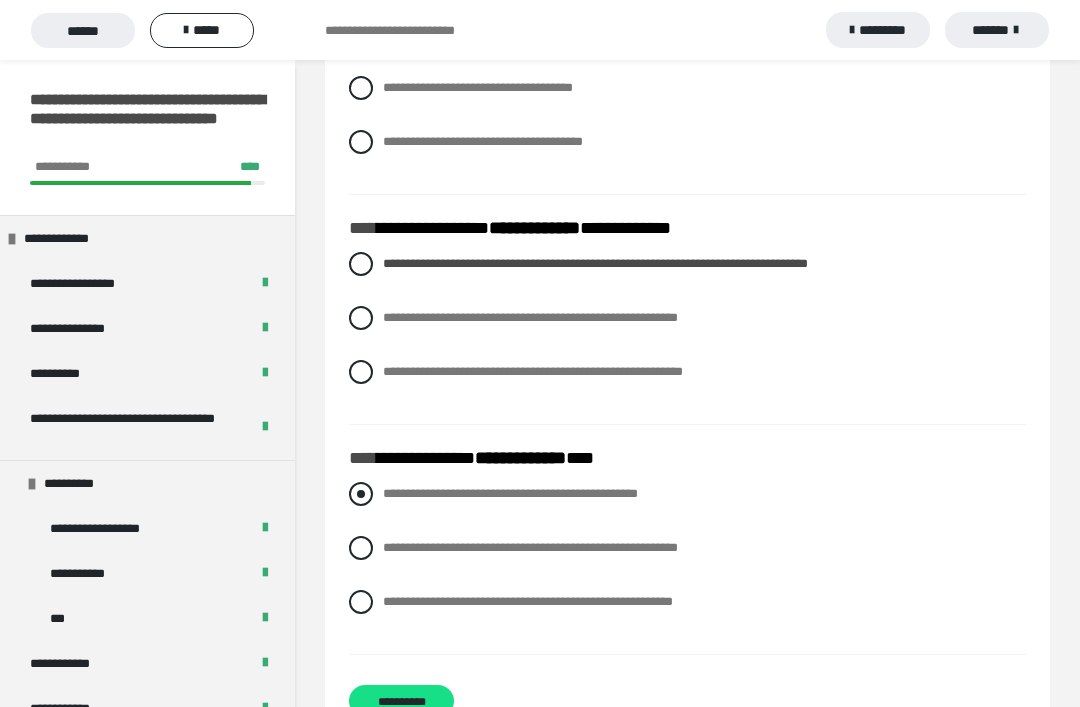 click at bounding box center [361, 494] 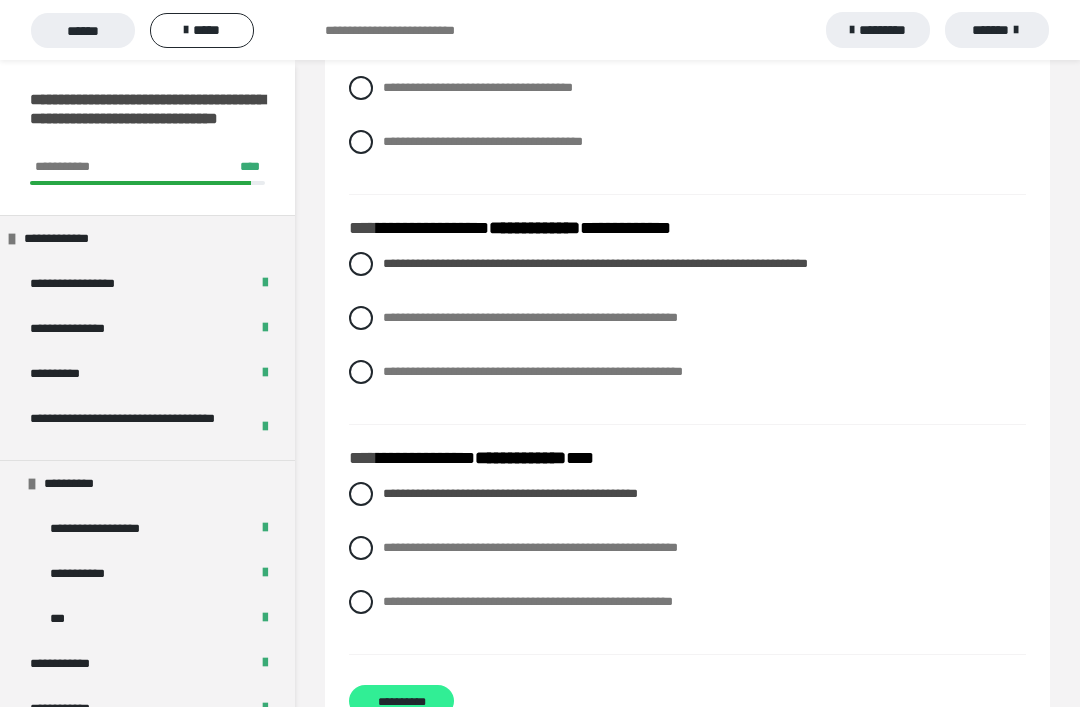 click on "**********" at bounding box center (401, 701) 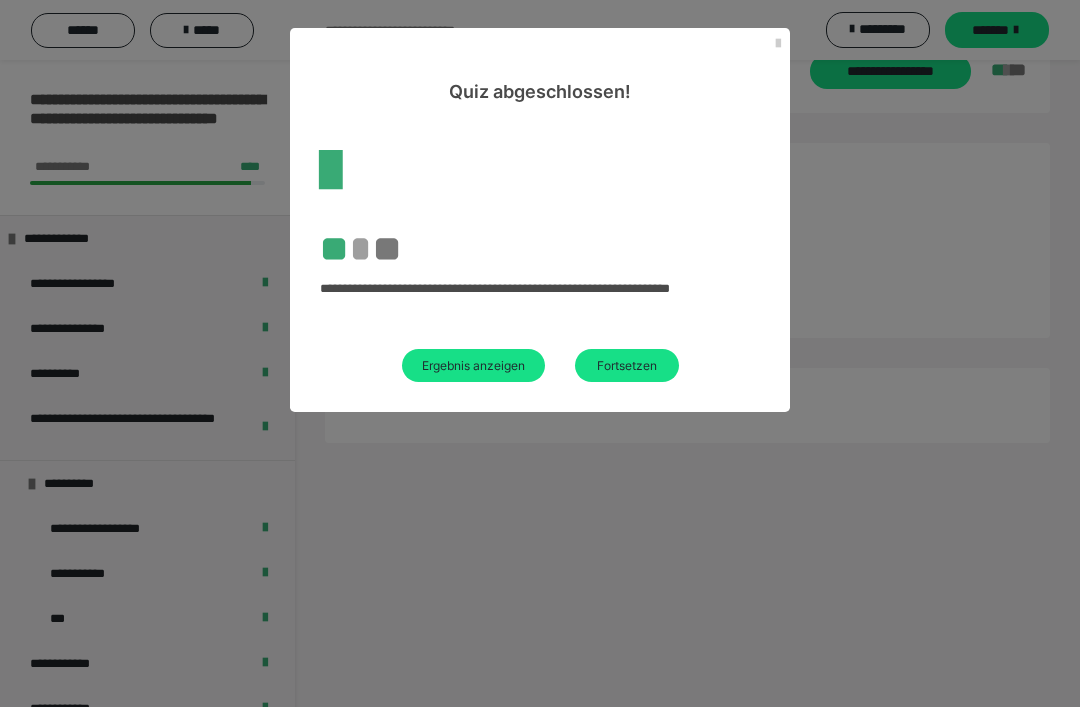 scroll, scrollTop: 60, scrollLeft: 0, axis: vertical 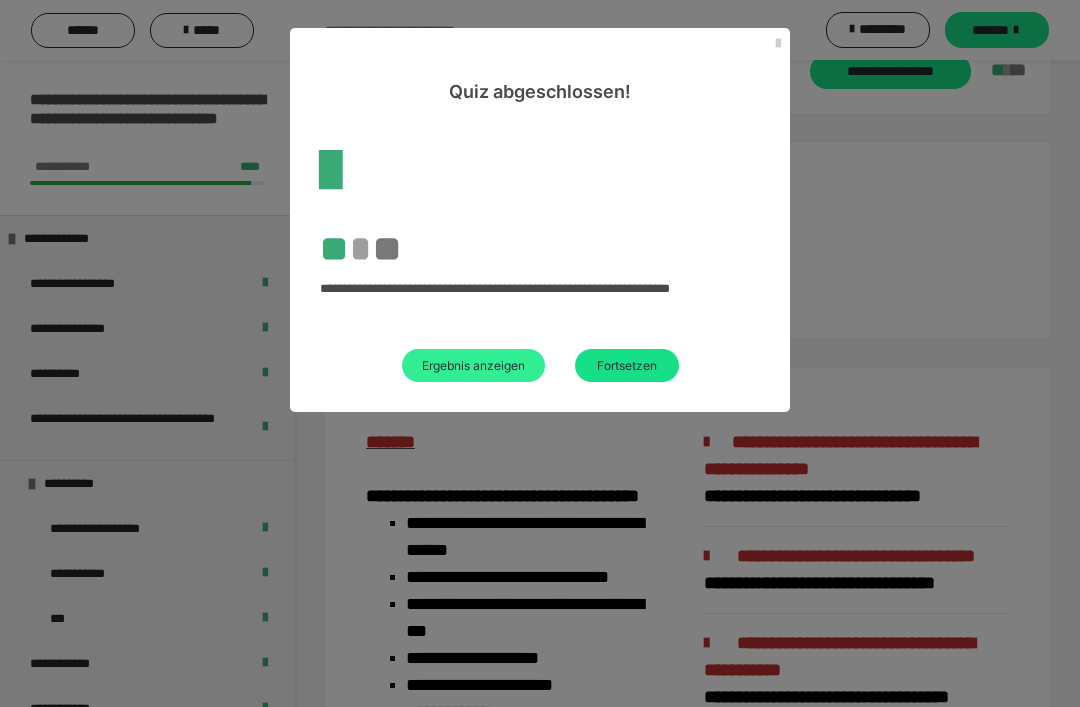 click on "Ergebnis anzeigen" at bounding box center (473, 365) 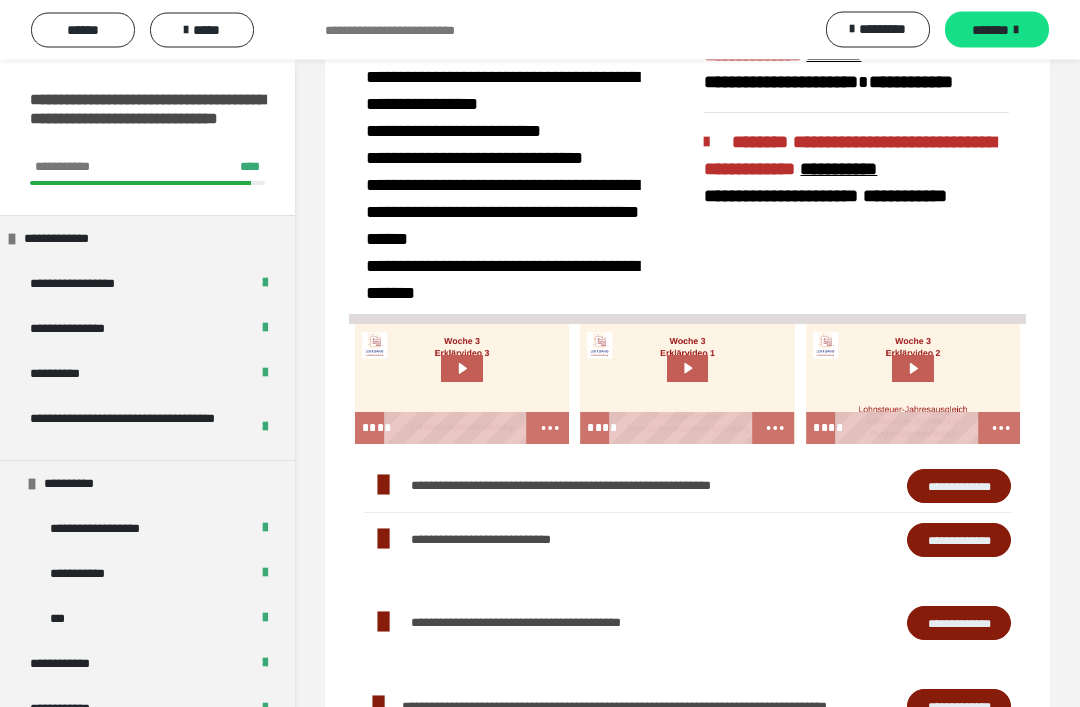 scroll, scrollTop: 3822, scrollLeft: 0, axis: vertical 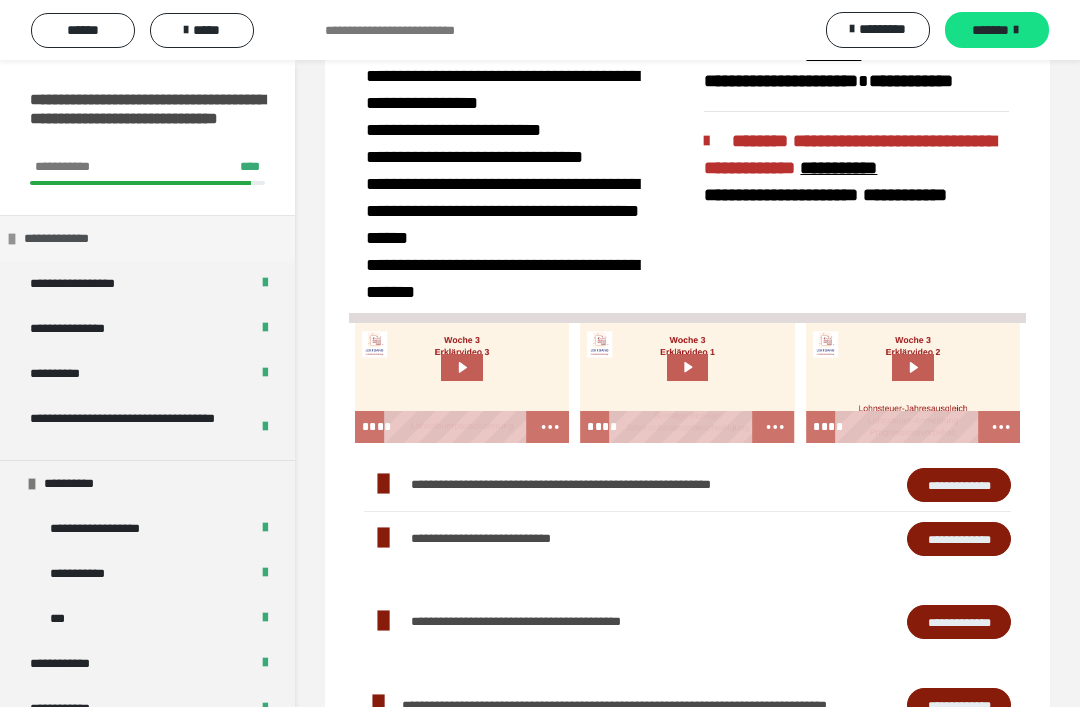 click at bounding box center [12, 239] 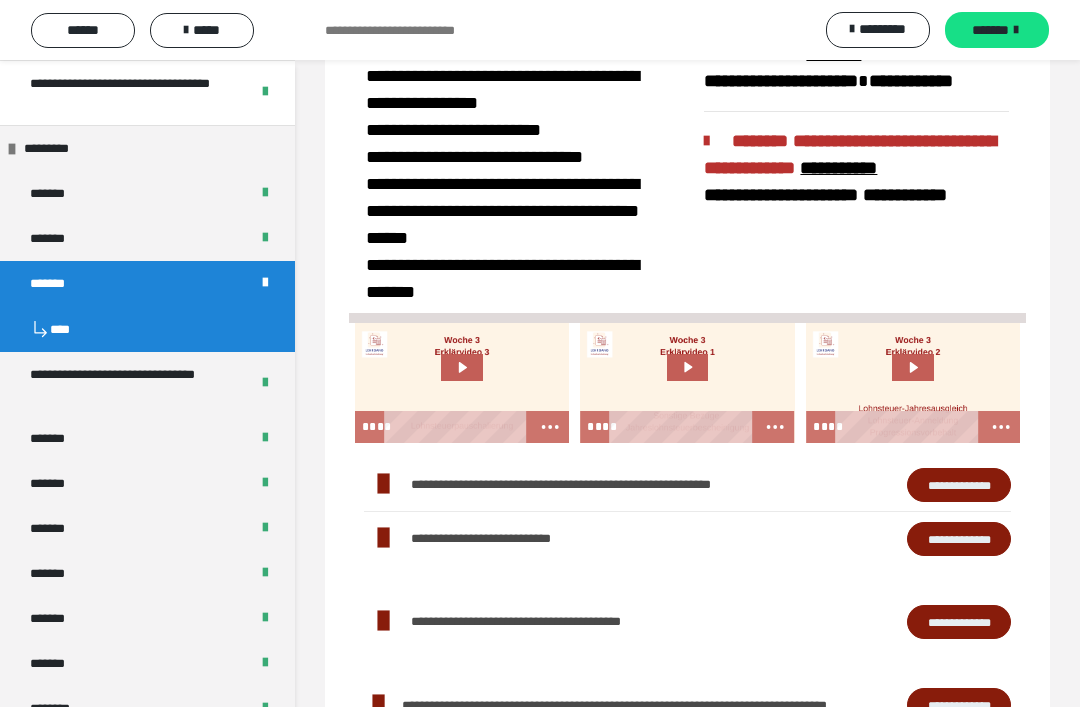 scroll, scrollTop: 271, scrollLeft: 0, axis: vertical 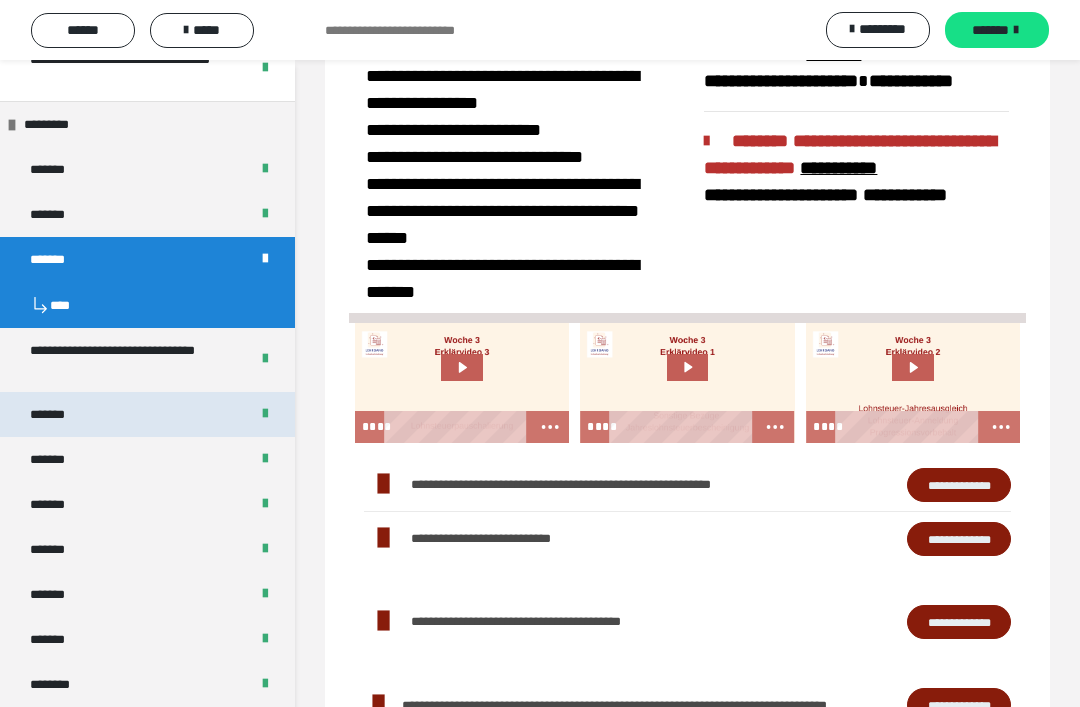 click on "*******" at bounding box center (63, 414) 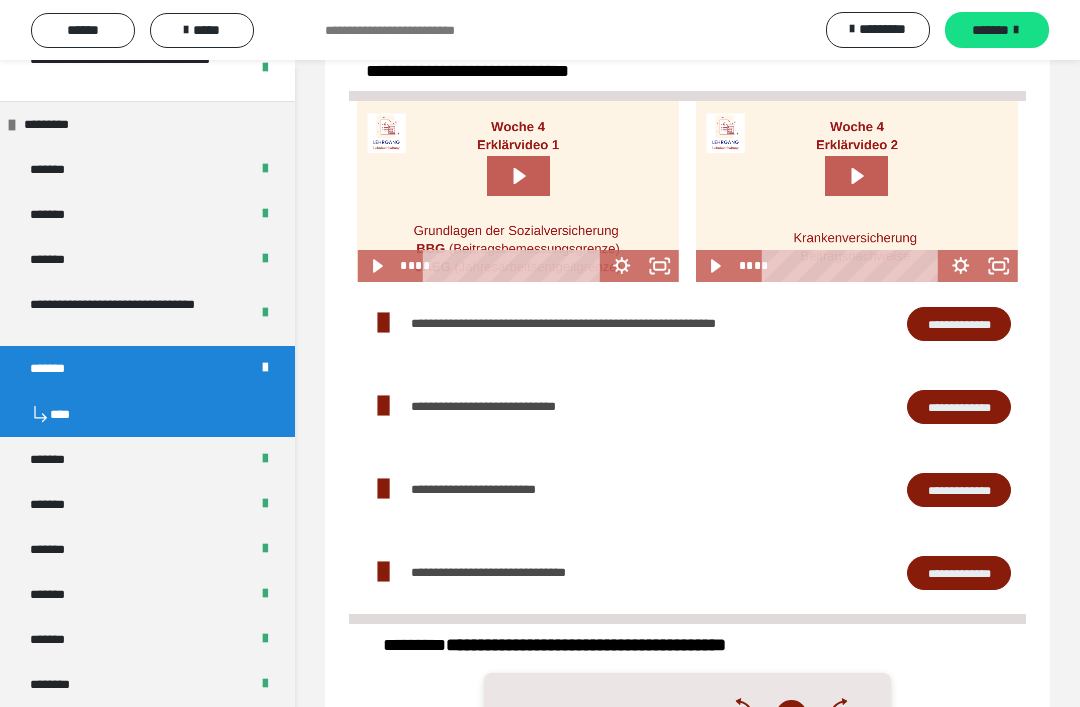 scroll, scrollTop: 1198, scrollLeft: 0, axis: vertical 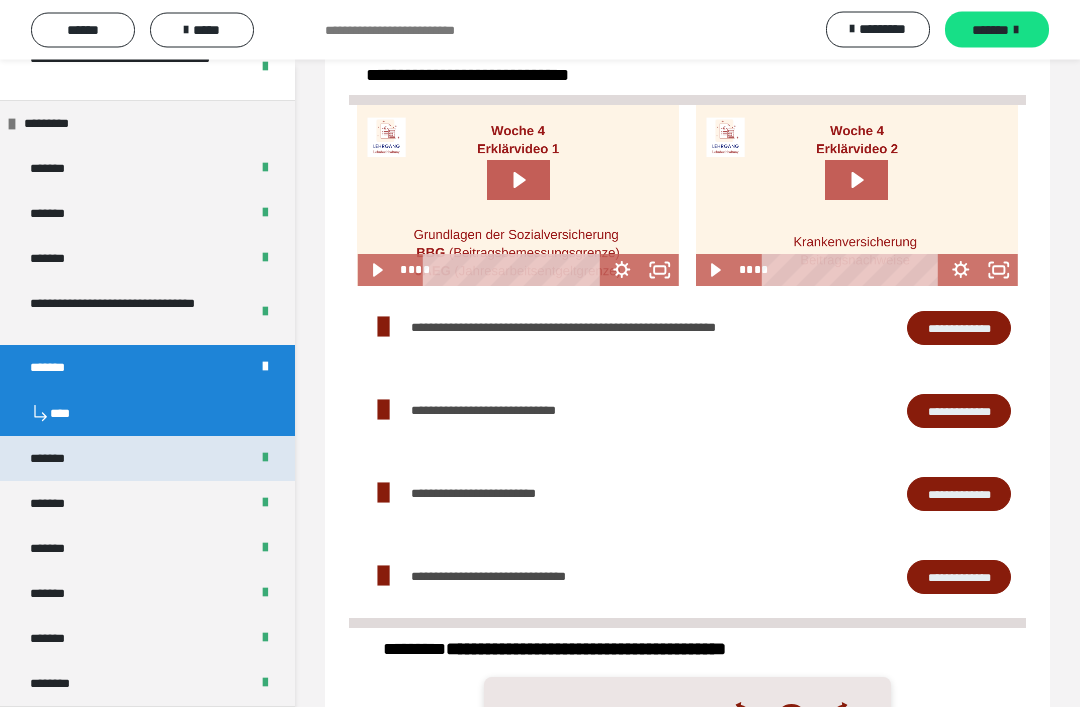 click on "*******" at bounding box center [62, 459] 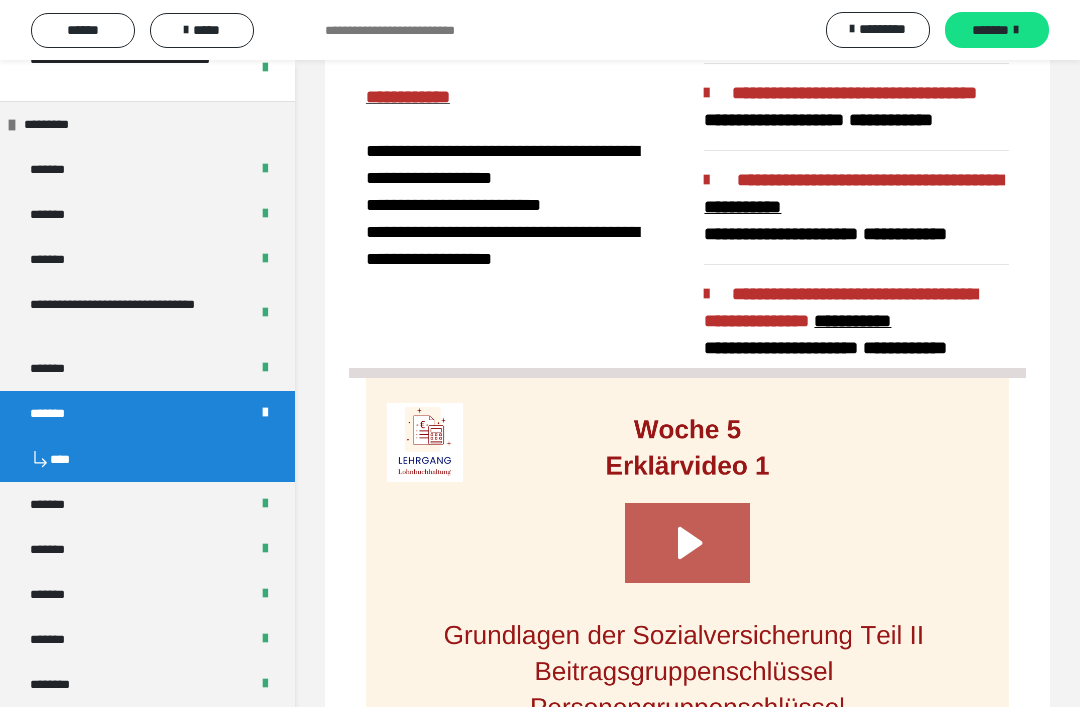 scroll, scrollTop: 635, scrollLeft: 0, axis: vertical 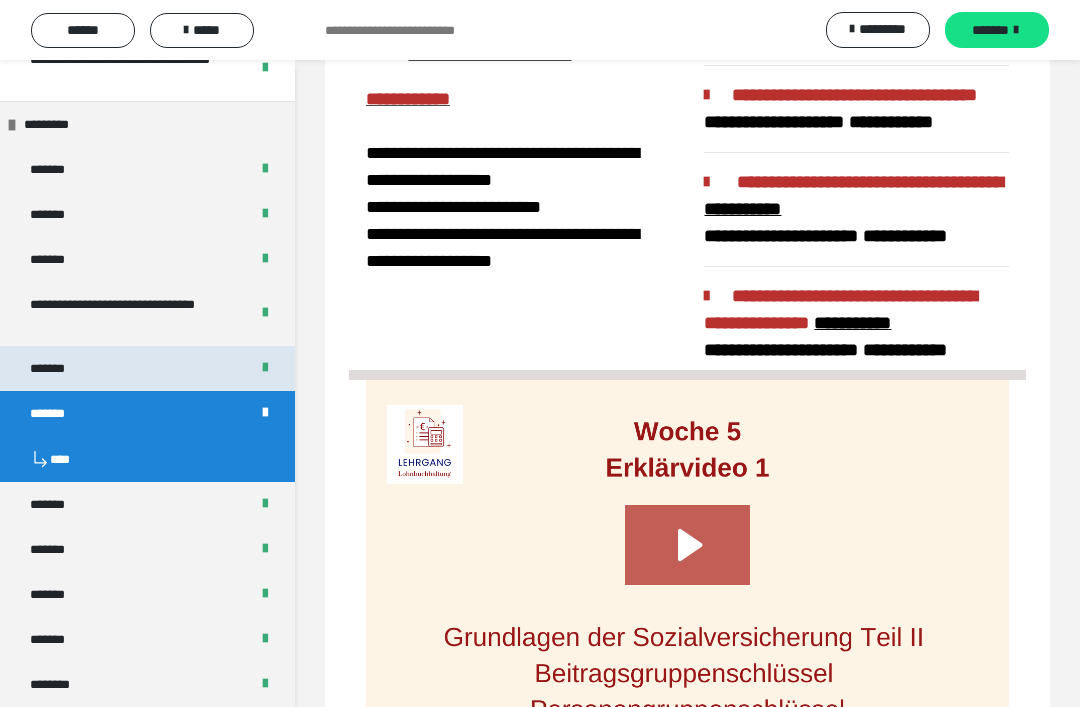 click on "*******" at bounding box center [63, 368] 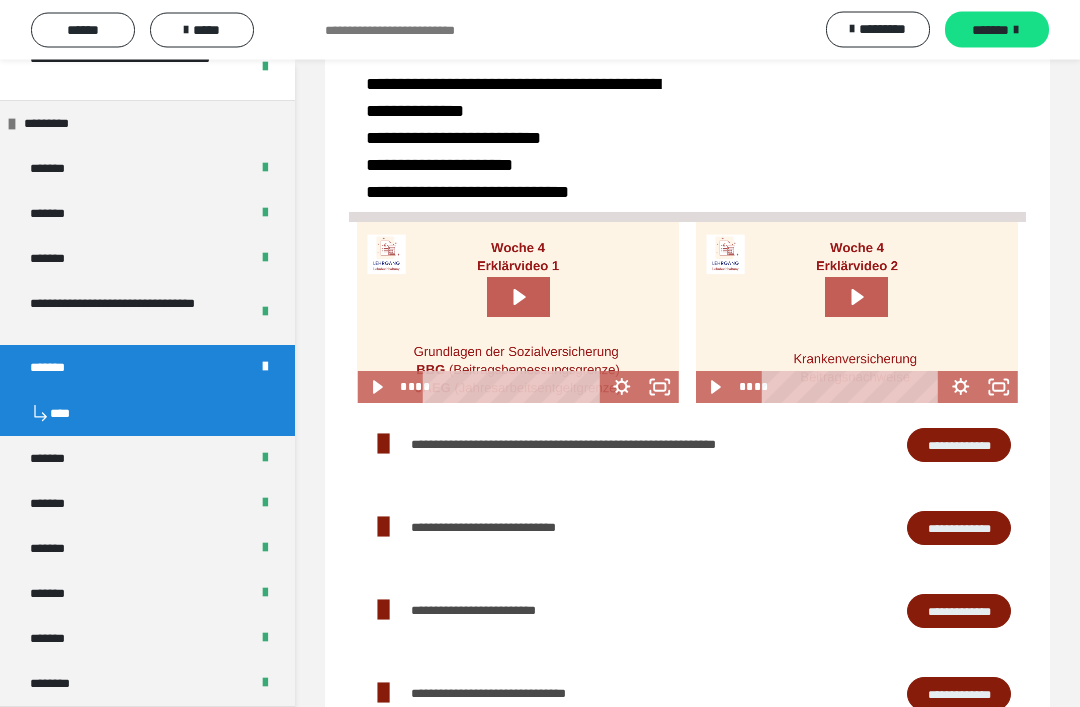 scroll, scrollTop: 1082, scrollLeft: 0, axis: vertical 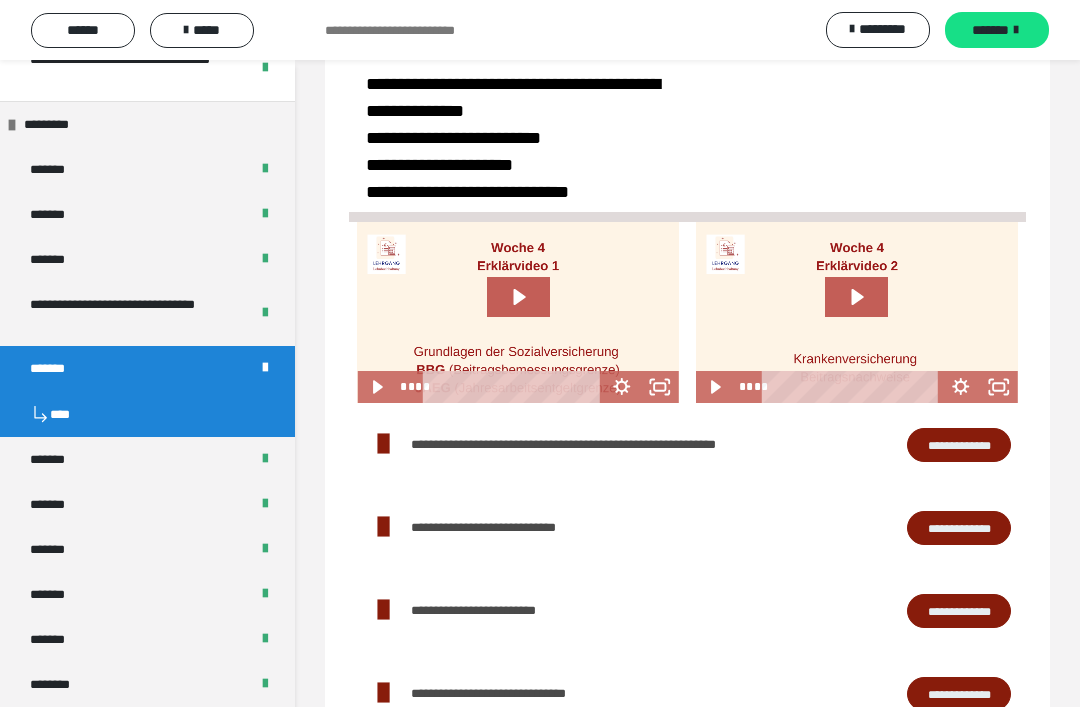 click 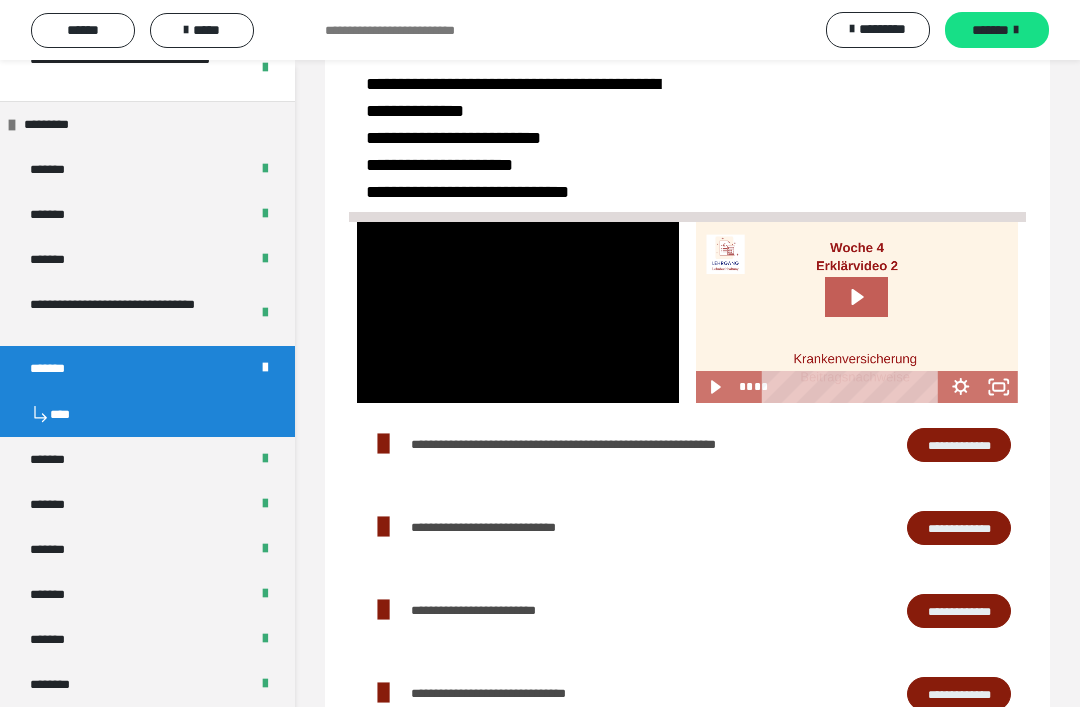 click at bounding box center (518, 312) 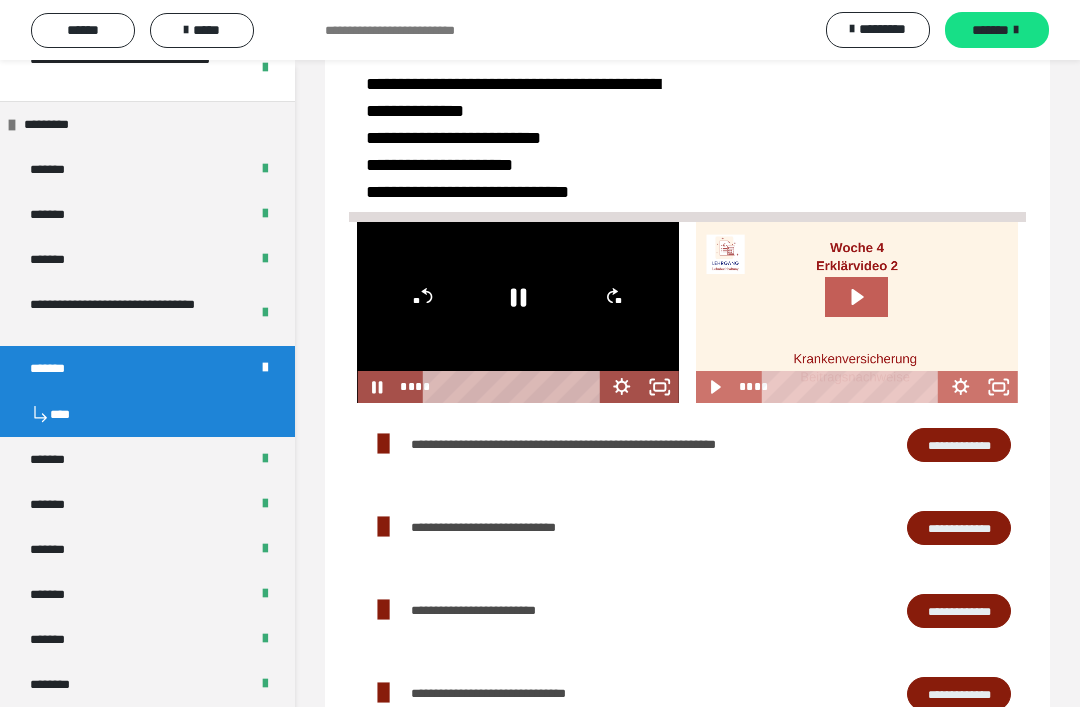 click 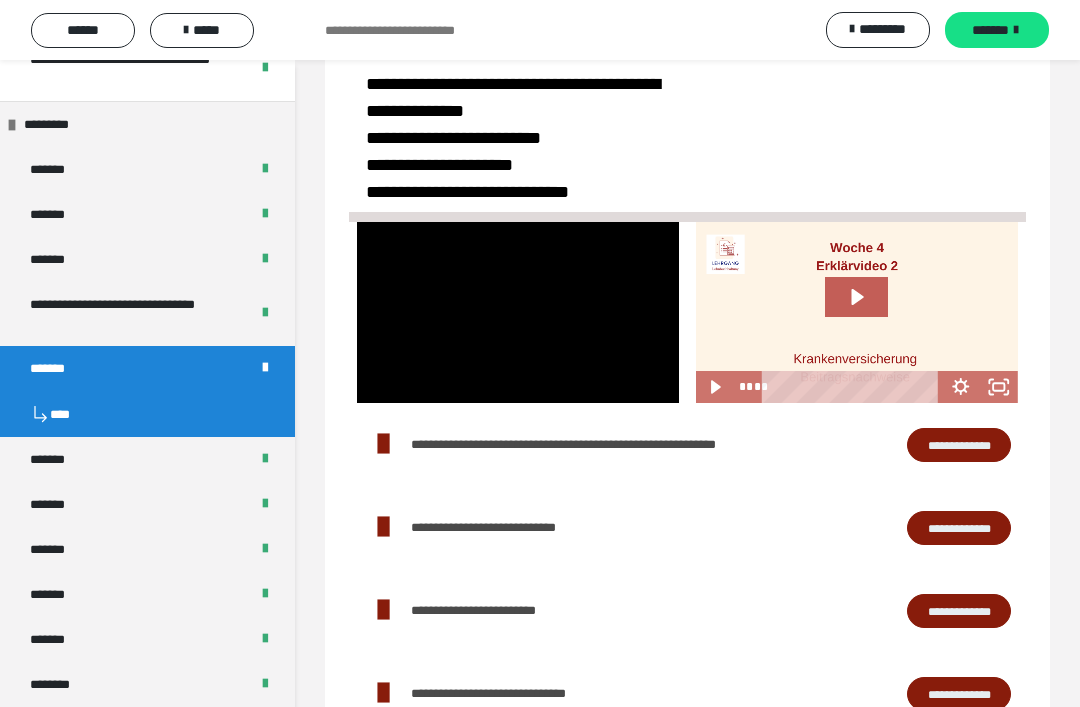 click 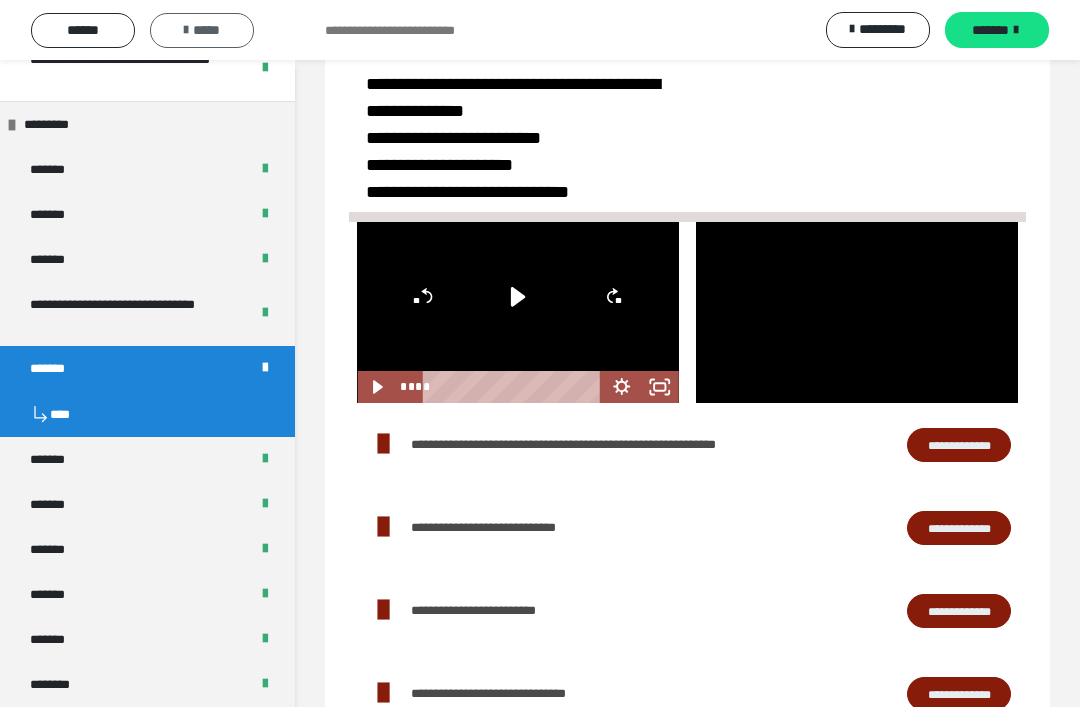 click on "*****" at bounding box center (202, 30) 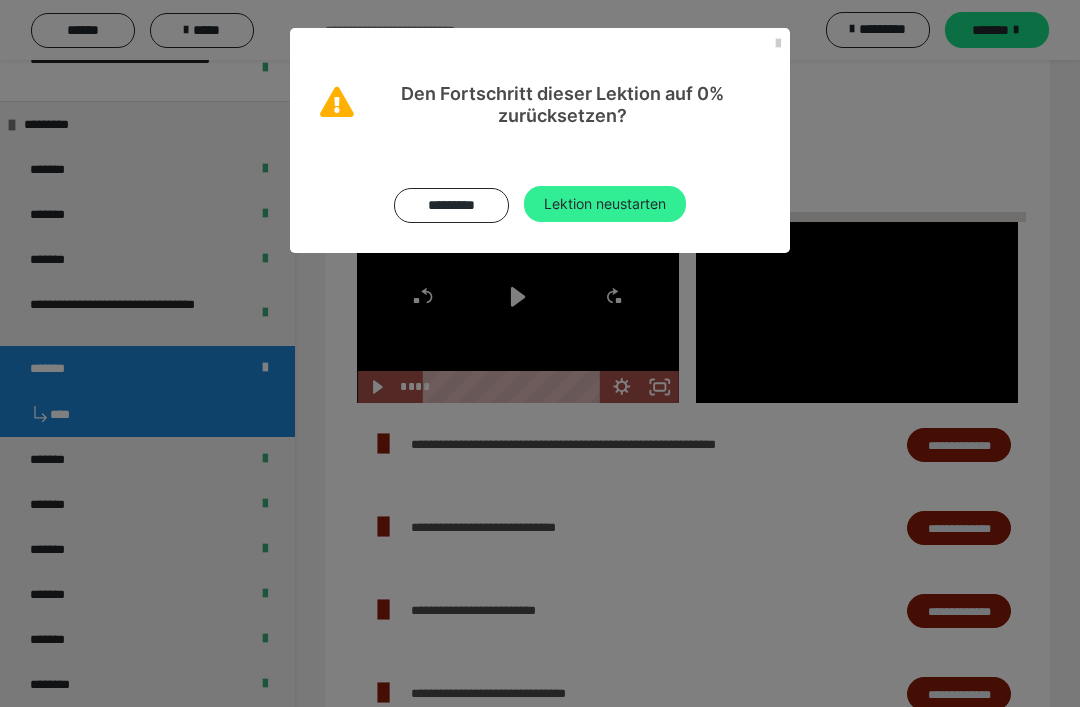 click on "Lektion neustarten" at bounding box center [605, 204] 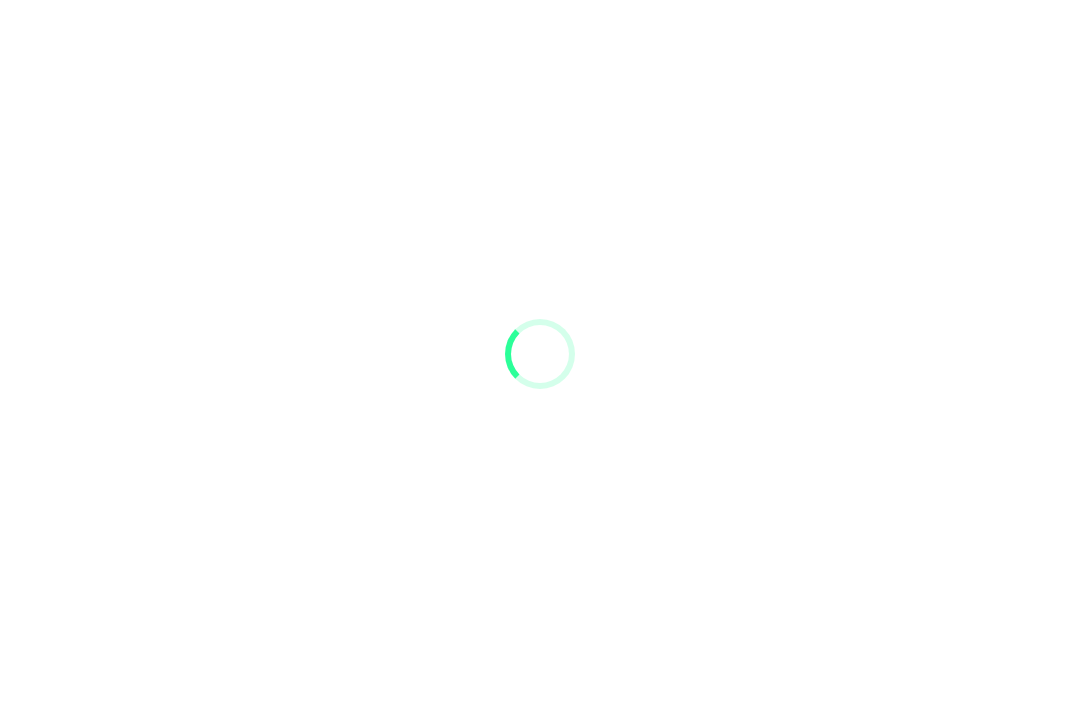 scroll, scrollTop: 0, scrollLeft: 0, axis: both 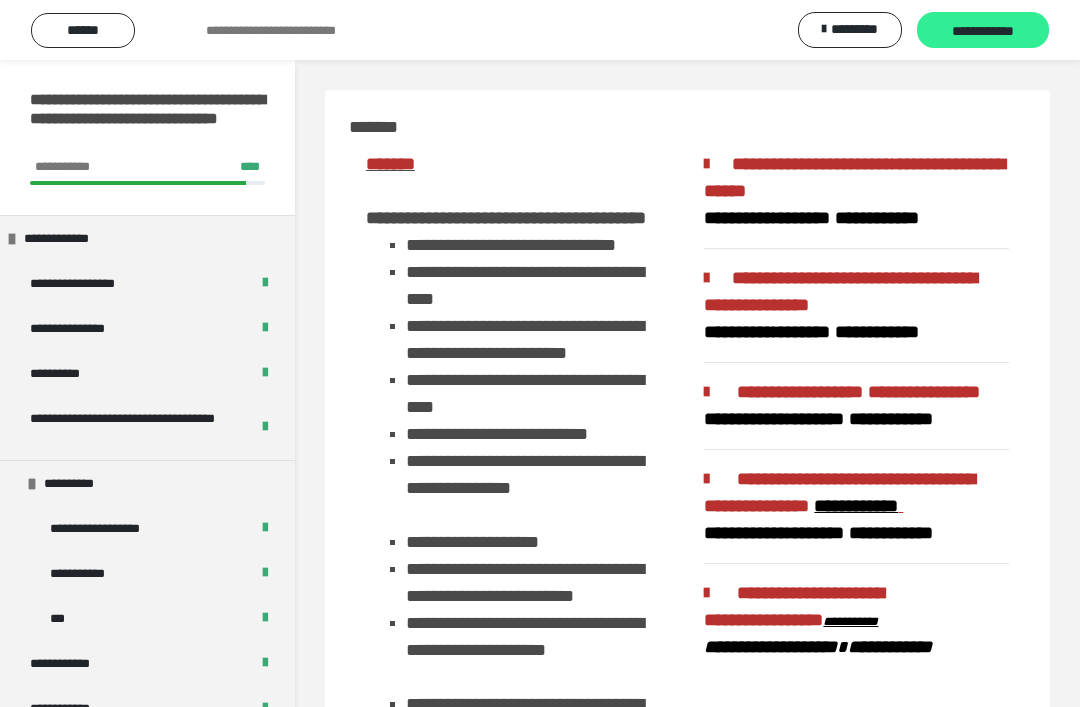 click on "**********" at bounding box center [983, 31] 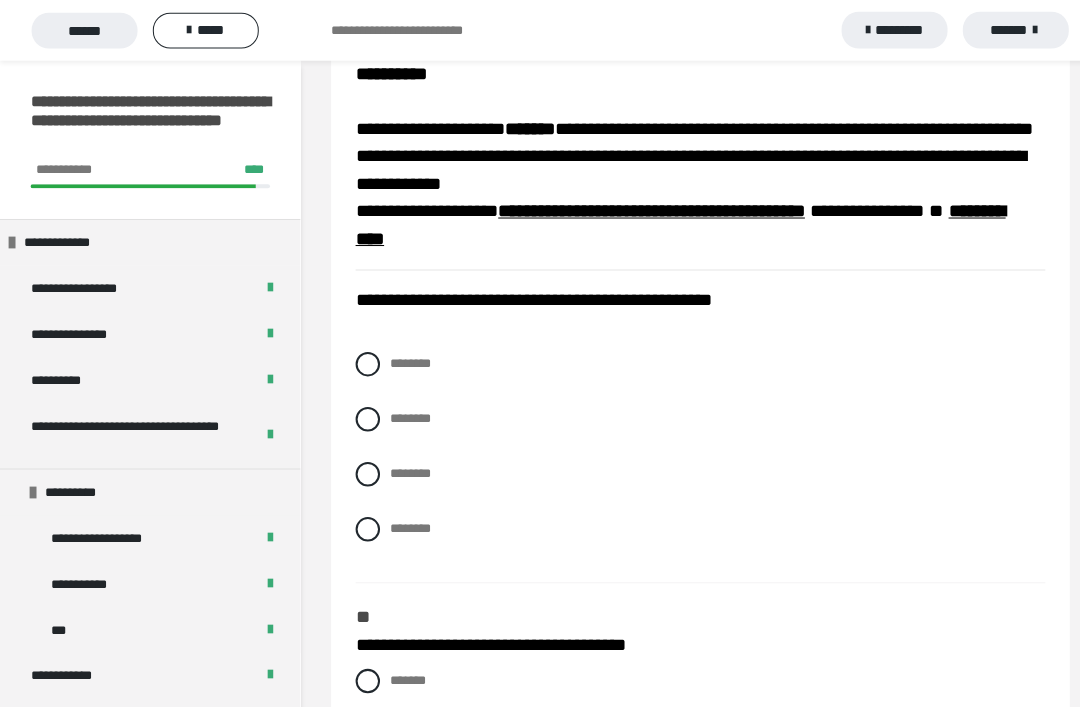 scroll, scrollTop: 289, scrollLeft: 0, axis: vertical 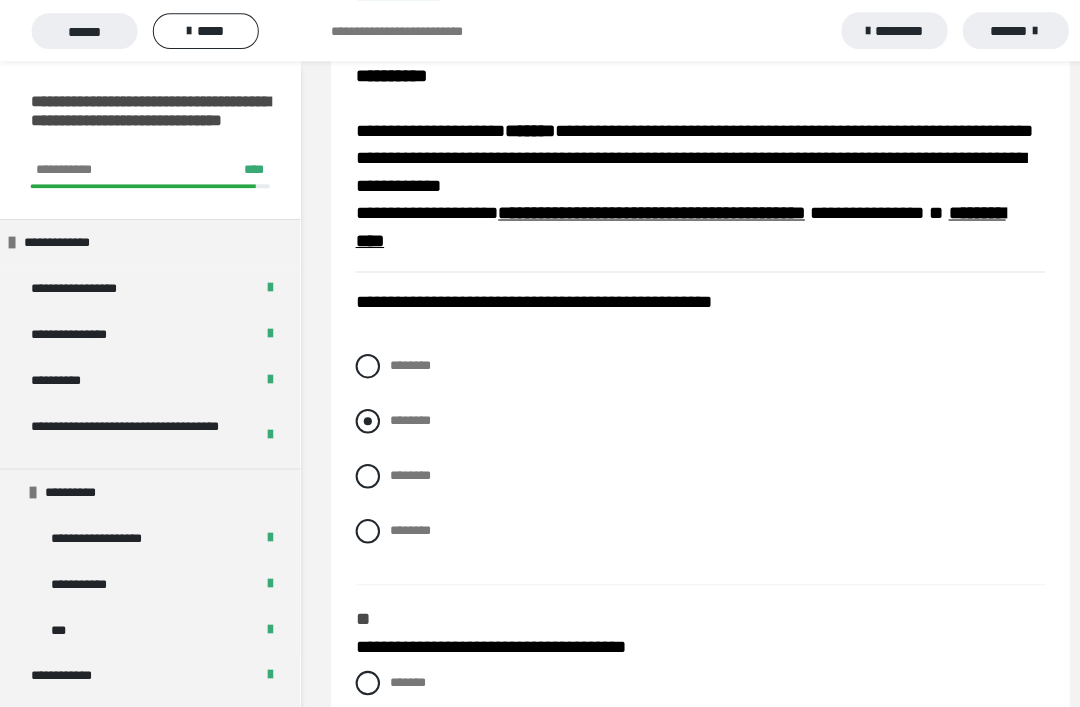 click at bounding box center [361, 413] 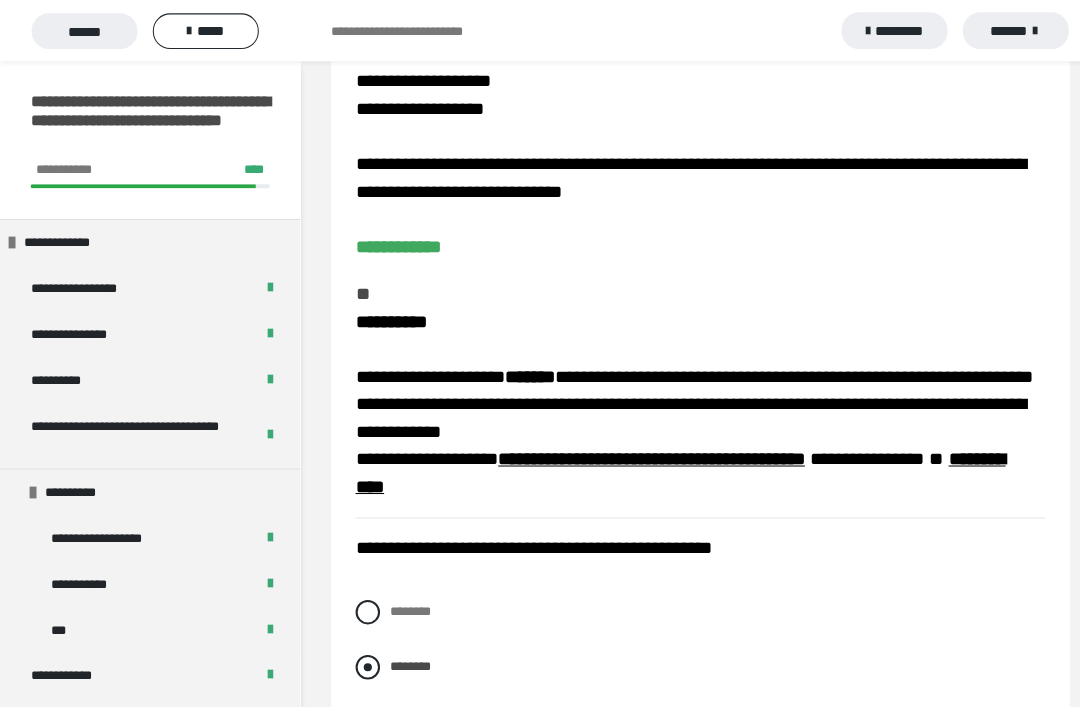 scroll, scrollTop: 46, scrollLeft: 0, axis: vertical 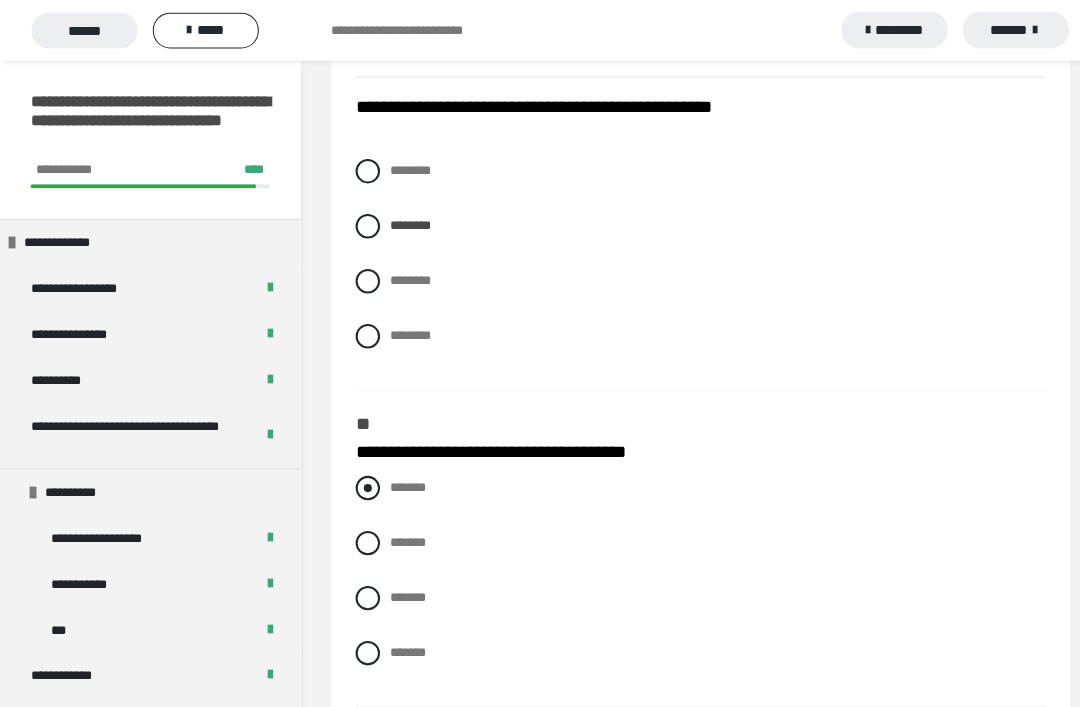 click at bounding box center (361, 480) 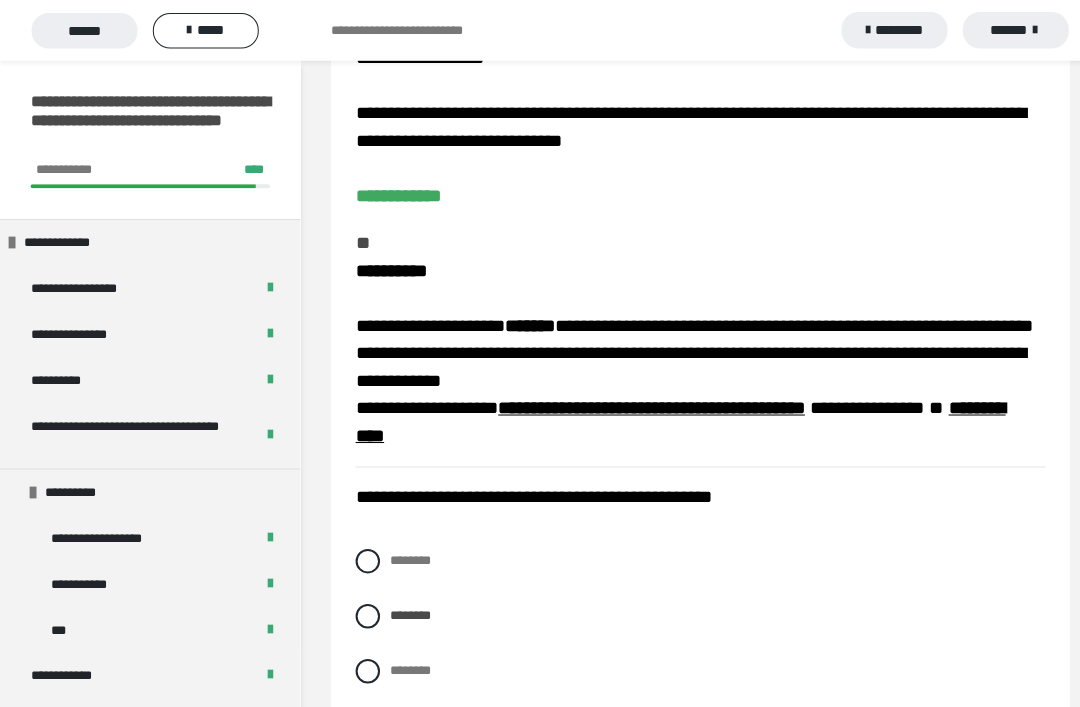 scroll, scrollTop: 0, scrollLeft: 0, axis: both 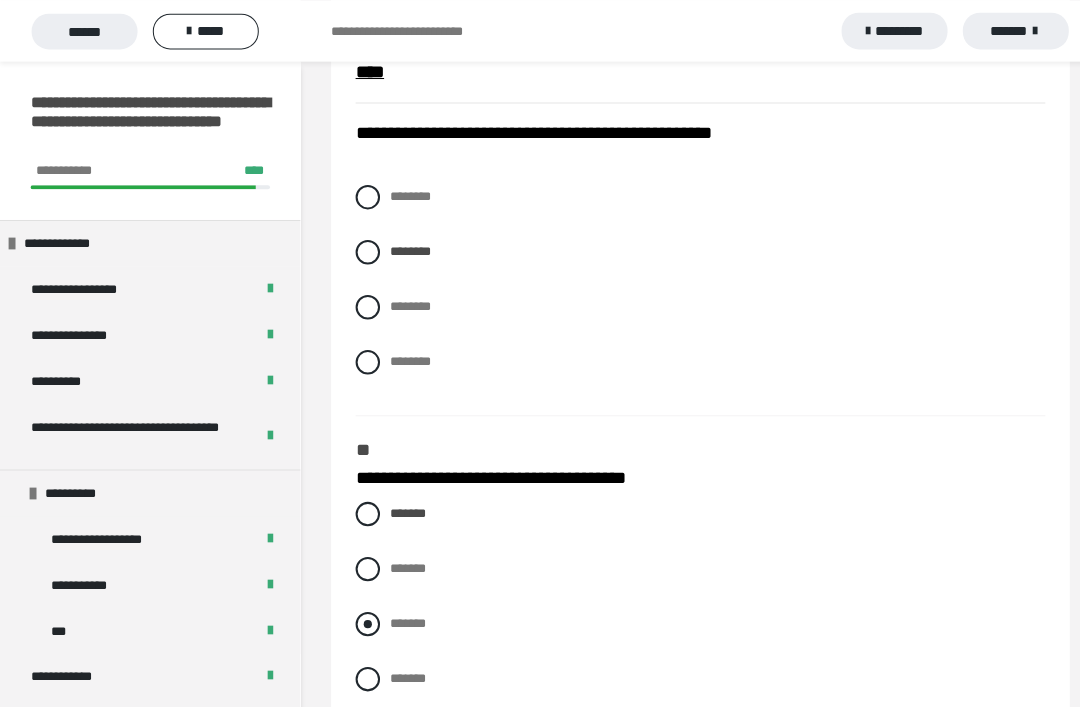 click at bounding box center [361, 612] 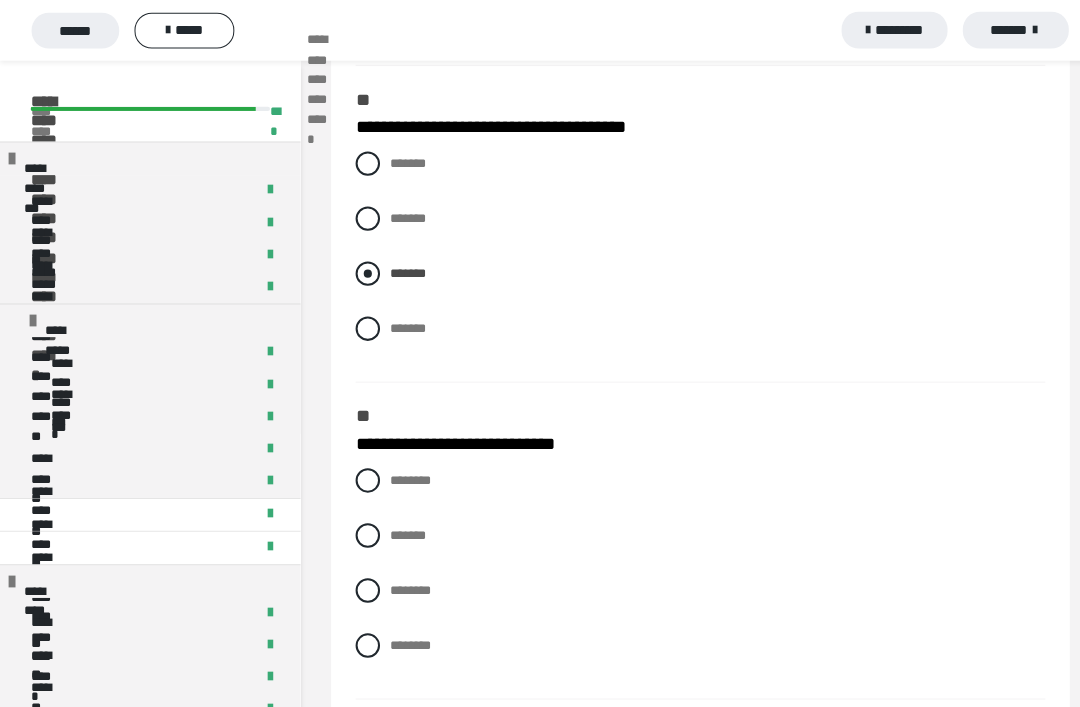 scroll, scrollTop: 826, scrollLeft: 0, axis: vertical 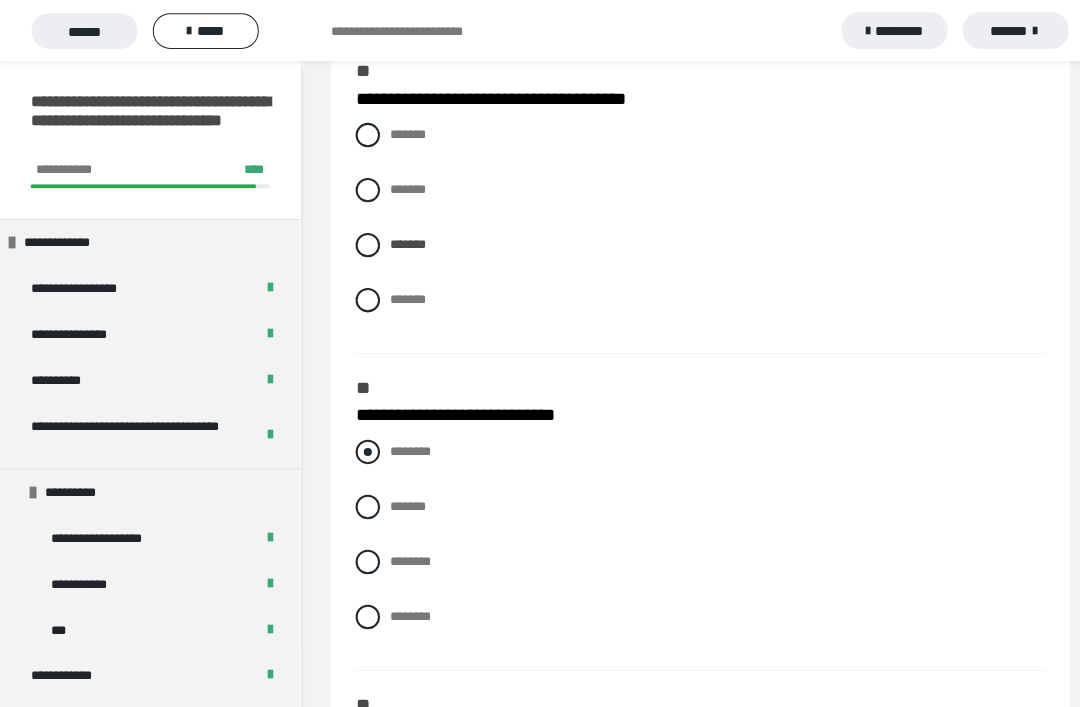 click on "********" at bounding box center (687, 444) 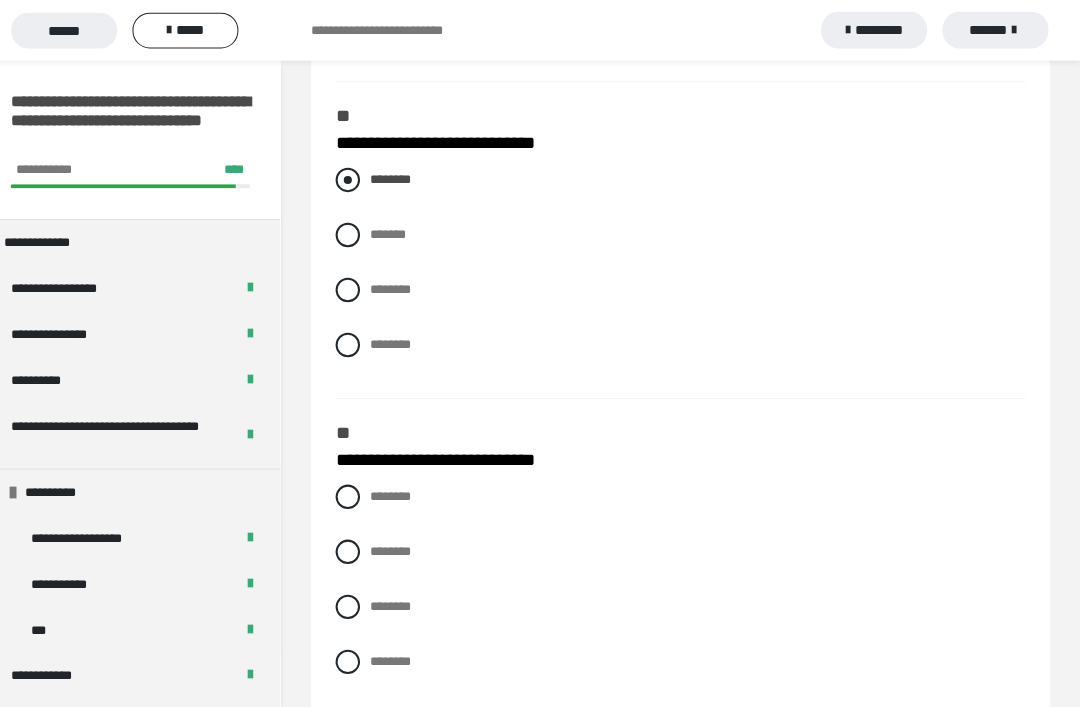 scroll, scrollTop: 1093, scrollLeft: 0, axis: vertical 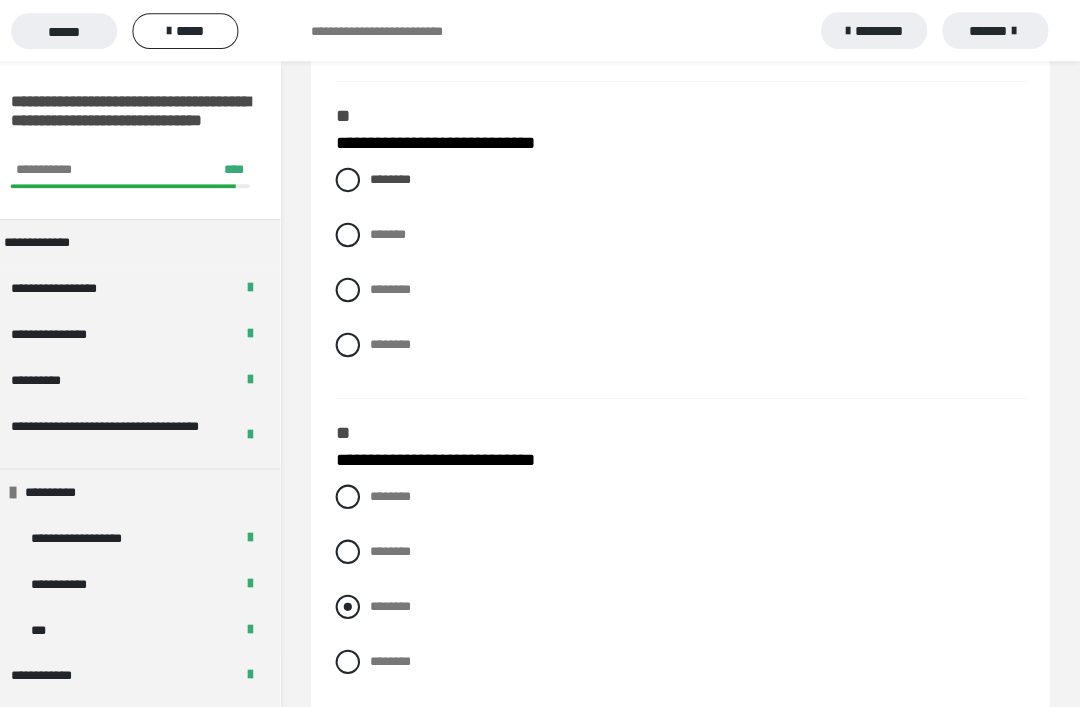 click at bounding box center (361, 596) 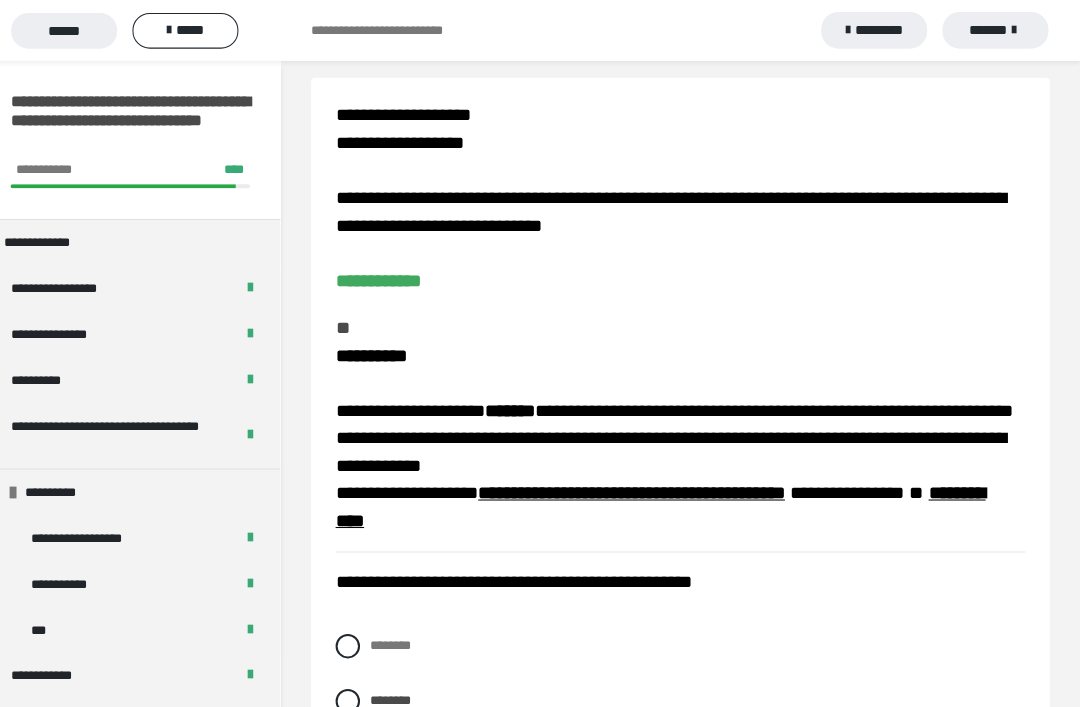 scroll, scrollTop: 0, scrollLeft: 0, axis: both 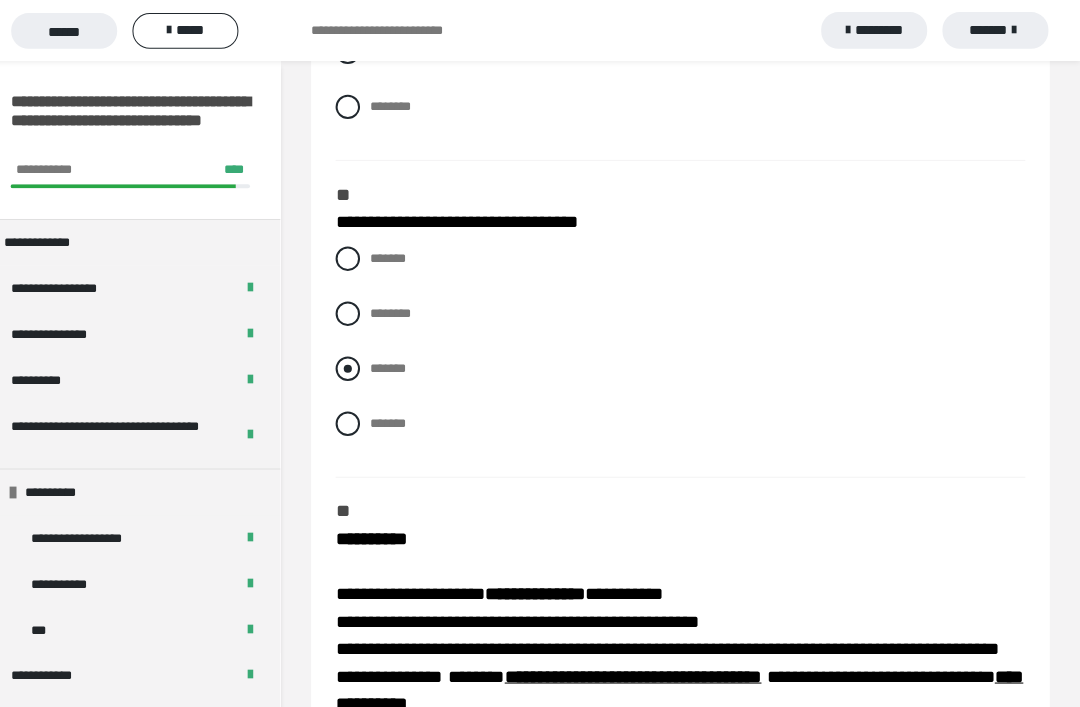 click at bounding box center [361, 362] 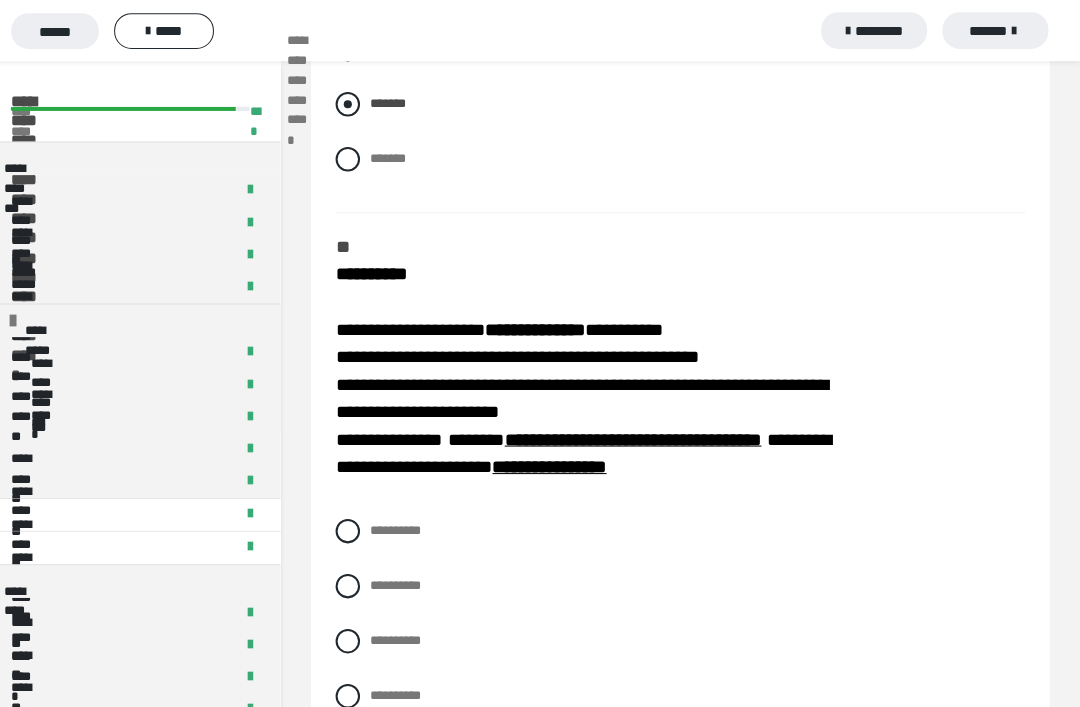 scroll, scrollTop: 1925, scrollLeft: 0, axis: vertical 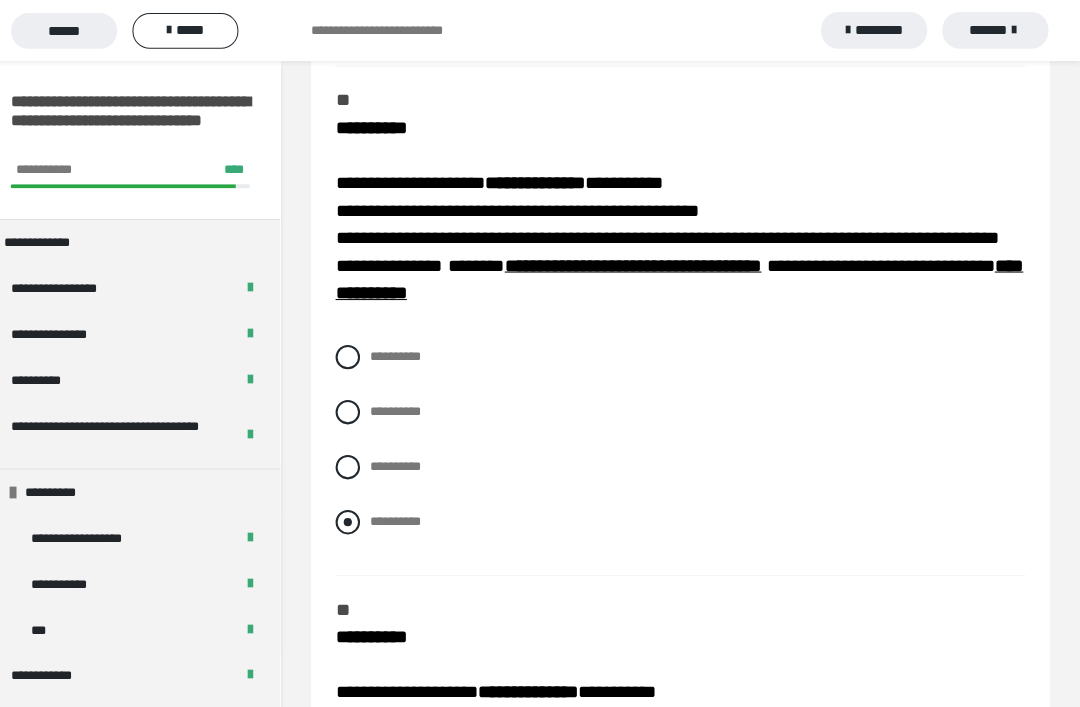 click at bounding box center (361, 513) 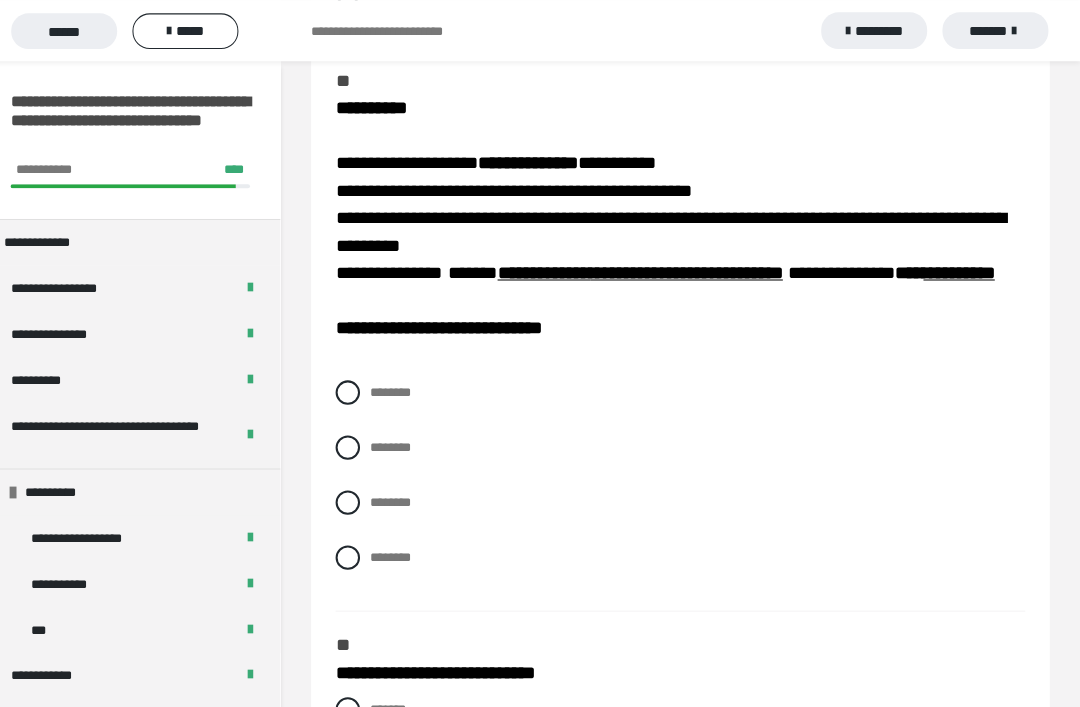 scroll, scrollTop: 2561, scrollLeft: 0, axis: vertical 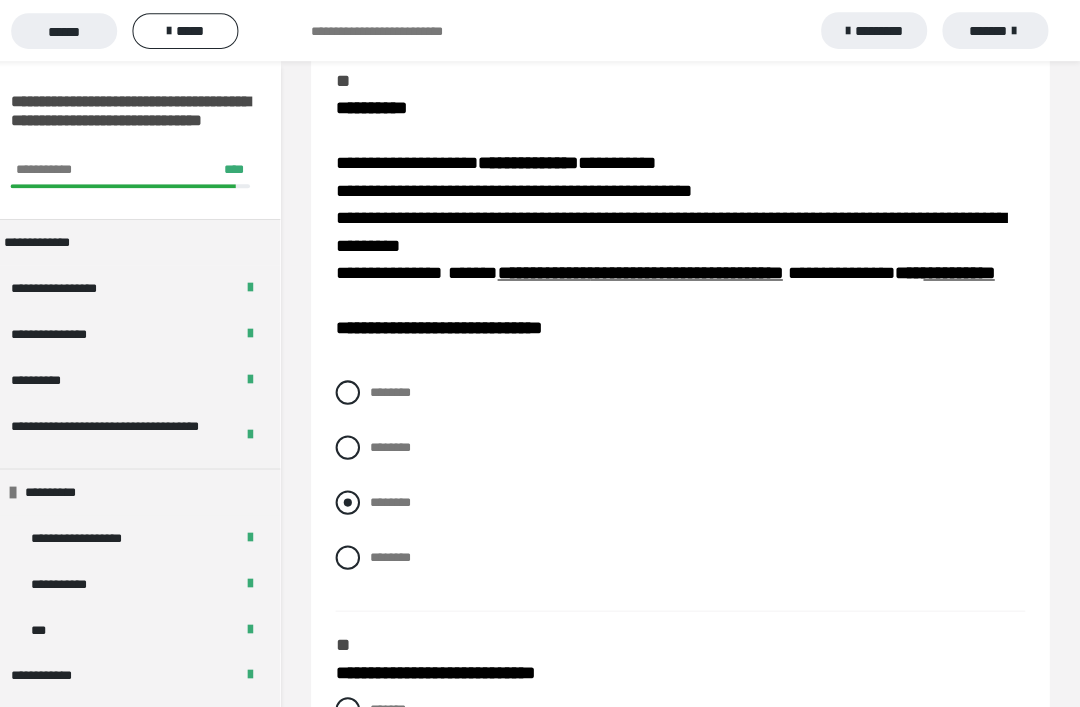 click at bounding box center [361, 493] 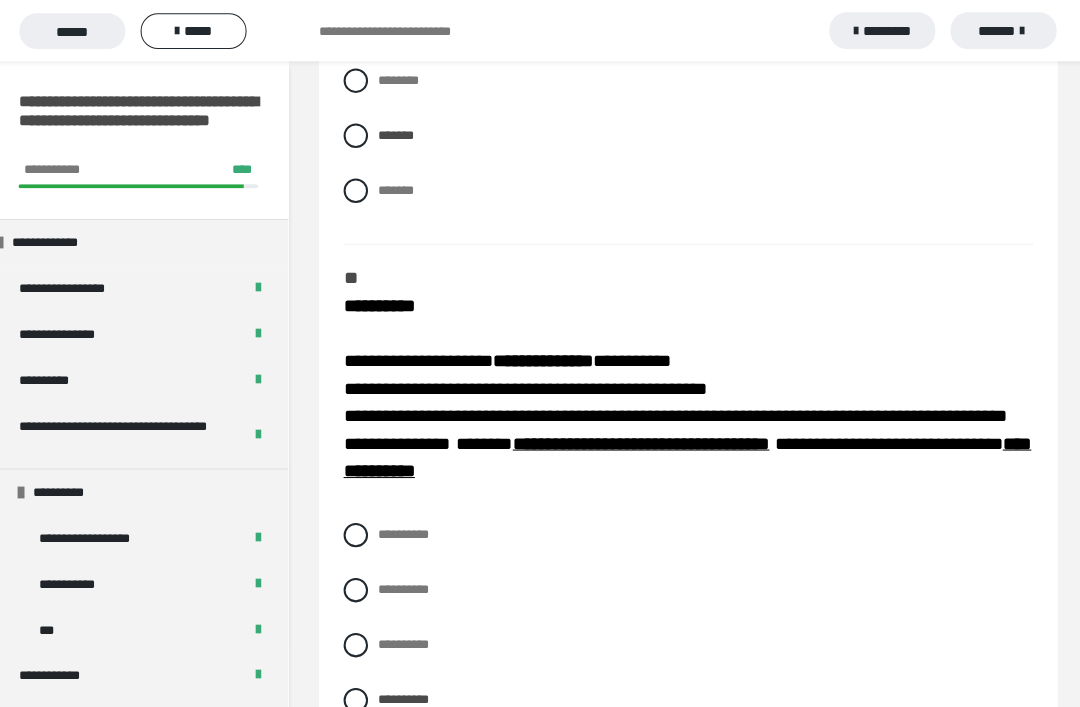 scroll, scrollTop: 1838, scrollLeft: 0, axis: vertical 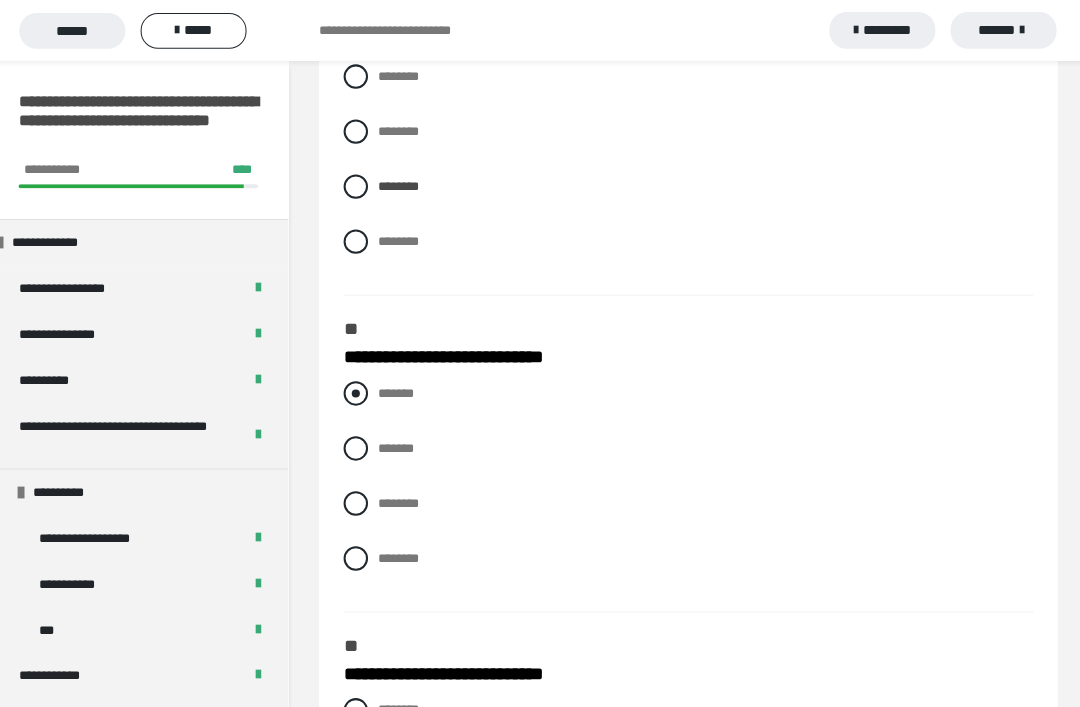 click at bounding box center [361, 386] 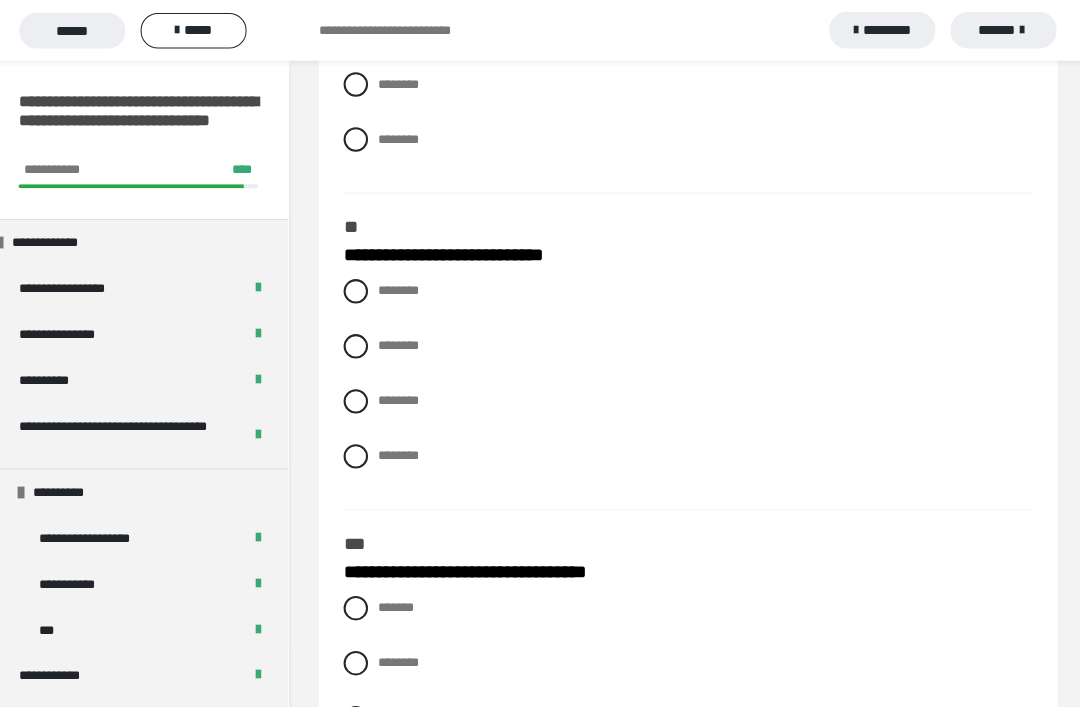 scroll, scrollTop: 3302, scrollLeft: 0, axis: vertical 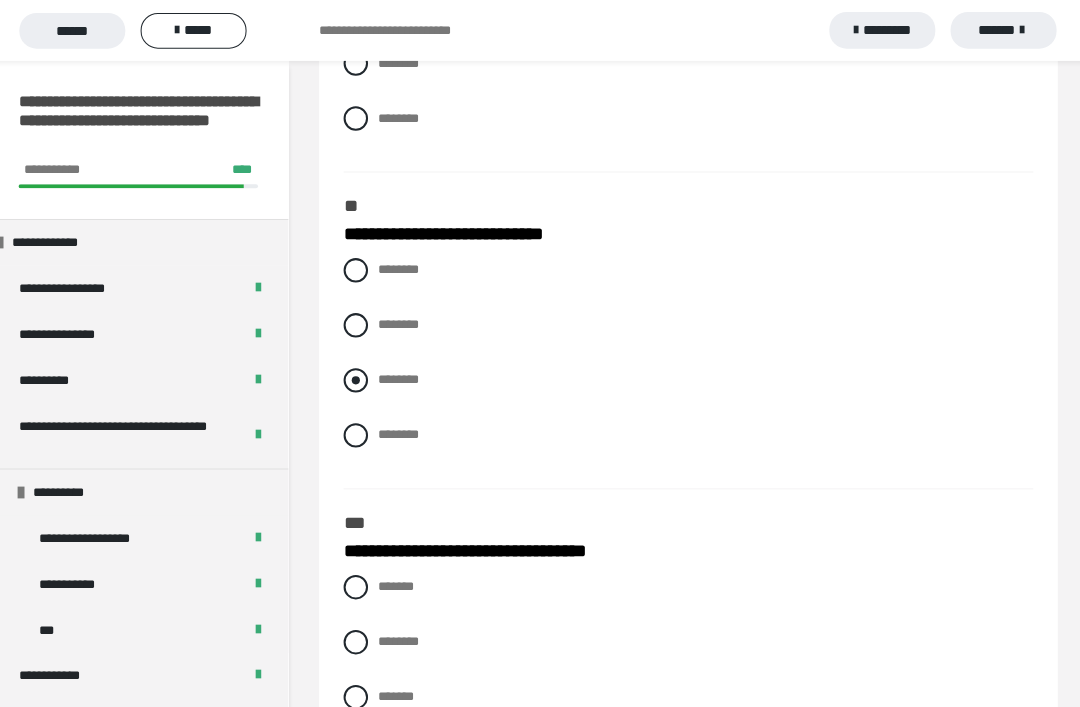 click at bounding box center [361, 374] 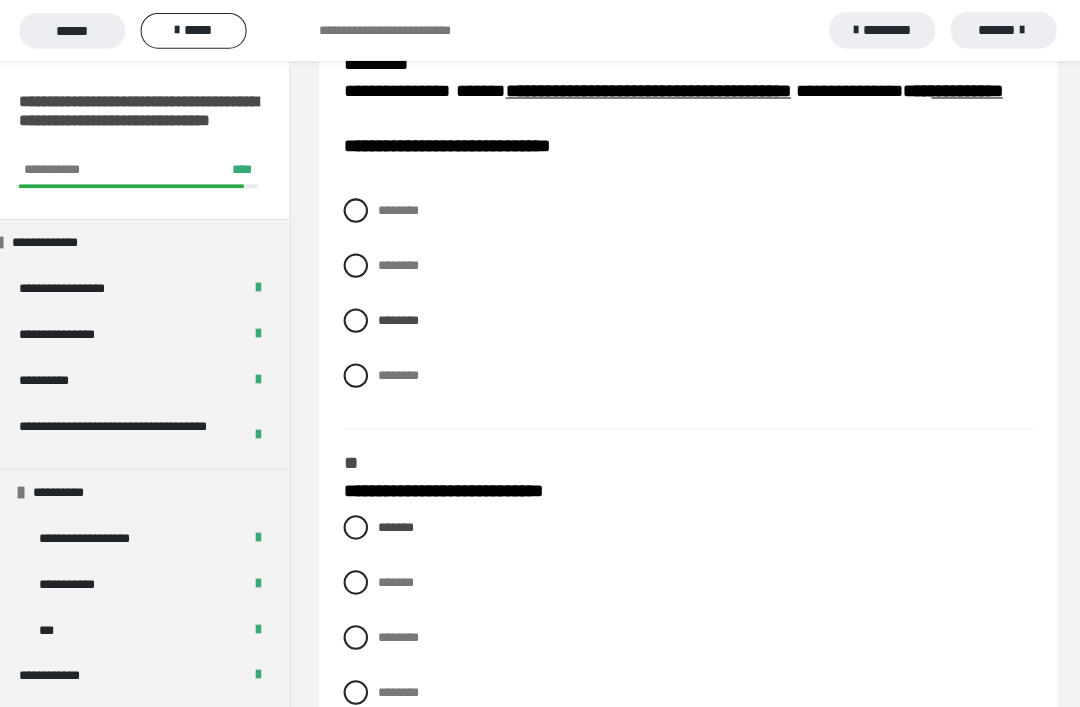 scroll, scrollTop: 2684, scrollLeft: 0, axis: vertical 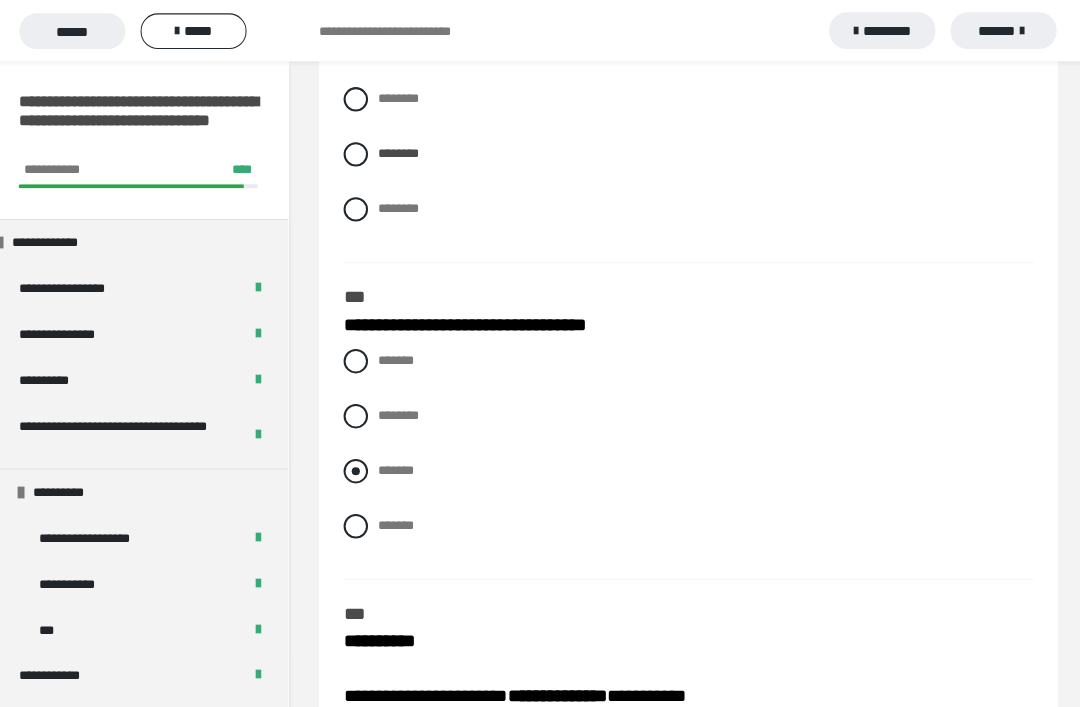 click on "*******" at bounding box center (687, 462) 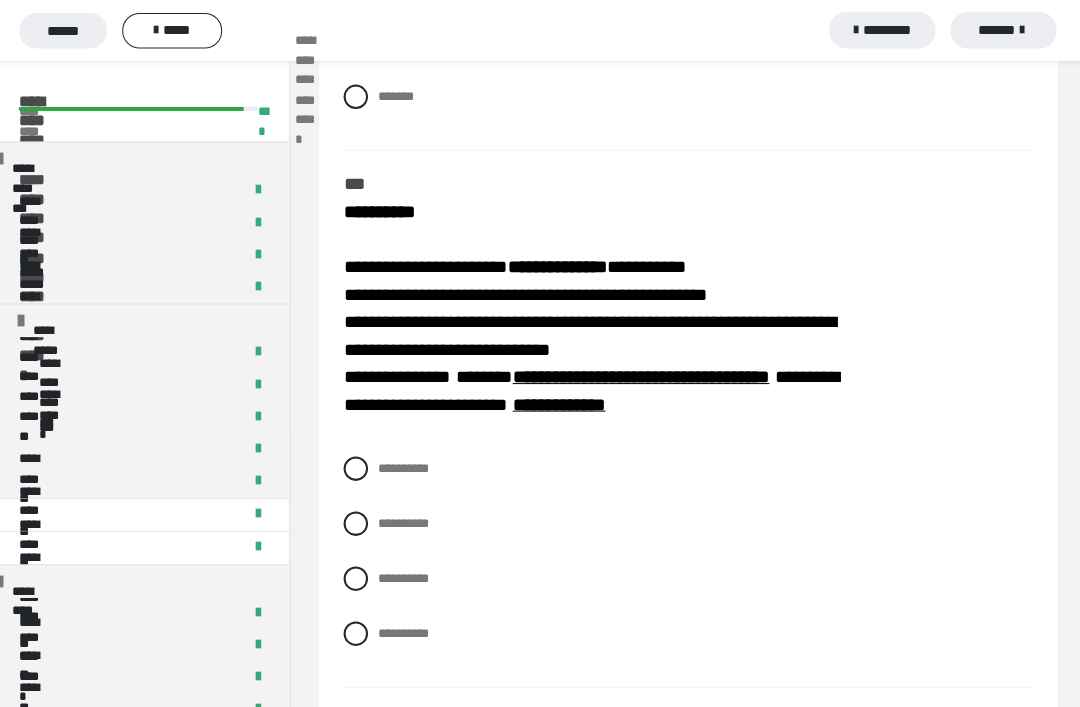 scroll, scrollTop: 4028, scrollLeft: 0, axis: vertical 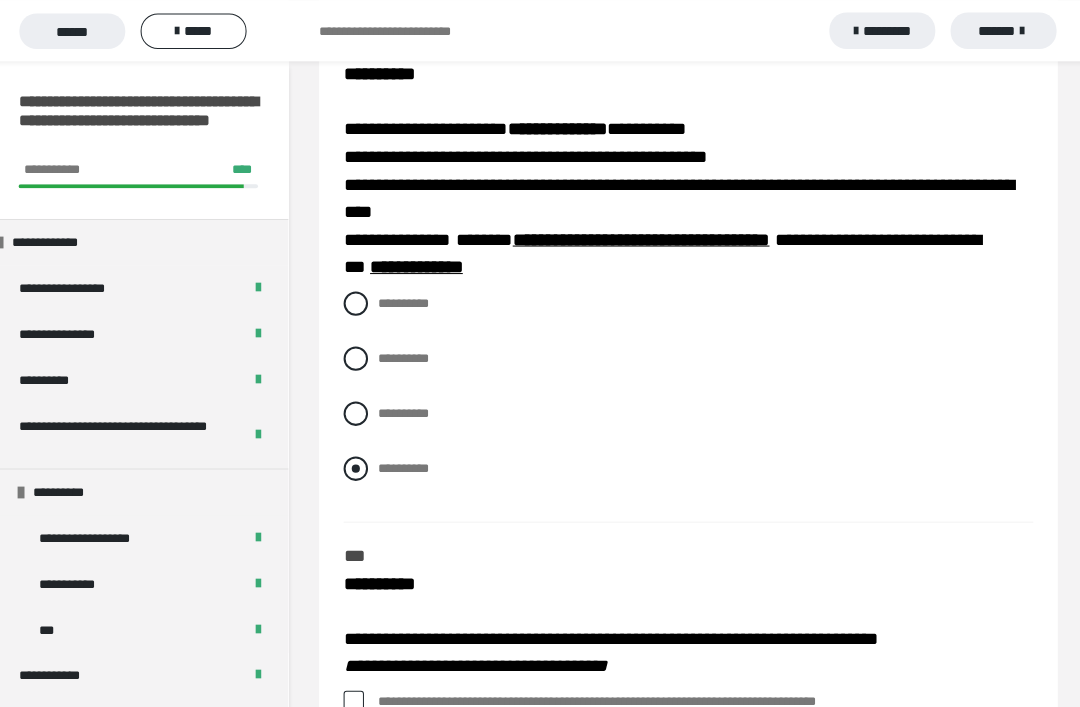 click at bounding box center [361, 460] 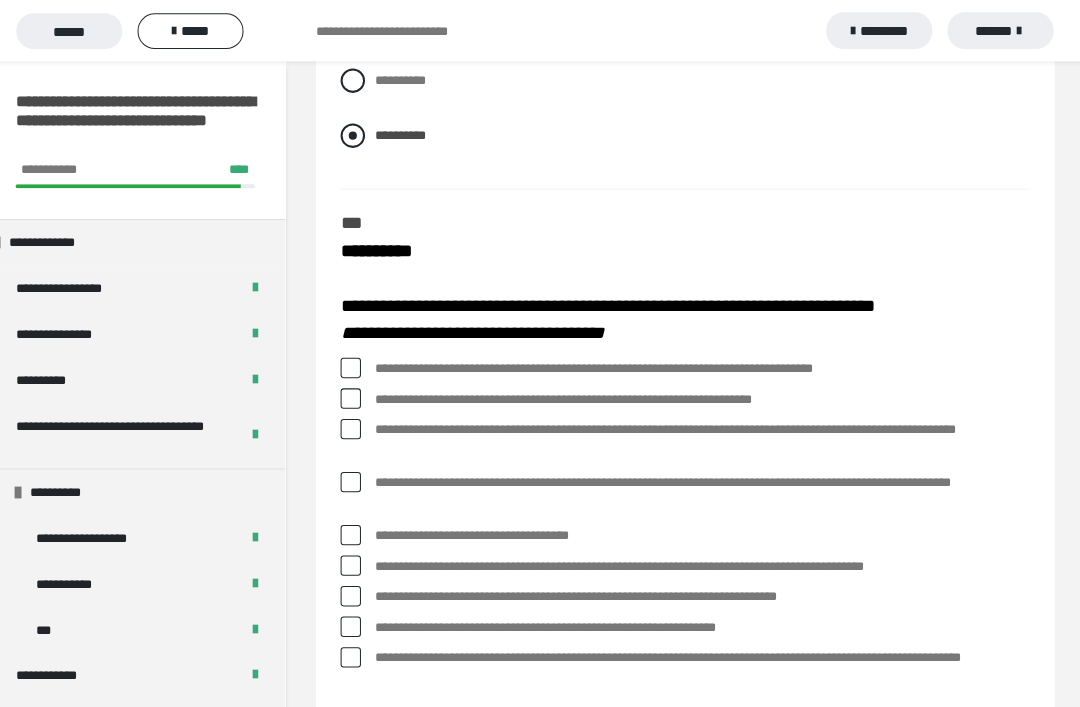 scroll, scrollTop: 4409, scrollLeft: 0, axis: vertical 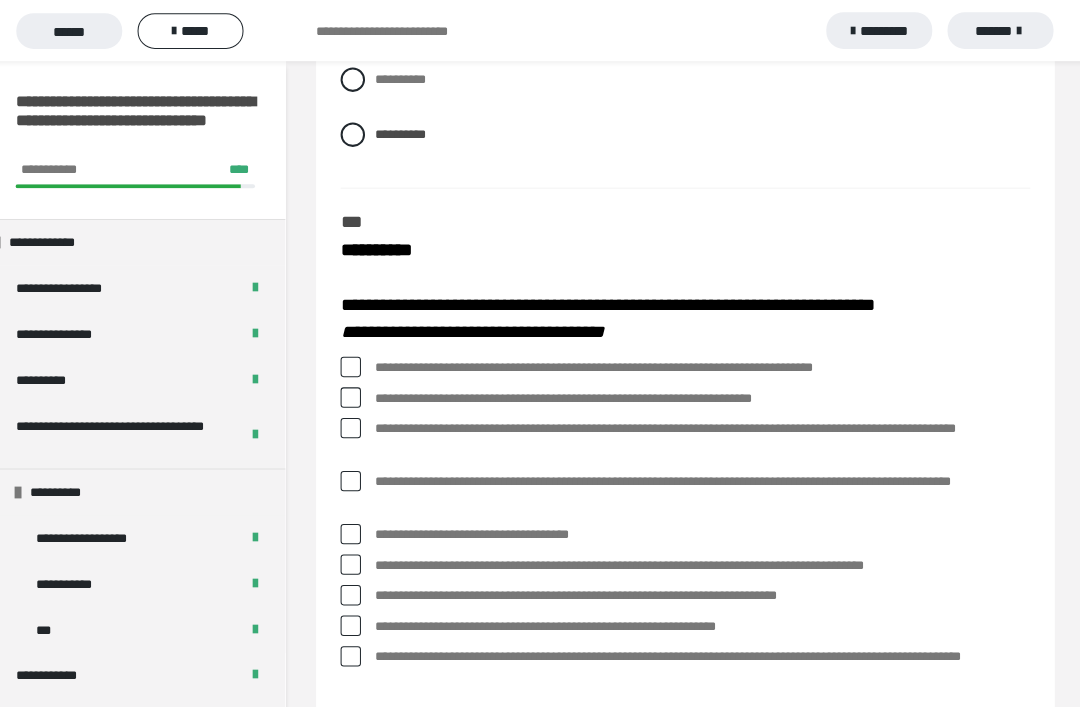 click on "**********" at bounding box center [687, 361] 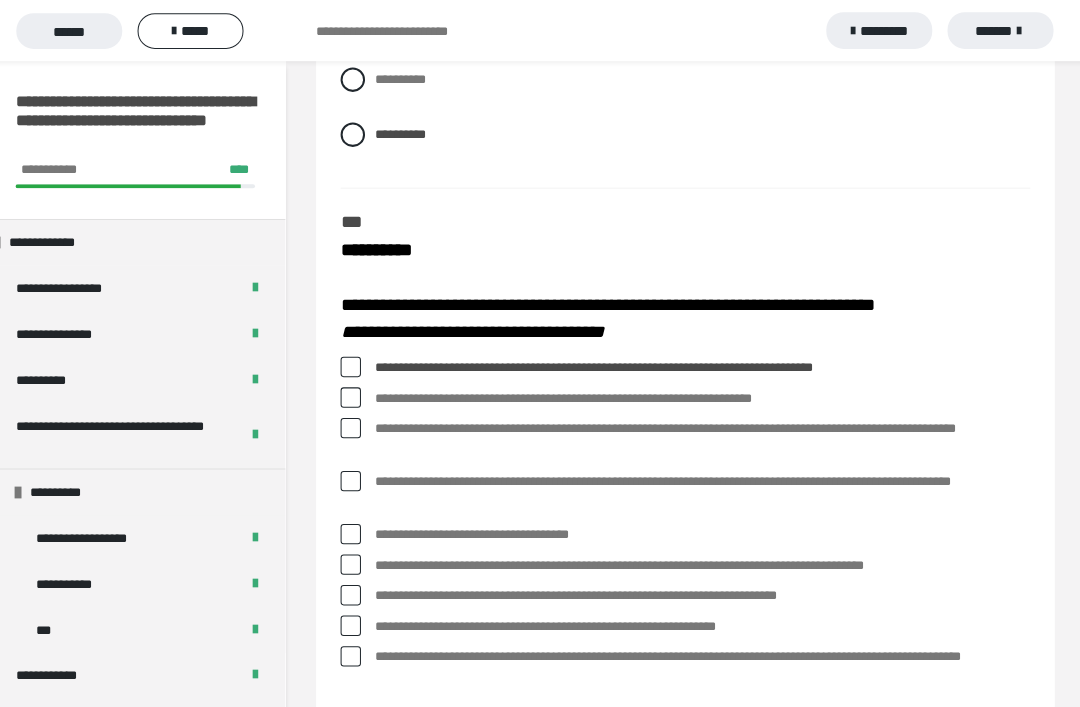 click on "**********" at bounding box center [687, 391] 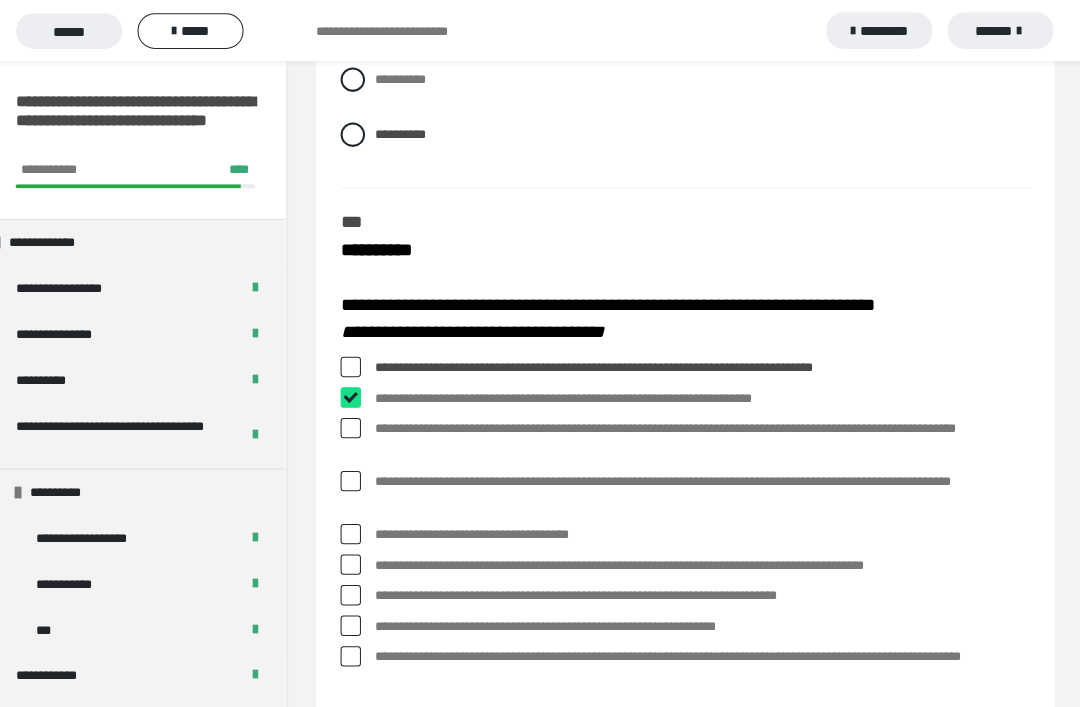 checkbox on "****" 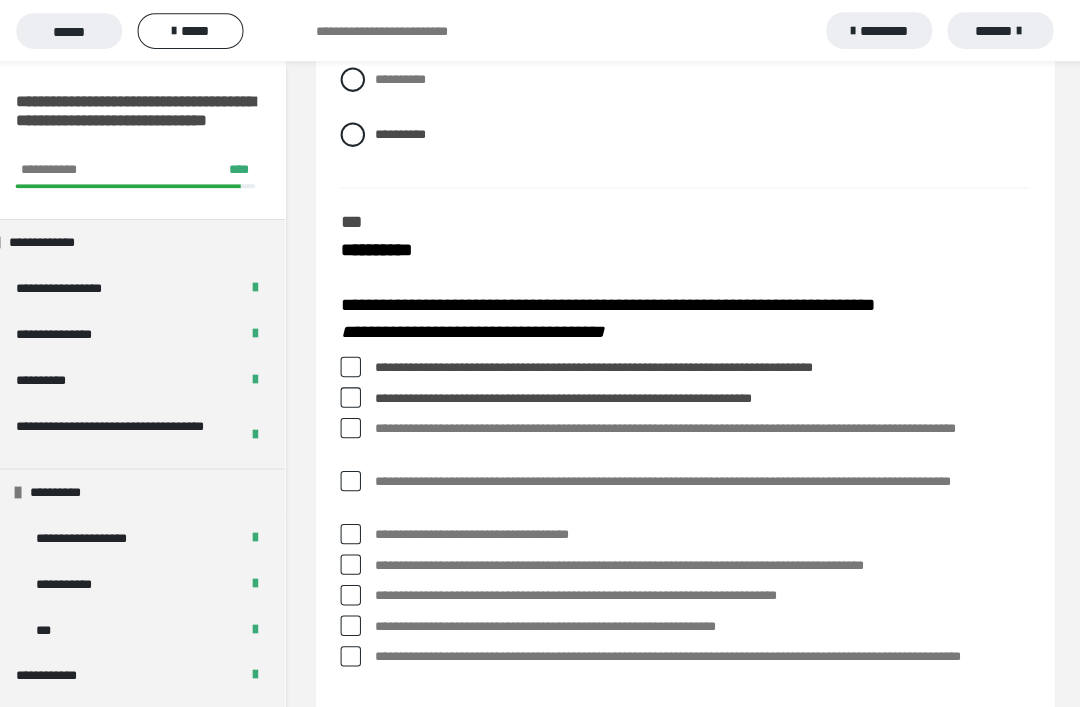 click at bounding box center [359, 584] 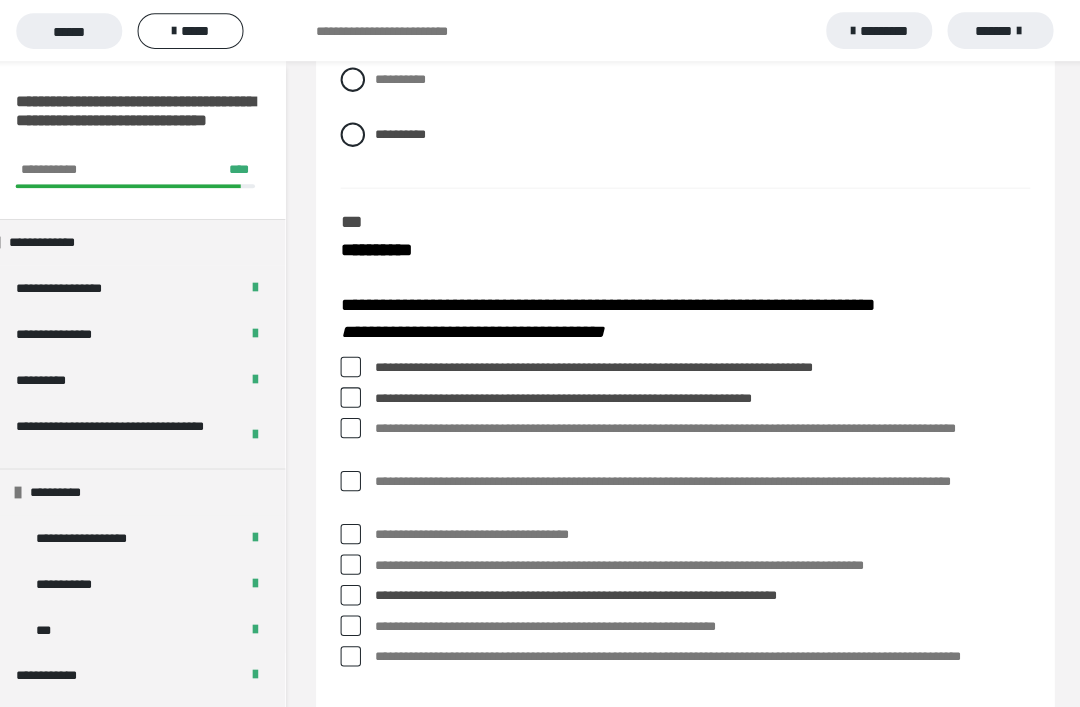click on "**********" at bounding box center (687, 656) 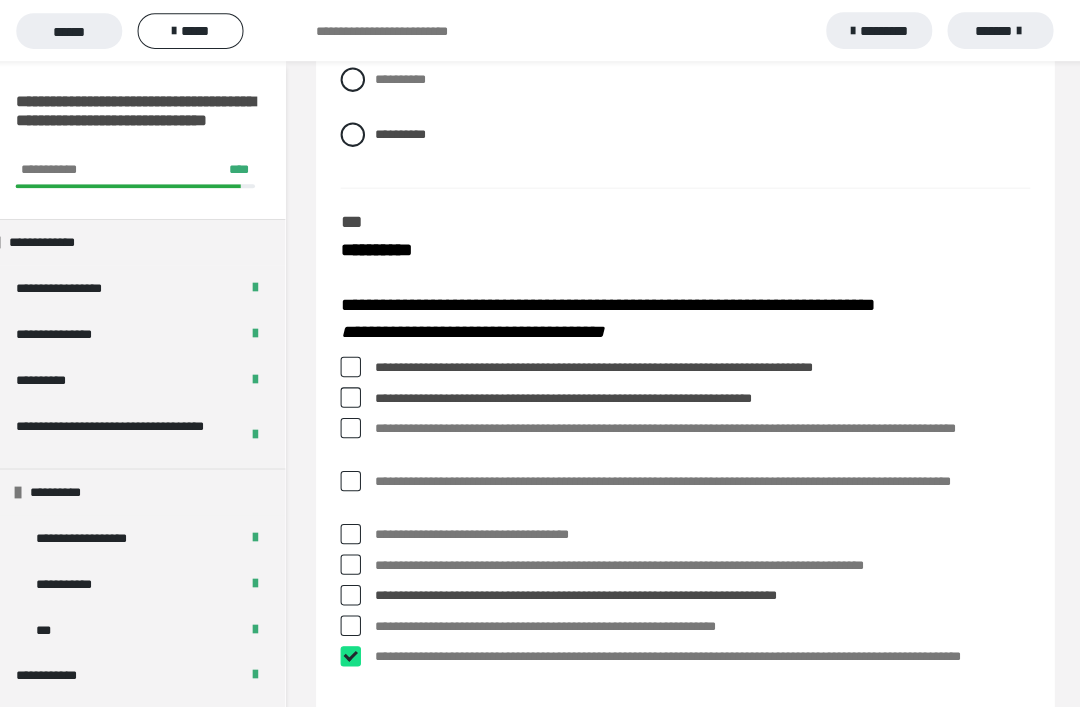 checkbox on "****" 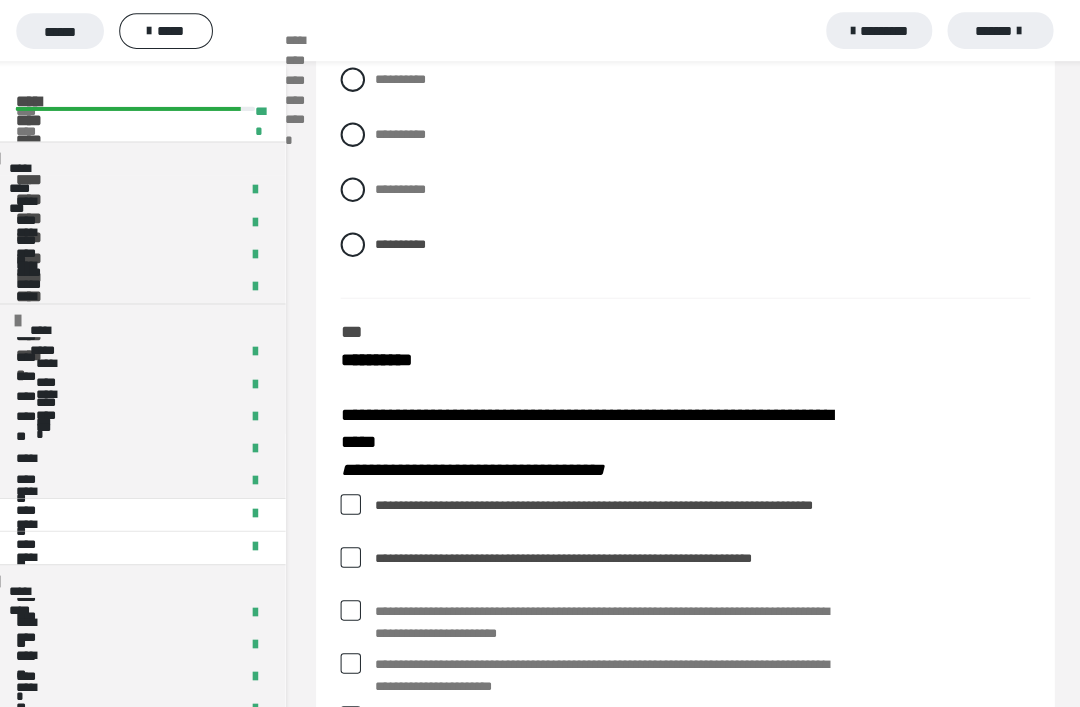 scroll, scrollTop: 4443, scrollLeft: 0, axis: vertical 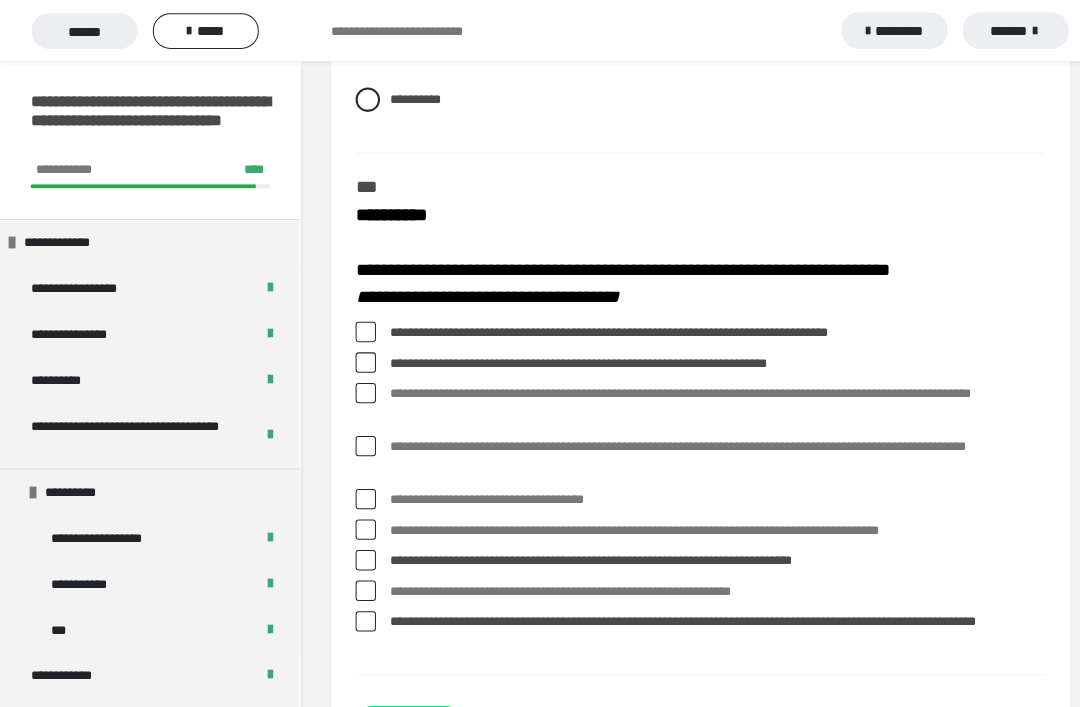 click on "**********" at bounding box center (687, 357) 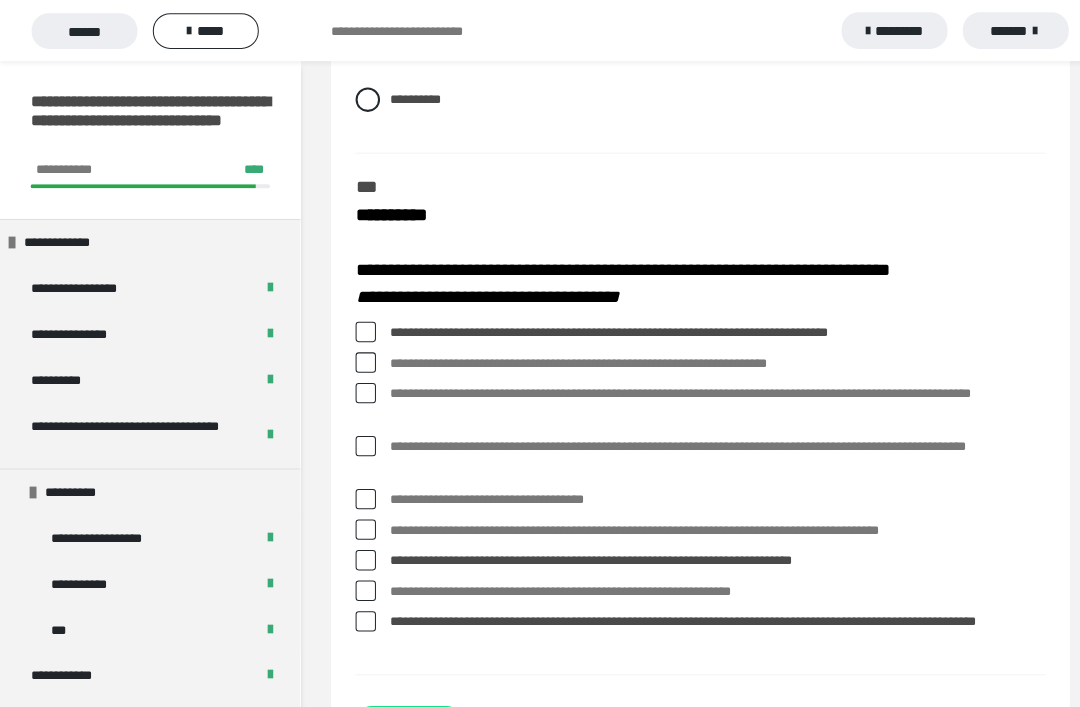 click at bounding box center (359, 386) 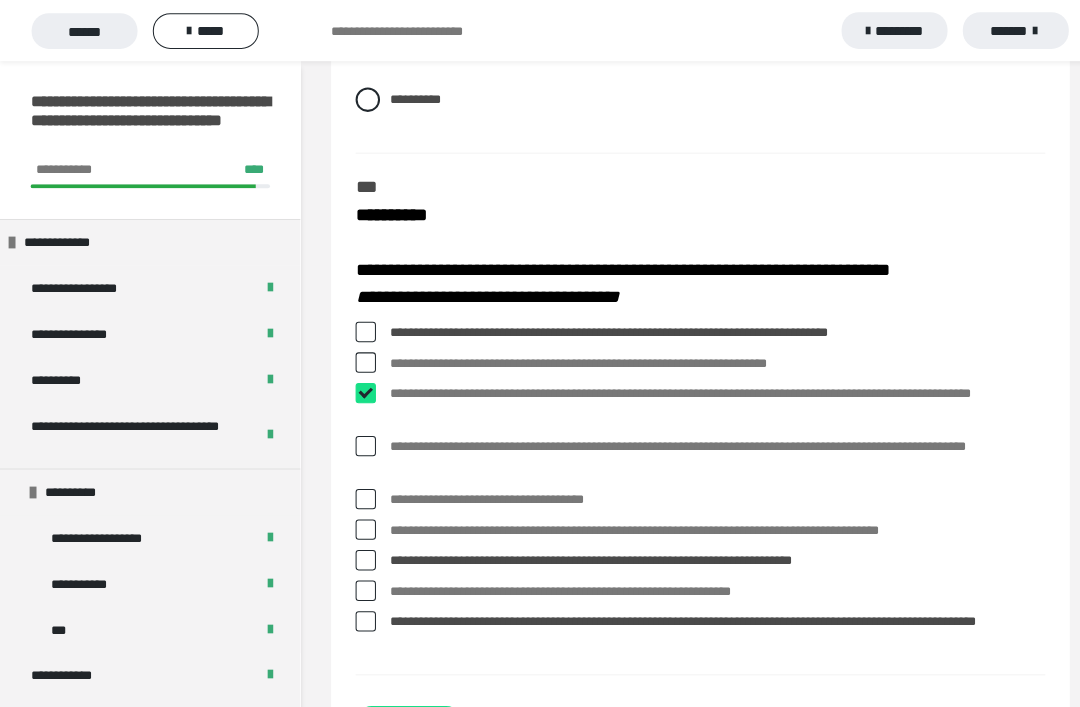 checkbox on "****" 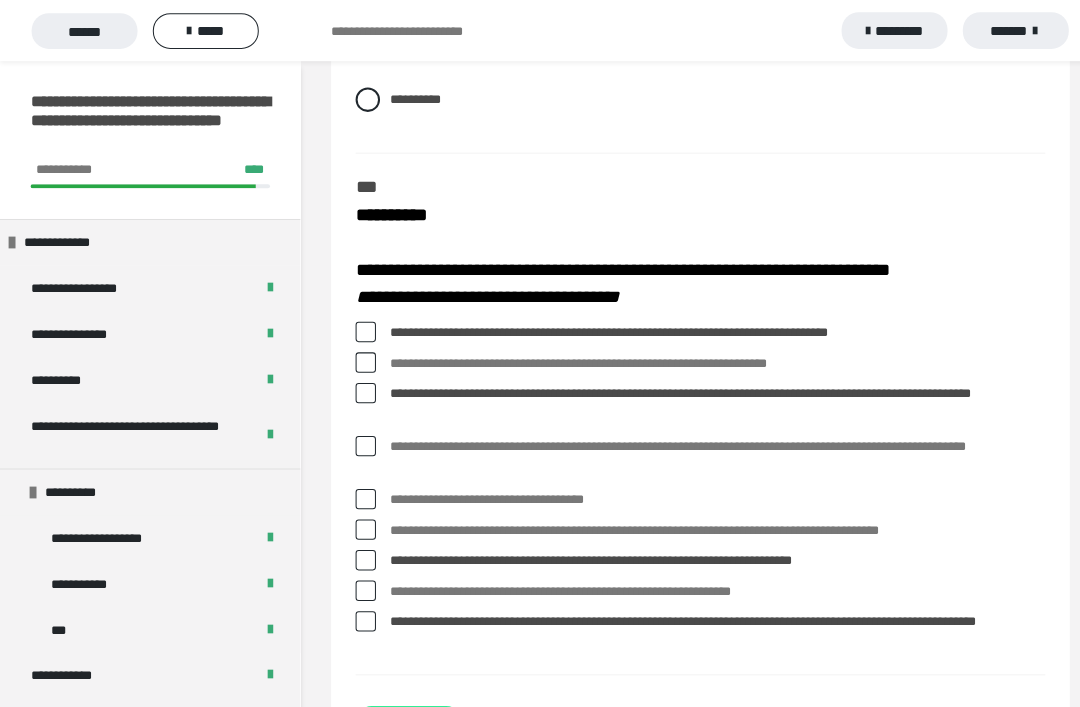 click on "**********" at bounding box center (401, 709) 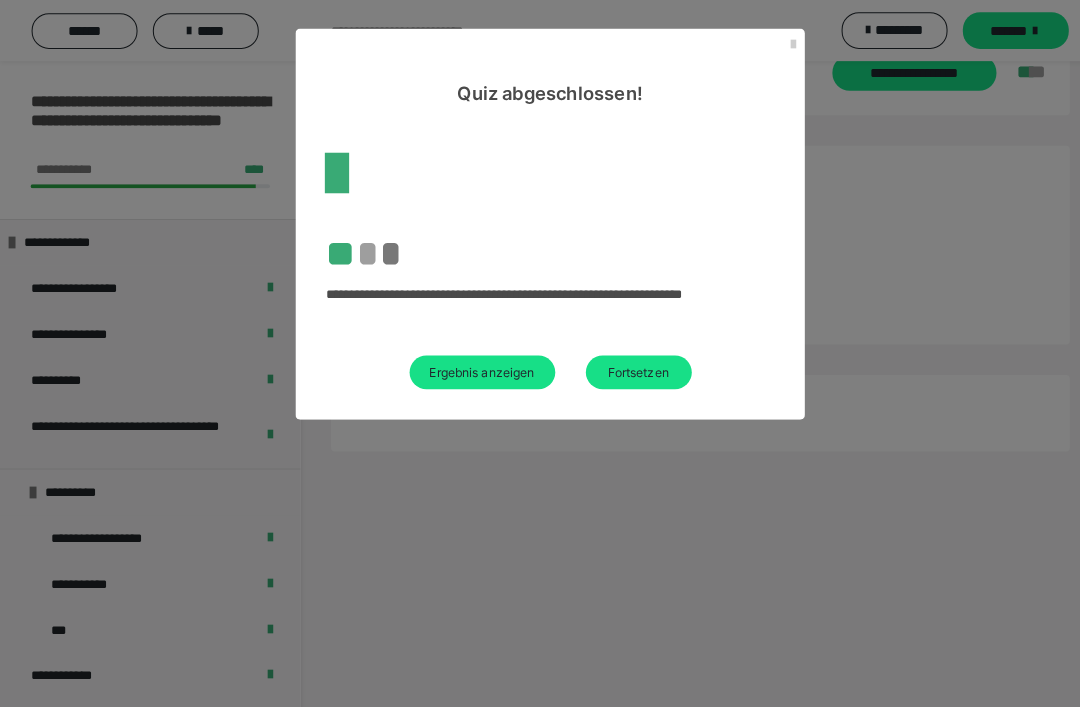 scroll, scrollTop: 74, scrollLeft: 0, axis: vertical 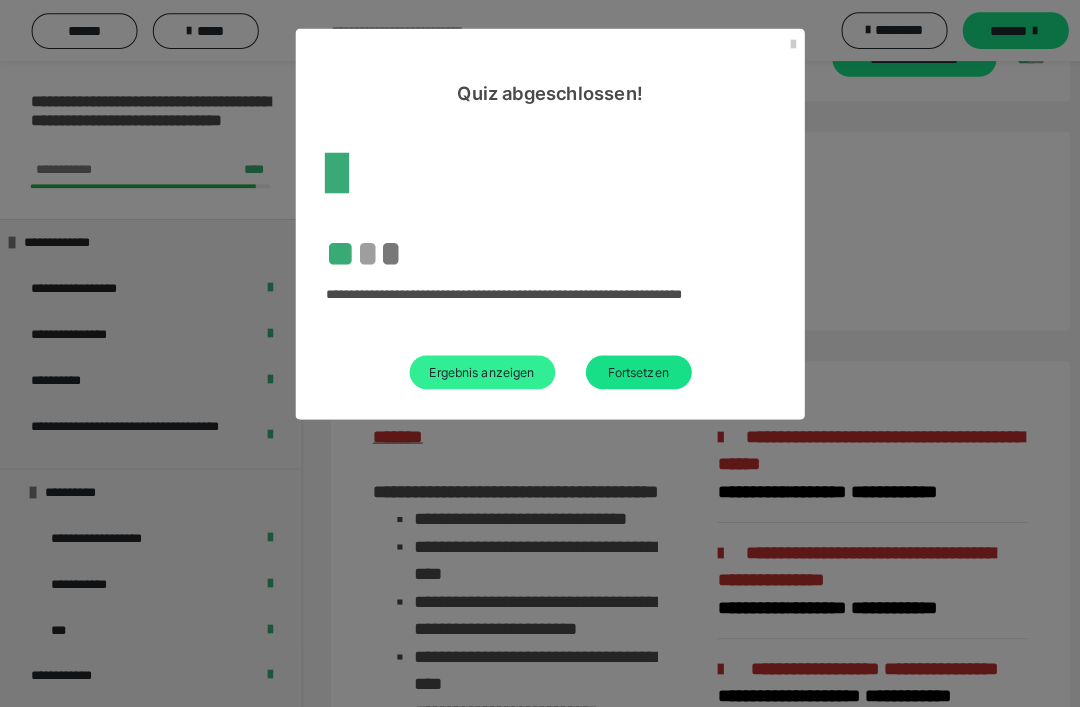 click on "Ergebnis anzeigen" at bounding box center (473, 365) 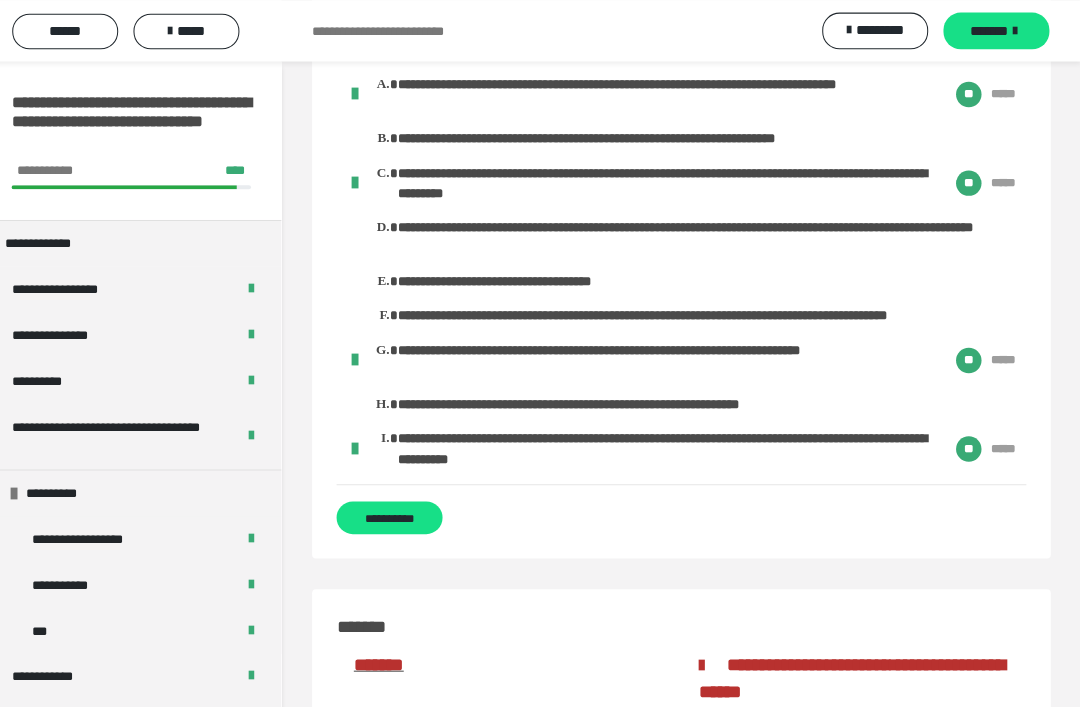 scroll, scrollTop: 3563, scrollLeft: 0, axis: vertical 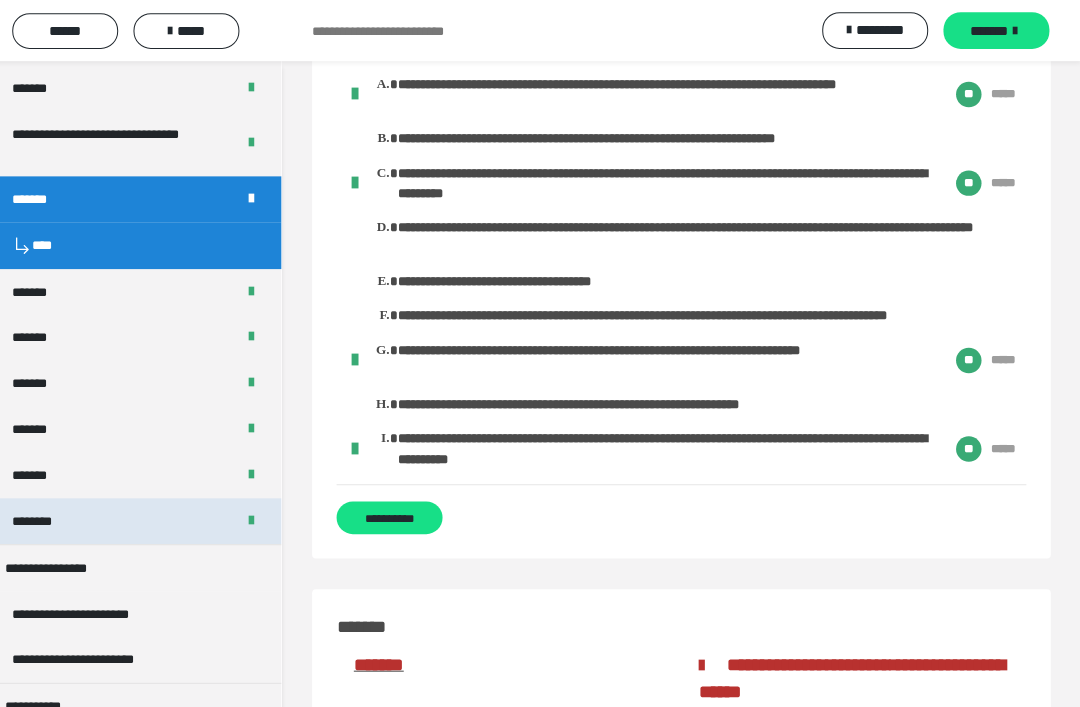 click on "********" at bounding box center (147, 511) 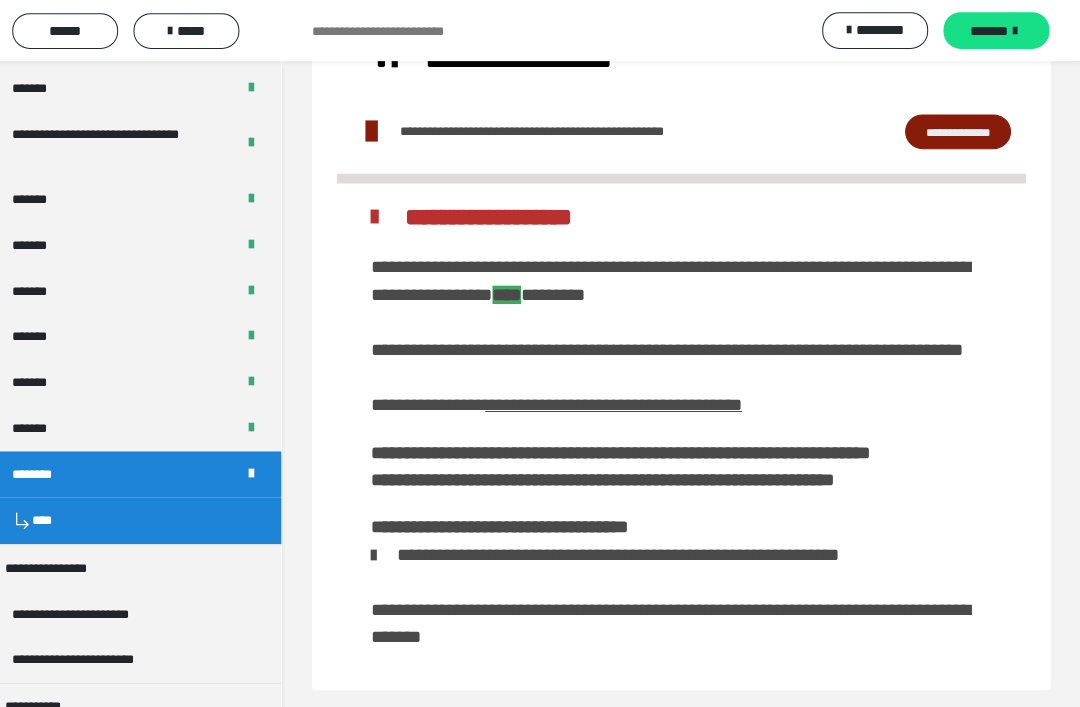 scroll, scrollTop: 0, scrollLeft: 0, axis: both 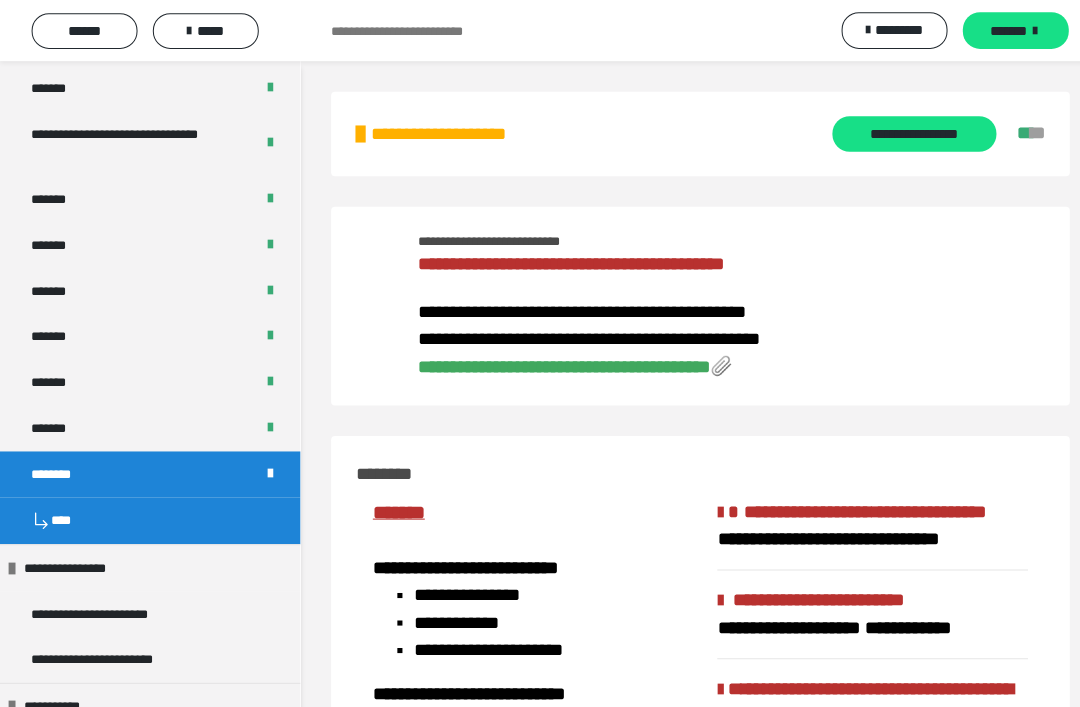 click on "**********" at bounding box center [553, 360] 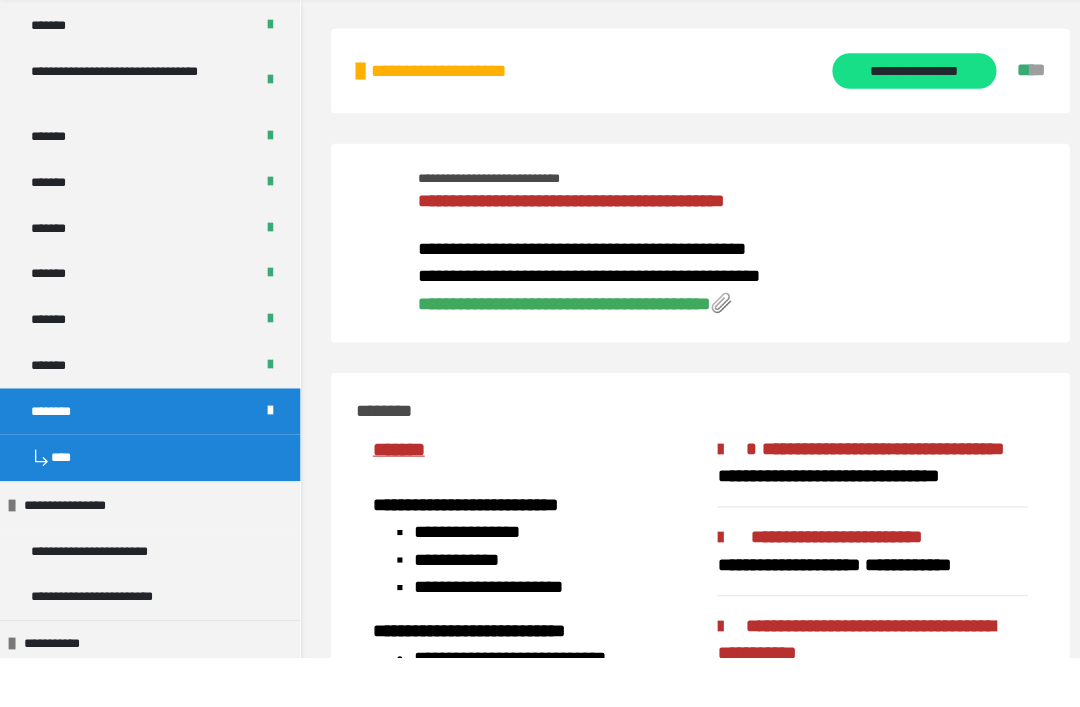 scroll, scrollTop: 50, scrollLeft: 0, axis: vertical 